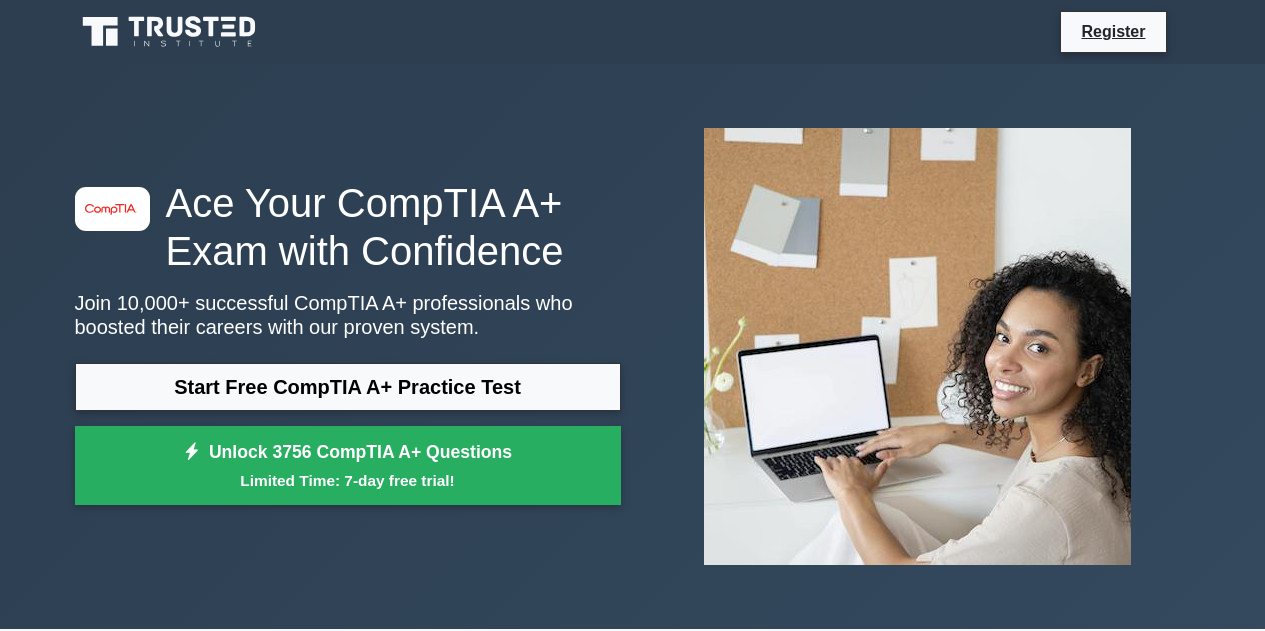 scroll, scrollTop: 0, scrollLeft: 0, axis: both 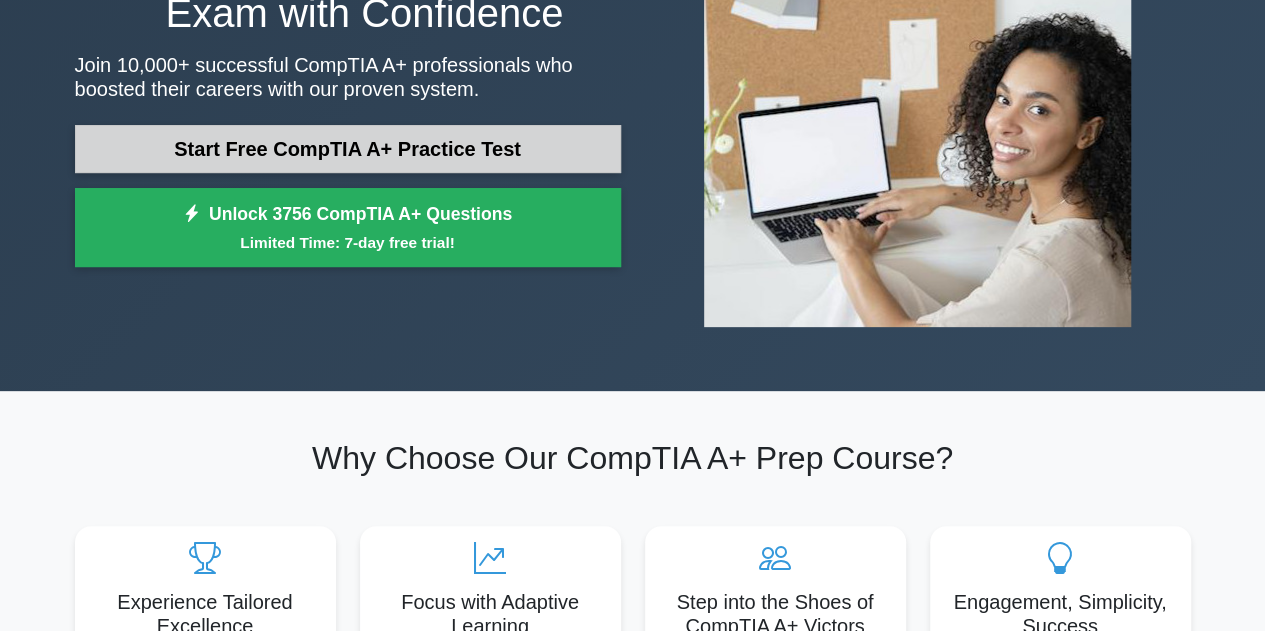 click on "Start Free CompTIA A+ Practice Test" at bounding box center (348, 149) 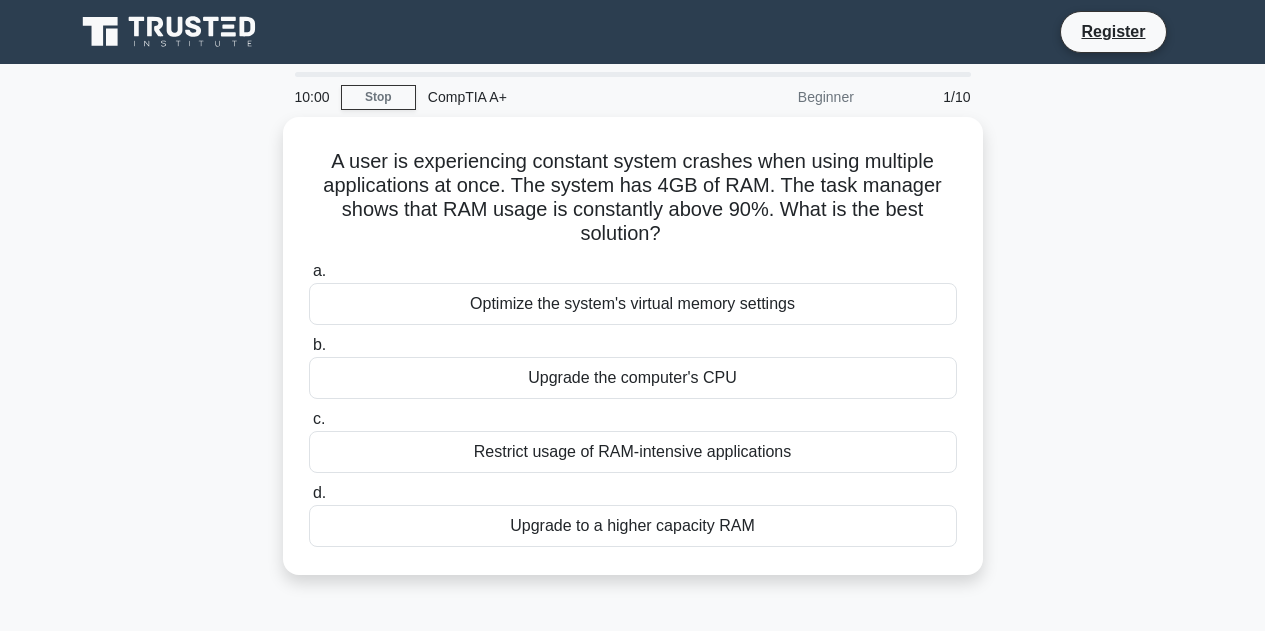 scroll, scrollTop: 0, scrollLeft: 0, axis: both 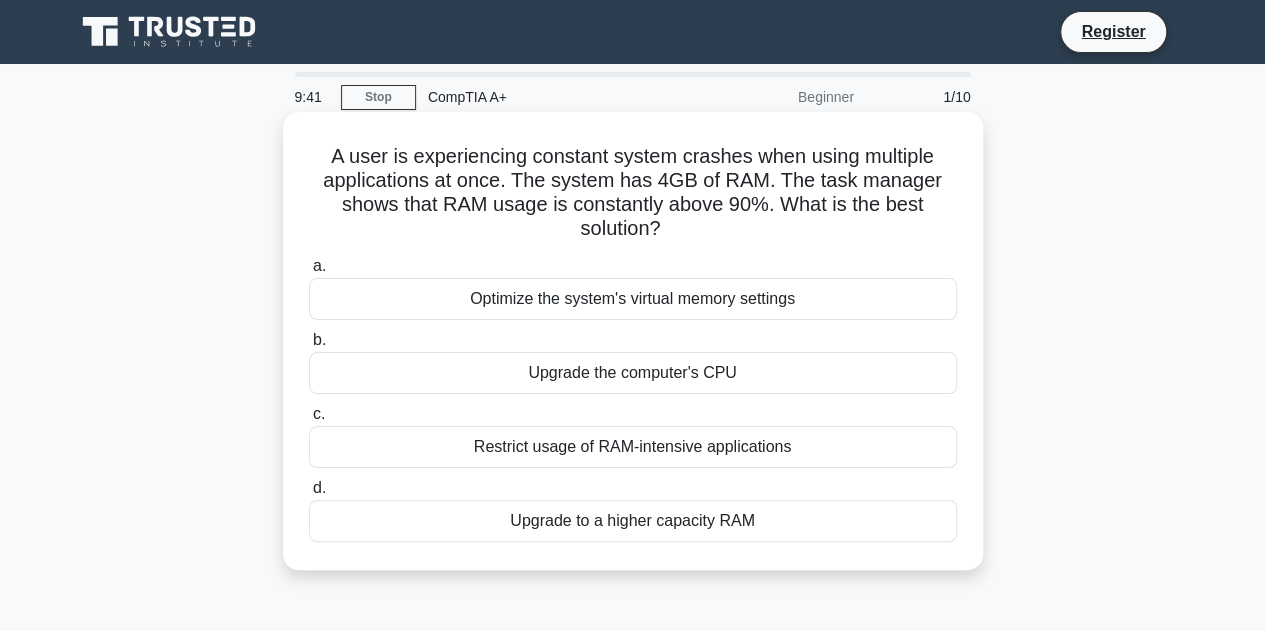 drag, startPoint x: 641, startPoint y: 277, endPoint x: 658, endPoint y: 303, distance: 31.06445 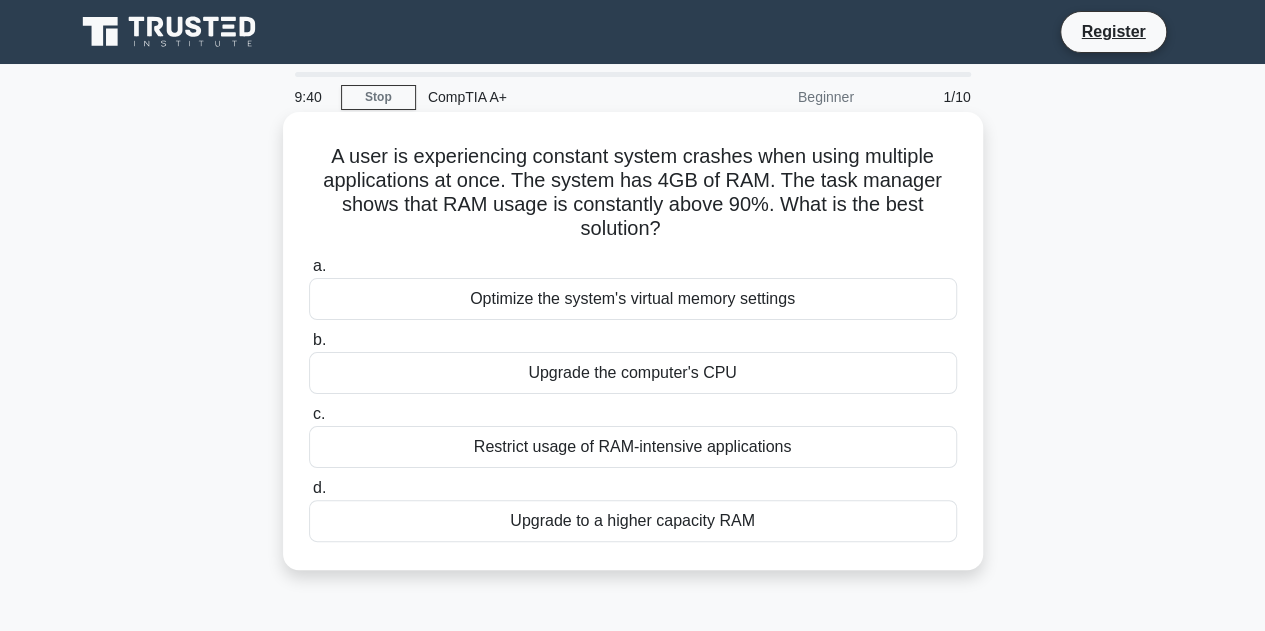 click on "Optimize the system's virtual memory settings" at bounding box center (633, 299) 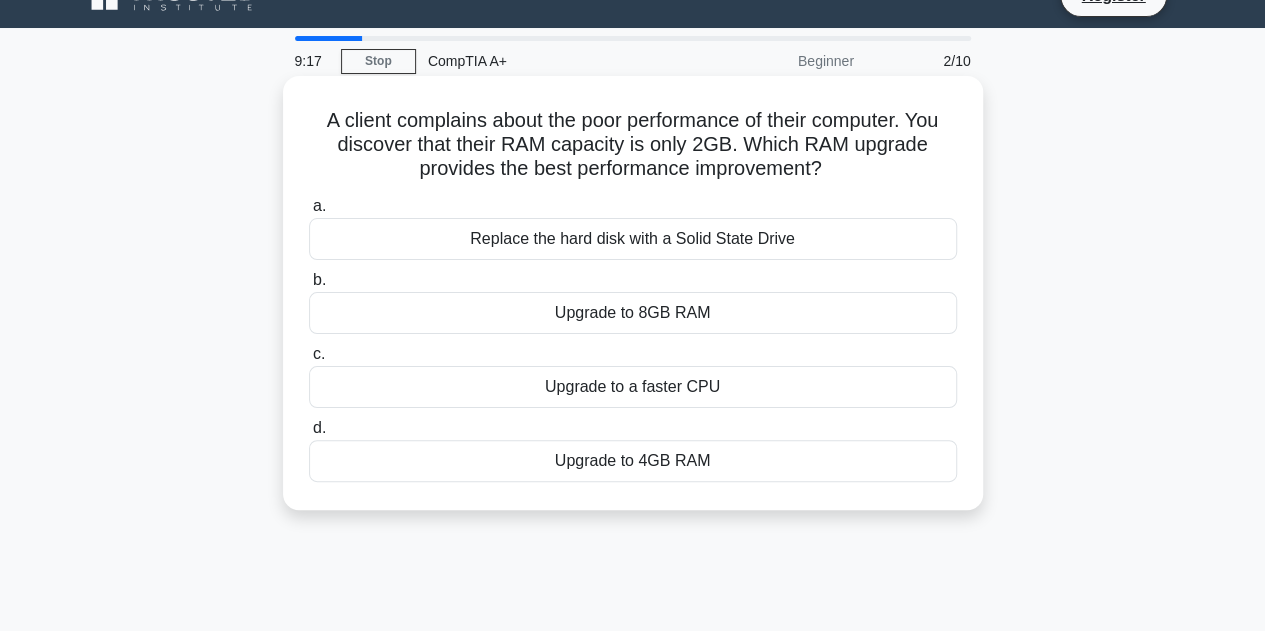scroll, scrollTop: 0, scrollLeft: 0, axis: both 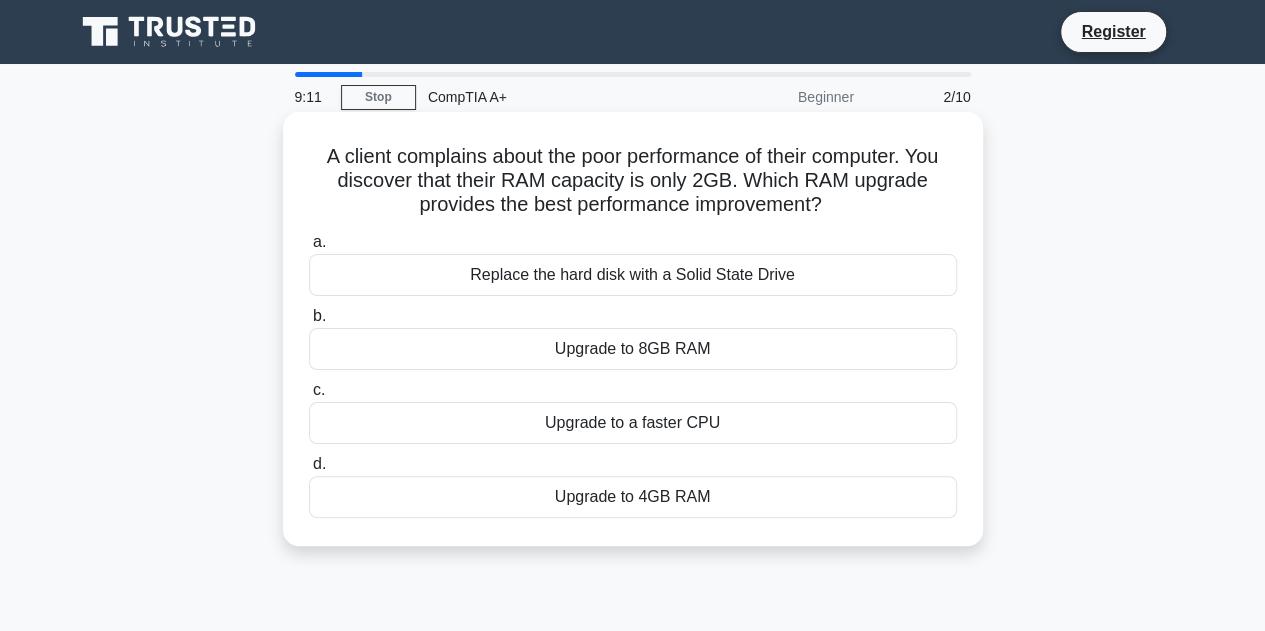 click on "Upgrade to 8GB RAM" at bounding box center (633, 349) 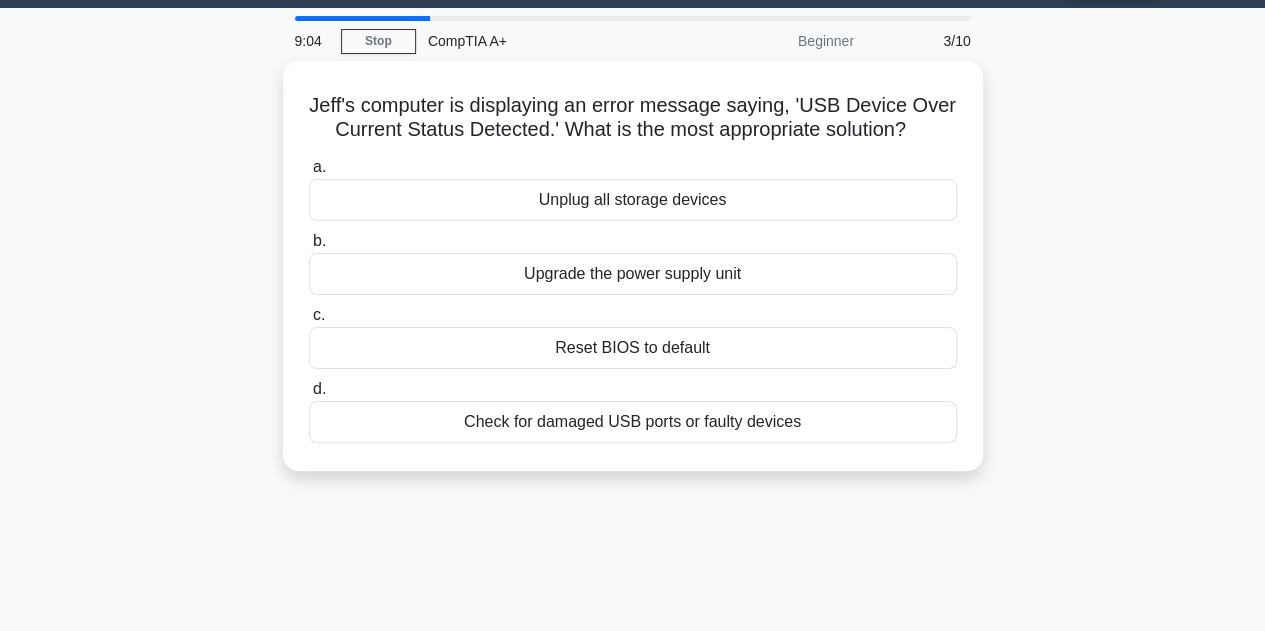 scroll, scrollTop: 0, scrollLeft: 0, axis: both 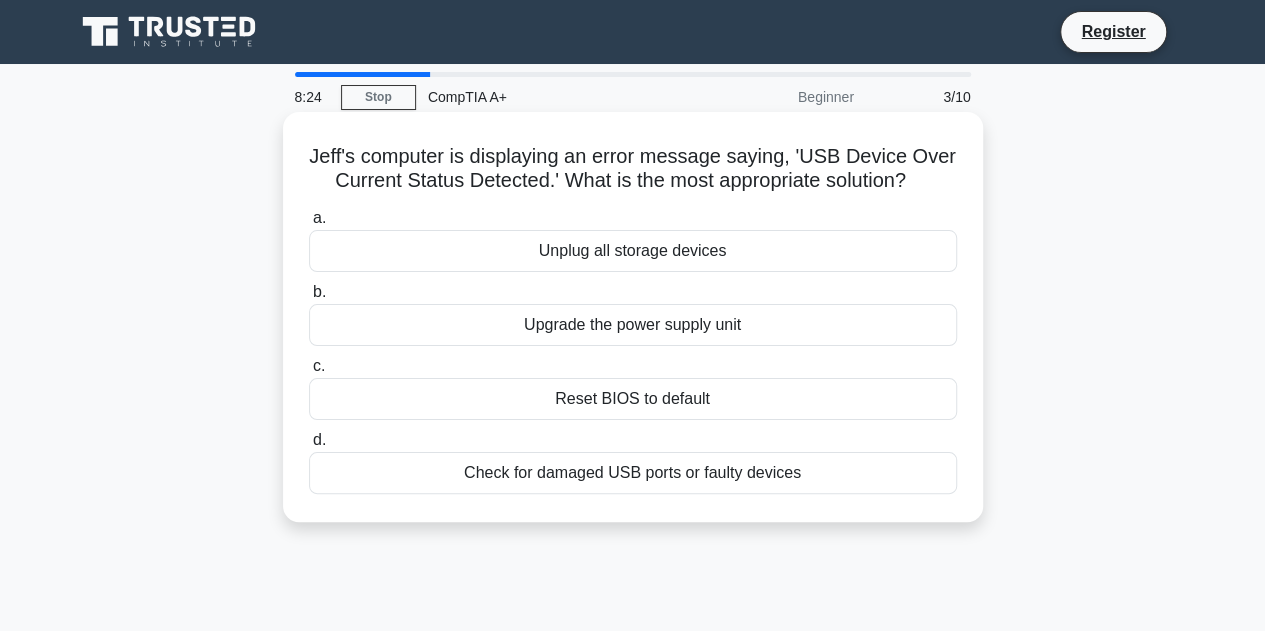 click on "Check for damaged USB ports or faulty devices" at bounding box center [633, 473] 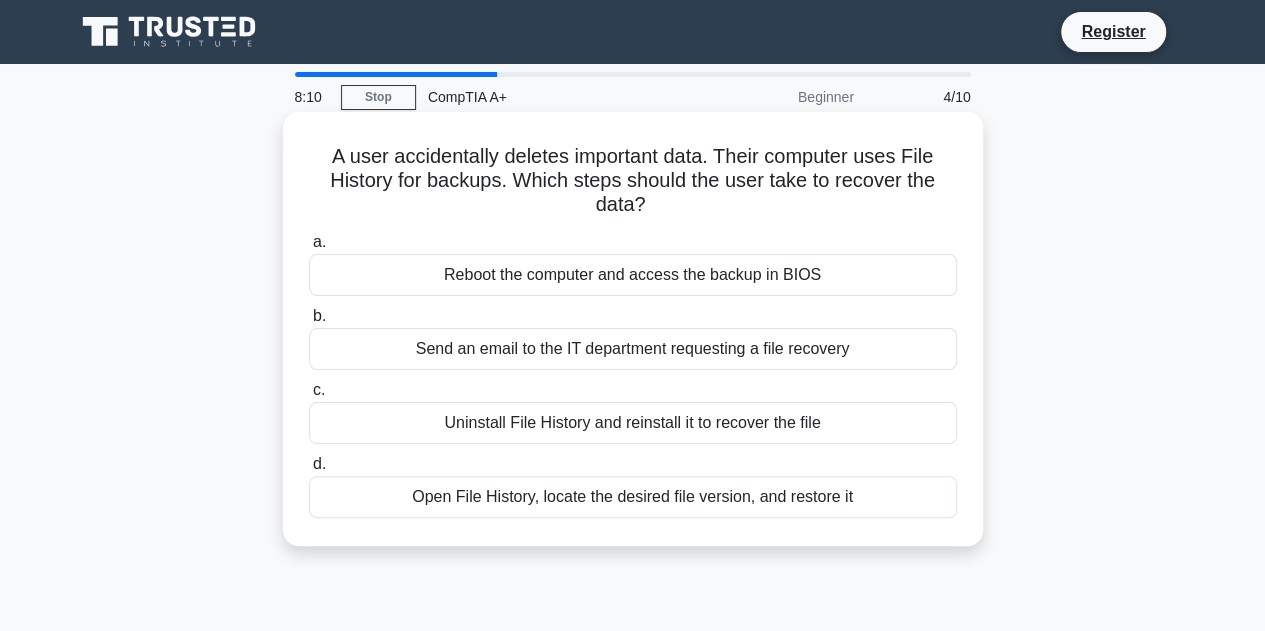 click on "Open File History, locate the desired file version, and restore it" at bounding box center (633, 497) 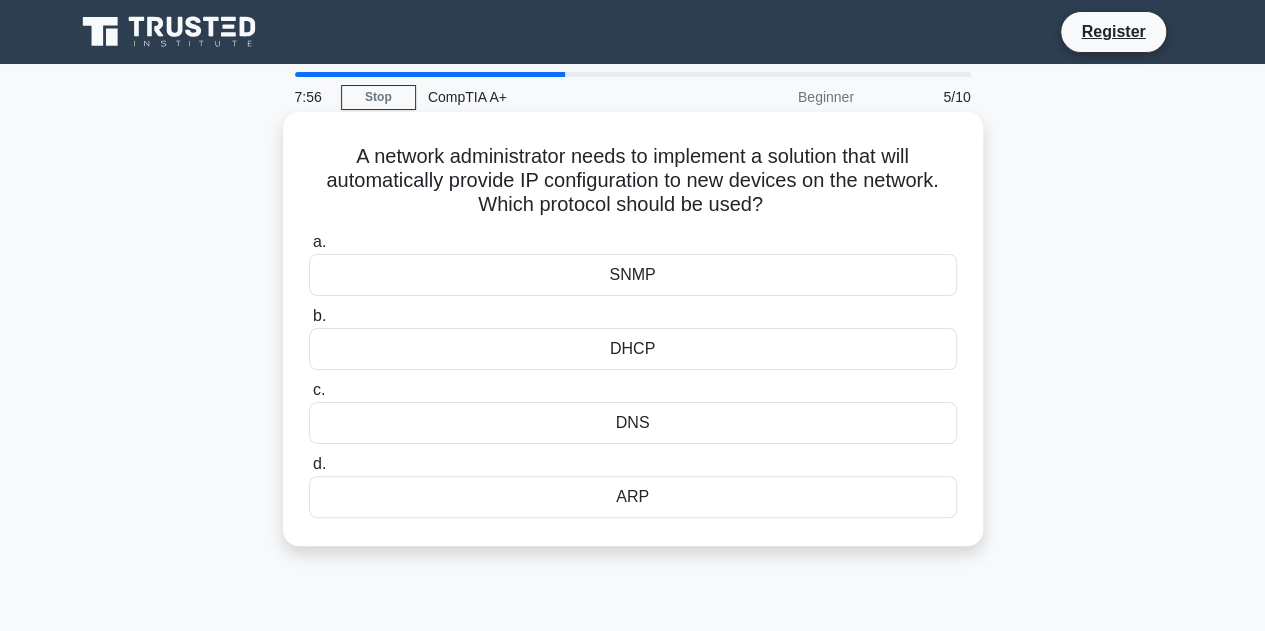click on "DHCP" at bounding box center [633, 349] 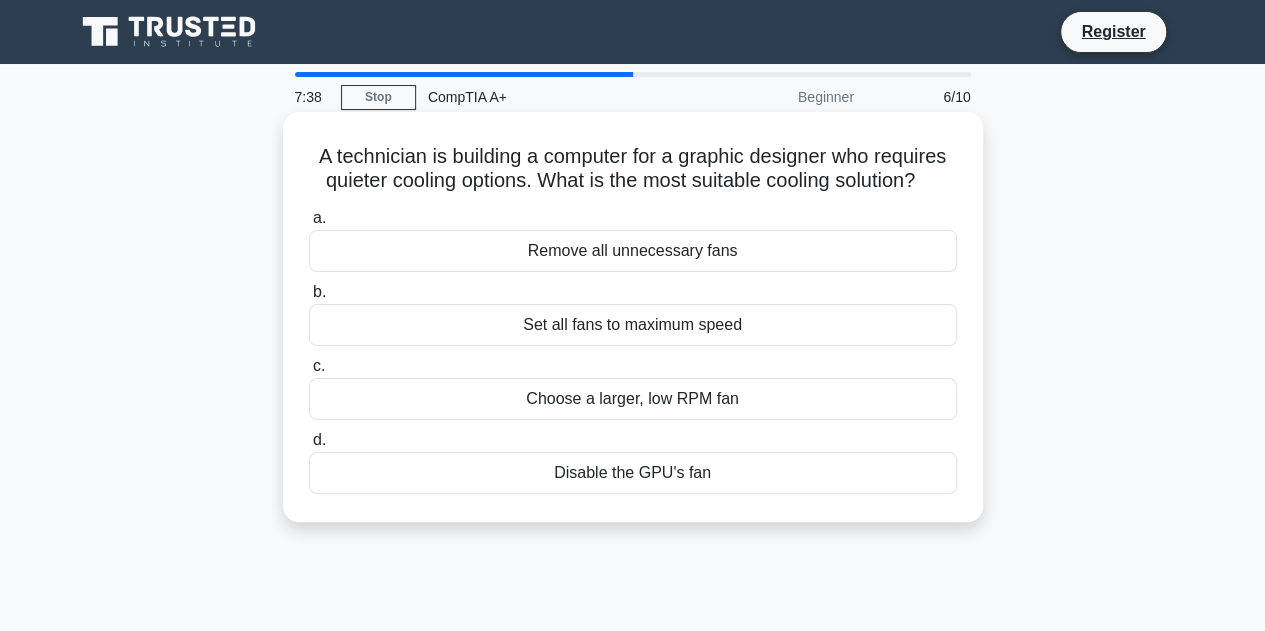 click on "Choose a larger, low RPM fan" at bounding box center [633, 399] 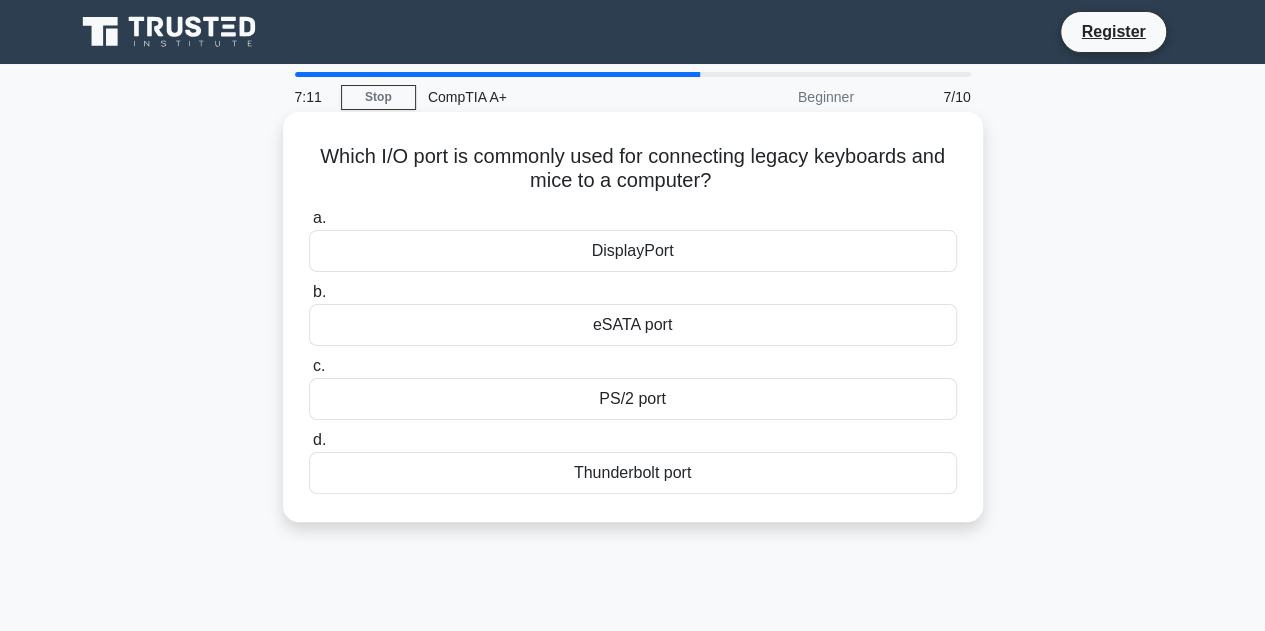 click on "PS/2 port" at bounding box center [633, 399] 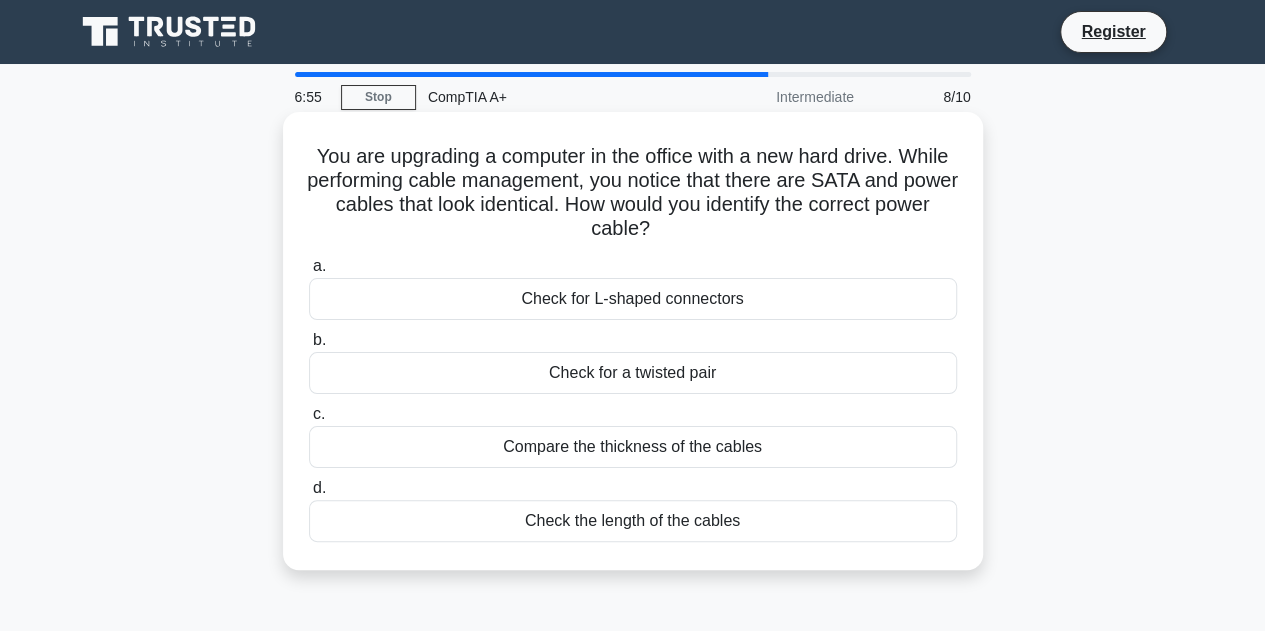 click on "Check for L-shaped connectors" at bounding box center (633, 299) 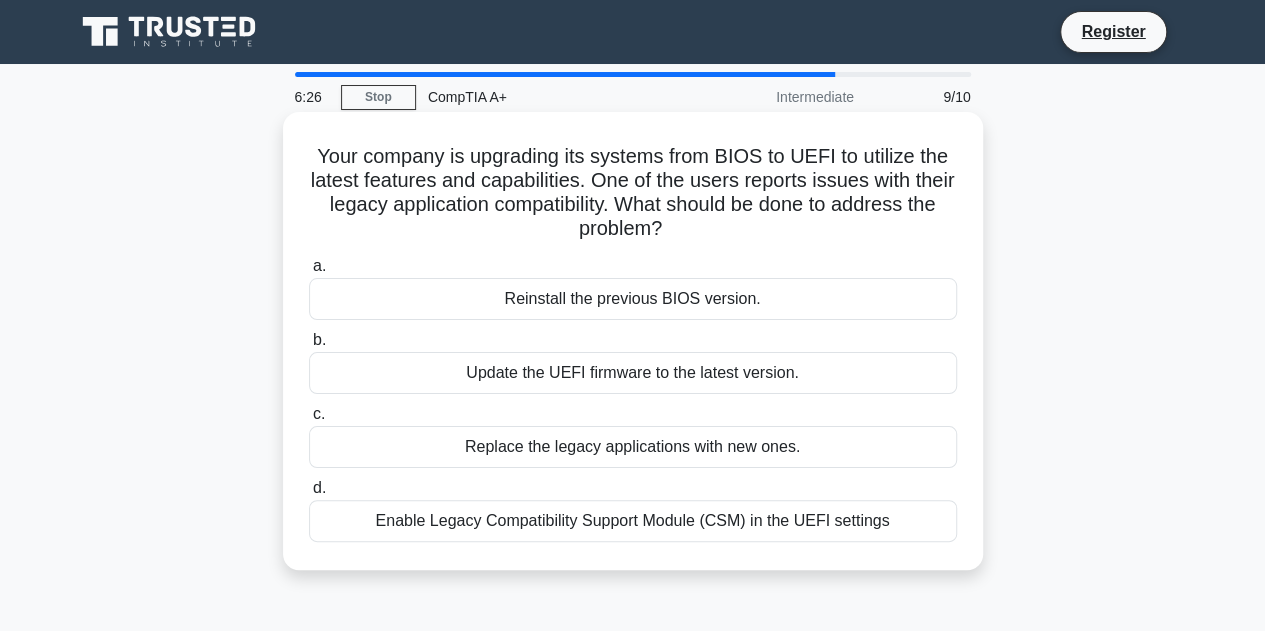click on "Enable Legacy Compatibility Support Module (CSM) in the UEFI settings" at bounding box center [633, 521] 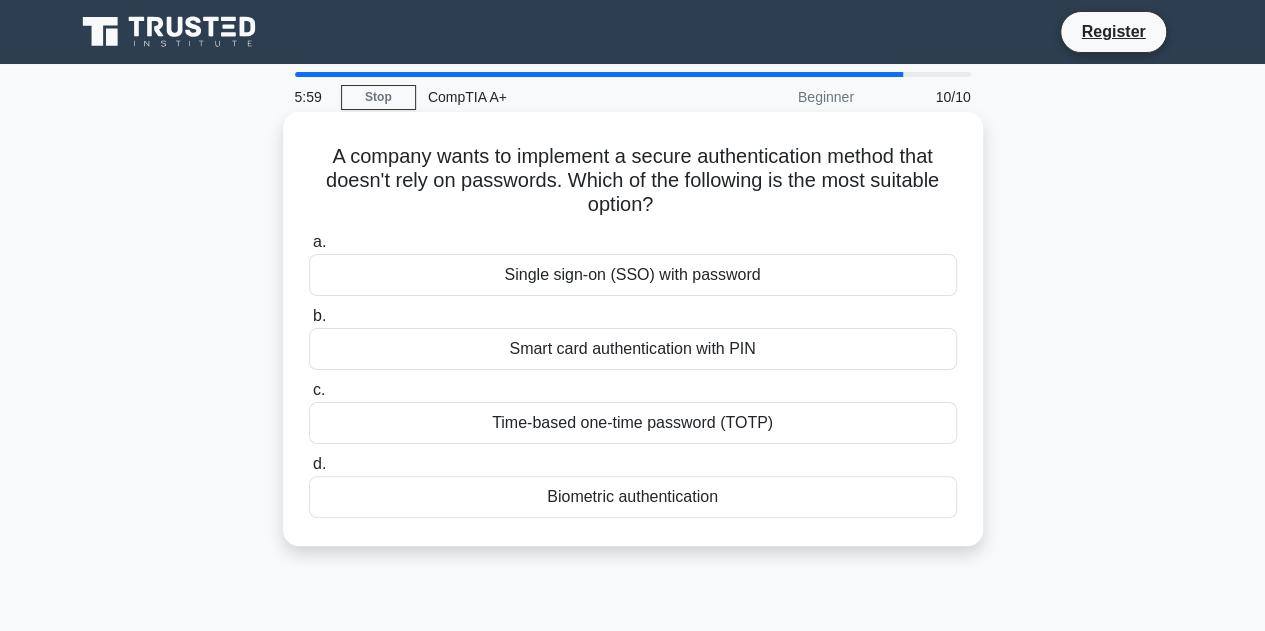 click on "Smart card authentication with PIN" at bounding box center (633, 349) 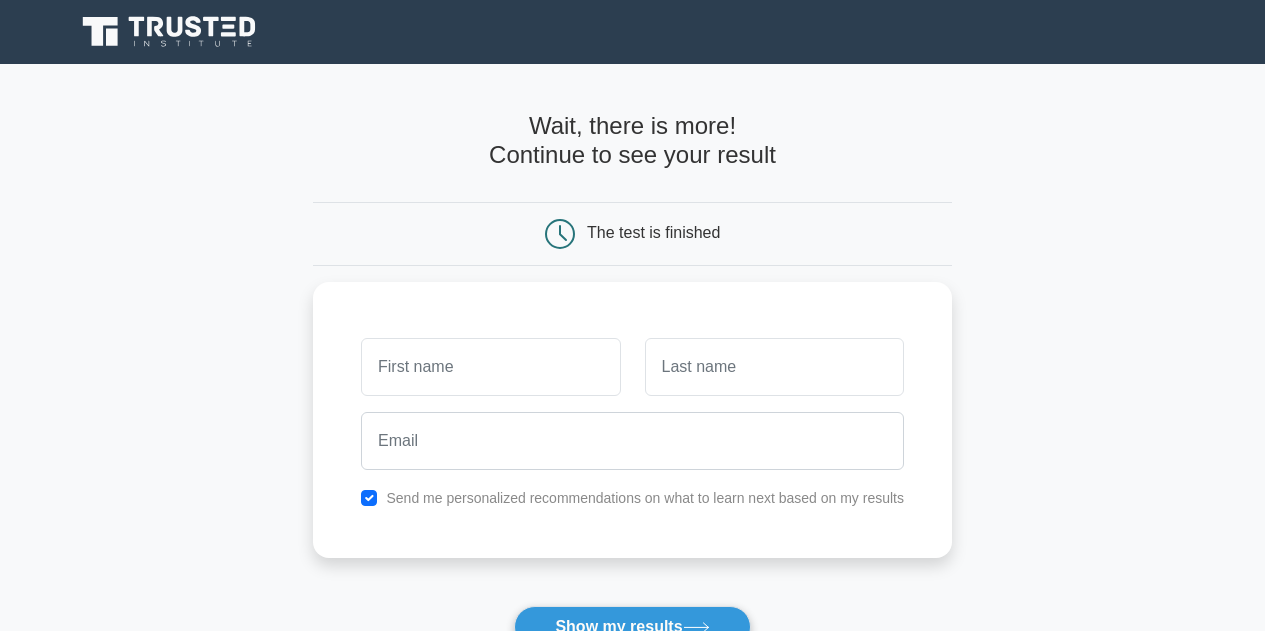 scroll, scrollTop: 0, scrollLeft: 0, axis: both 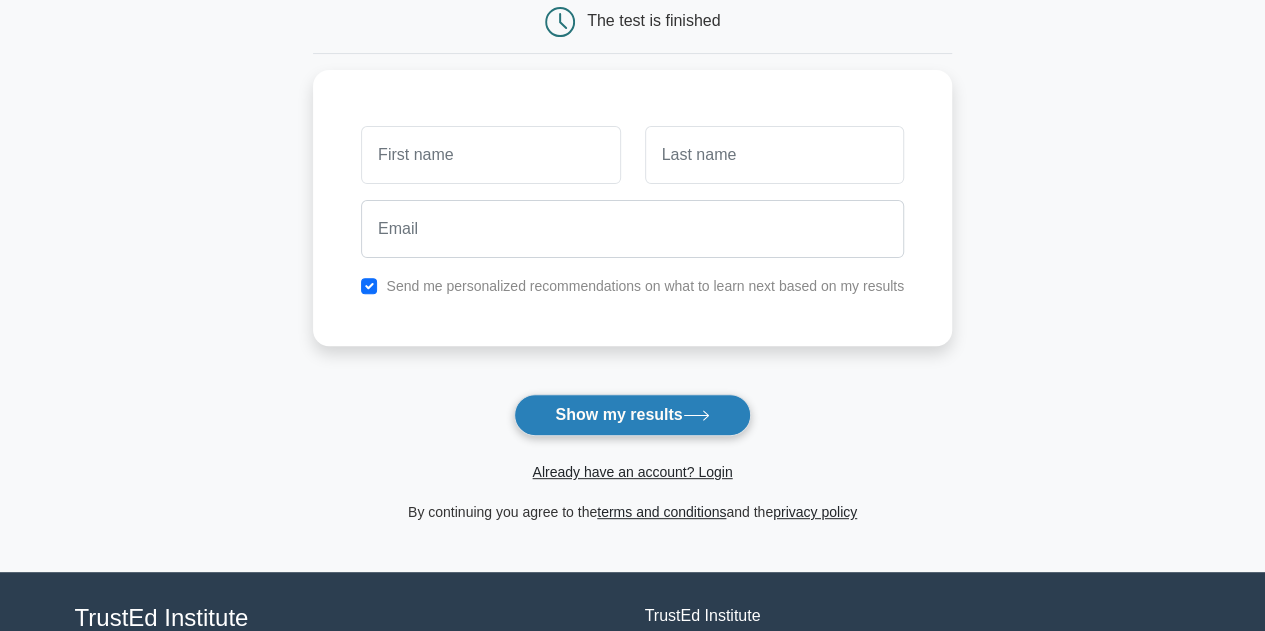click on "Show my results" at bounding box center (632, 415) 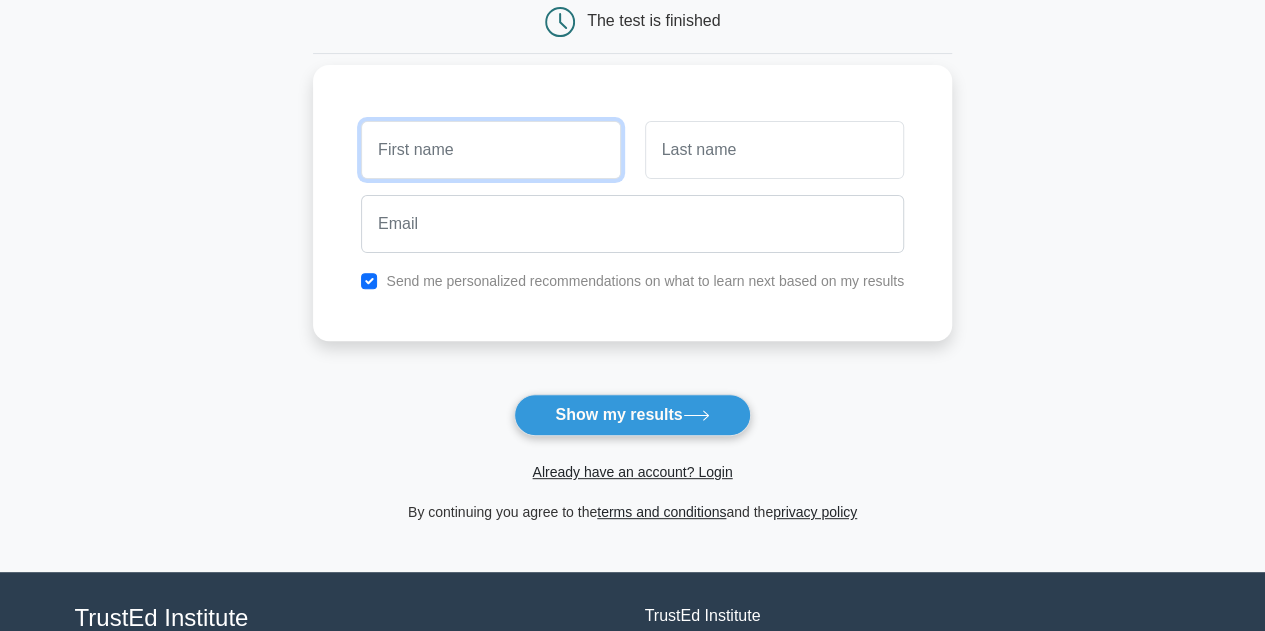 click at bounding box center [490, 150] 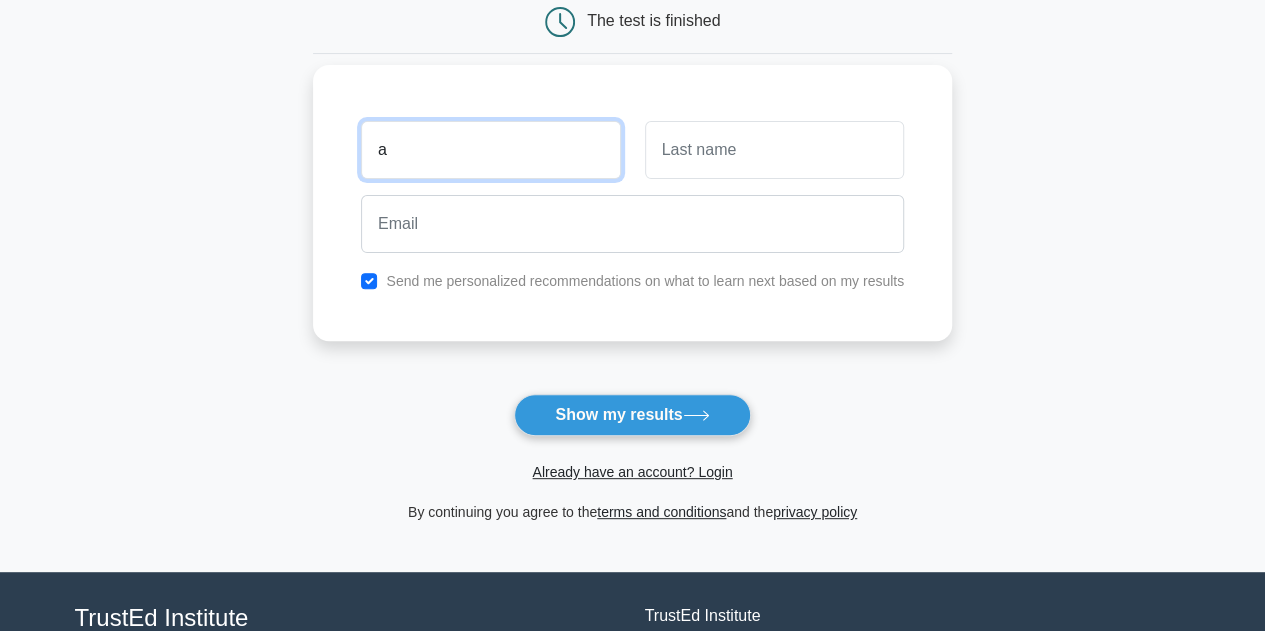 type on "a" 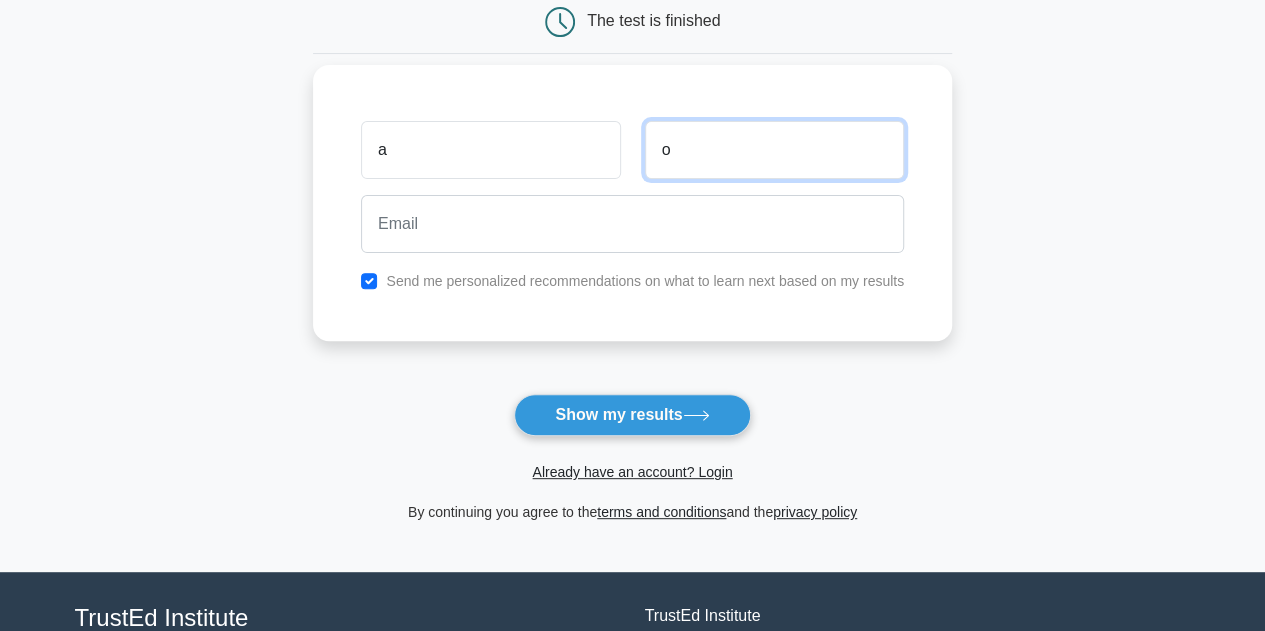 type on "o" 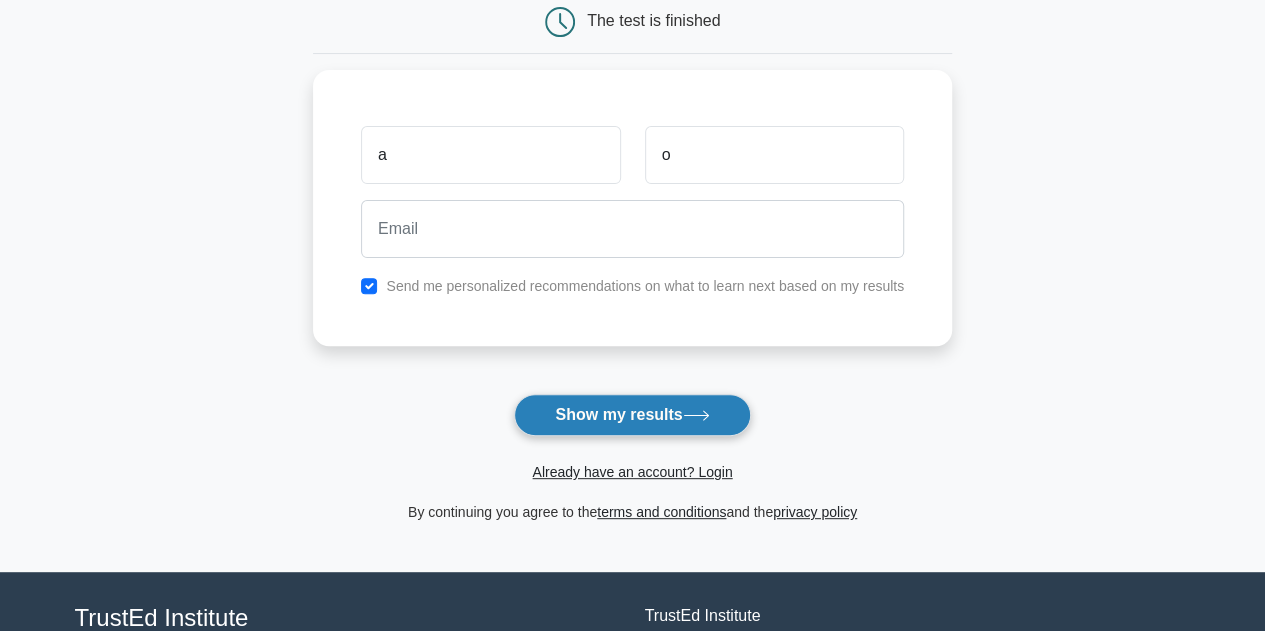 click on "Show my results" at bounding box center (632, 415) 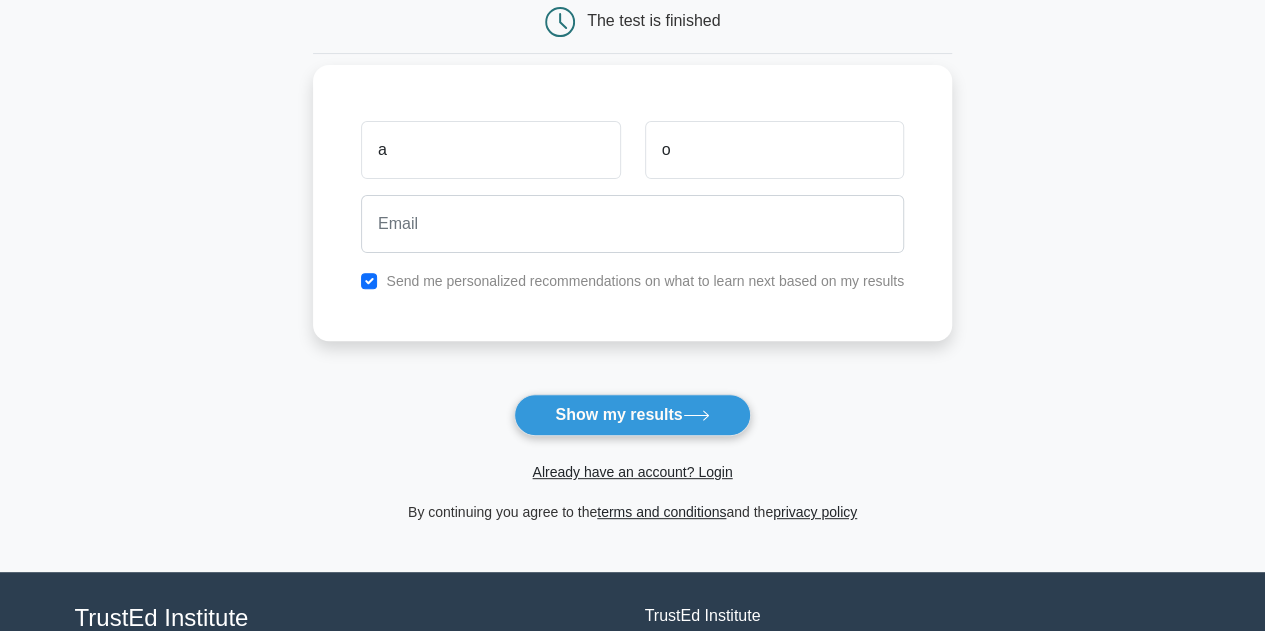 click on "Send me personalized recommendations on what to learn next based on my results" at bounding box center (645, 281) 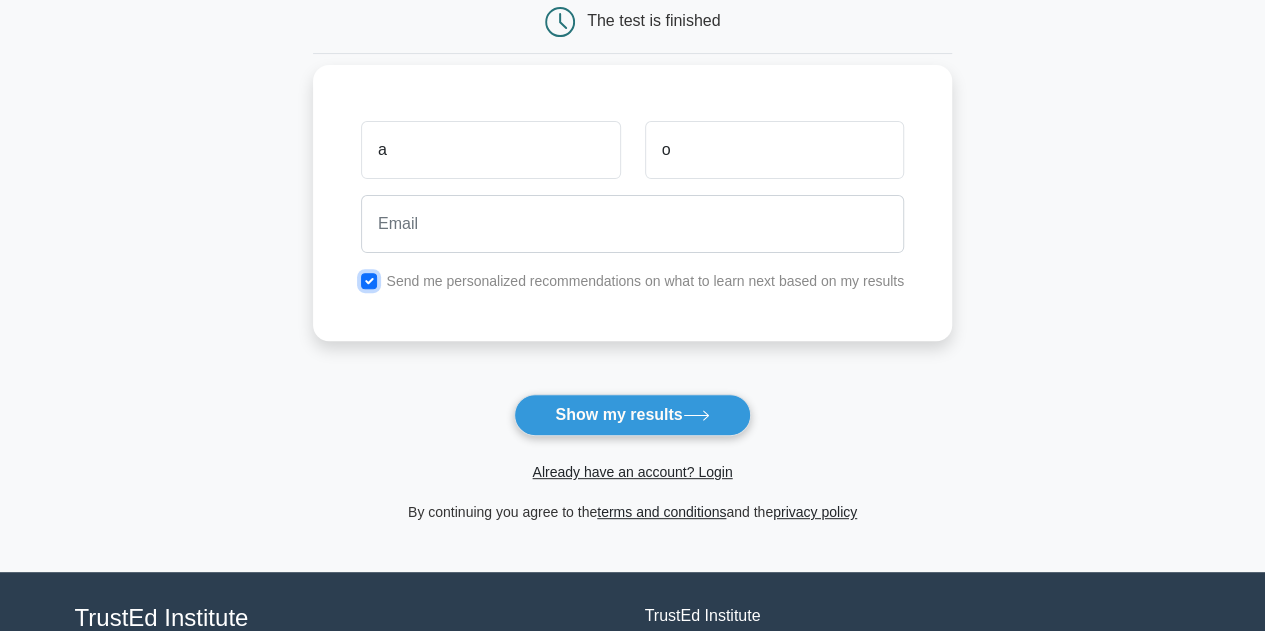 click at bounding box center [369, 281] 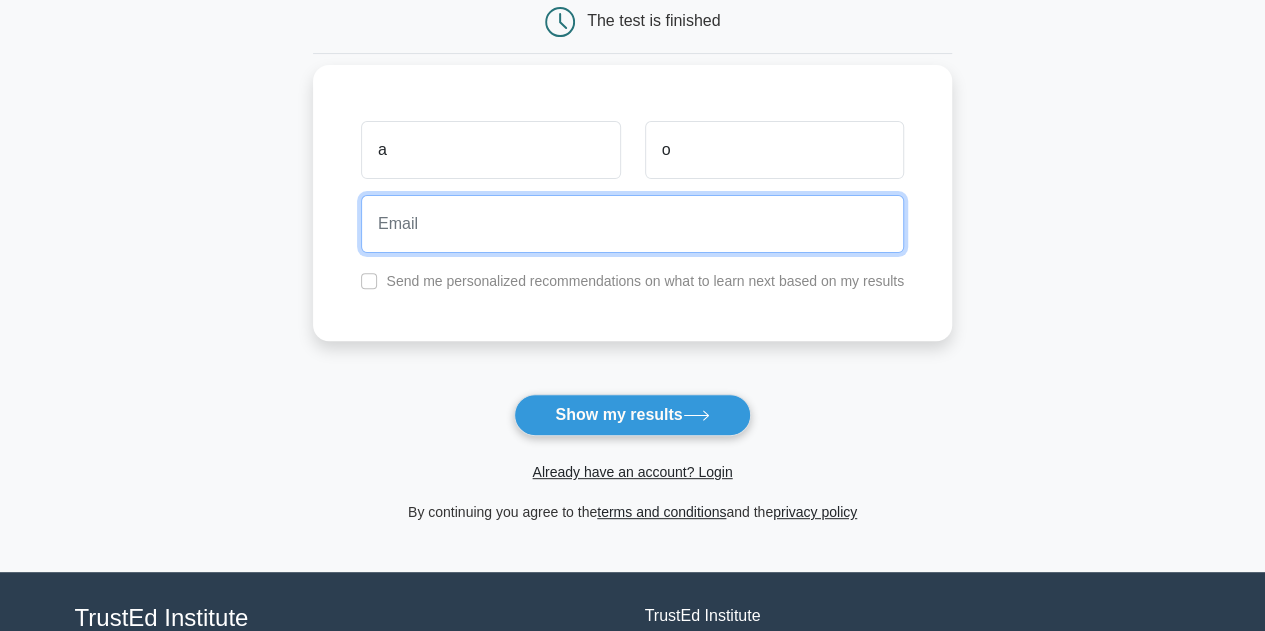 click at bounding box center (632, 224) 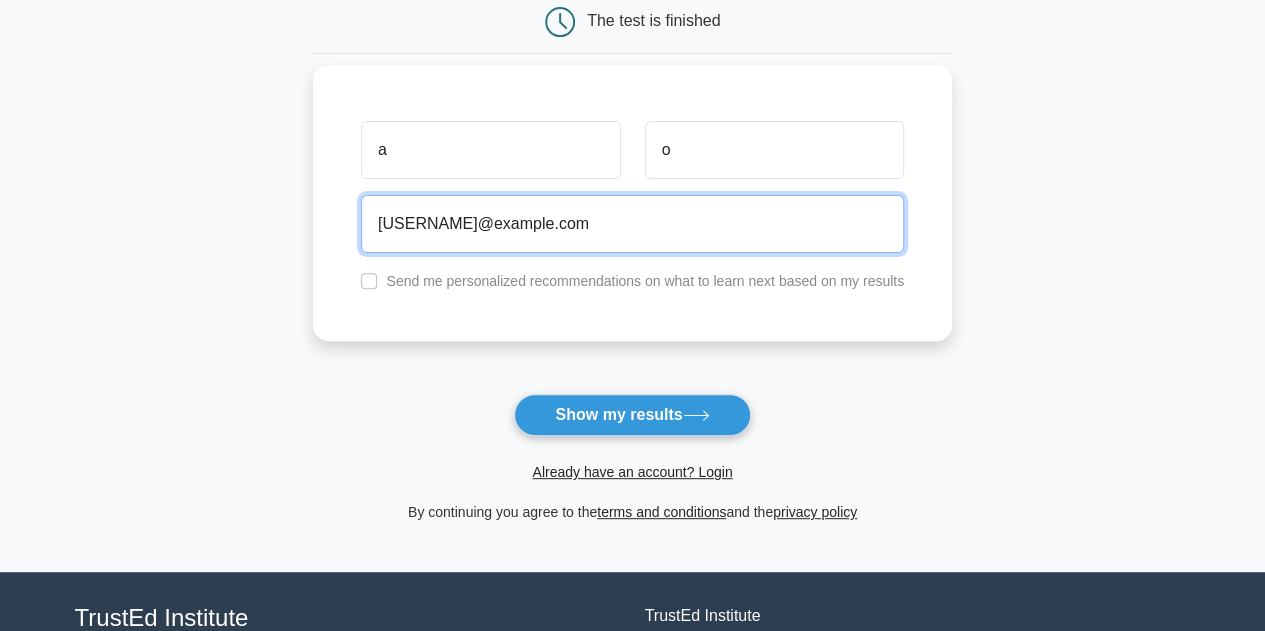 type on "oza.atharva10@gmail.com" 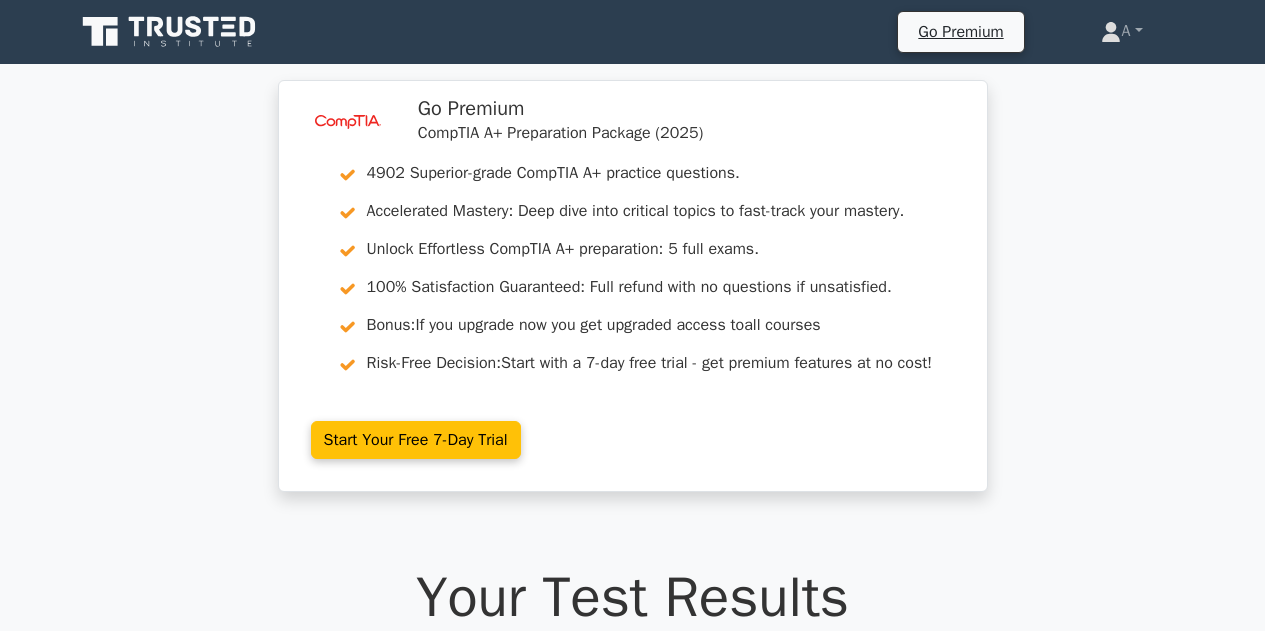 scroll, scrollTop: 0, scrollLeft: 0, axis: both 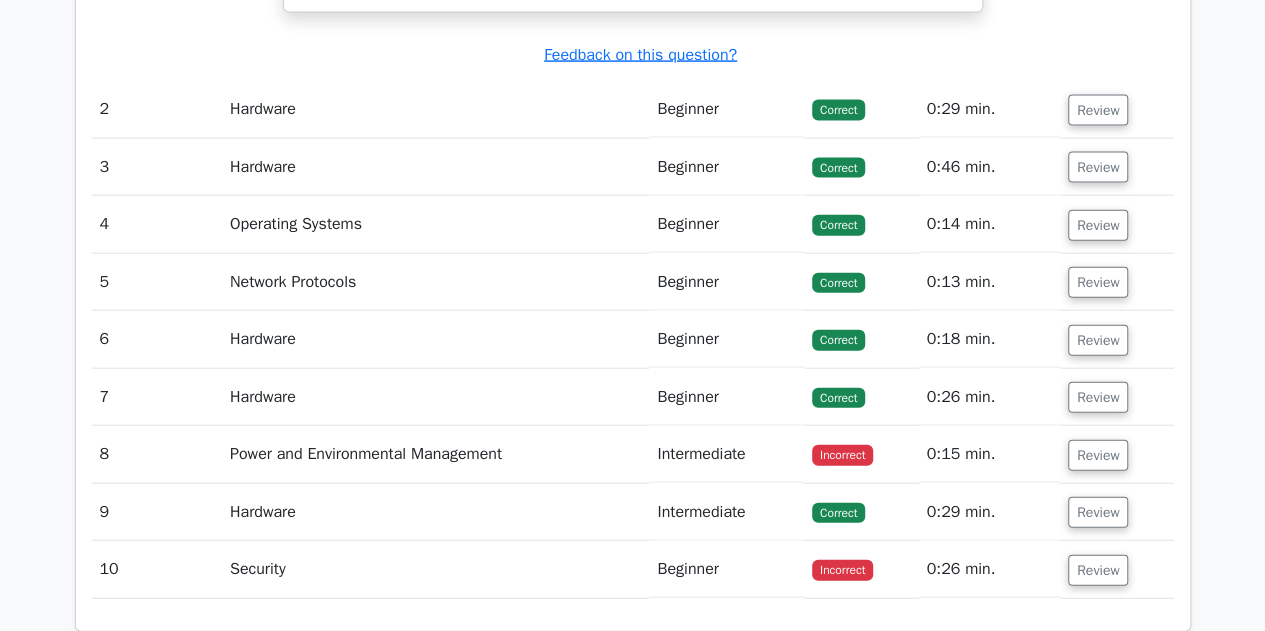 click on "Power and Environmental Management" at bounding box center (435, 454) 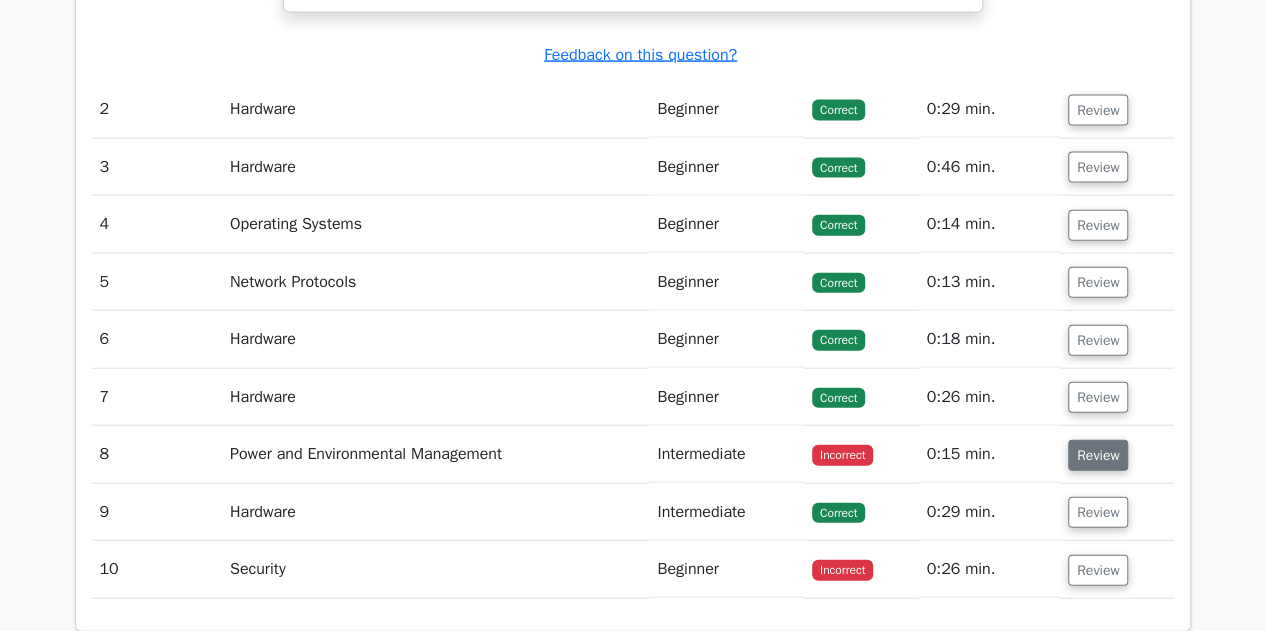 click on "Review" at bounding box center (1098, 455) 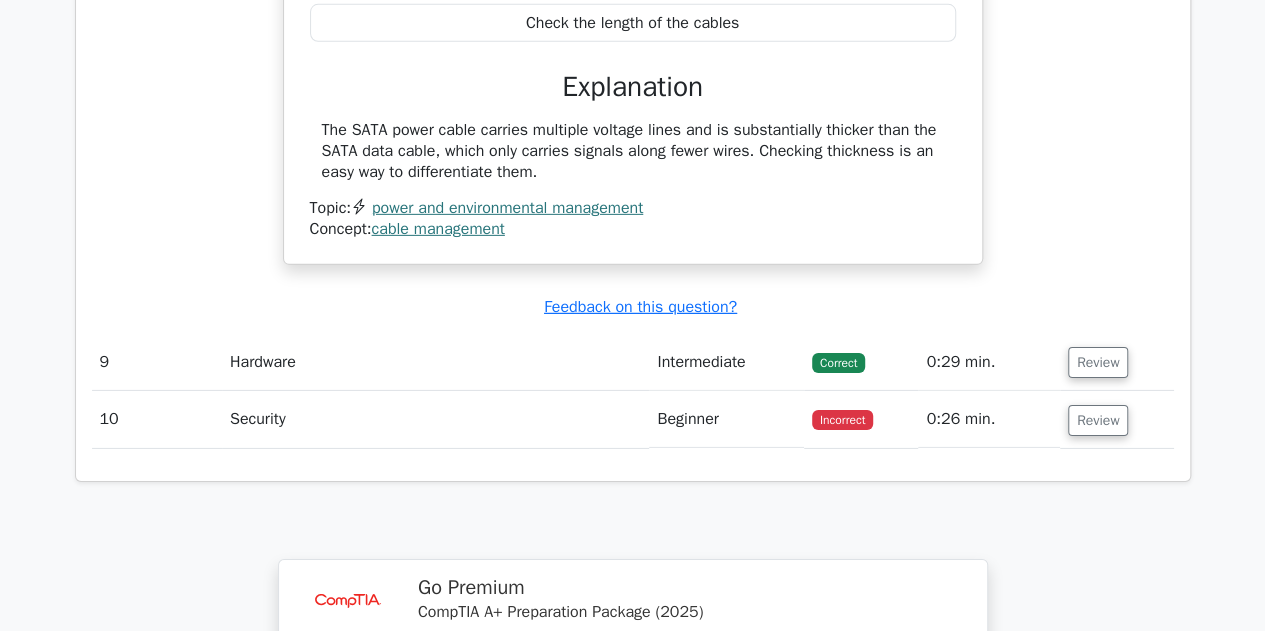 scroll, scrollTop: 3022, scrollLeft: 0, axis: vertical 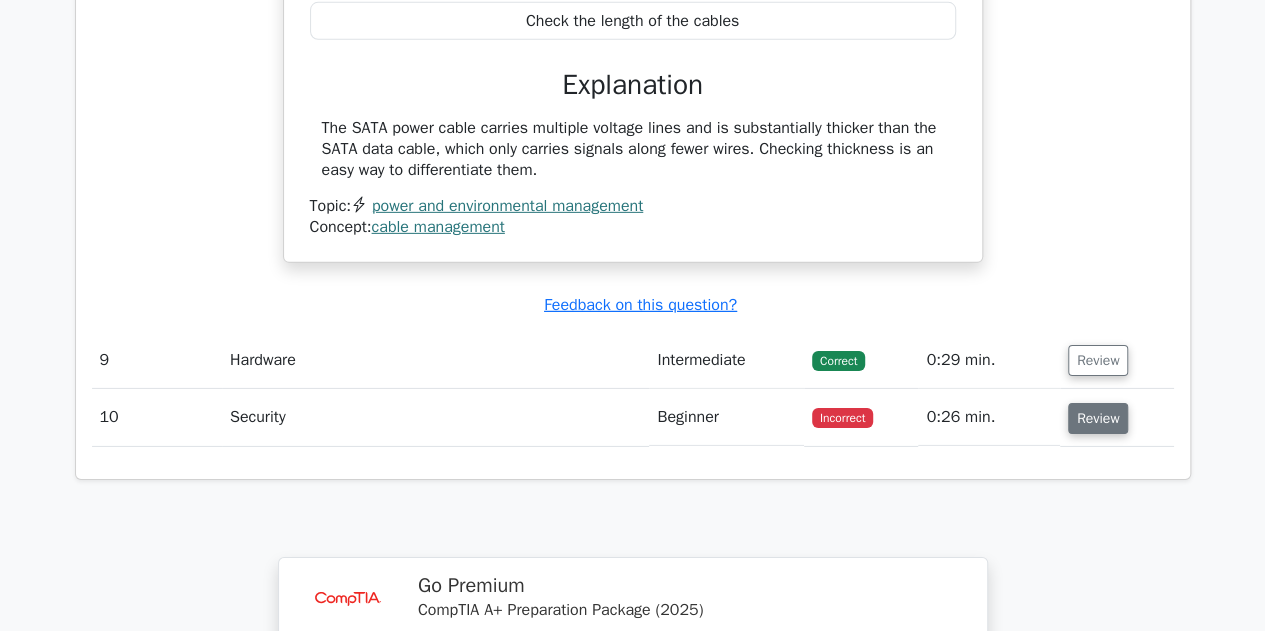 click on "Review" at bounding box center [1098, 418] 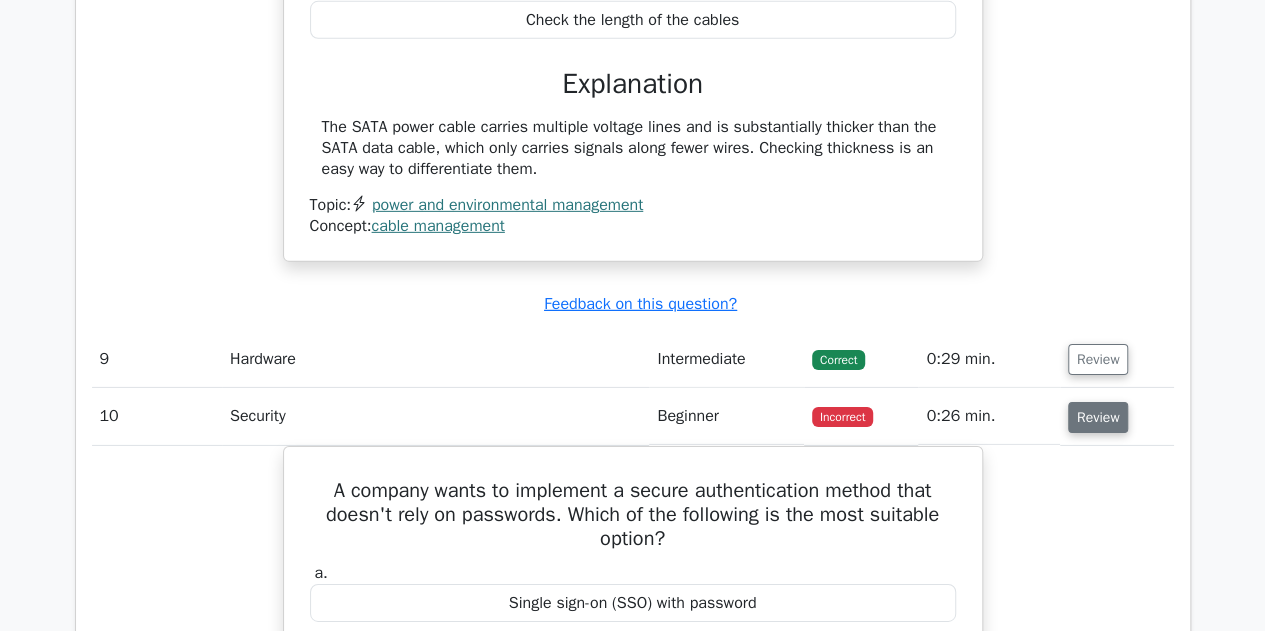 scroll, scrollTop: 3020, scrollLeft: 0, axis: vertical 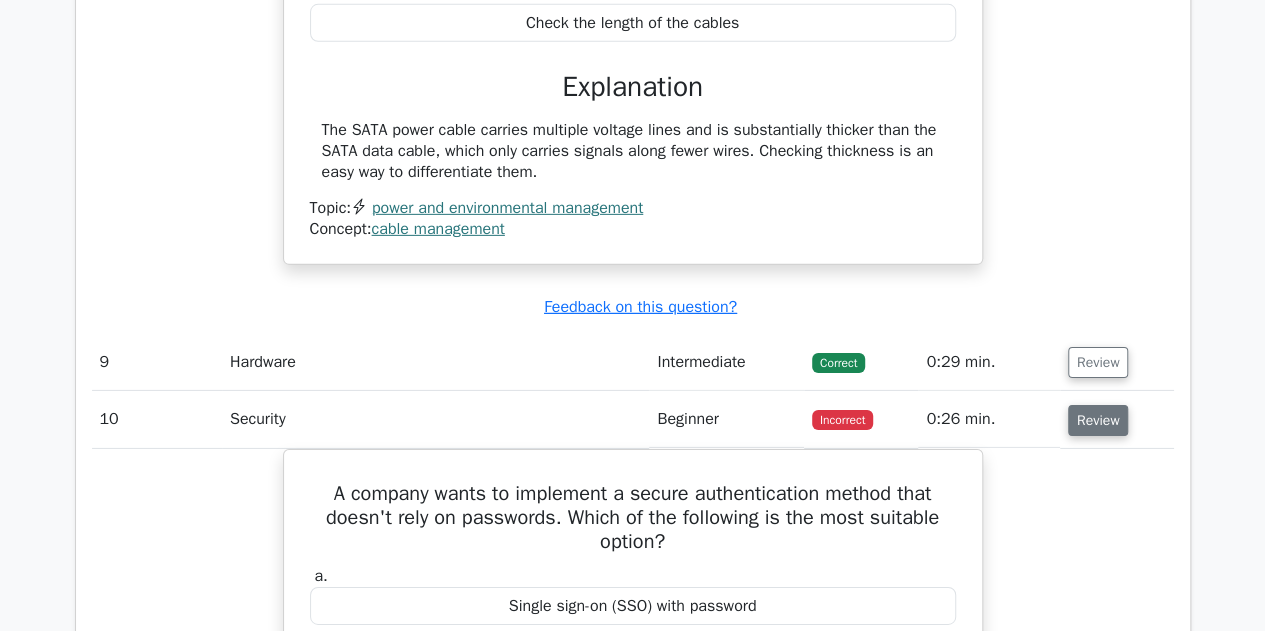 click on "Review" at bounding box center (1098, 420) 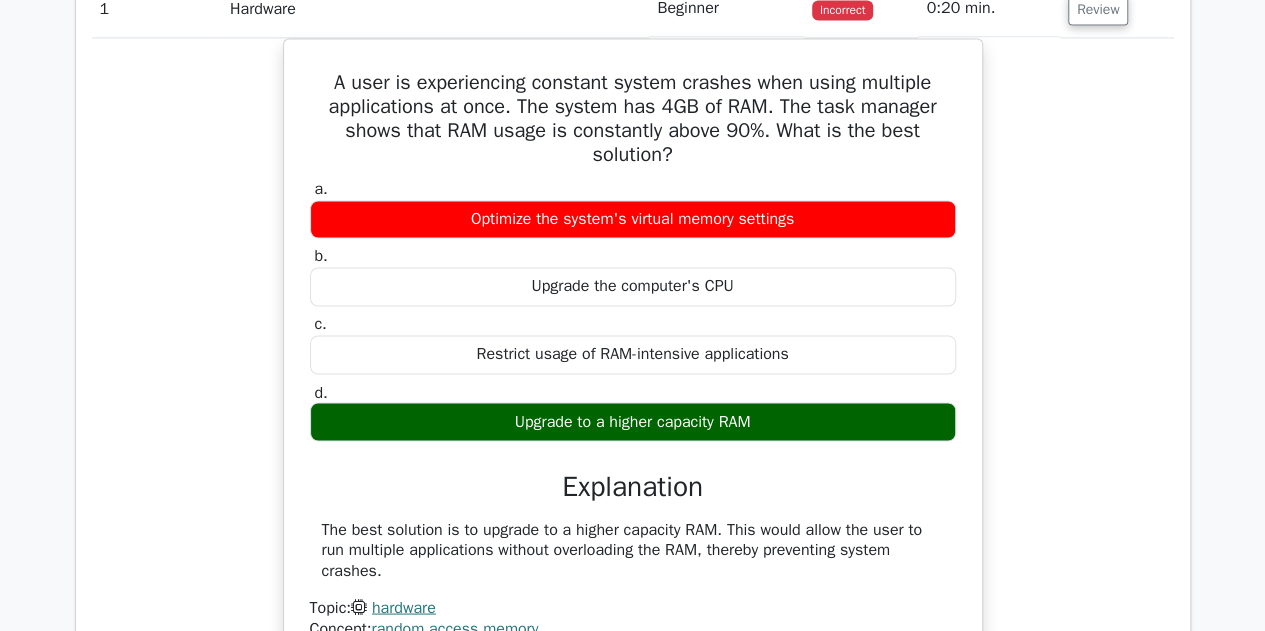 scroll, scrollTop: 1746, scrollLeft: 0, axis: vertical 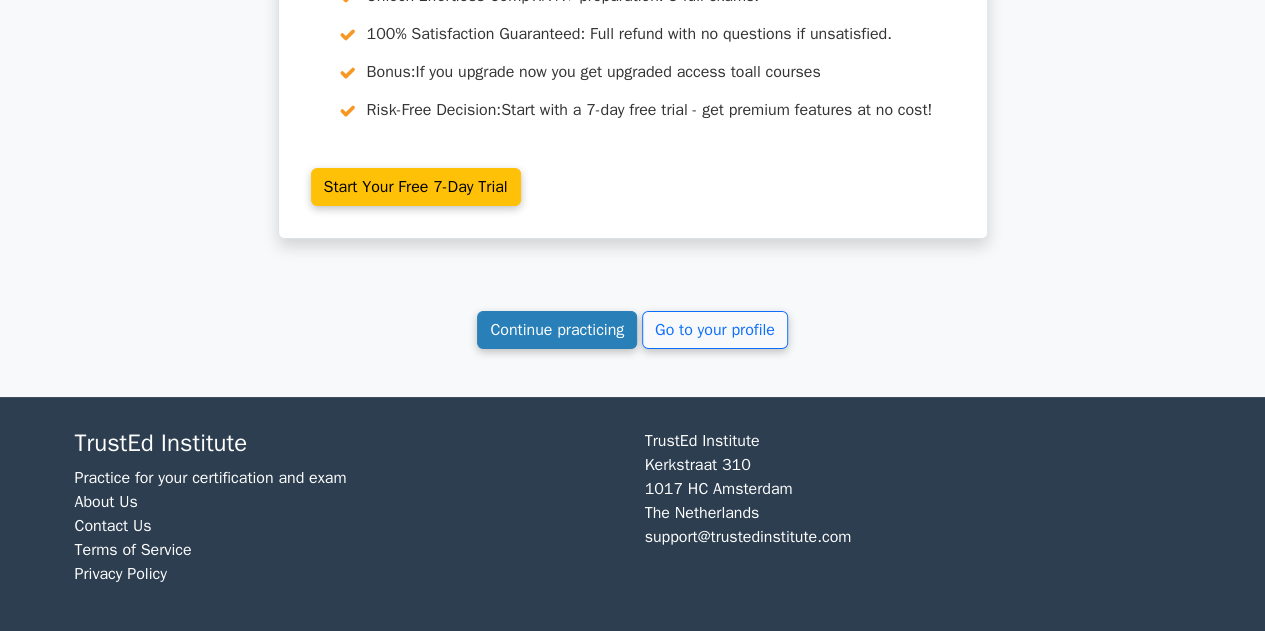 click on "Continue practicing" at bounding box center (557, 330) 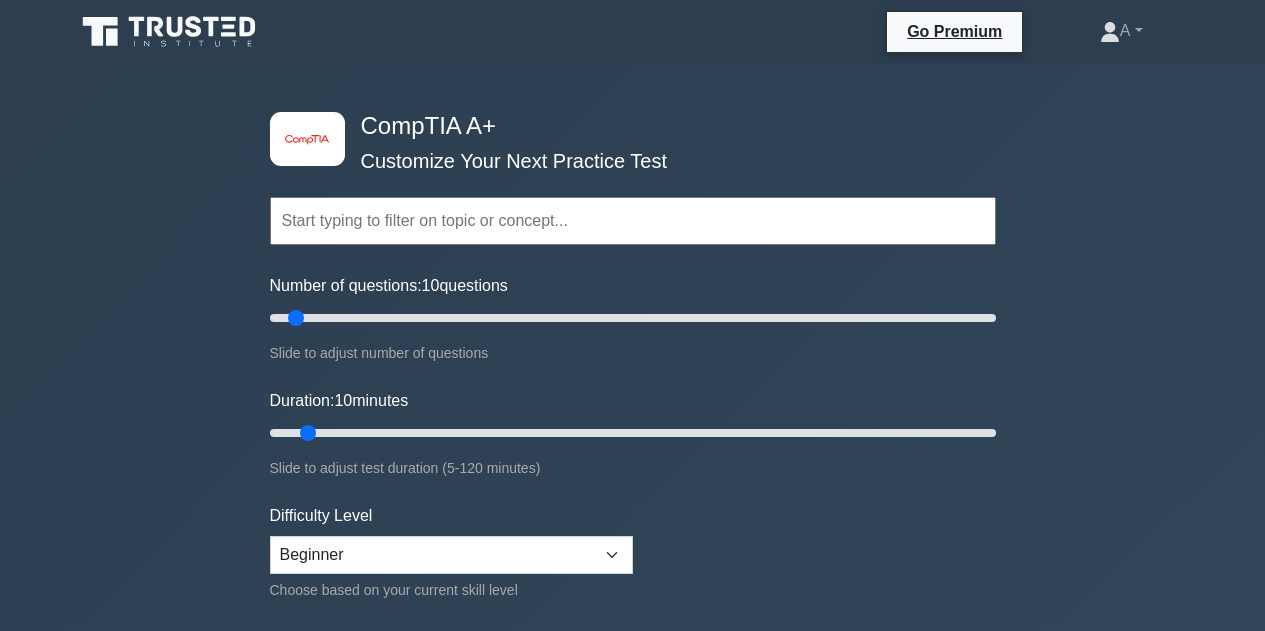 scroll, scrollTop: 0, scrollLeft: 0, axis: both 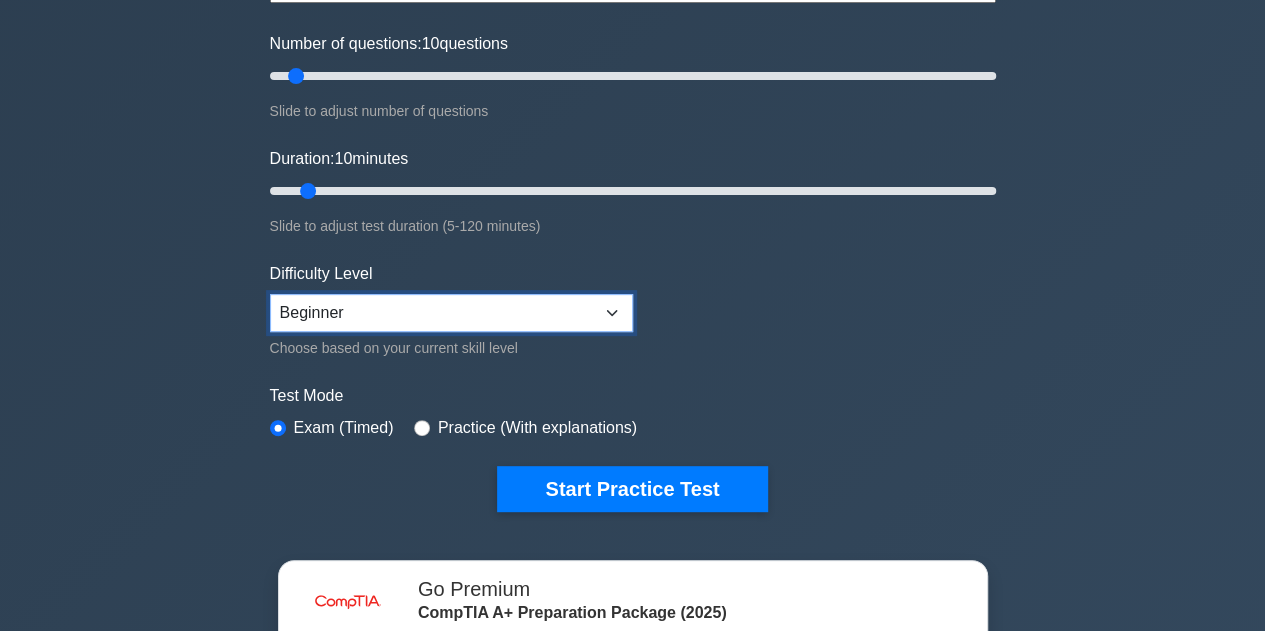 click on "Beginner
Intermediate
Expert" at bounding box center [451, 313] 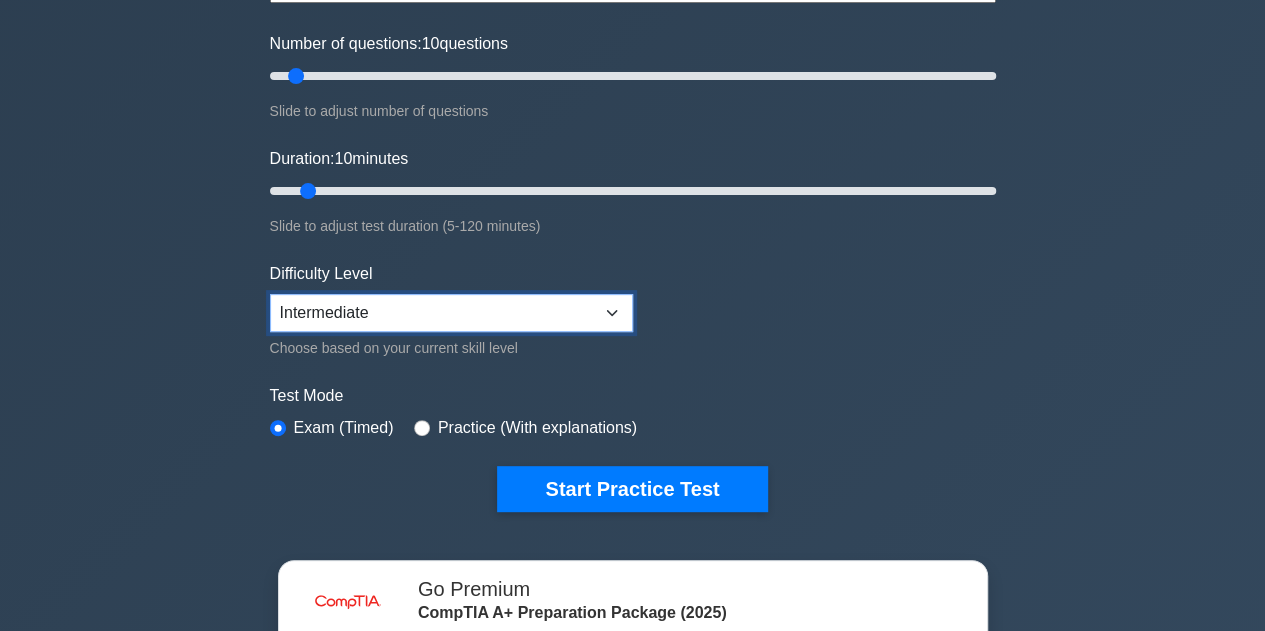 click on "Beginner
Intermediate
Expert" at bounding box center (451, 313) 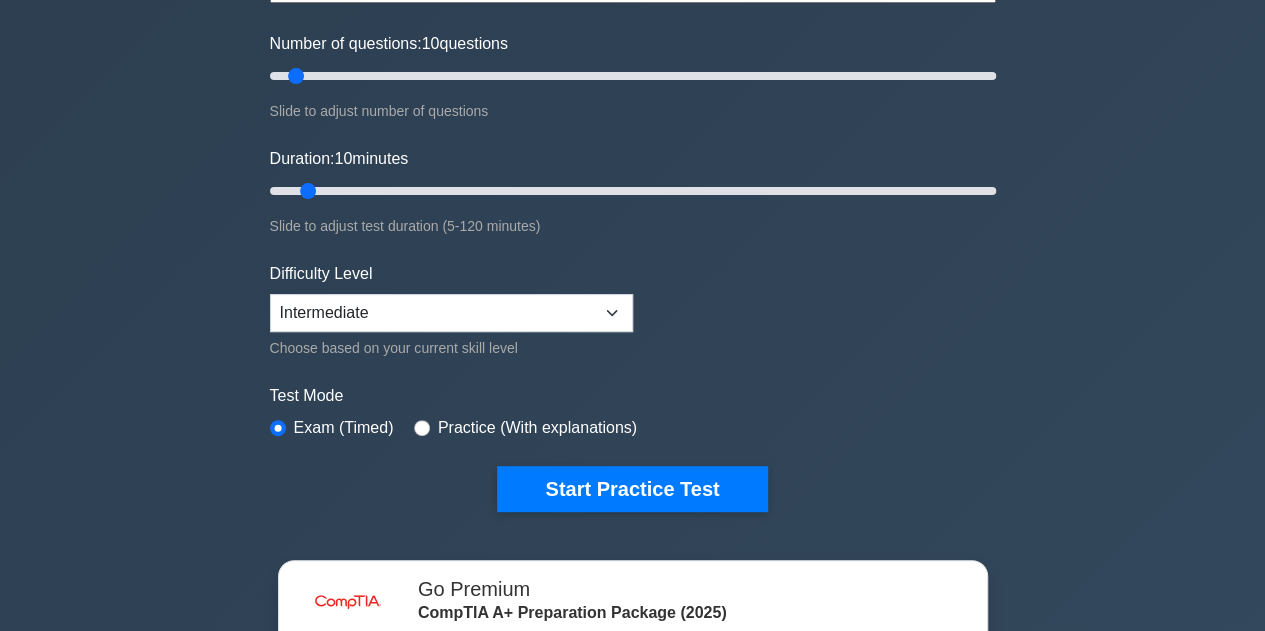 click on "Topics
Hardware
Operating Systems
Networking
Security
Troubleshooting
Mobile Devices
Virtualization and Cloud Computing
Hardware and Network Troubleshooting
Operational Procedures" at bounding box center [633, 203] 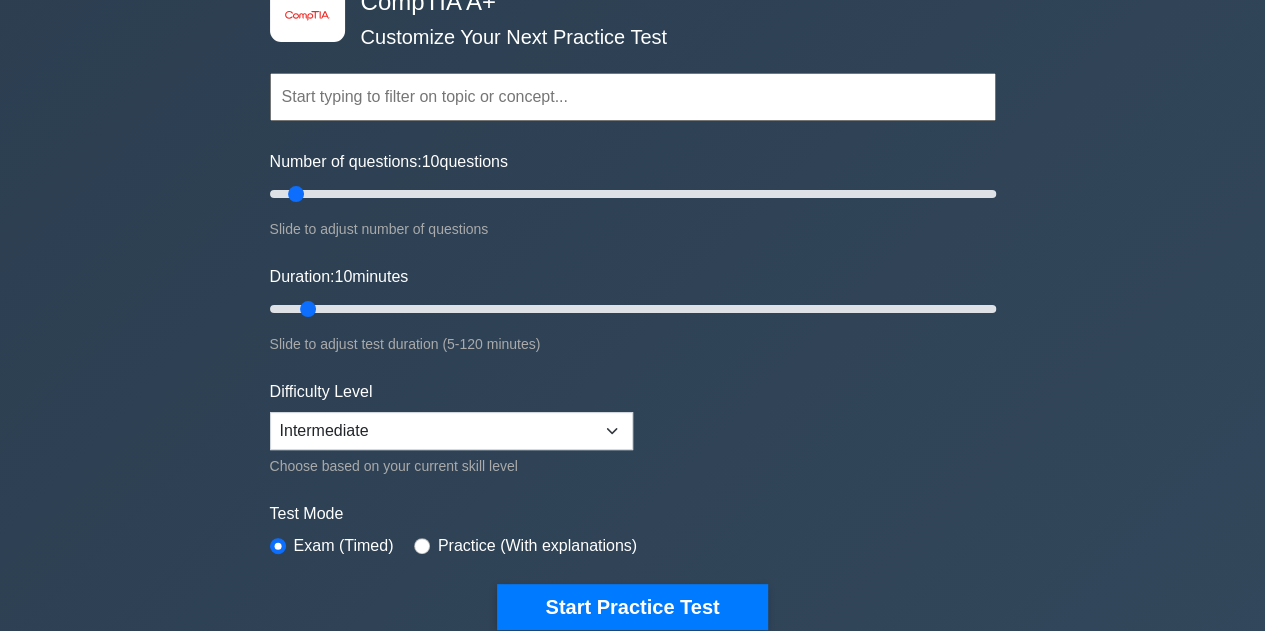 scroll, scrollTop: 0, scrollLeft: 0, axis: both 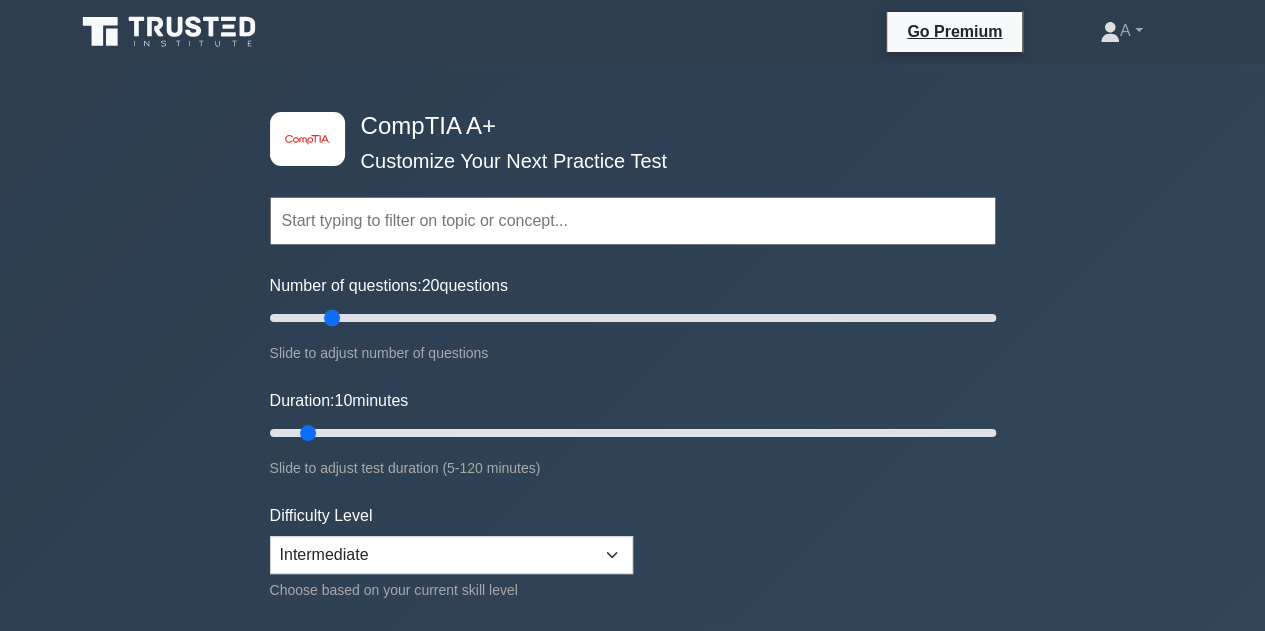 drag, startPoint x: 294, startPoint y: 311, endPoint x: 326, endPoint y: 312, distance: 32.01562 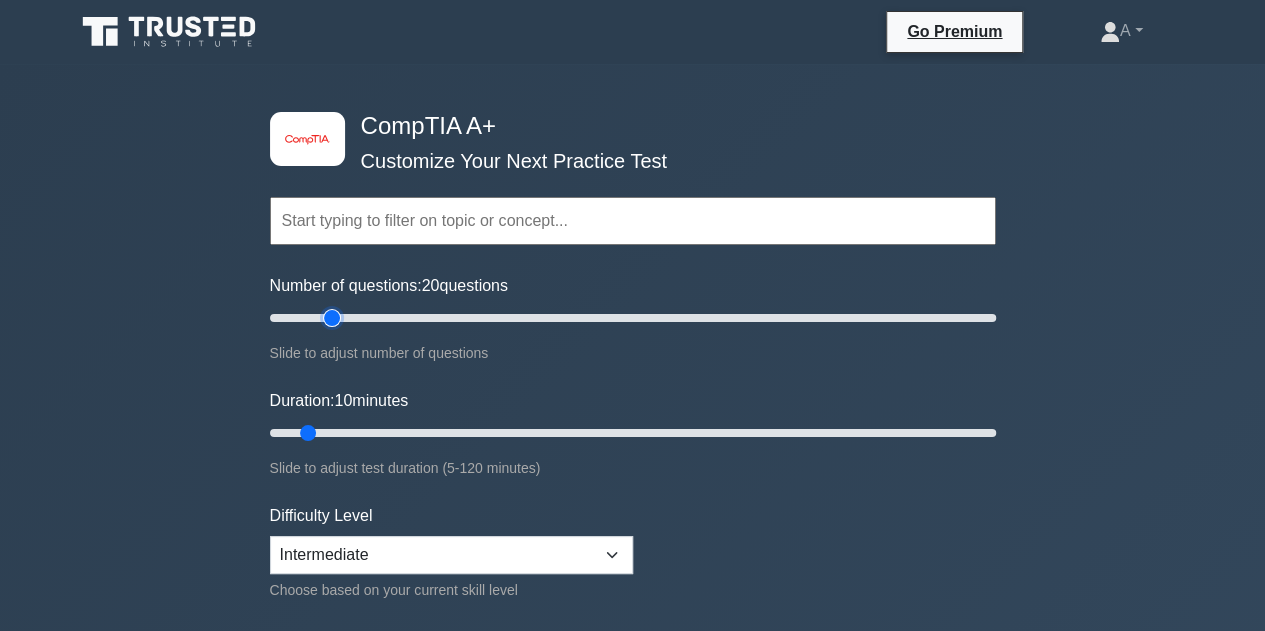type on "20" 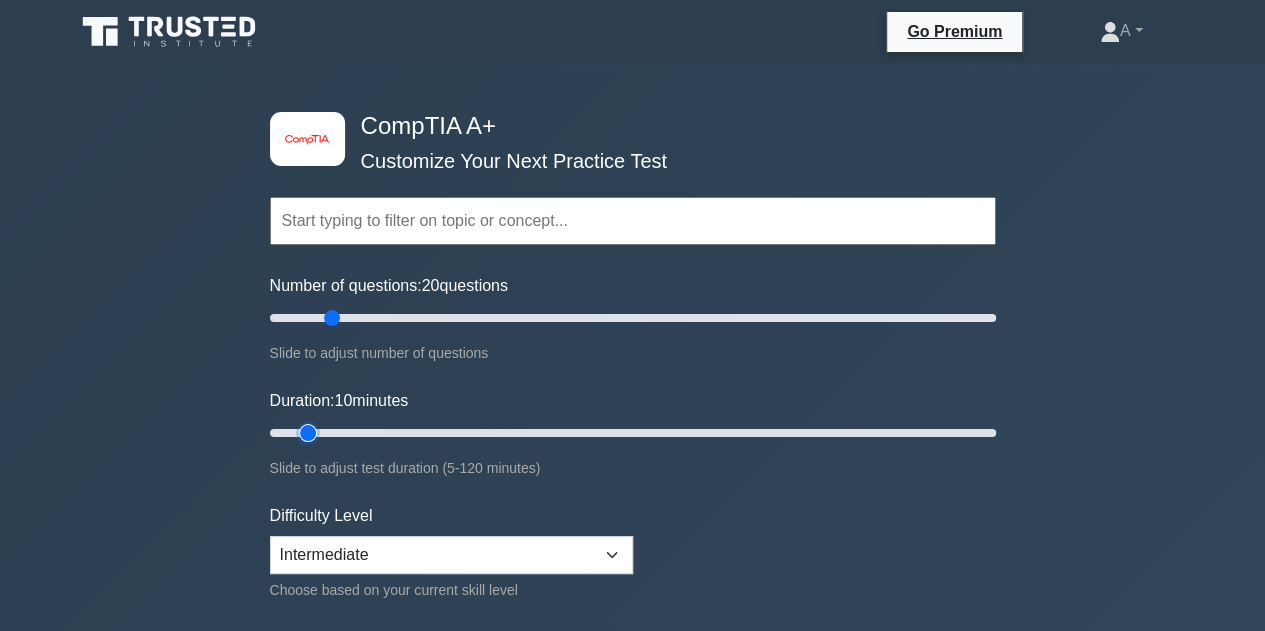 click on "Duration:  10  minutes" at bounding box center (633, 433) 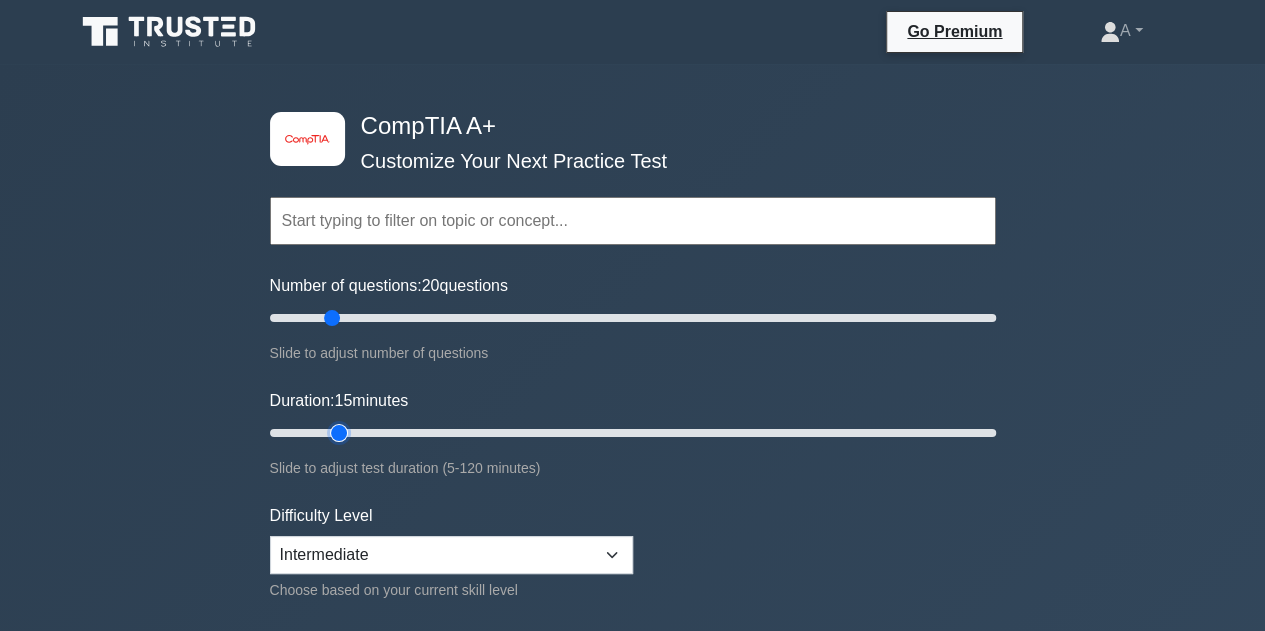 drag, startPoint x: 304, startPoint y: 427, endPoint x: 328, endPoint y: 431, distance: 24.33105 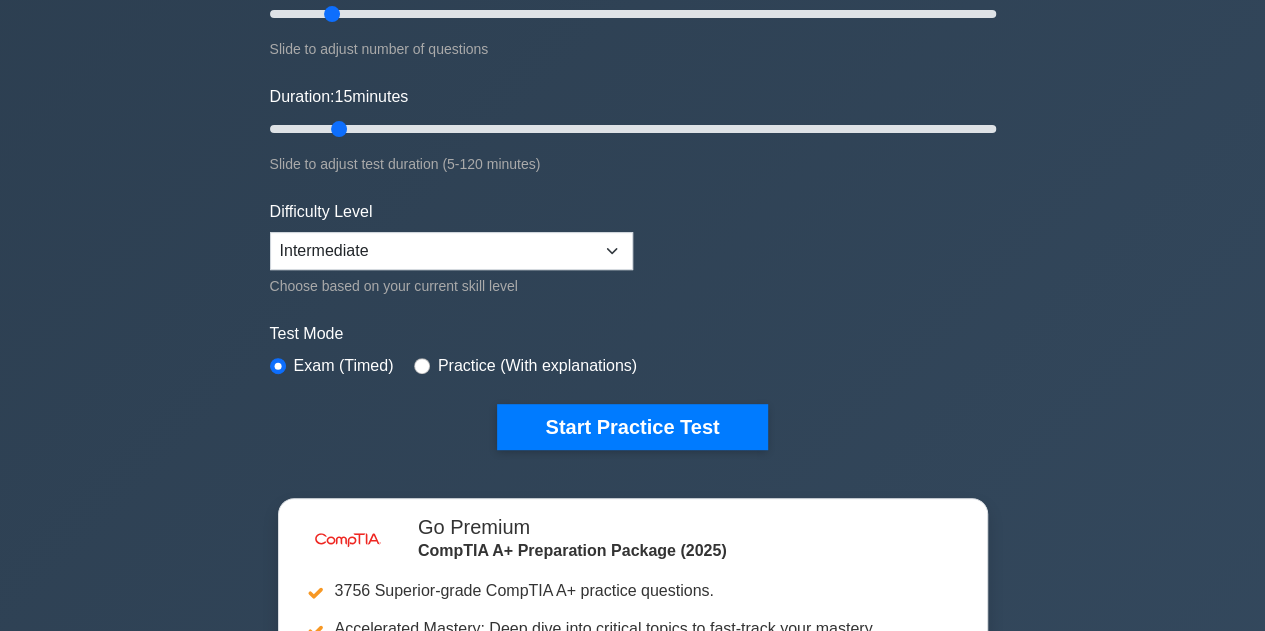 click on "image/svg+xml
CompTIA A+
Customize Your Next Practice Test
Topics
Hardware
Operating Systems
Networking
Security
Troubleshooting" at bounding box center [633, 129] 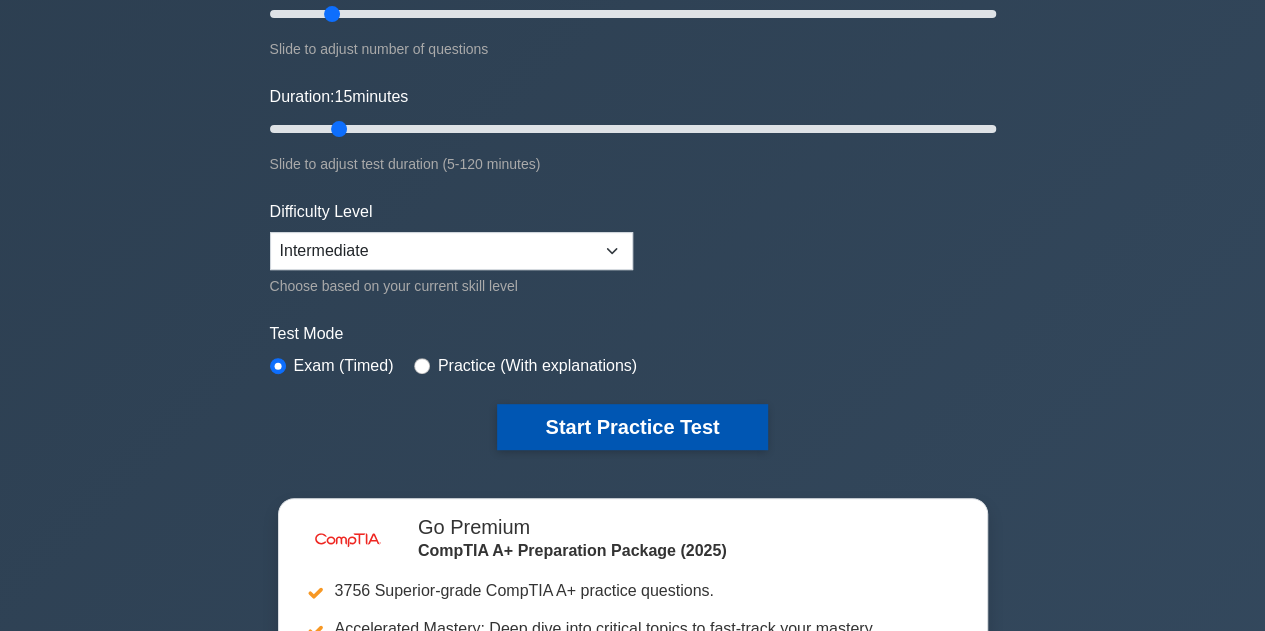 click on "Start Practice Test" at bounding box center [632, 427] 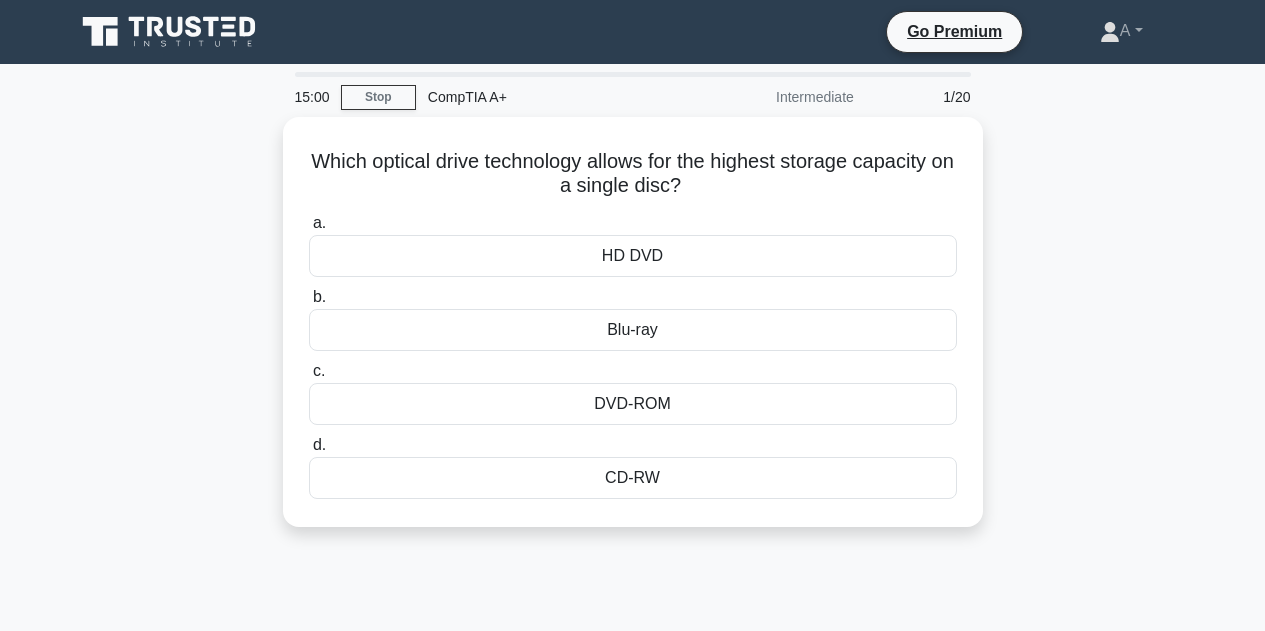 scroll, scrollTop: 0, scrollLeft: 0, axis: both 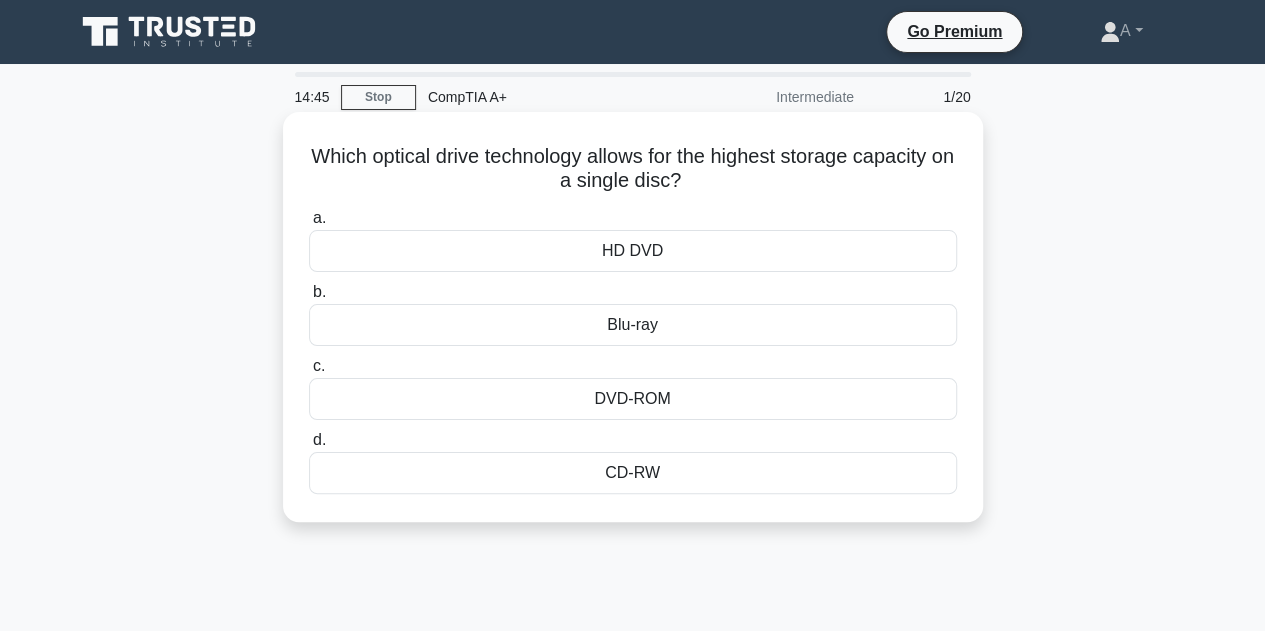 click on "Blu-ray" at bounding box center (633, 325) 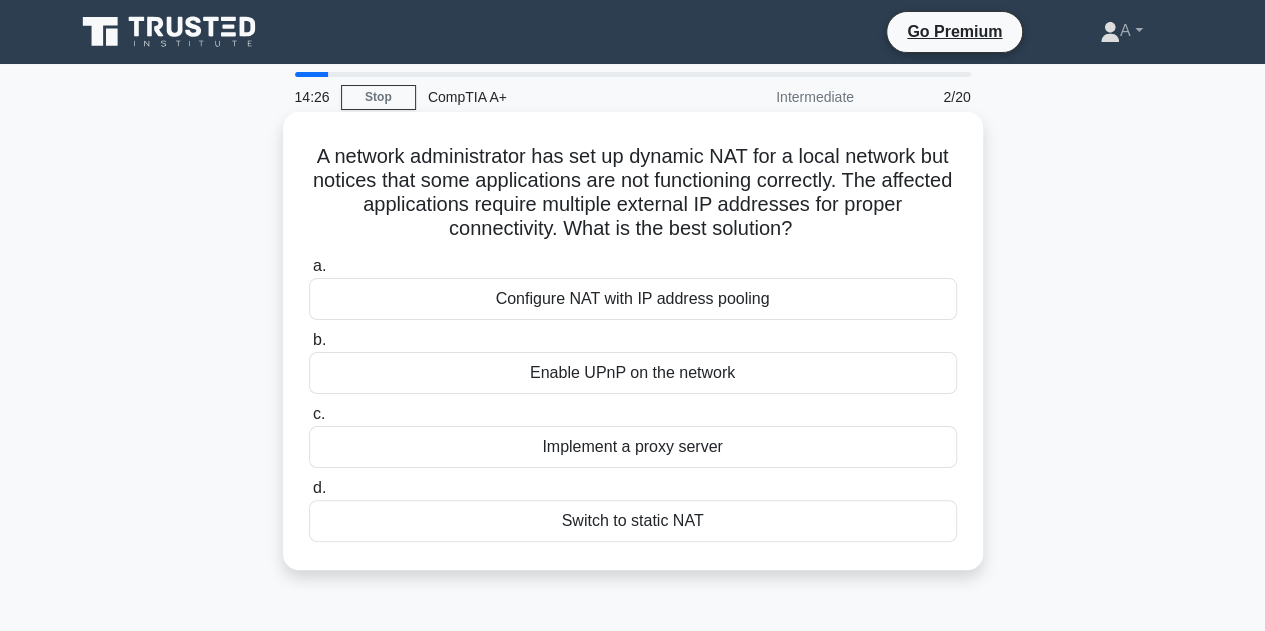 click on "Configure NAT with IP address pooling" at bounding box center [633, 299] 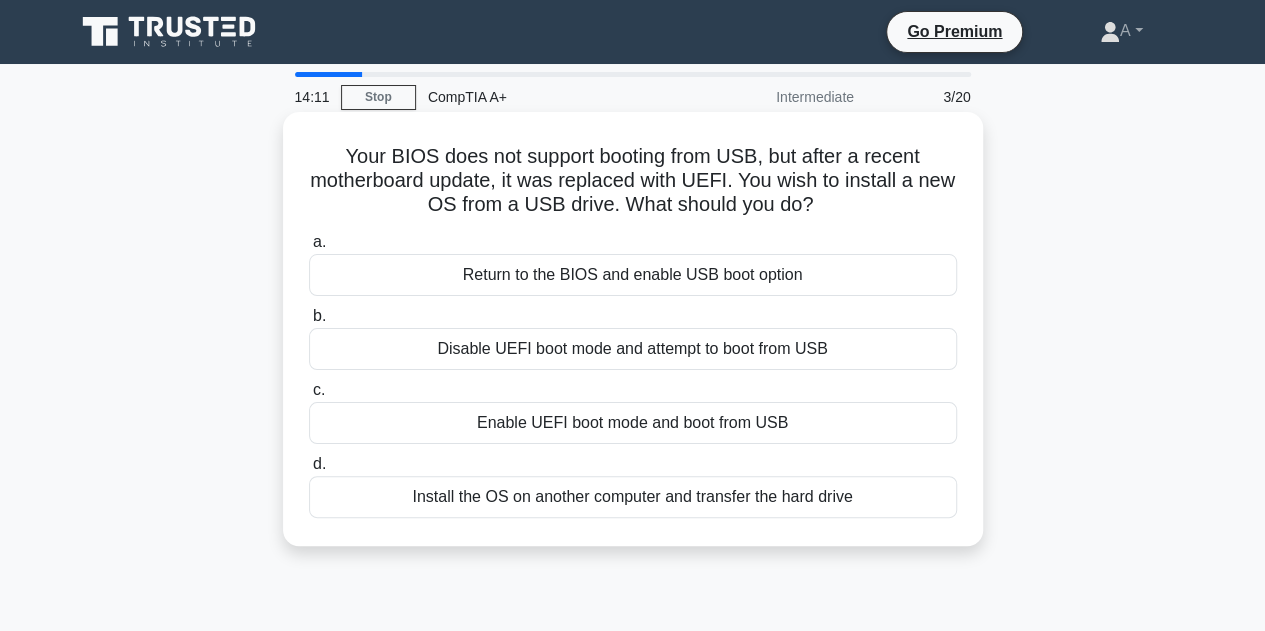 click on "Enable UEFI boot mode and boot from USB" at bounding box center (633, 423) 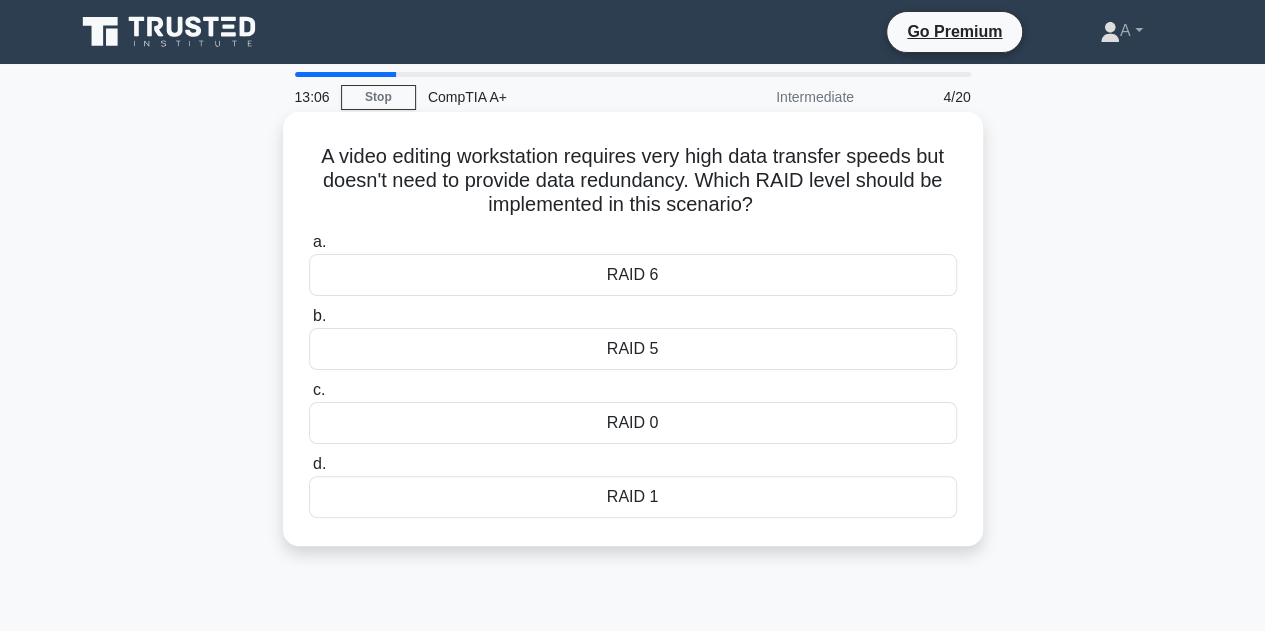 click on "RAID 0" at bounding box center (633, 423) 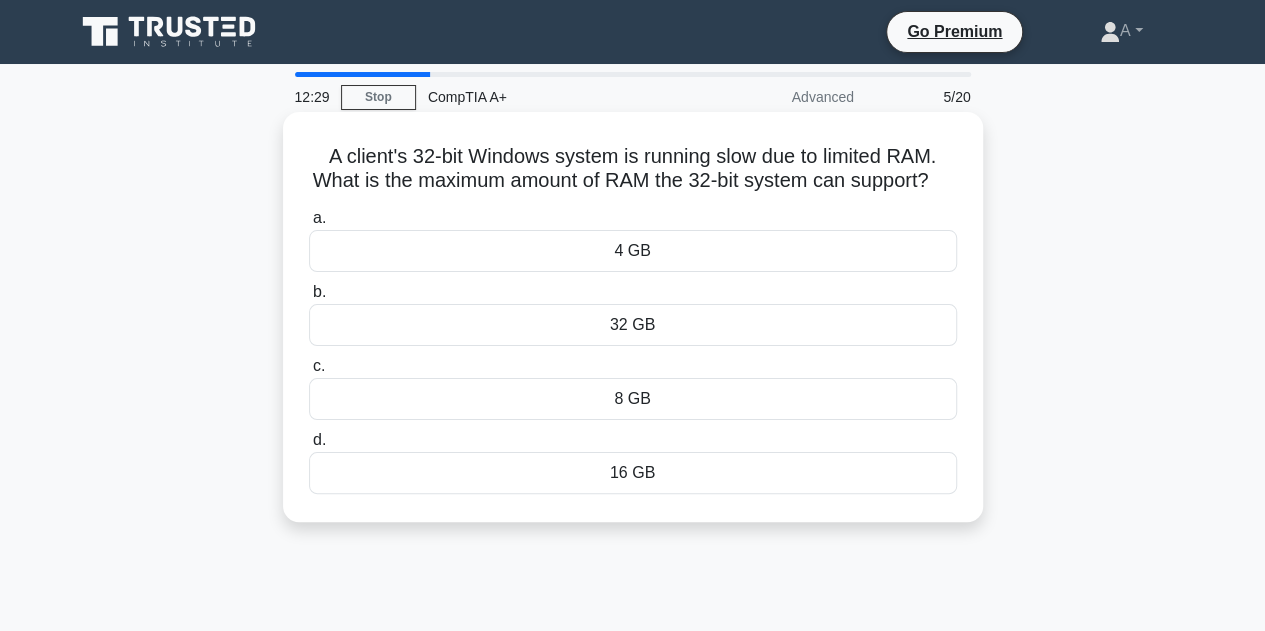 click on "4 GB" at bounding box center [633, 251] 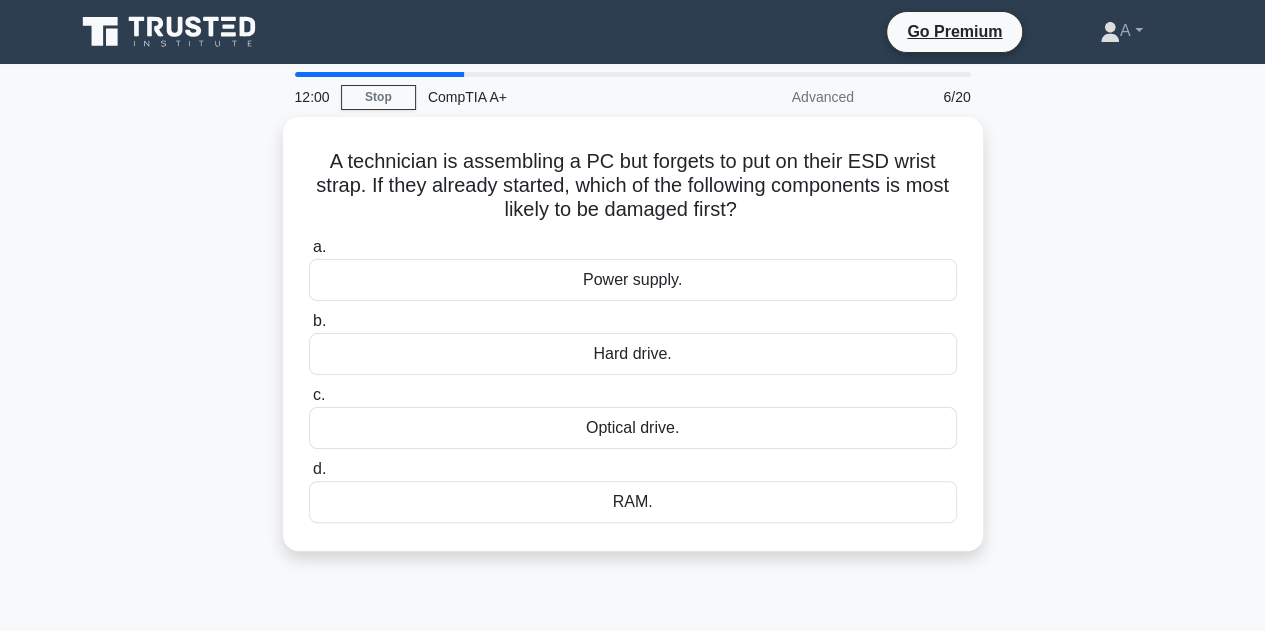 click on "Power supply." at bounding box center (633, 280) 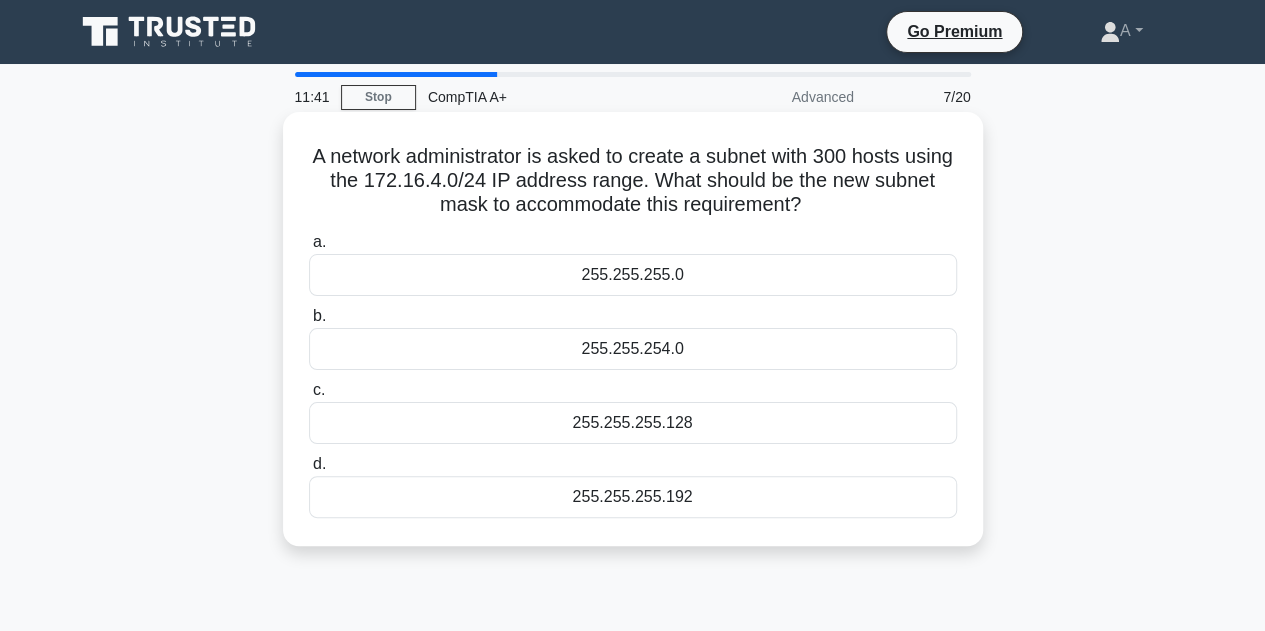 click on "255.255.255.0" at bounding box center [633, 275] 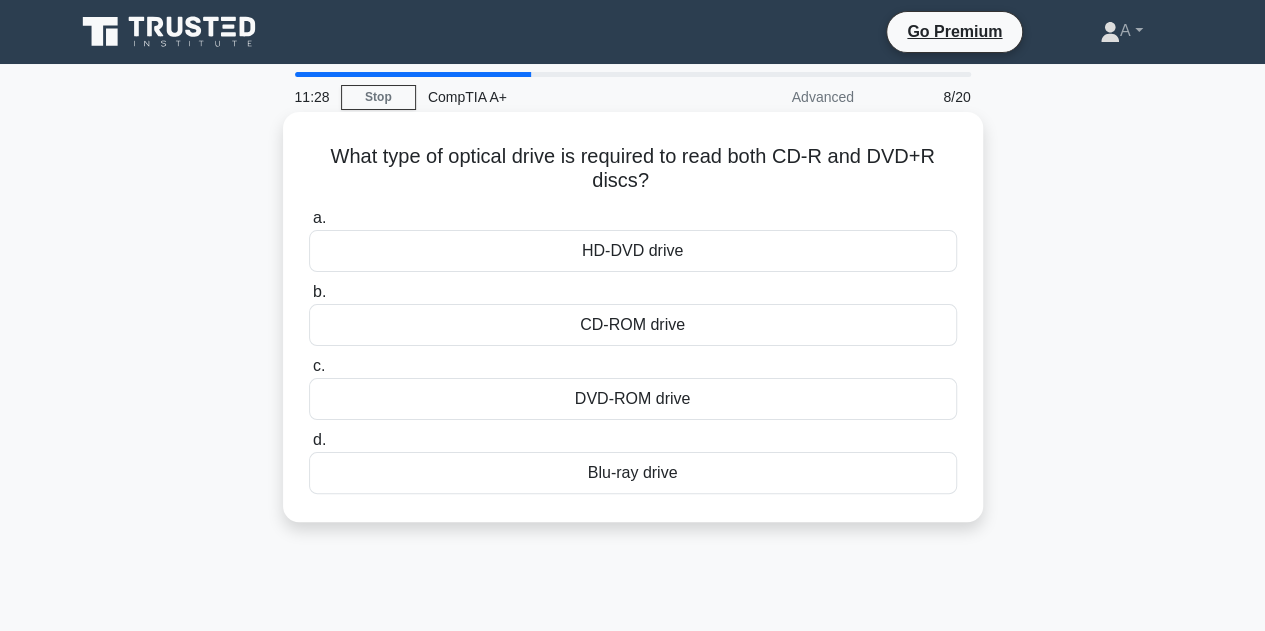 click on "DVD-ROM drive" at bounding box center [633, 399] 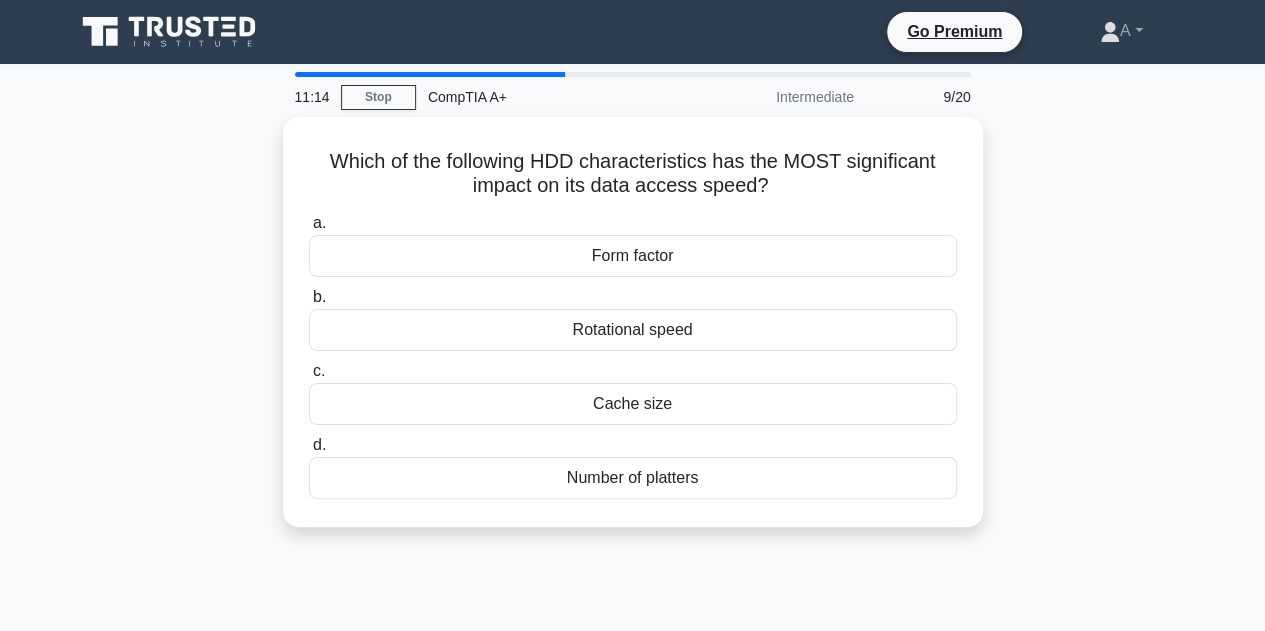 click on "Cache size" at bounding box center [633, 404] 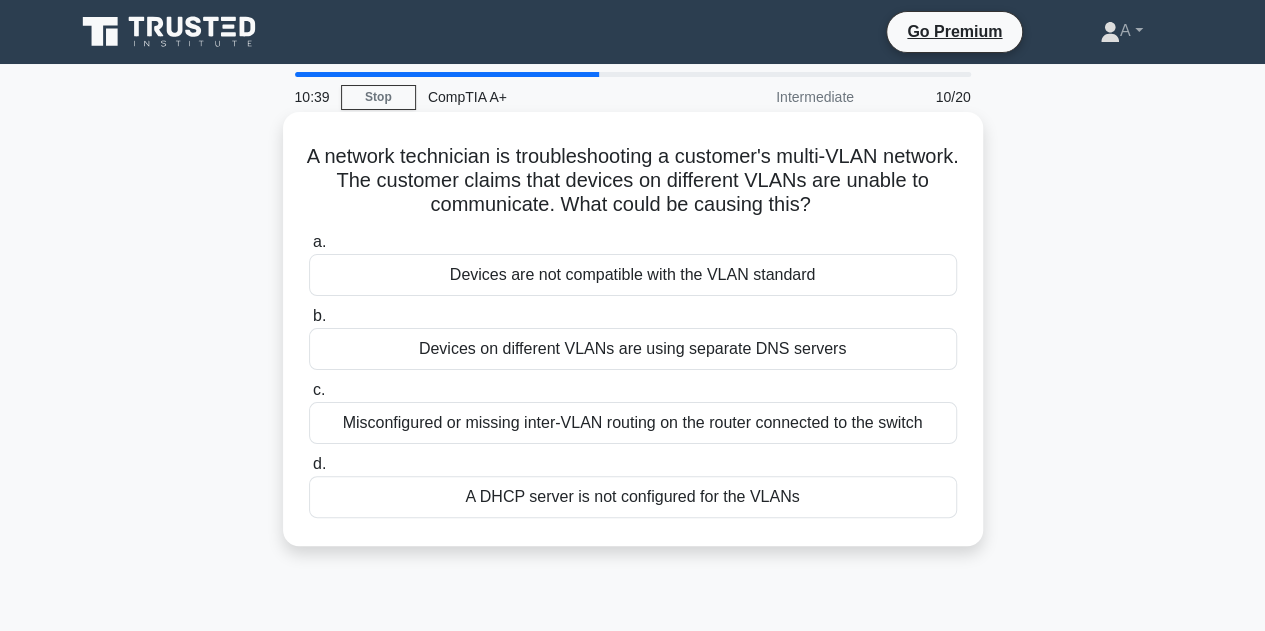 click on "Misconfigured or missing inter-VLAN routing on the router connected to the switch" at bounding box center [633, 423] 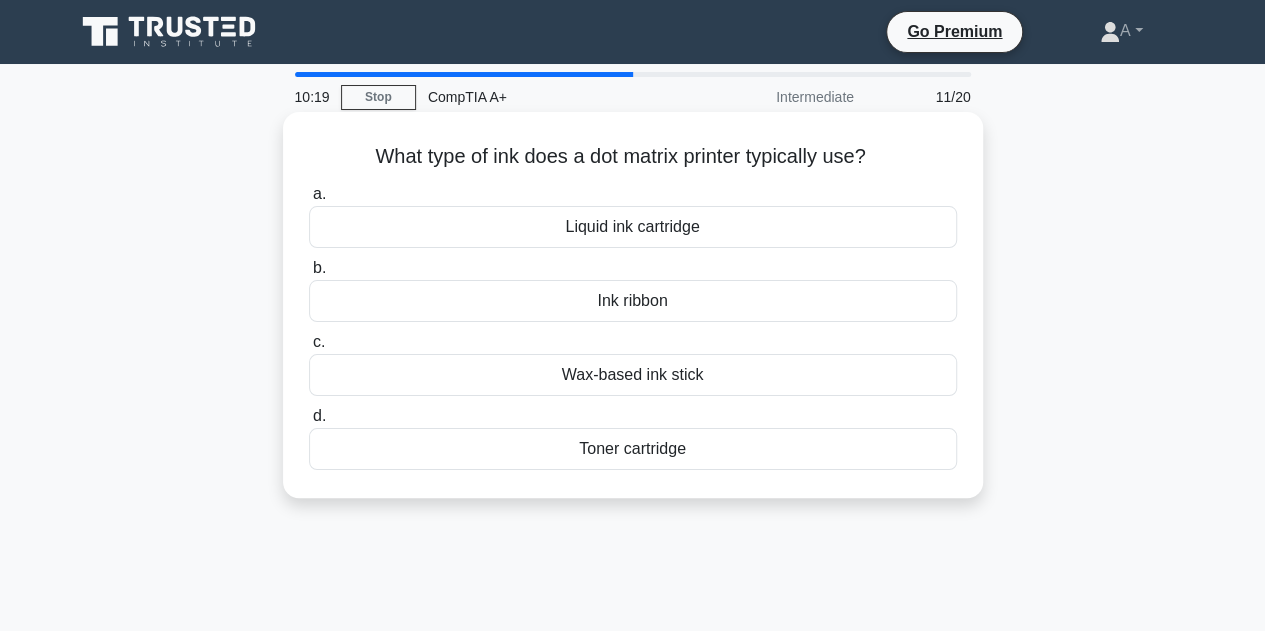 click on "Ink ribbon" at bounding box center (633, 301) 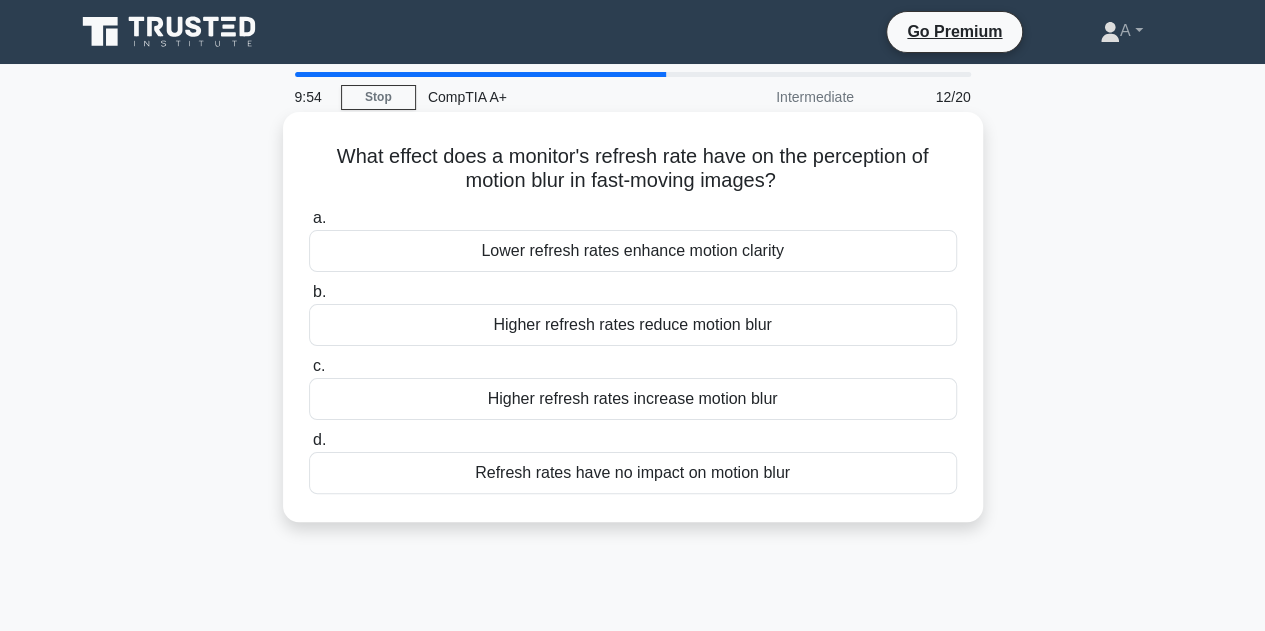 click on "Higher refresh rates reduce motion blur" at bounding box center (633, 325) 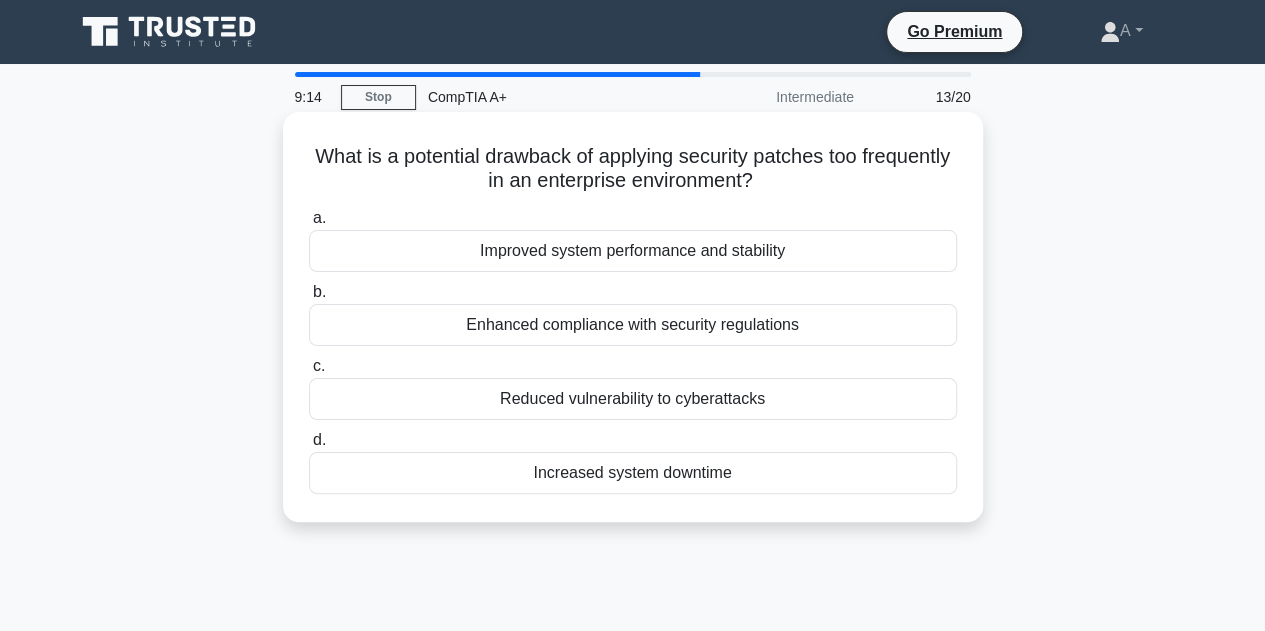 click on "Reduced vulnerability to cyberattacks" at bounding box center [633, 399] 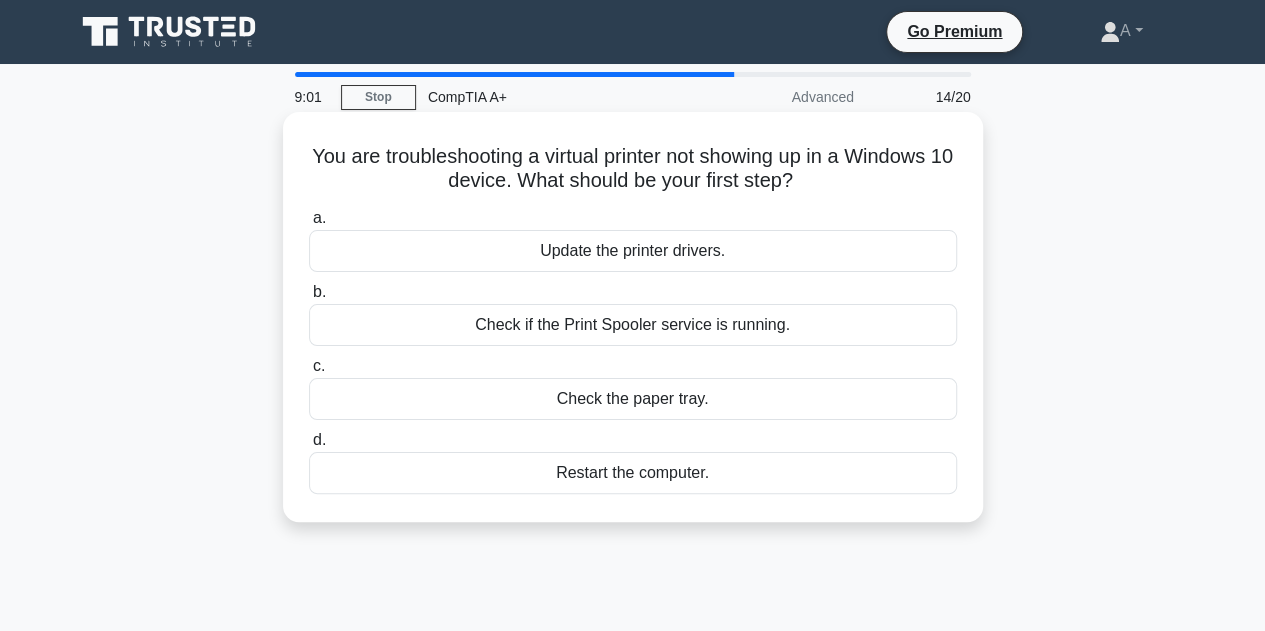 click on "Update the printer drivers." at bounding box center (633, 251) 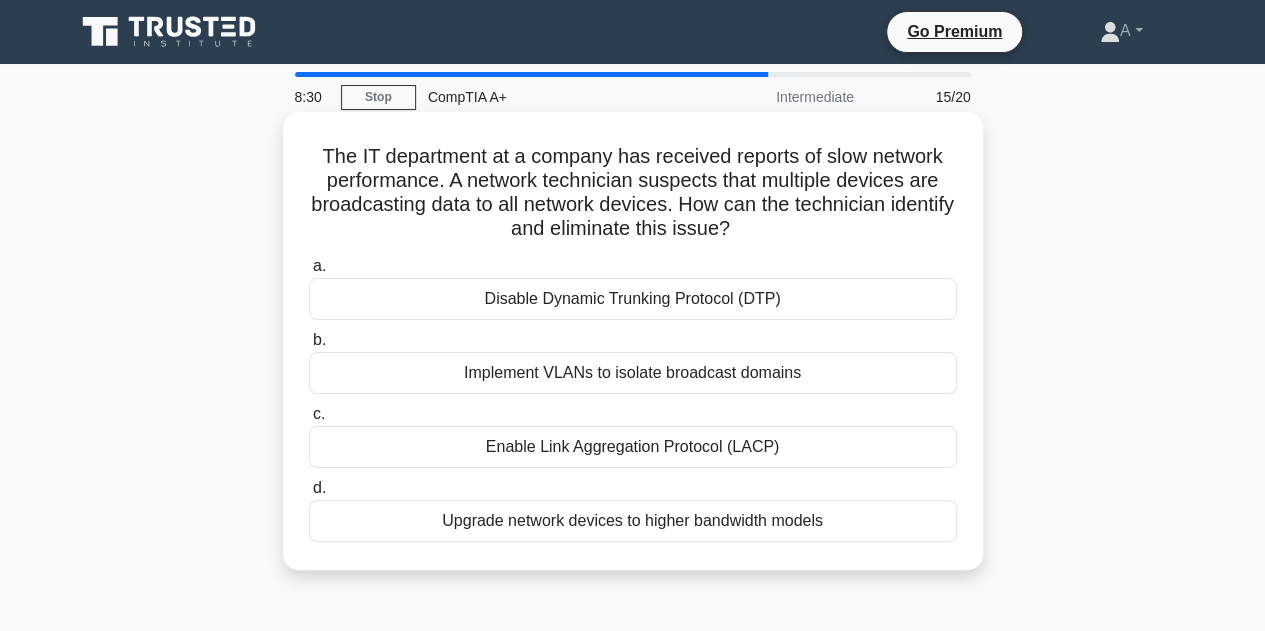click on "Implement VLANs to isolate broadcast domains" at bounding box center (633, 373) 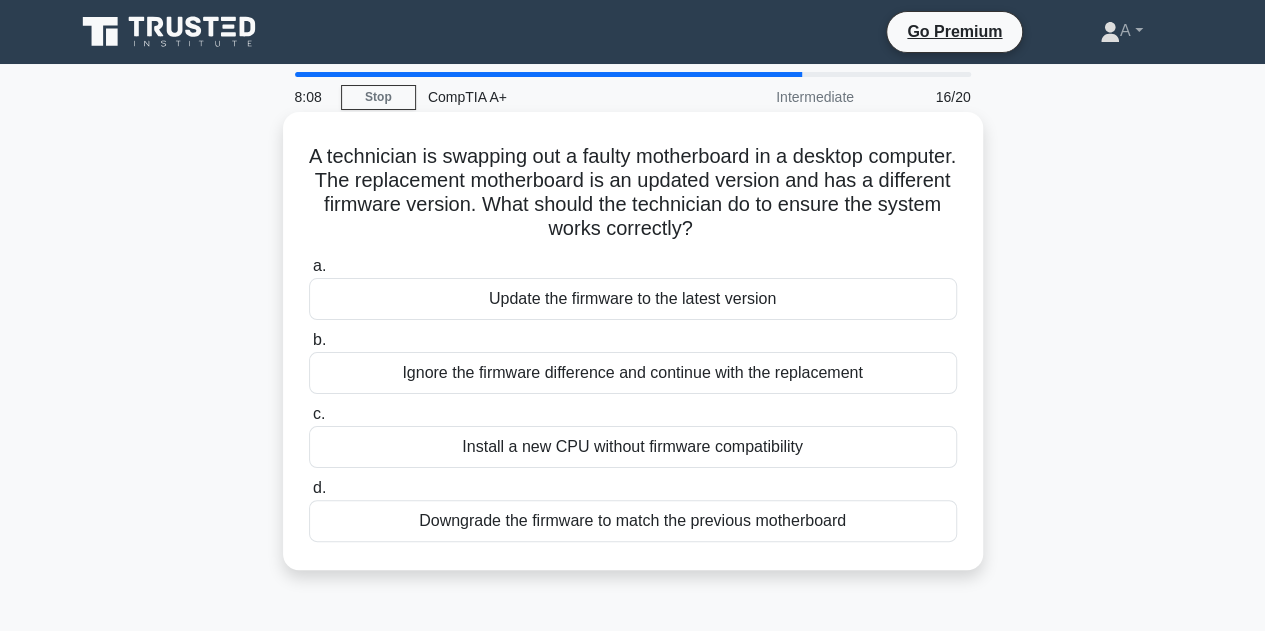 click on "Downgrade the firmware to match the previous motherboard" at bounding box center [633, 521] 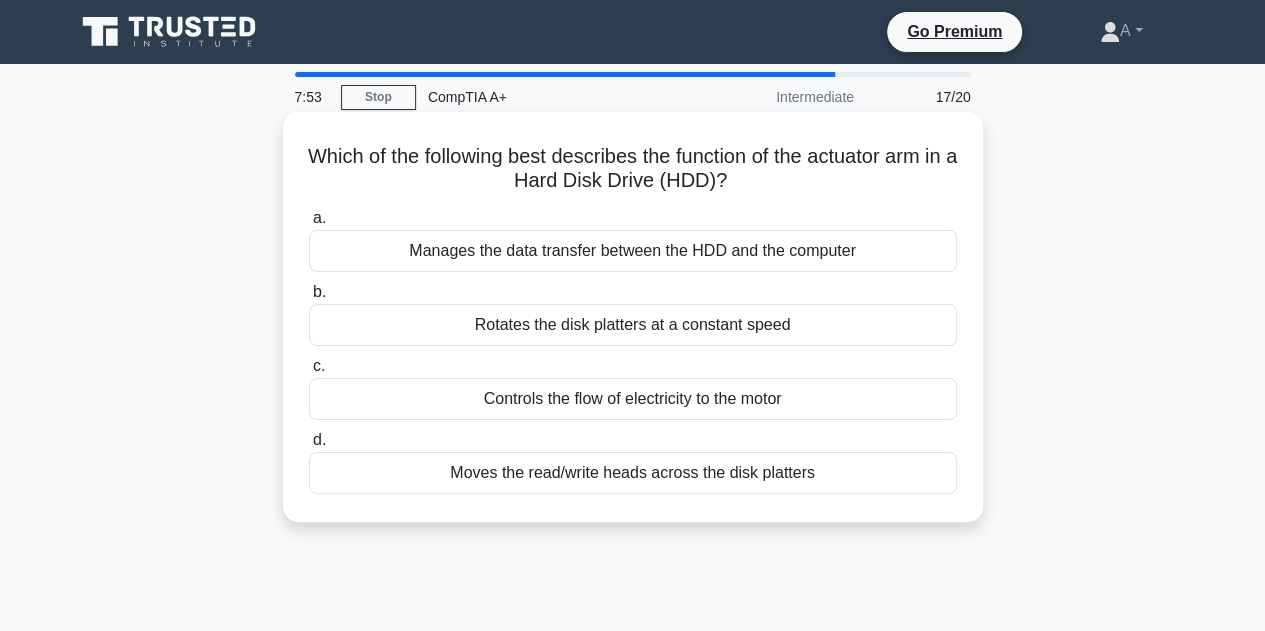 click on "Moves the read/write heads across the disk platters" at bounding box center (633, 473) 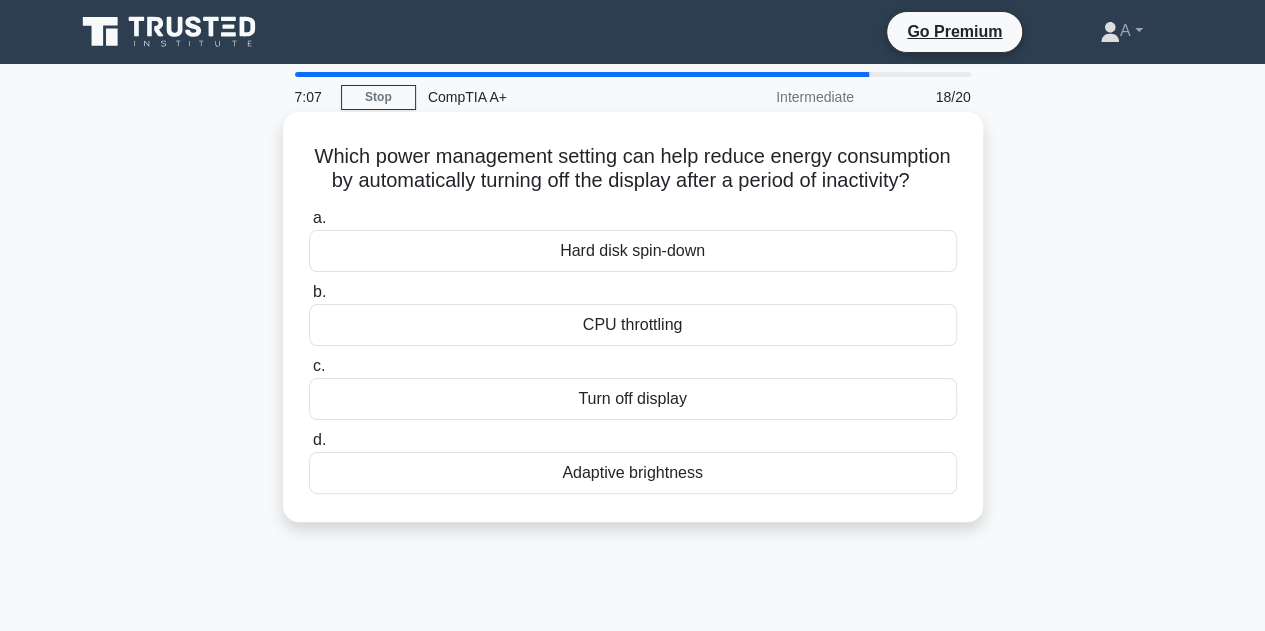 click on "Adaptive brightness" at bounding box center [633, 473] 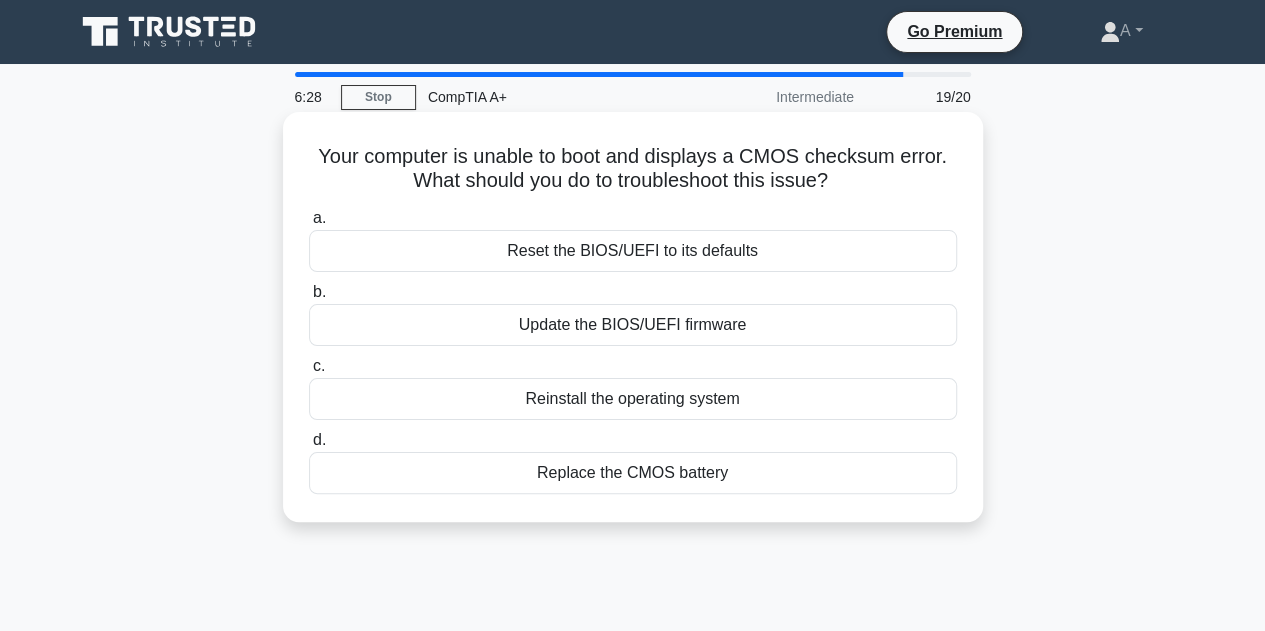 click on "Update the BIOS/UEFI firmware" at bounding box center (633, 325) 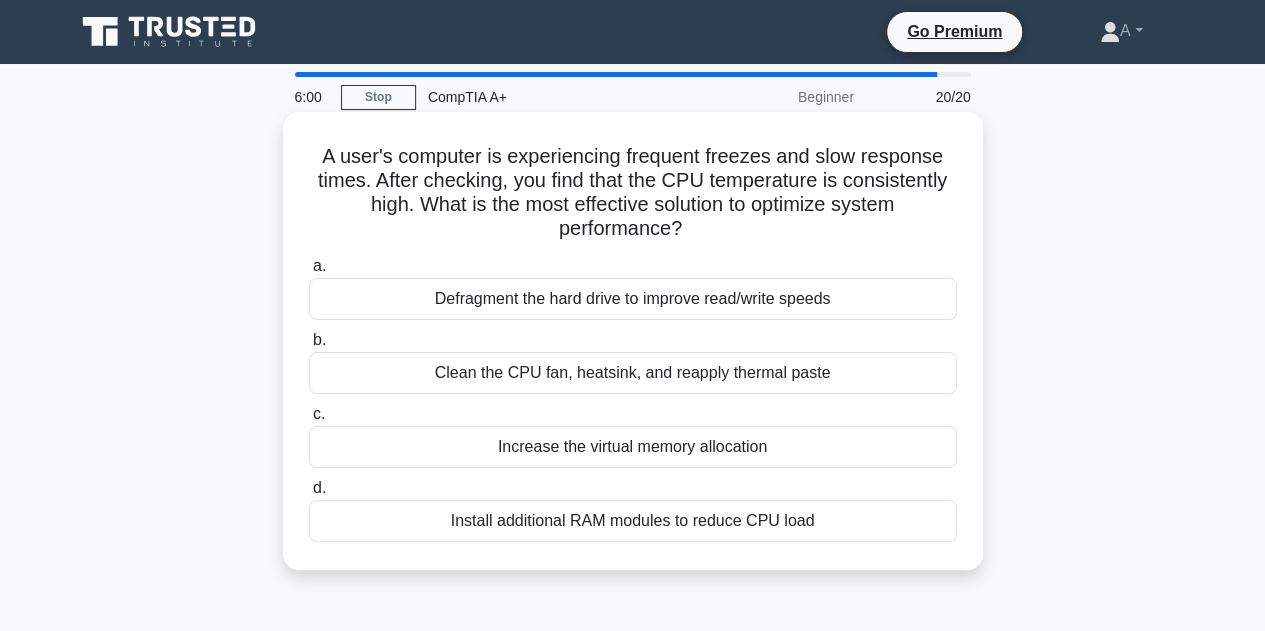 click on "Clean the CPU fan, heatsink, and reapply thermal paste" at bounding box center [633, 373] 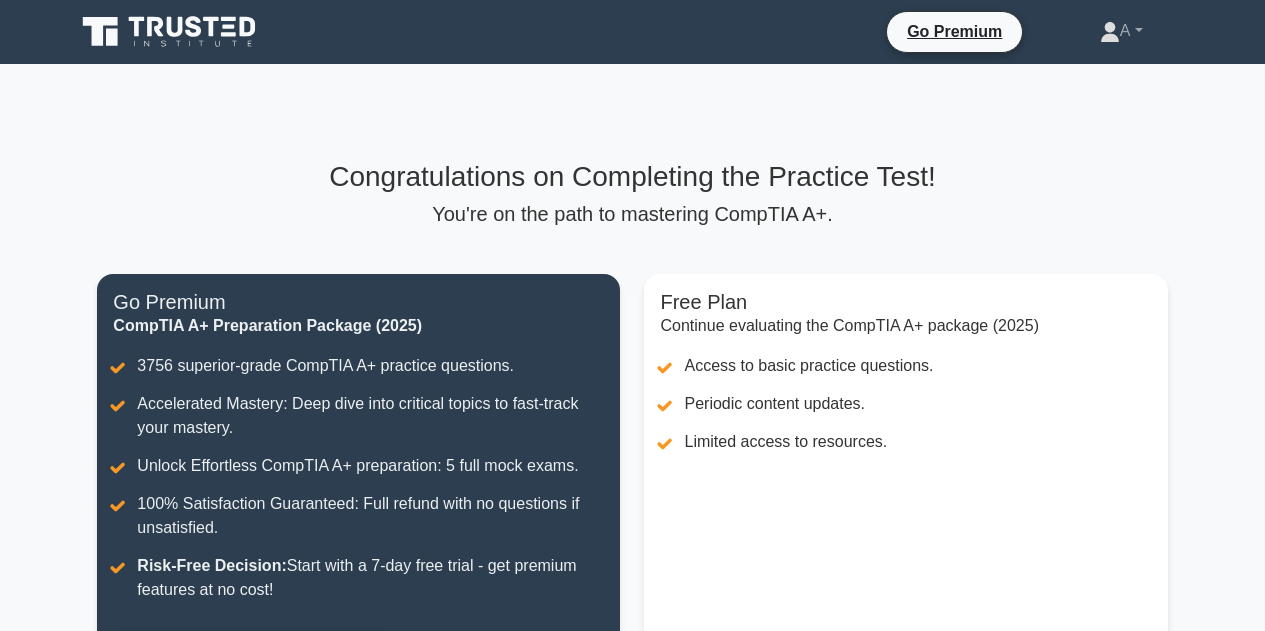 scroll, scrollTop: 0, scrollLeft: 0, axis: both 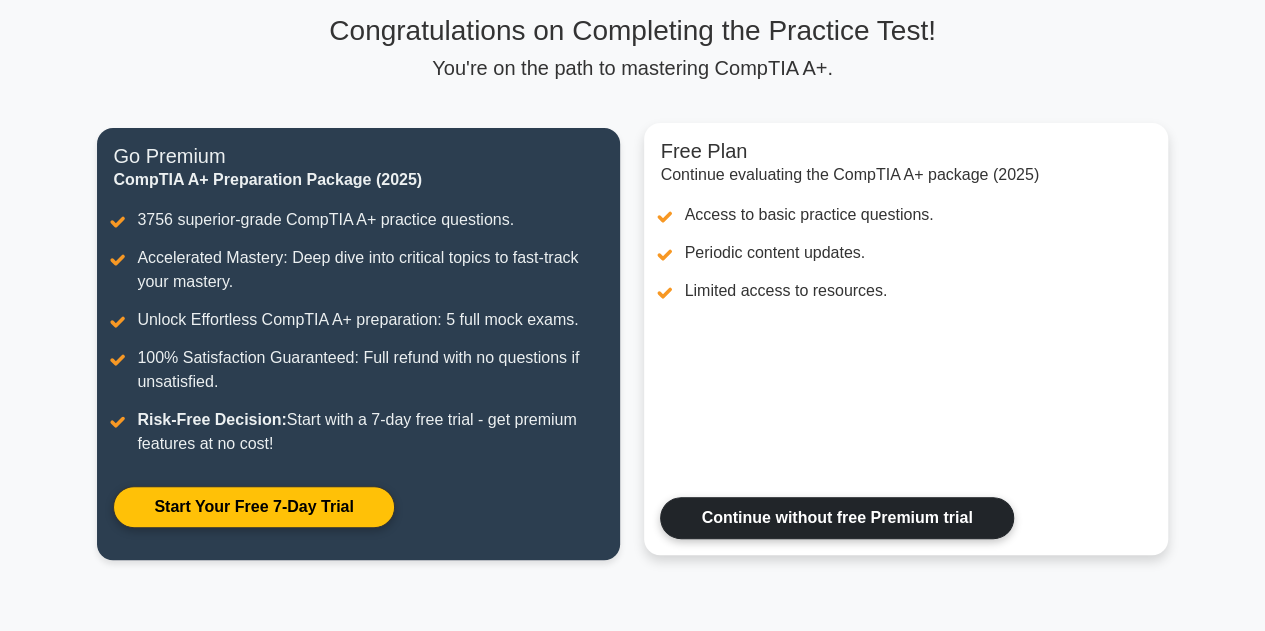 click on "Continue without free Premium trial" at bounding box center [836, 518] 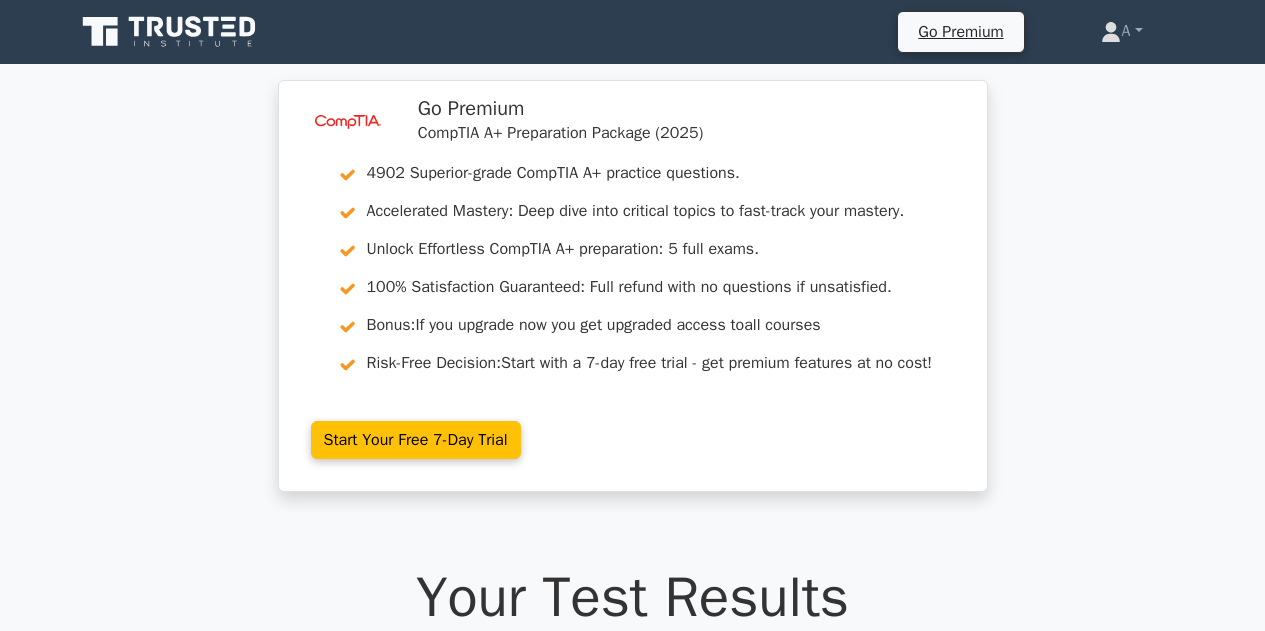 scroll, scrollTop: 0, scrollLeft: 0, axis: both 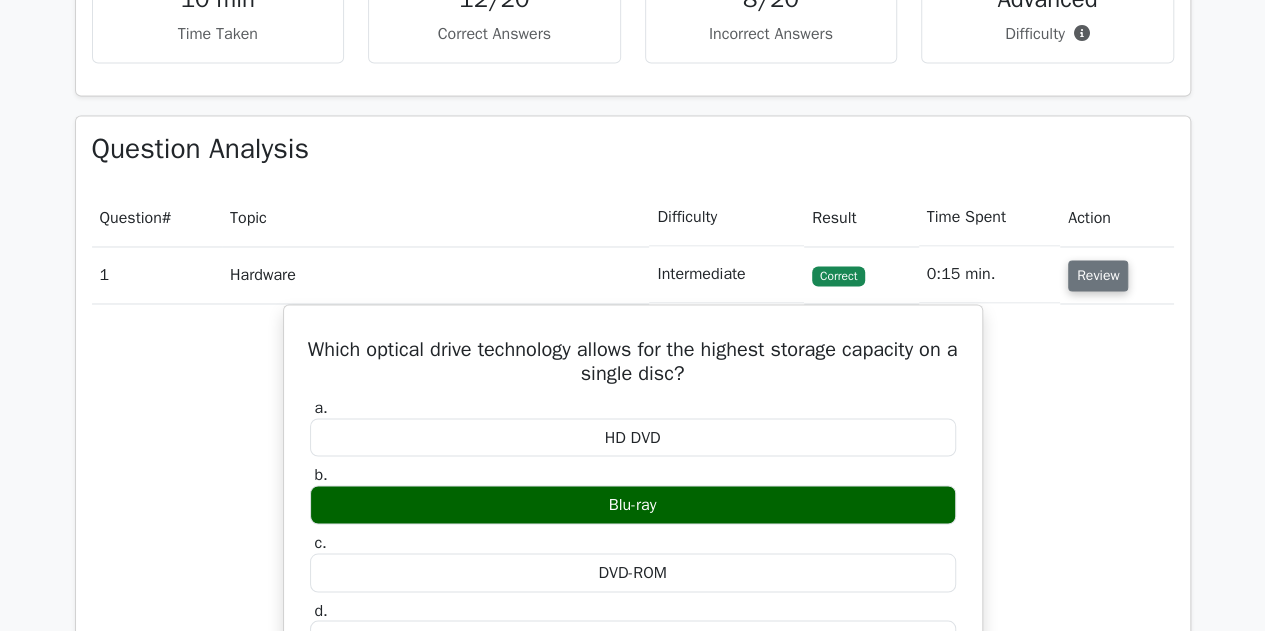 click on "Review" at bounding box center (1098, 275) 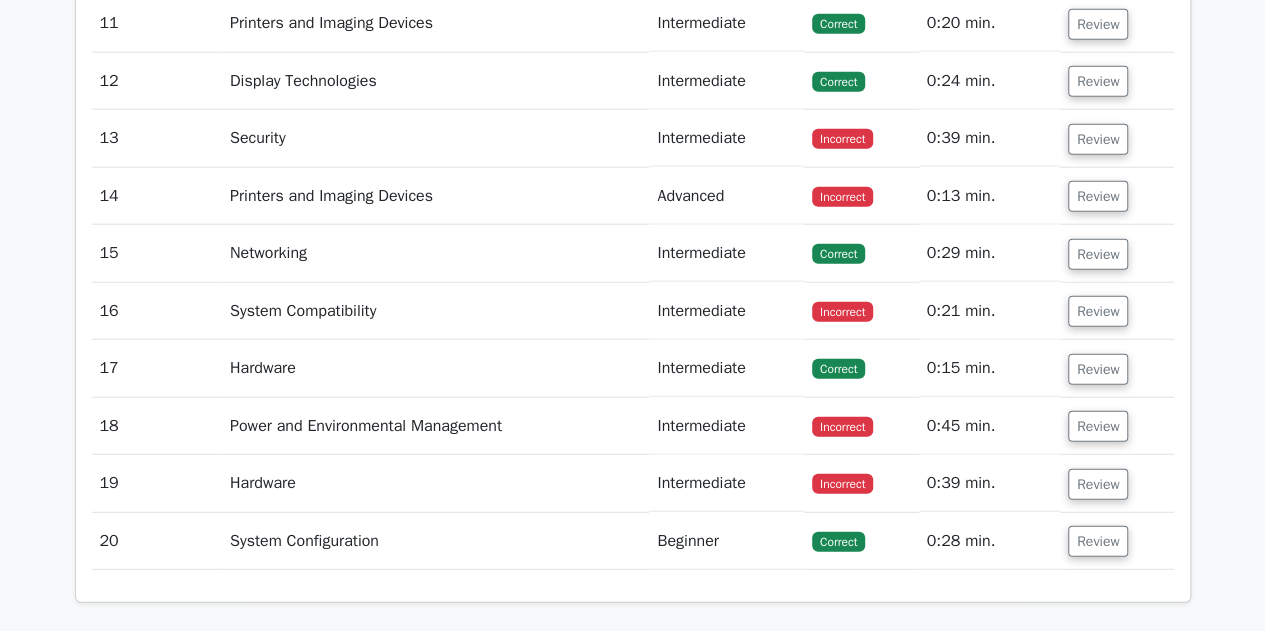 scroll, scrollTop: 2409, scrollLeft: 0, axis: vertical 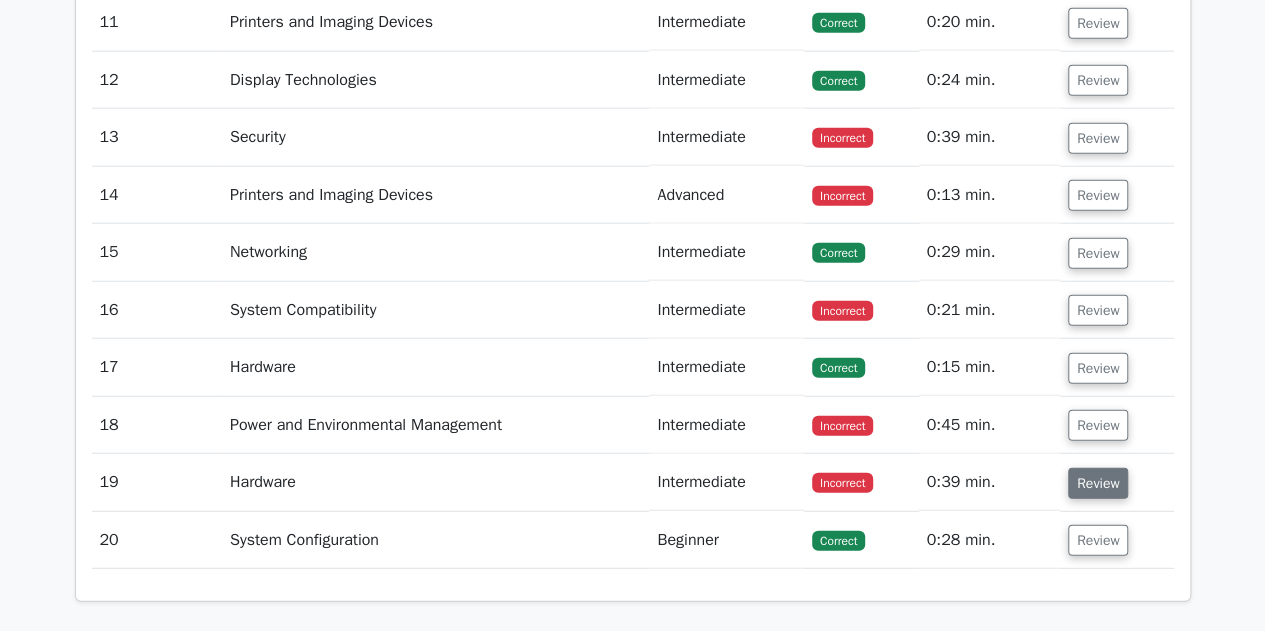 click on "Review" at bounding box center (1098, 483) 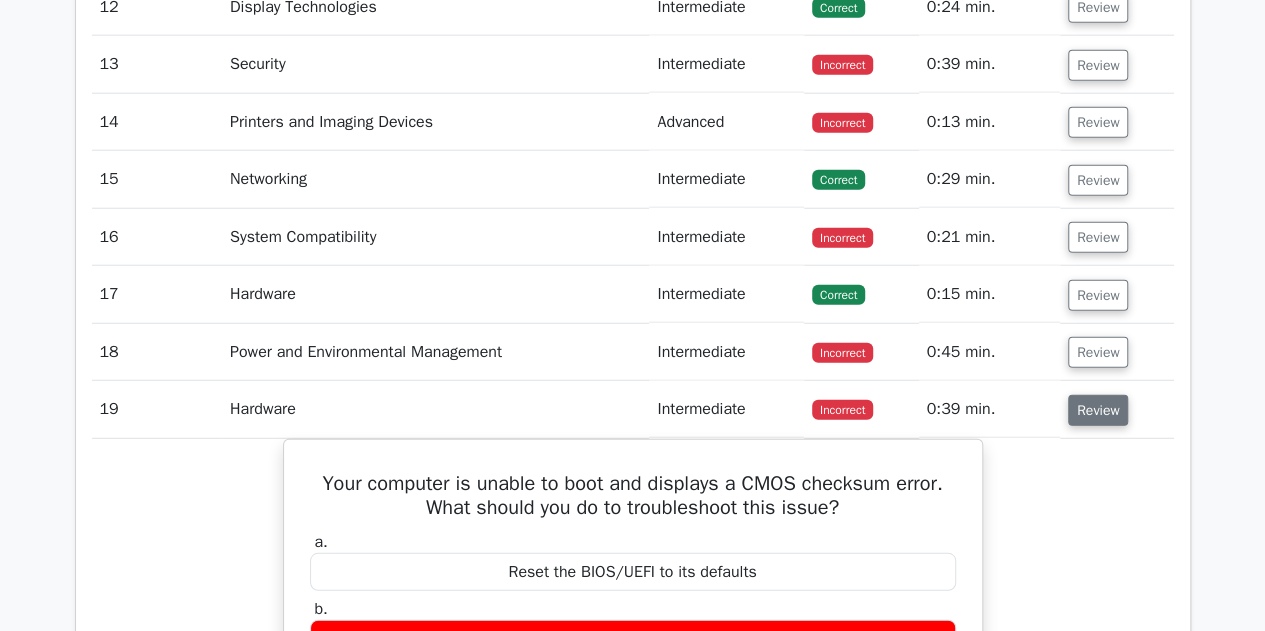 scroll, scrollTop: 2472, scrollLeft: 0, axis: vertical 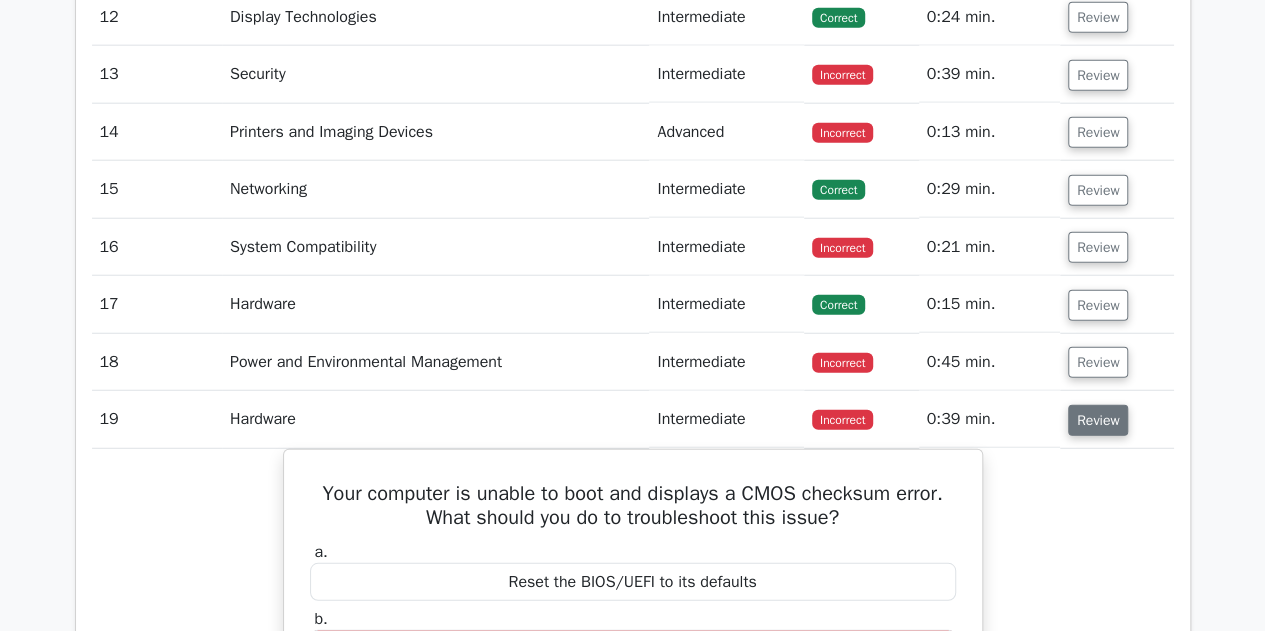 click on "Review" at bounding box center (1098, 420) 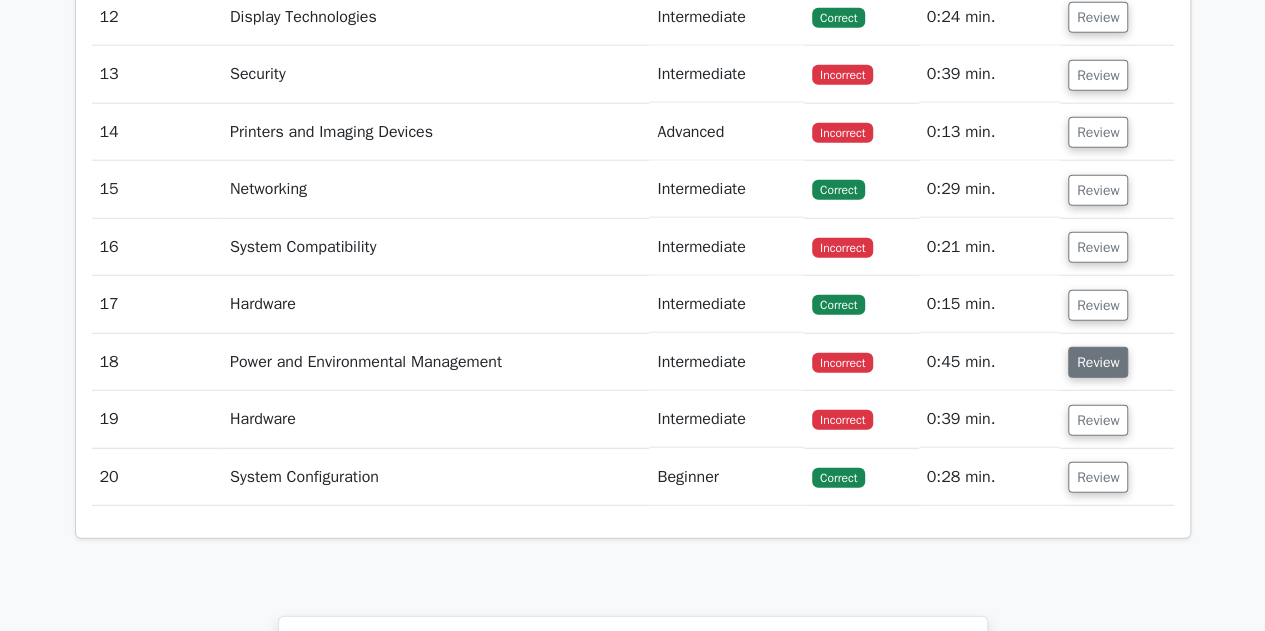 click on "Review" at bounding box center [1098, 362] 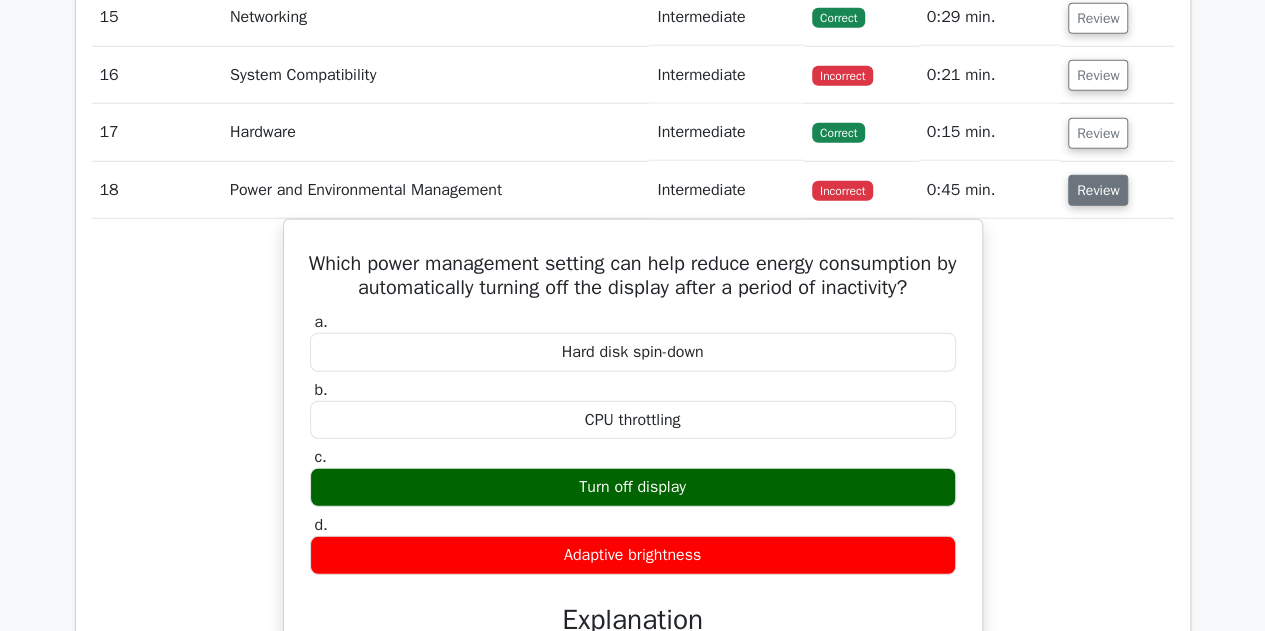scroll, scrollTop: 2637, scrollLeft: 0, axis: vertical 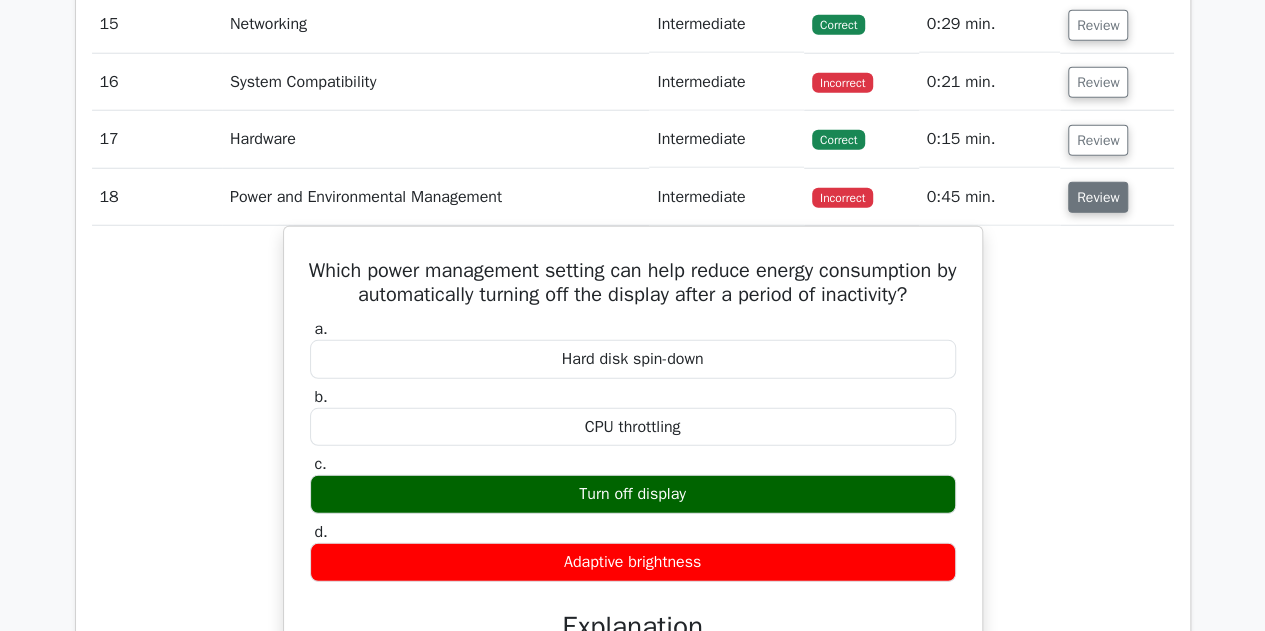 click on "Review" at bounding box center (1098, 197) 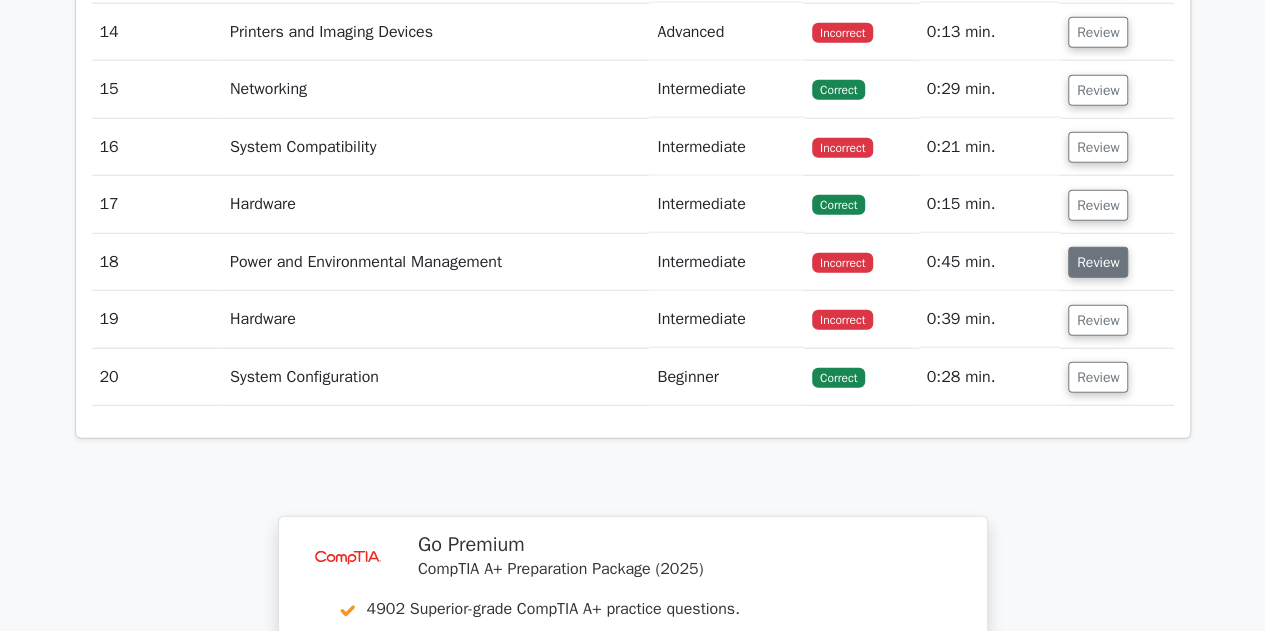 scroll, scrollTop: 2525, scrollLeft: 0, axis: vertical 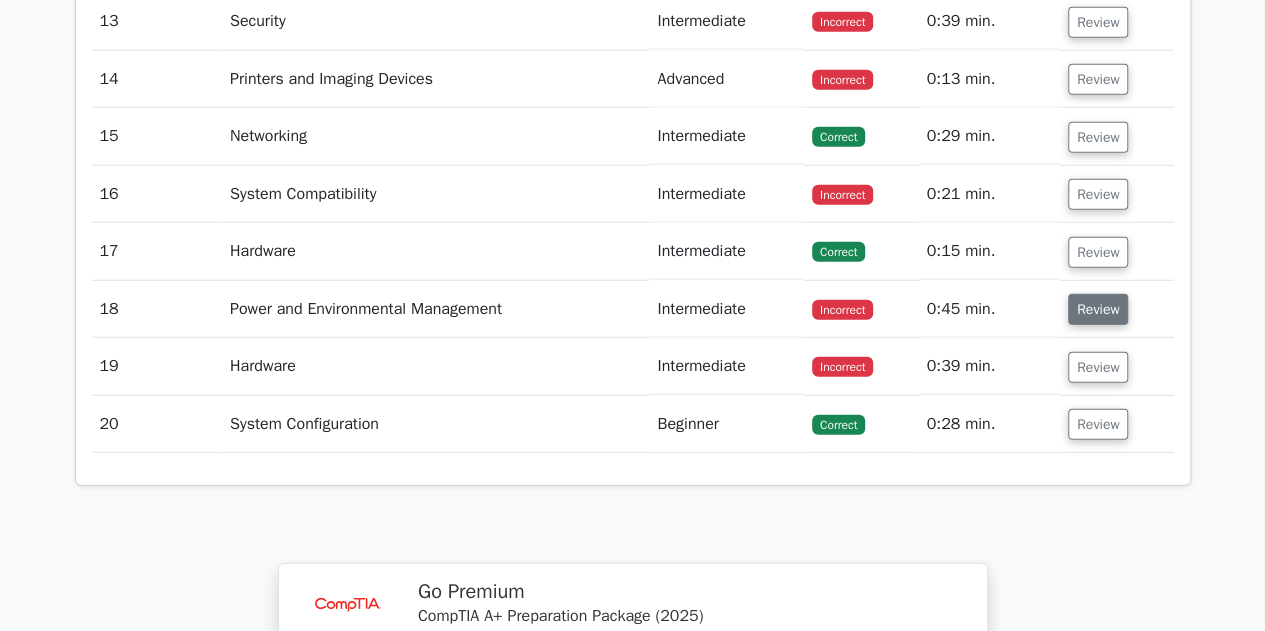 click on "Review" at bounding box center [1098, 194] 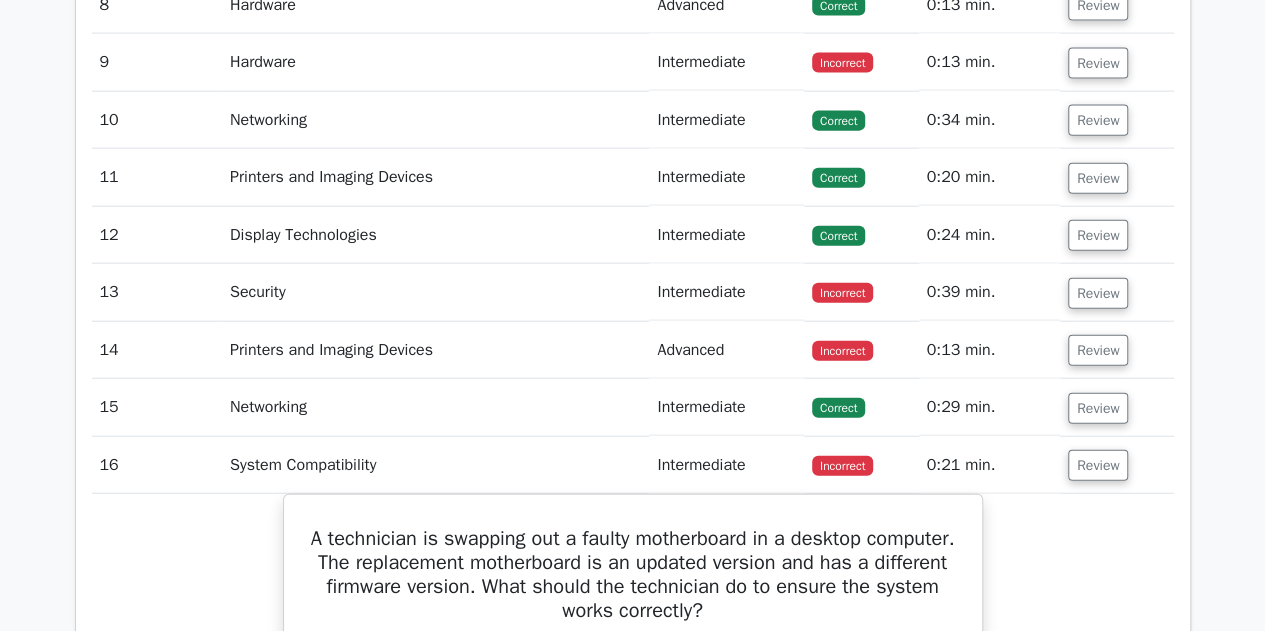 scroll, scrollTop: 2262, scrollLeft: 0, axis: vertical 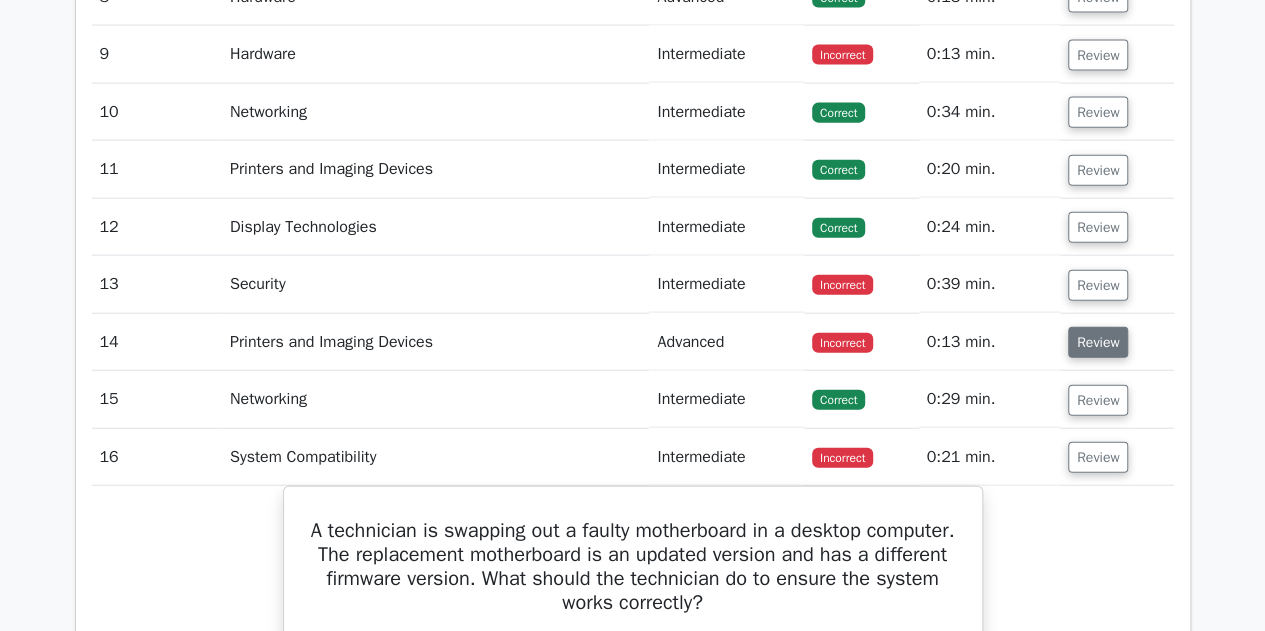 click on "Review" at bounding box center (1098, 342) 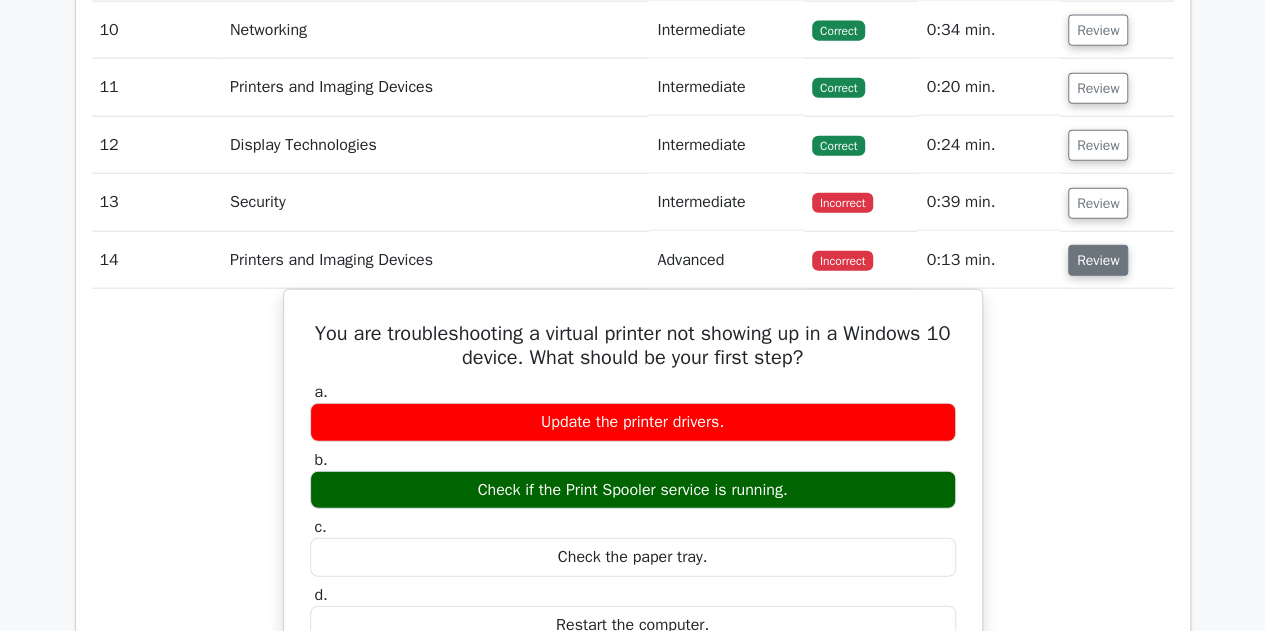 scroll, scrollTop: 2335, scrollLeft: 0, axis: vertical 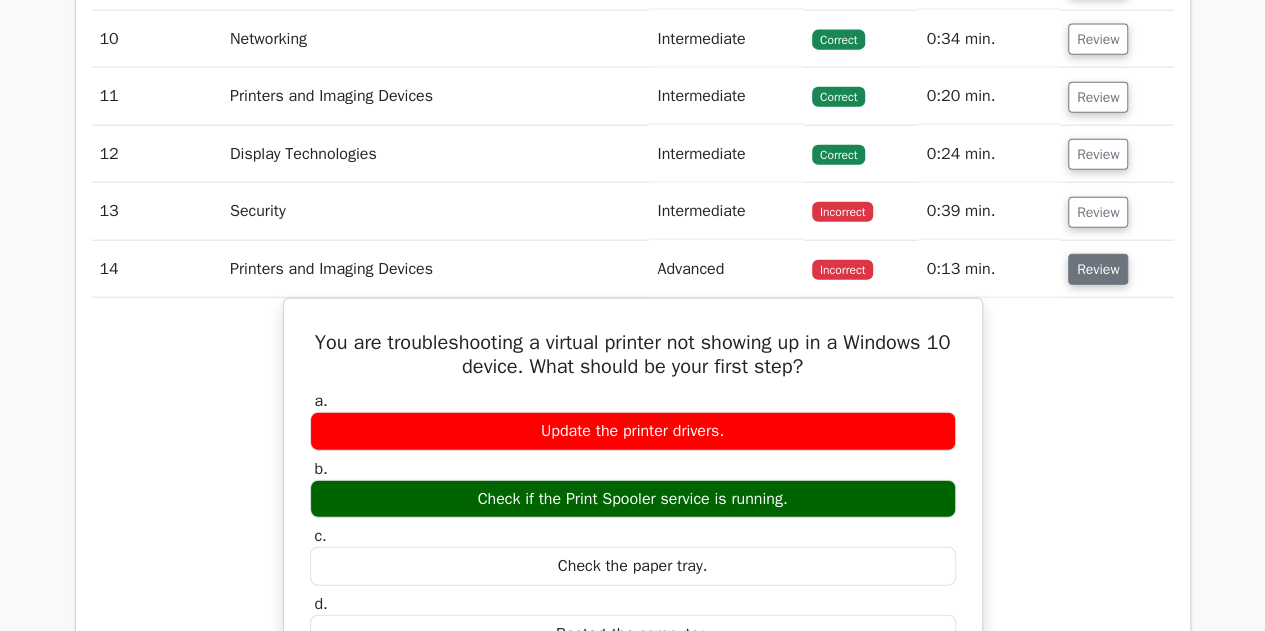 click on "Review" at bounding box center [1098, 269] 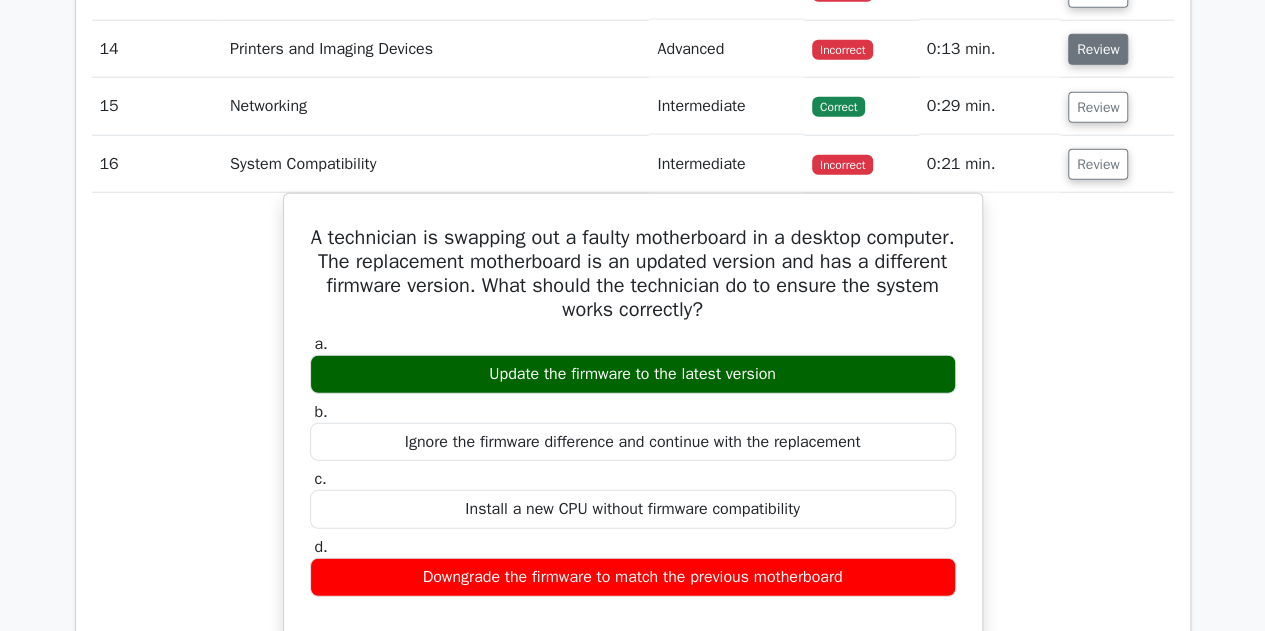 scroll, scrollTop: 2557, scrollLeft: 0, axis: vertical 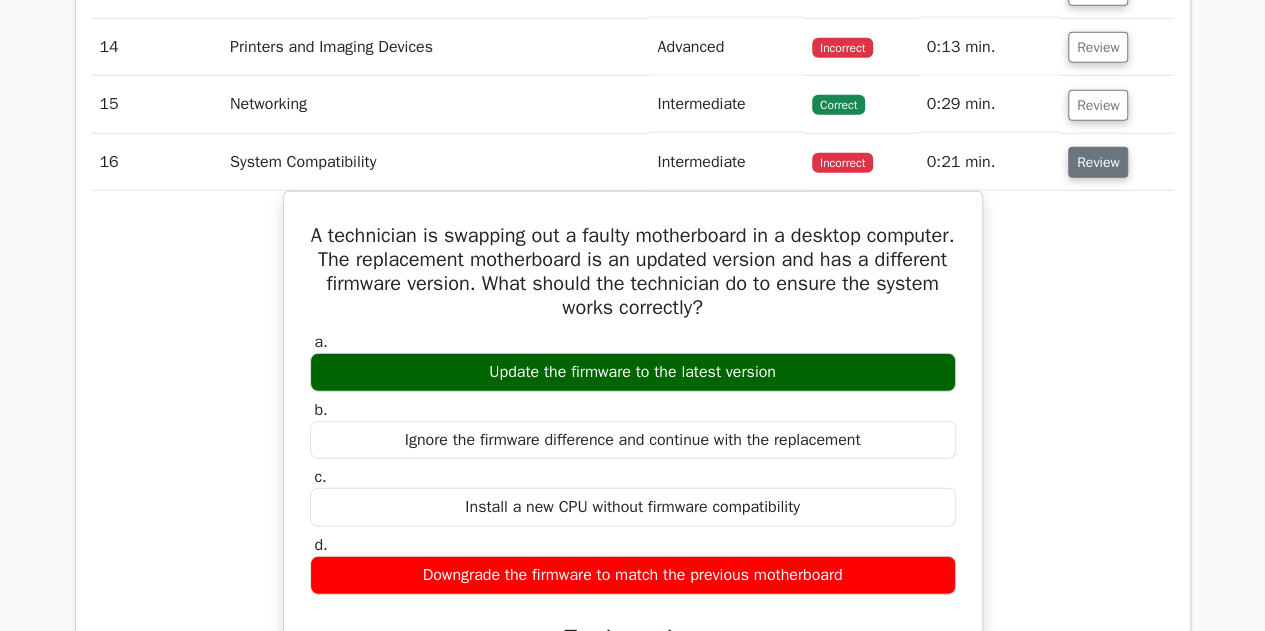click on "Review" at bounding box center [1098, 162] 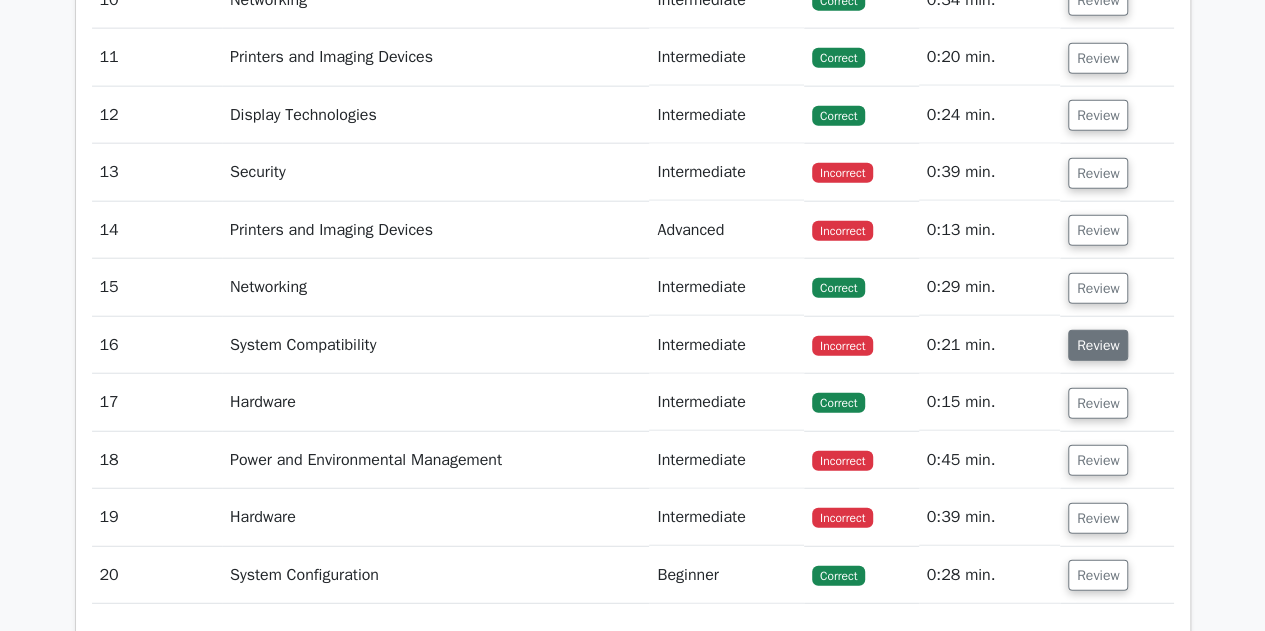 scroll, scrollTop: 2373, scrollLeft: 0, axis: vertical 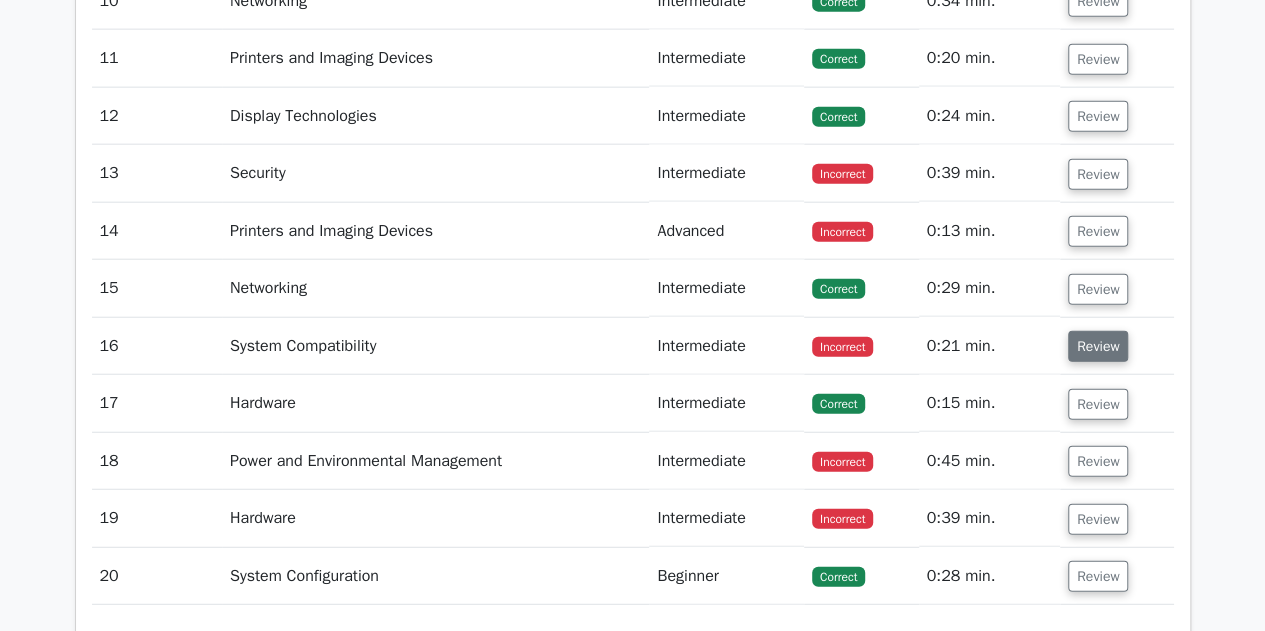 click on "Review" at bounding box center (1098, 174) 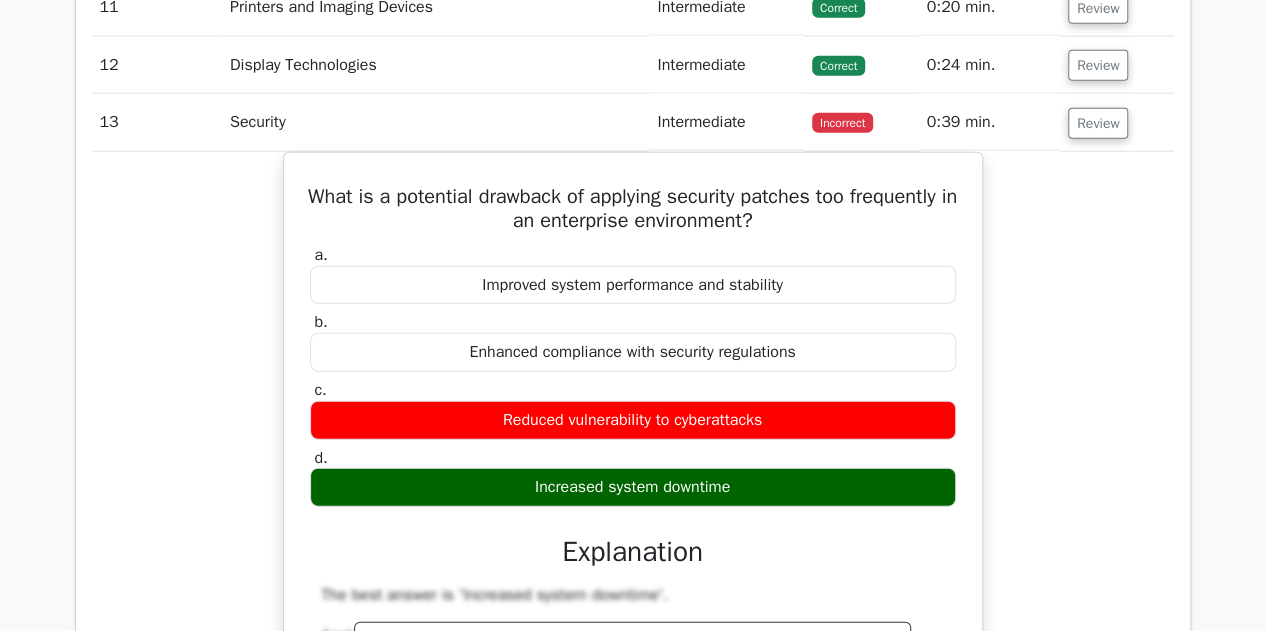 scroll, scrollTop: 2425, scrollLeft: 0, axis: vertical 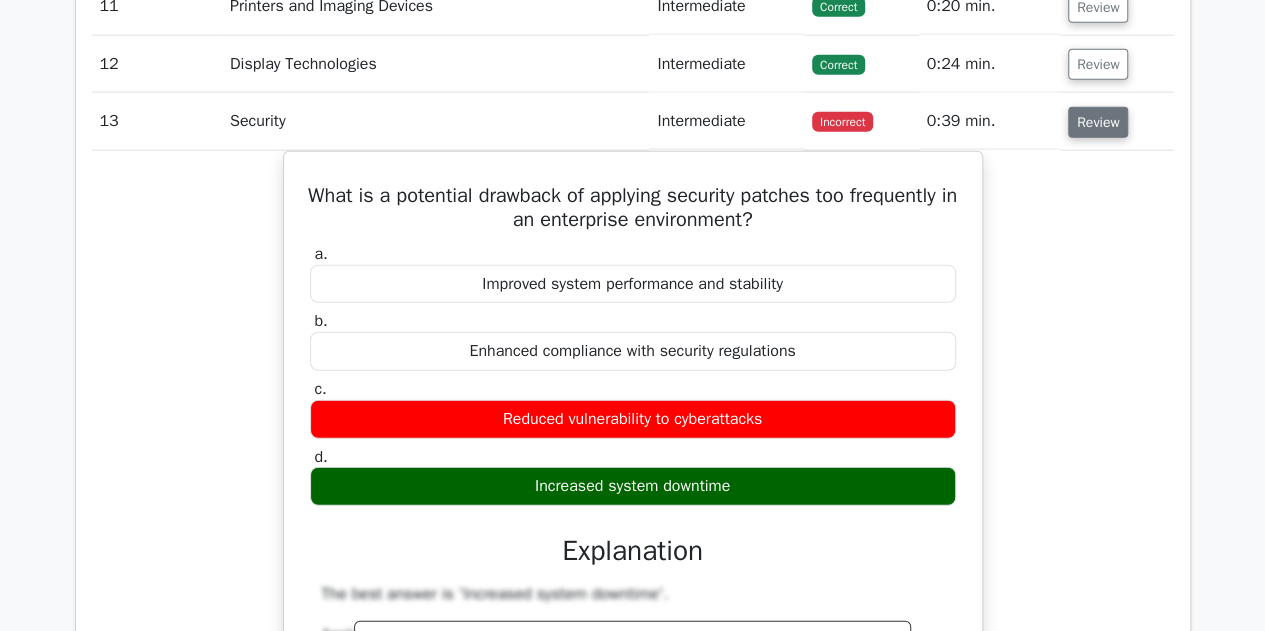 click on "Review" at bounding box center (1098, 122) 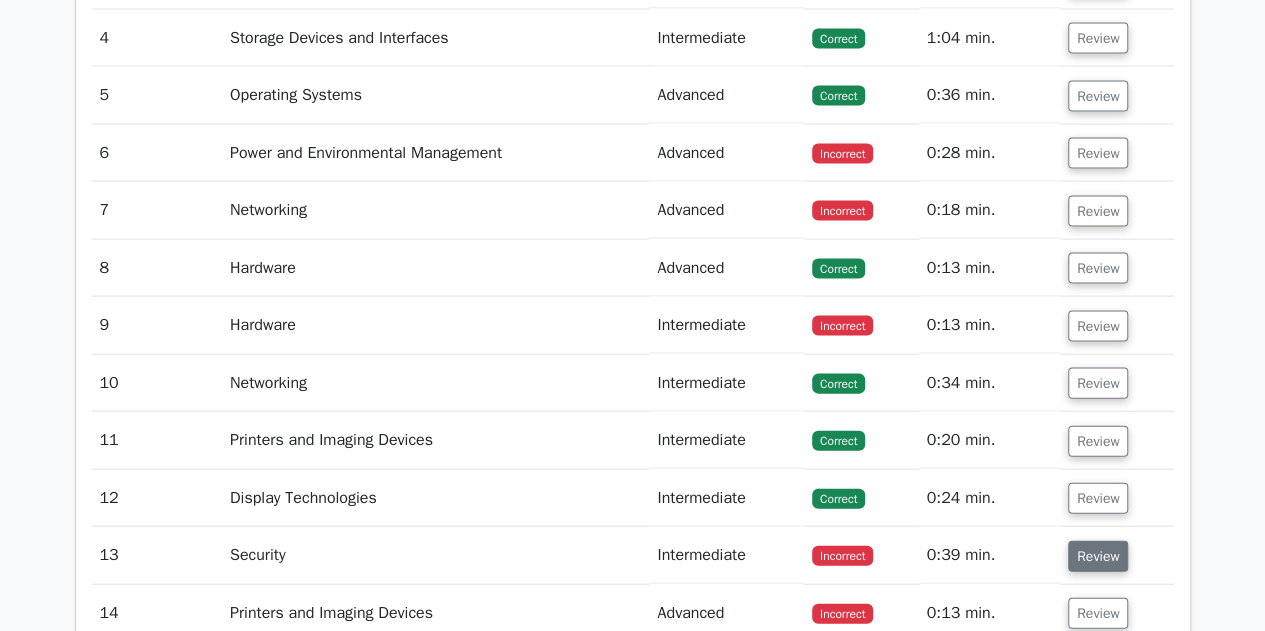 scroll, scrollTop: 1984, scrollLeft: 0, axis: vertical 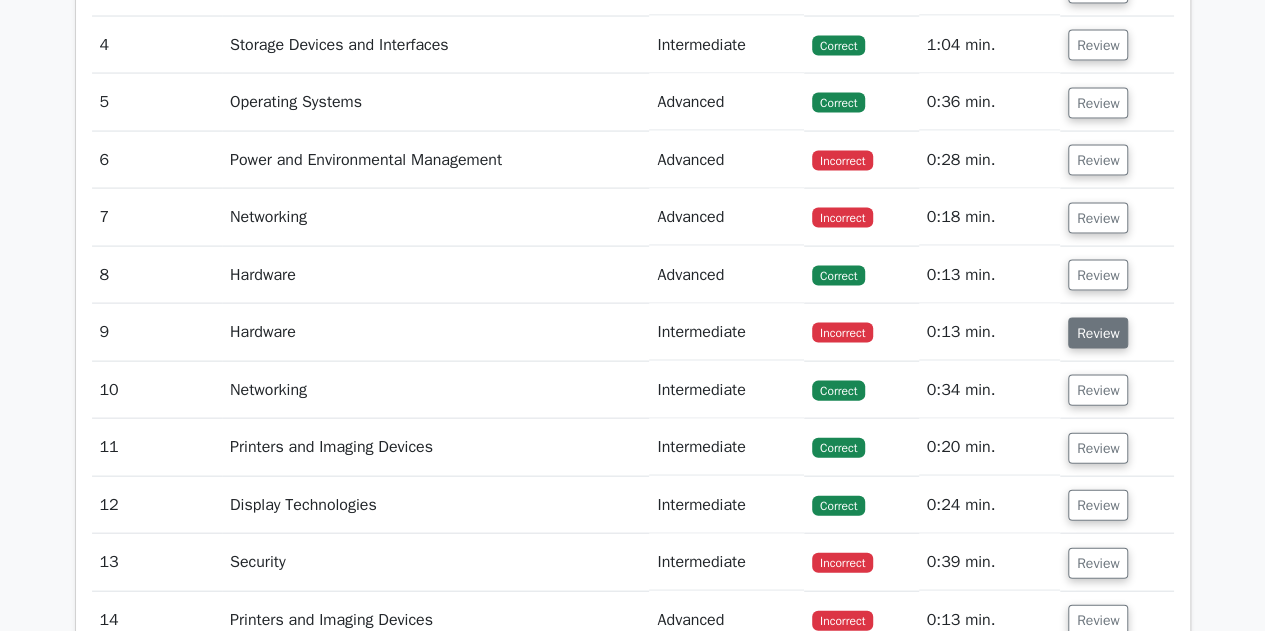 click on "Review" at bounding box center (1098, 333) 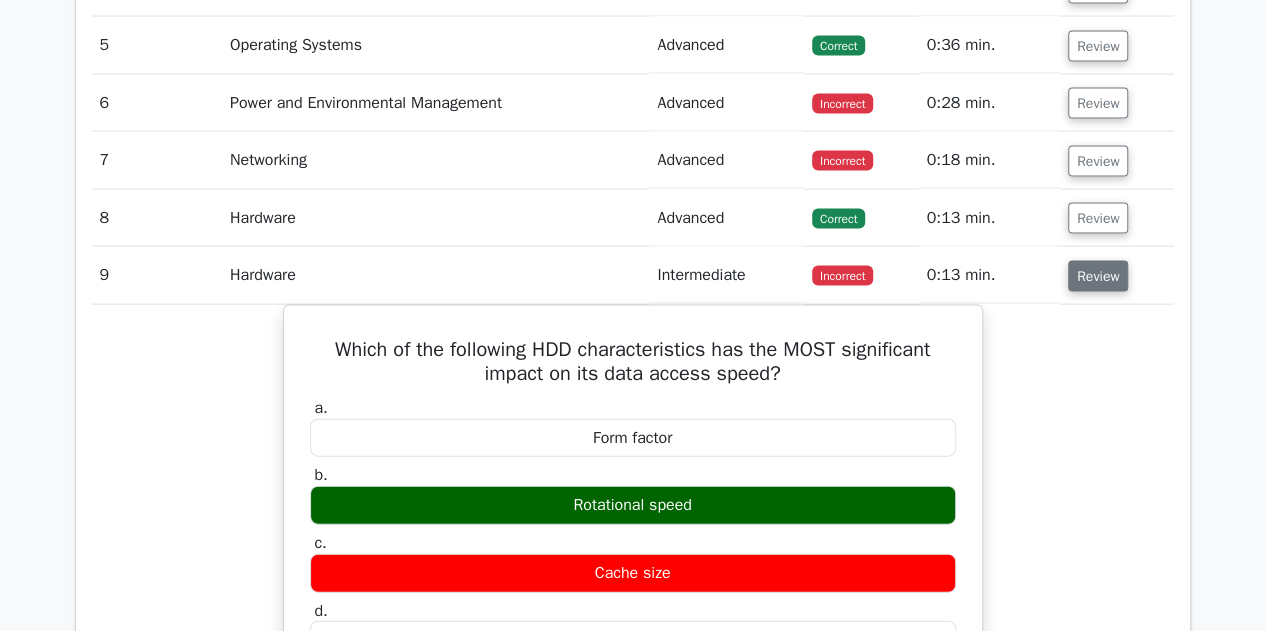 scroll, scrollTop: 2042, scrollLeft: 0, axis: vertical 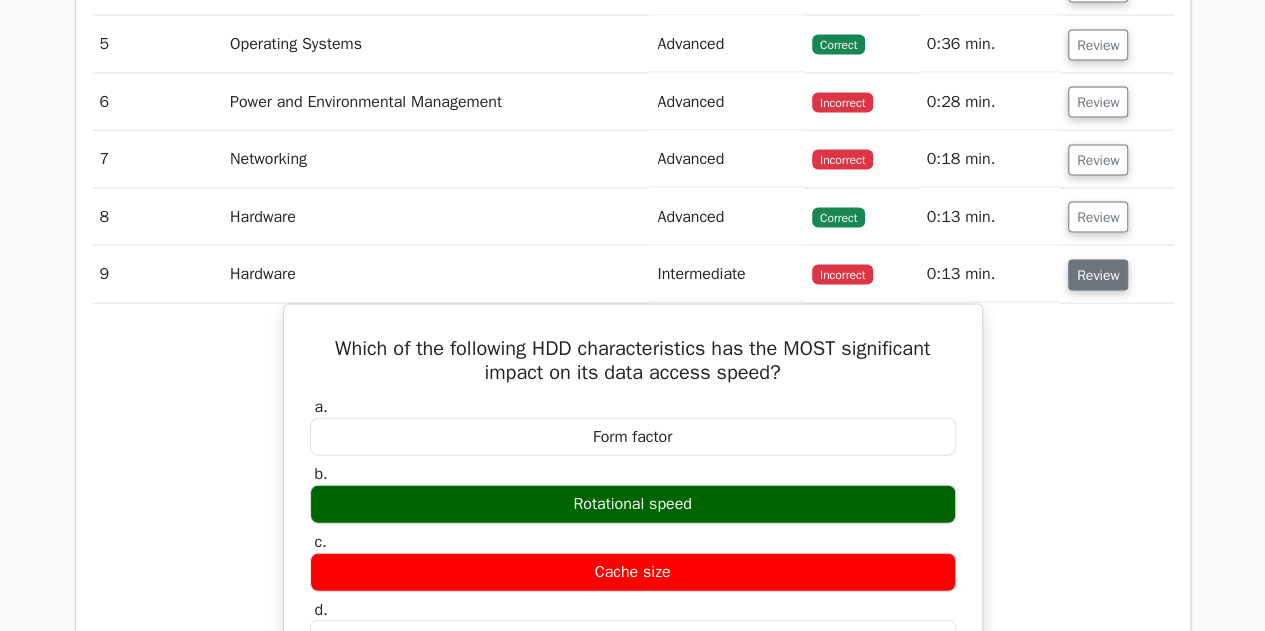 click on "Review" at bounding box center (1098, 275) 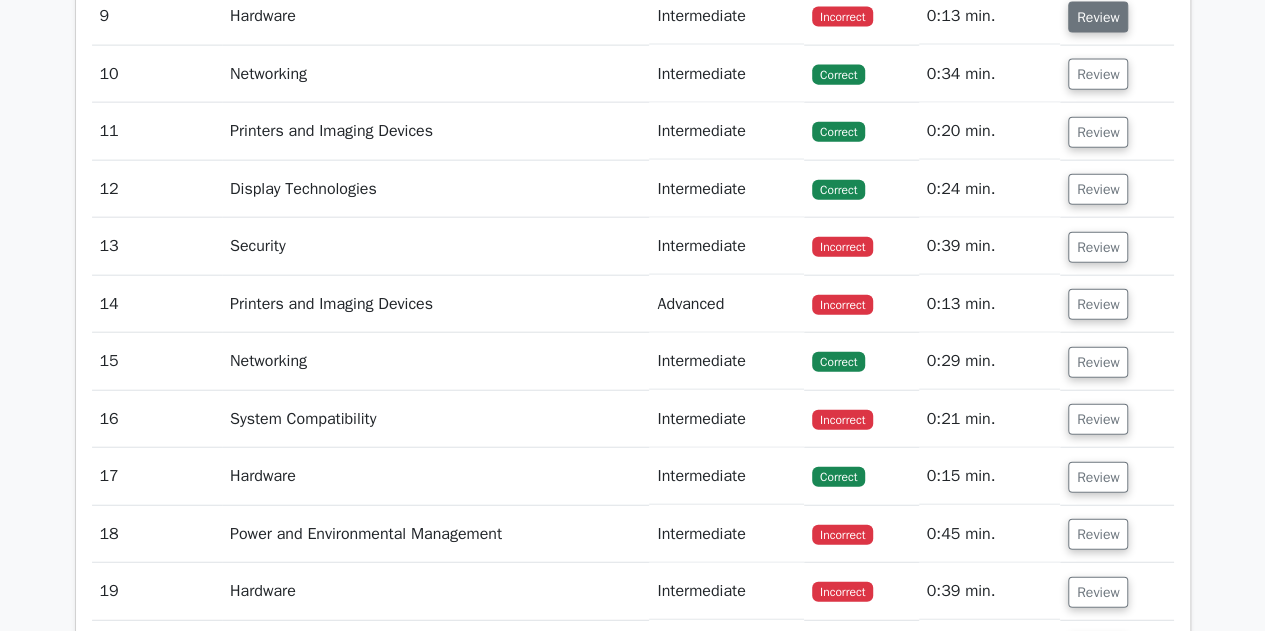 scroll, scrollTop: 2301, scrollLeft: 0, axis: vertical 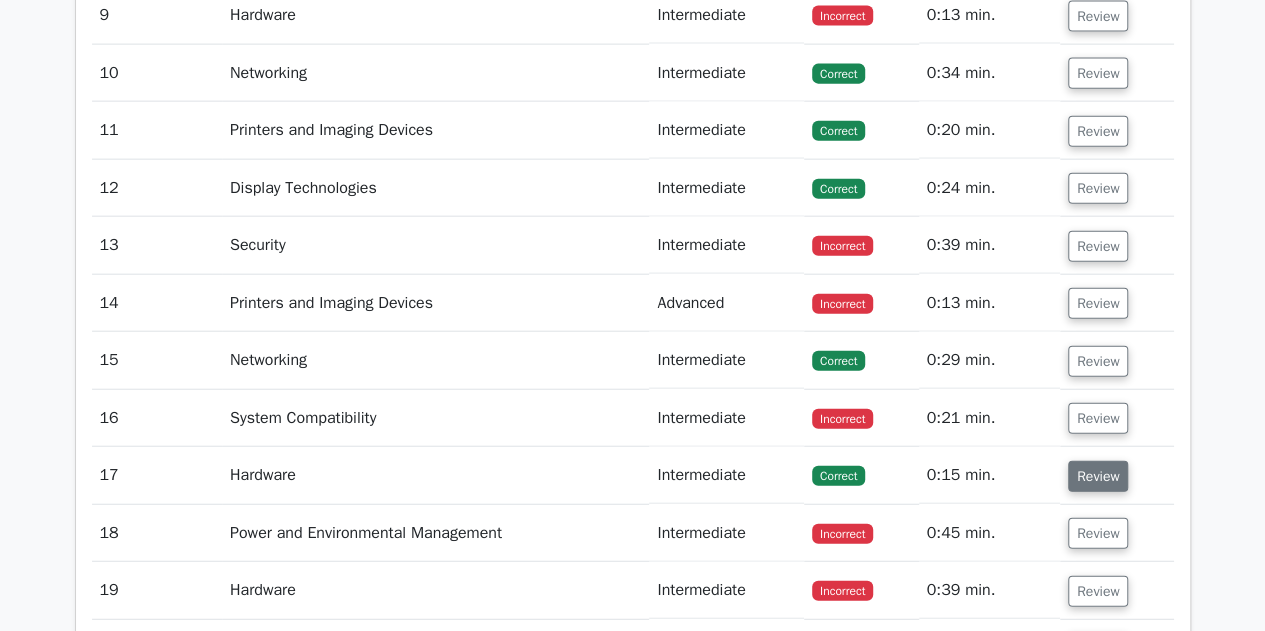 click on "Review" at bounding box center [1098, 476] 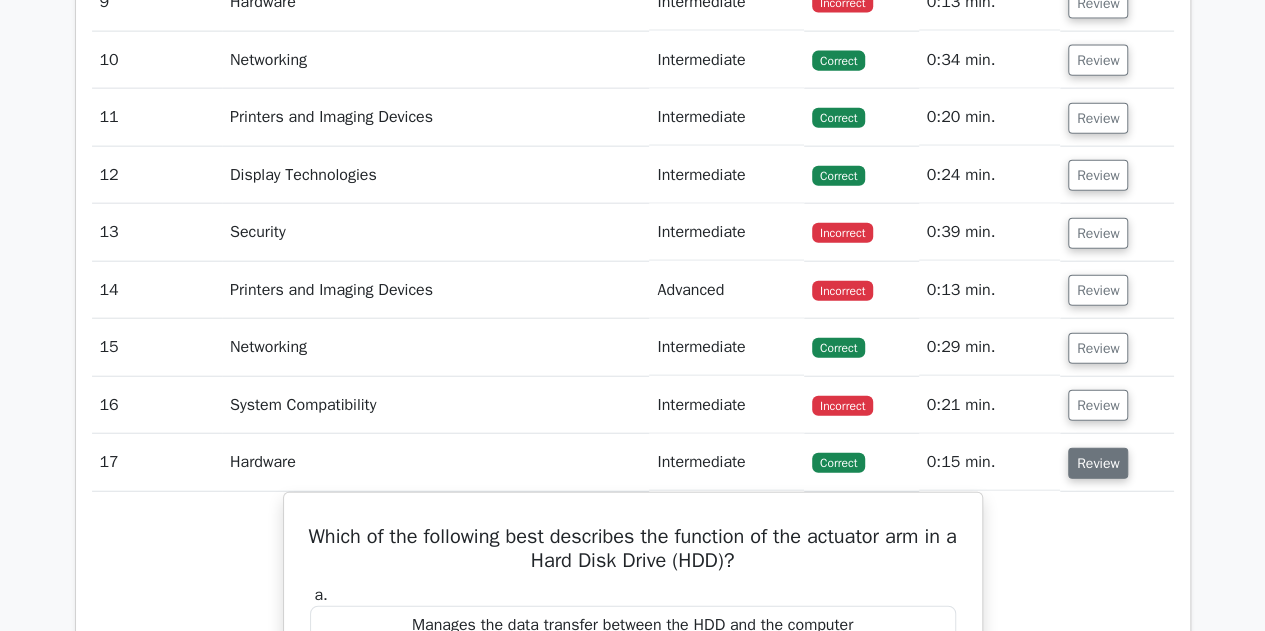 scroll, scrollTop: 2312, scrollLeft: 0, axis: vertical 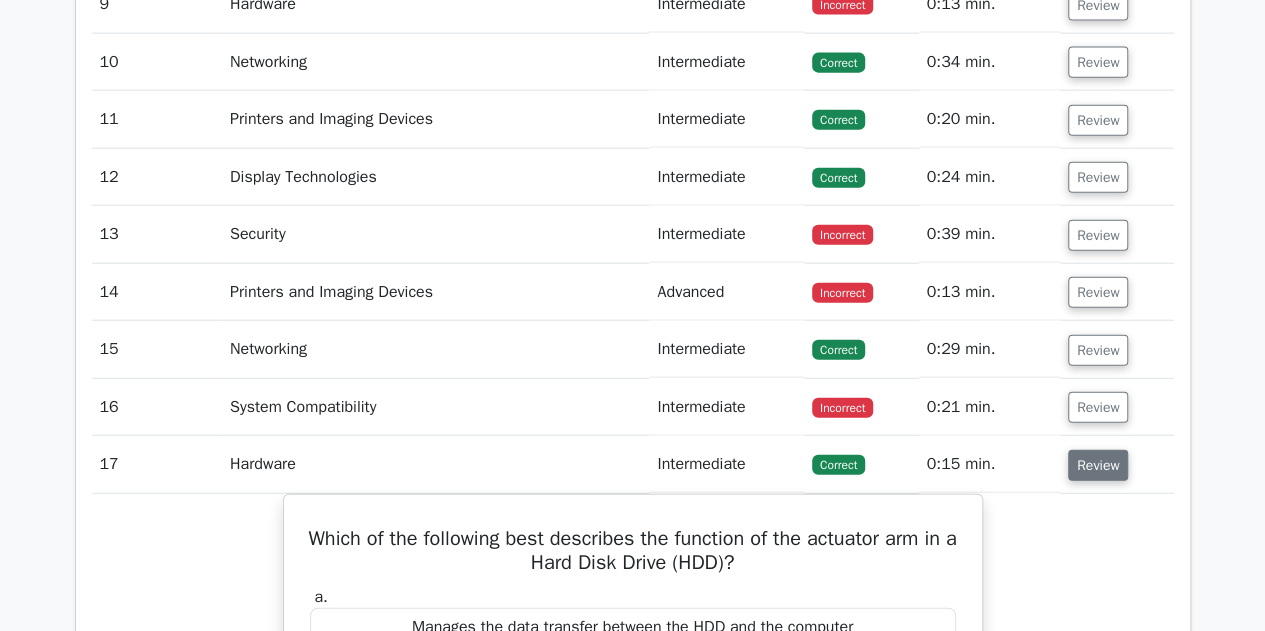 click on "Review" at bounding box center (1098, 465) 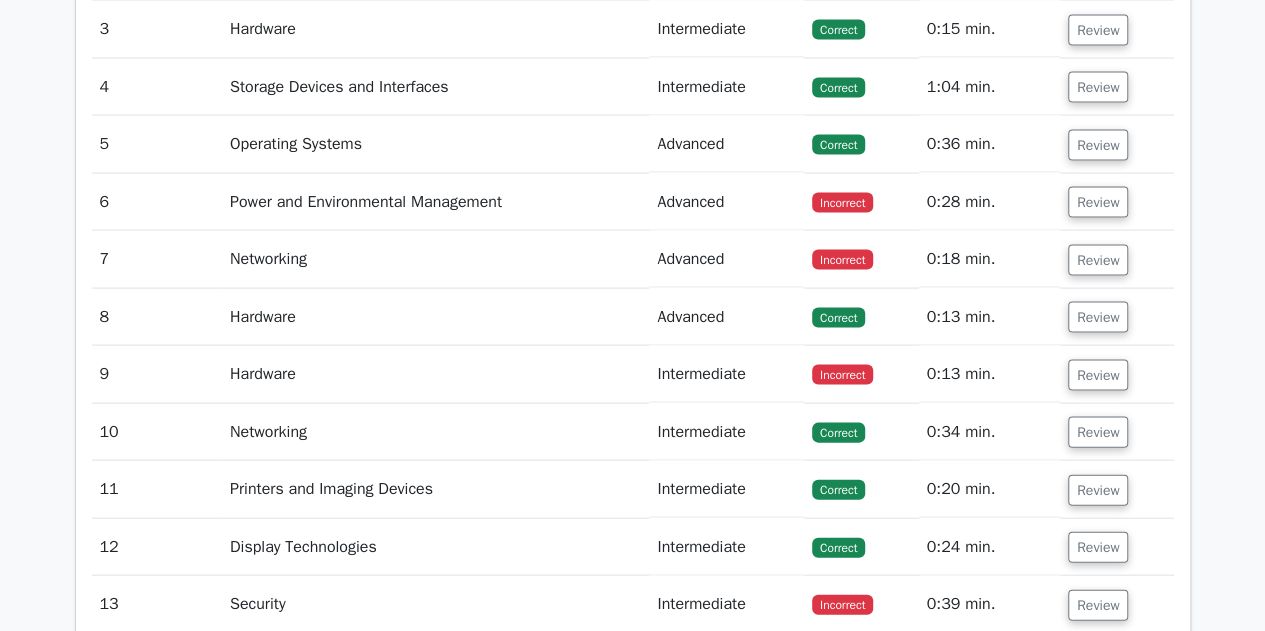 scroll, scrollTop: 1938, scrollLeft: 0, axis: vertical 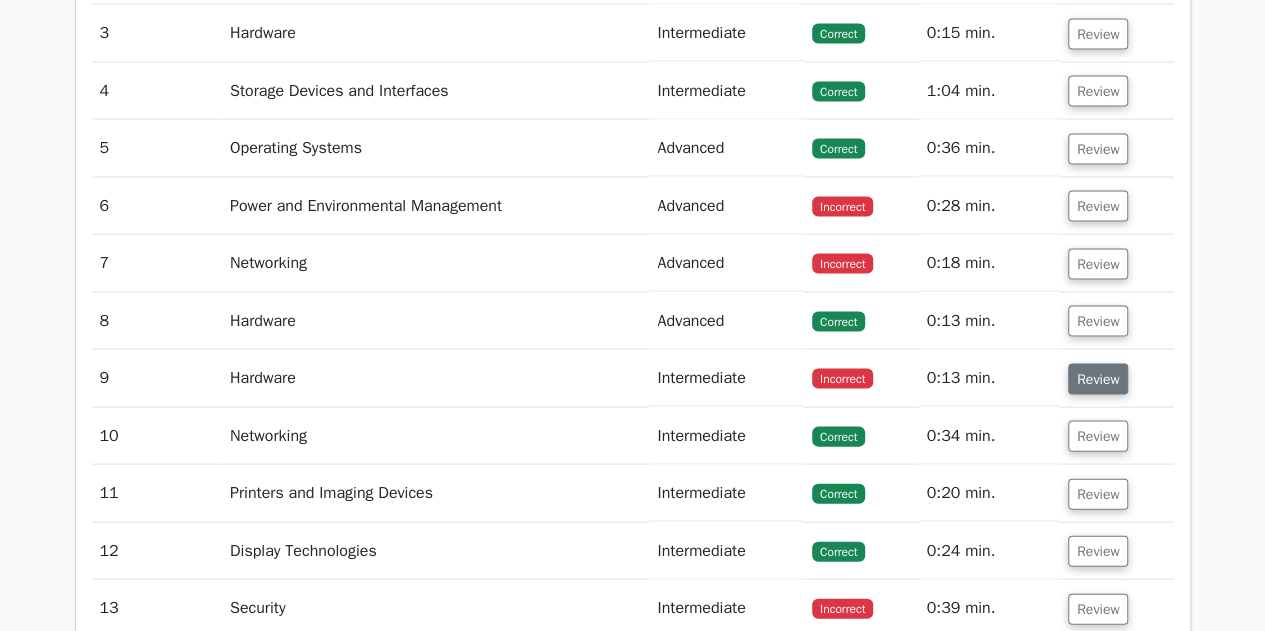 click on "Review" at bounding box center (1098, 379) 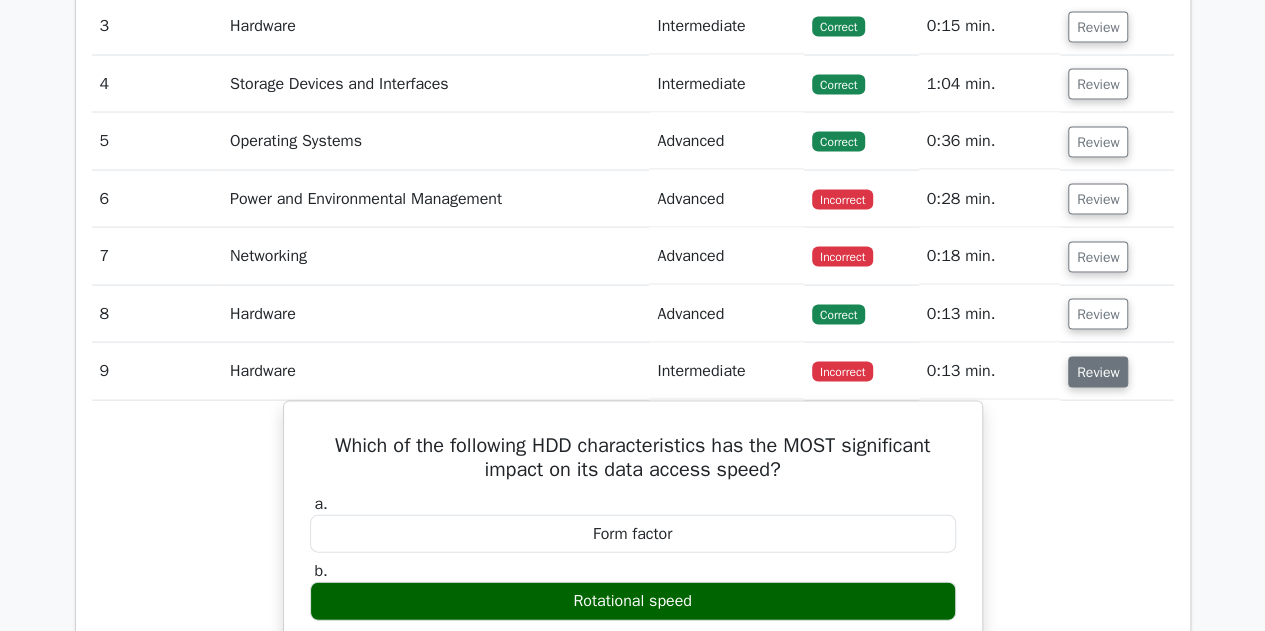 scroll, scrollTop: 1947, scrollLeft: 0, axis: vertical 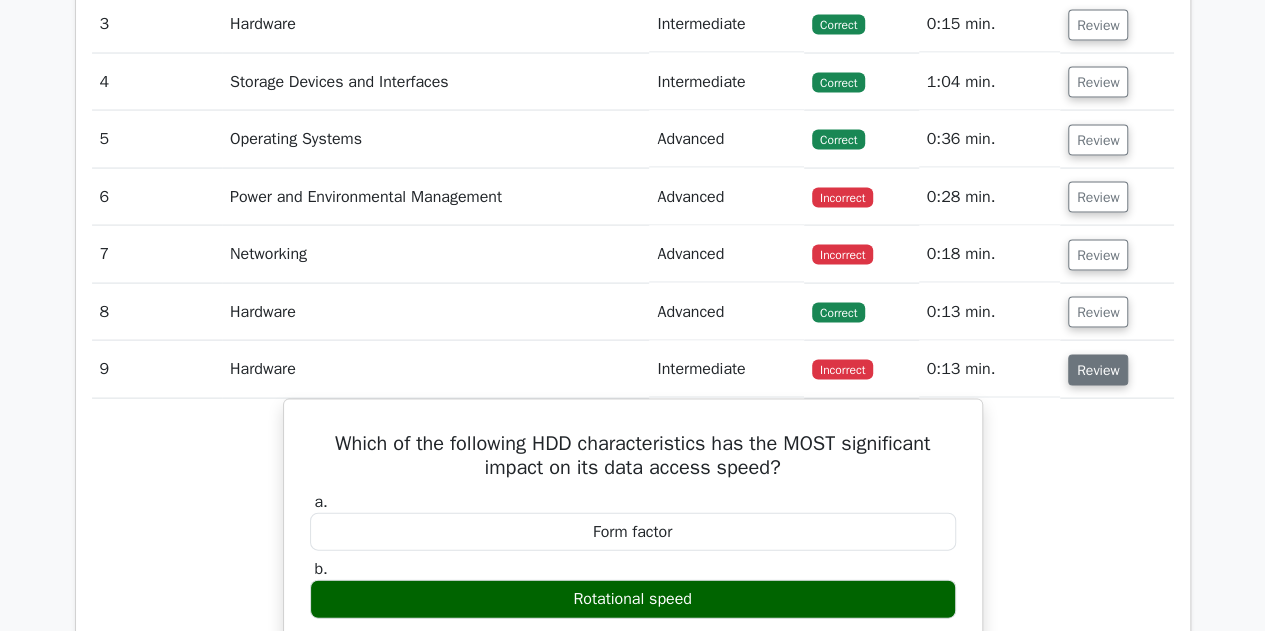 click on "Review" at bounding box center (1098, 370) 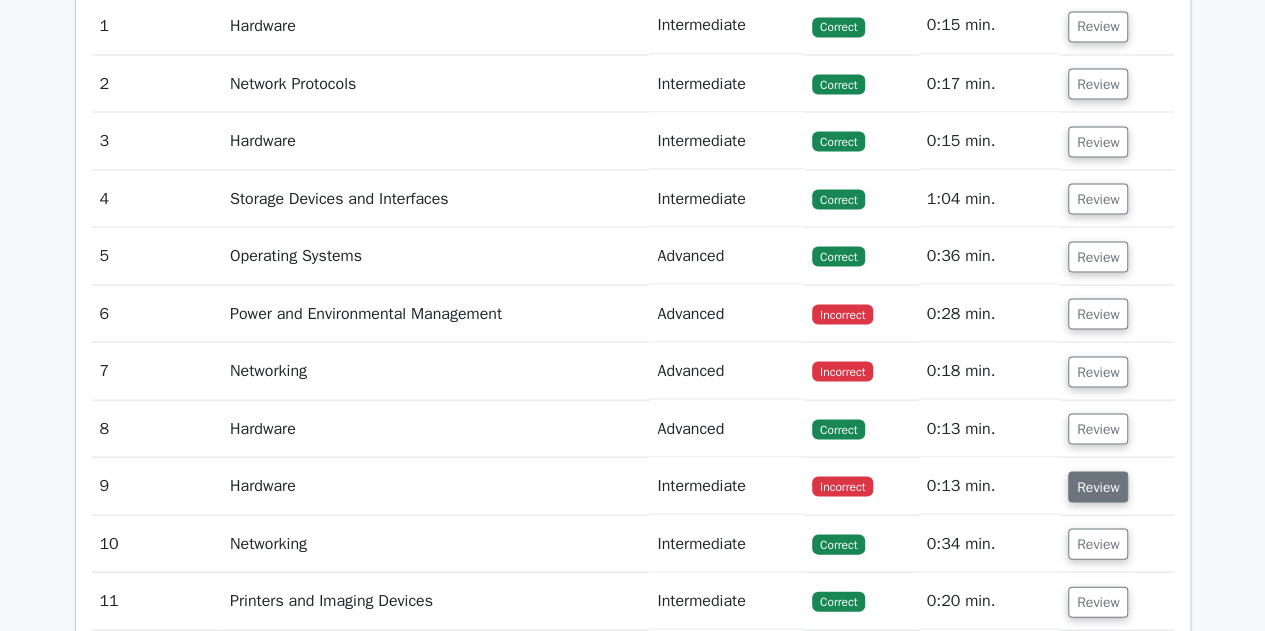 click on "Review" at bounding box center [1098, 371] 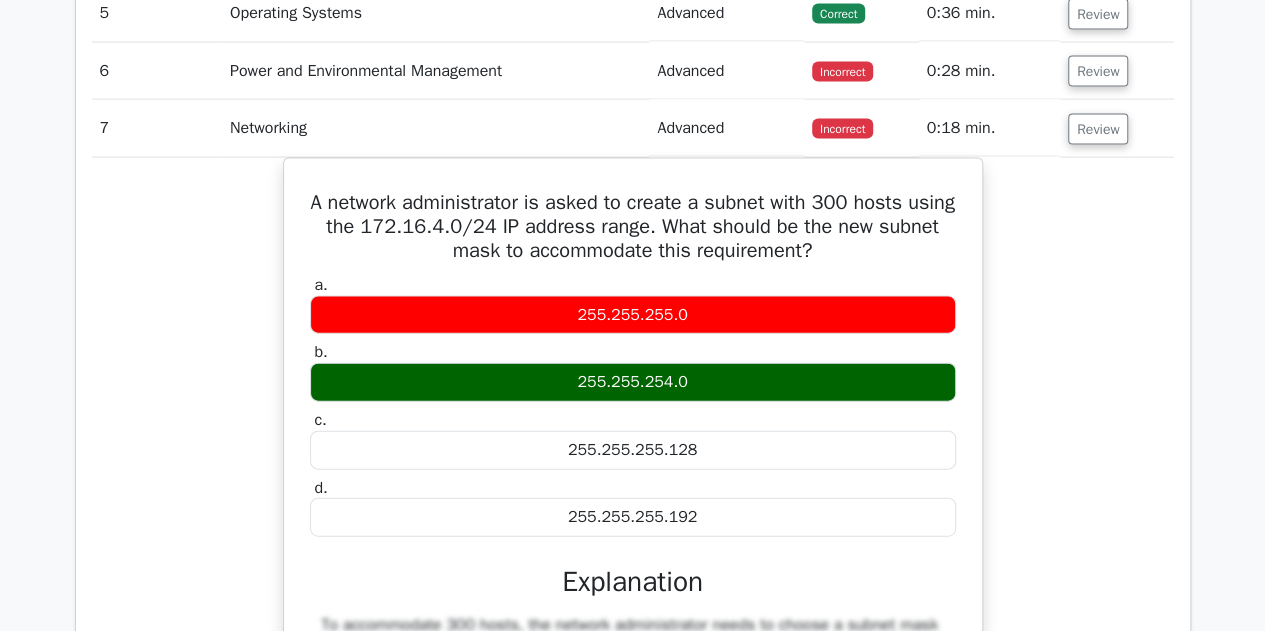 scroll, scrollTop: 2077, scrollLeft: 0, axis: vertical 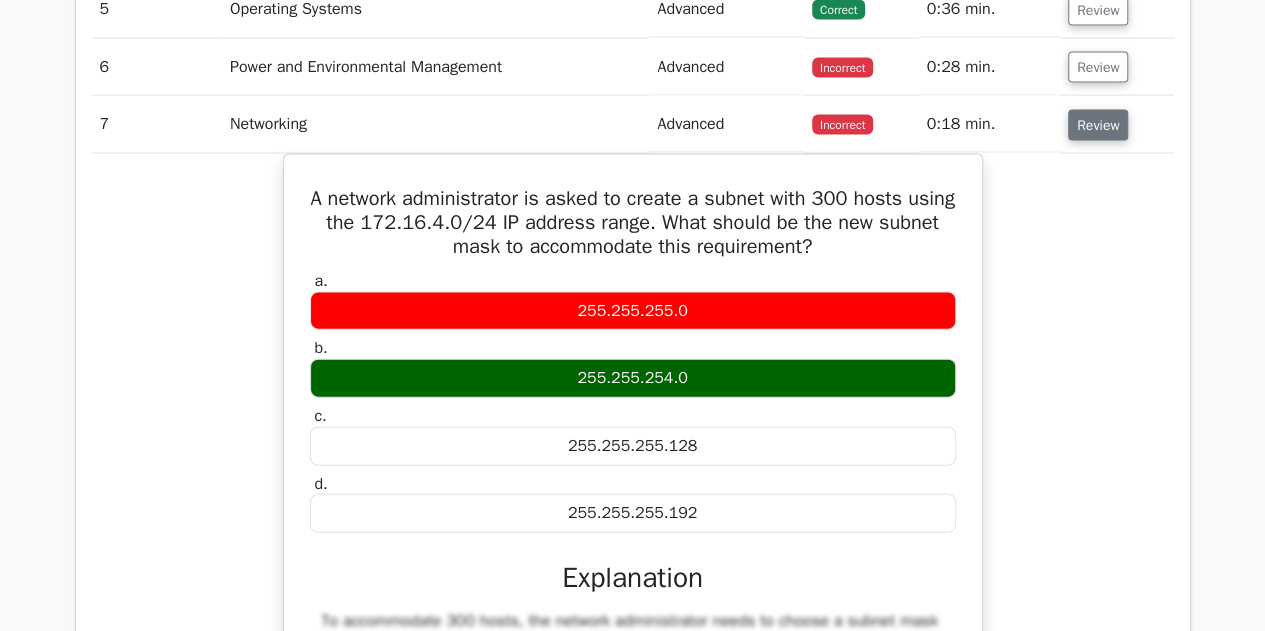 click on "Review" at bounding box center [1098, 125] 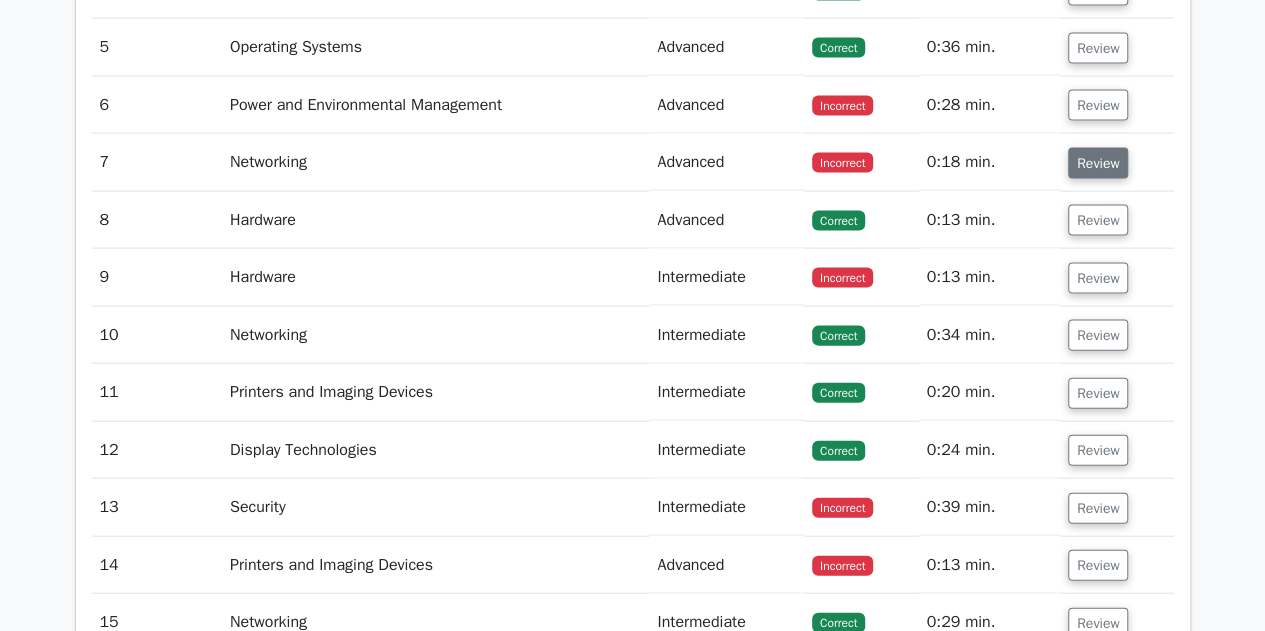 scroll, scrollTop: 2037, scrollLeft: 0, axis: vertical 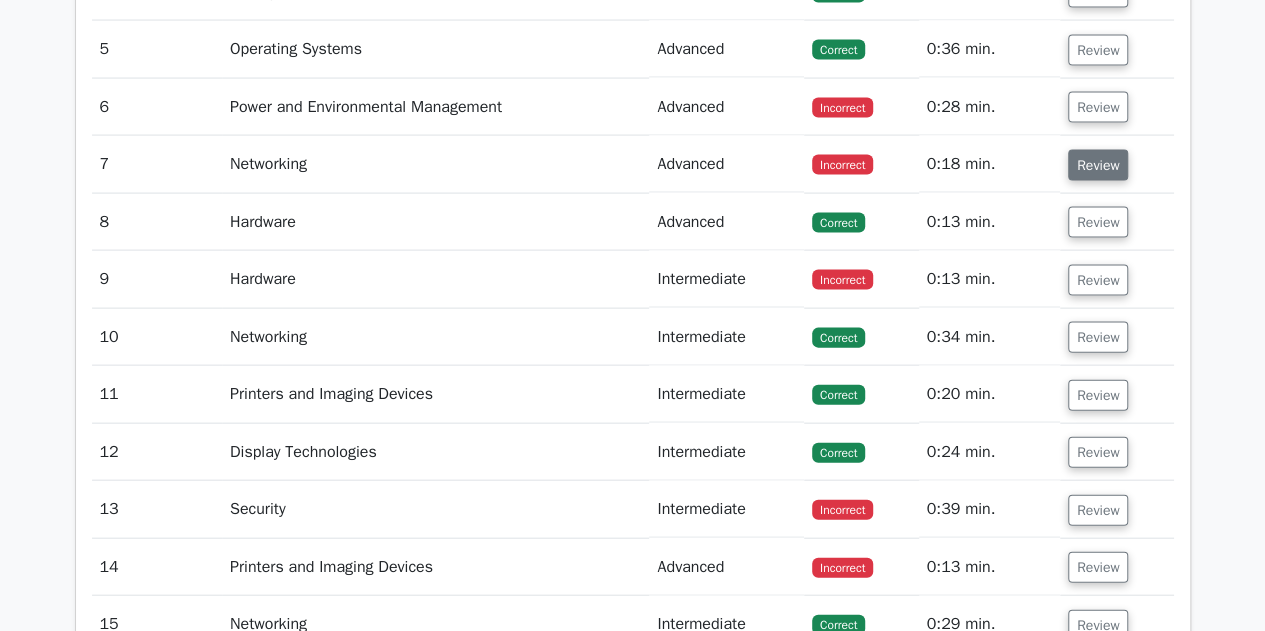 click on "Review" at bounding box center (1098, 107) 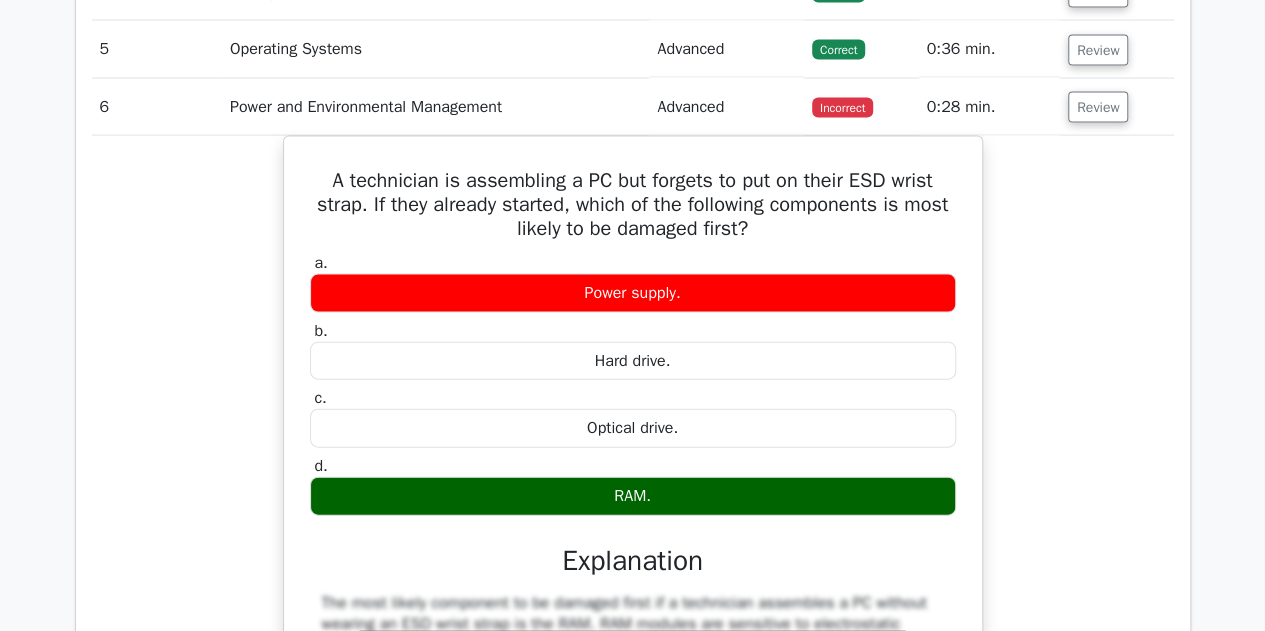 click on "Review" at bounding box center [1098, 107] 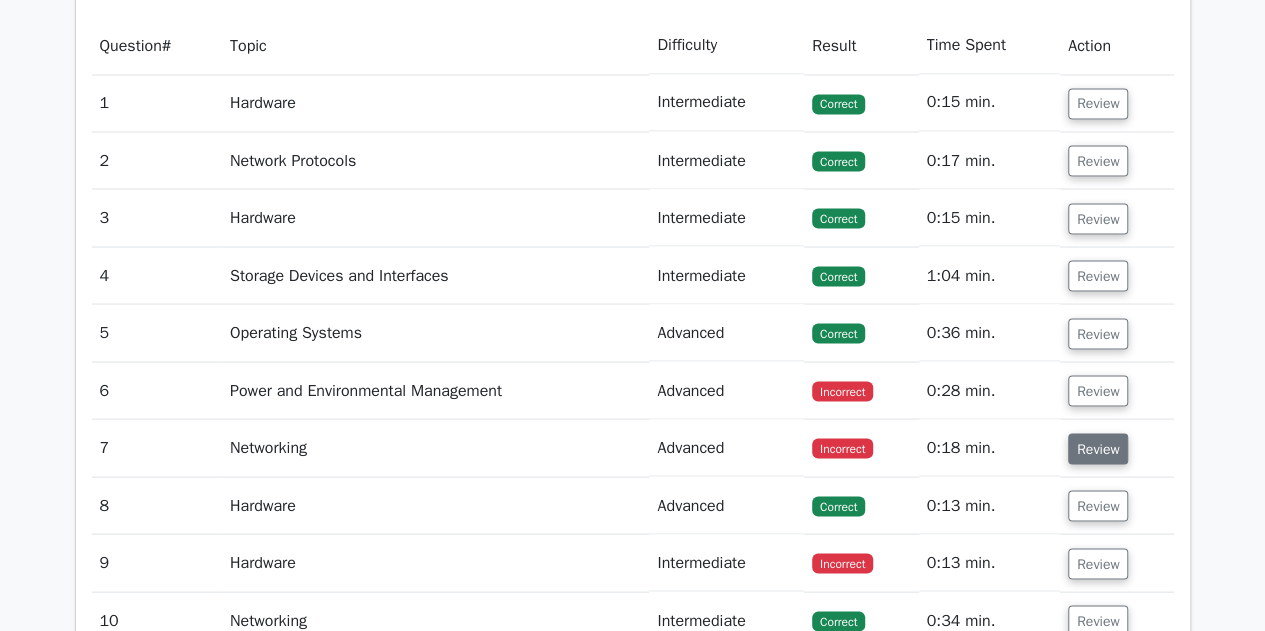 scroll, scrollTop: 1749, scrollLeft: 0, axis: vertical 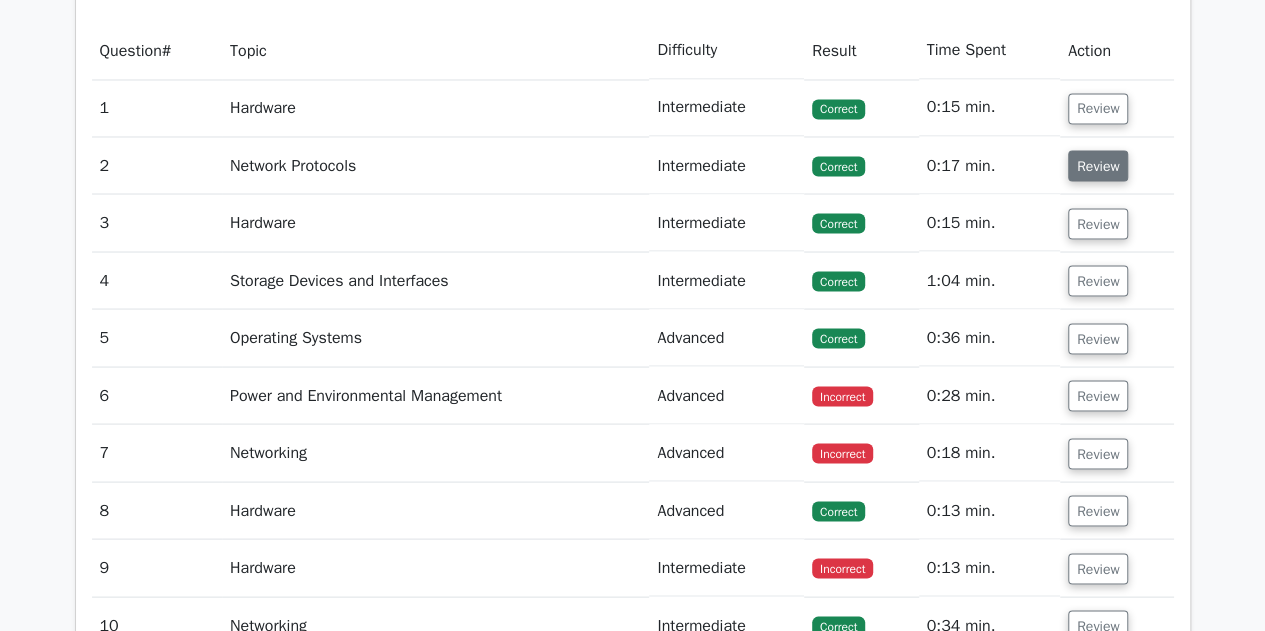 click on "Review" at bounding box center [1098, 165] 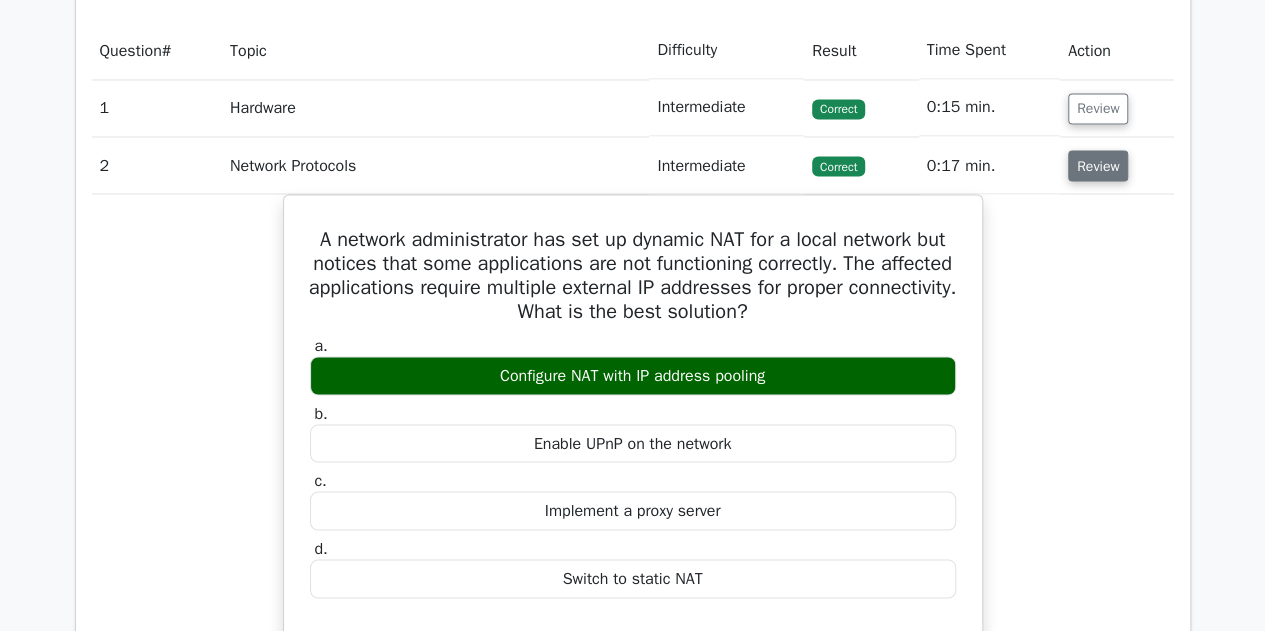click on "Review" at bounding box center [1098, 165] 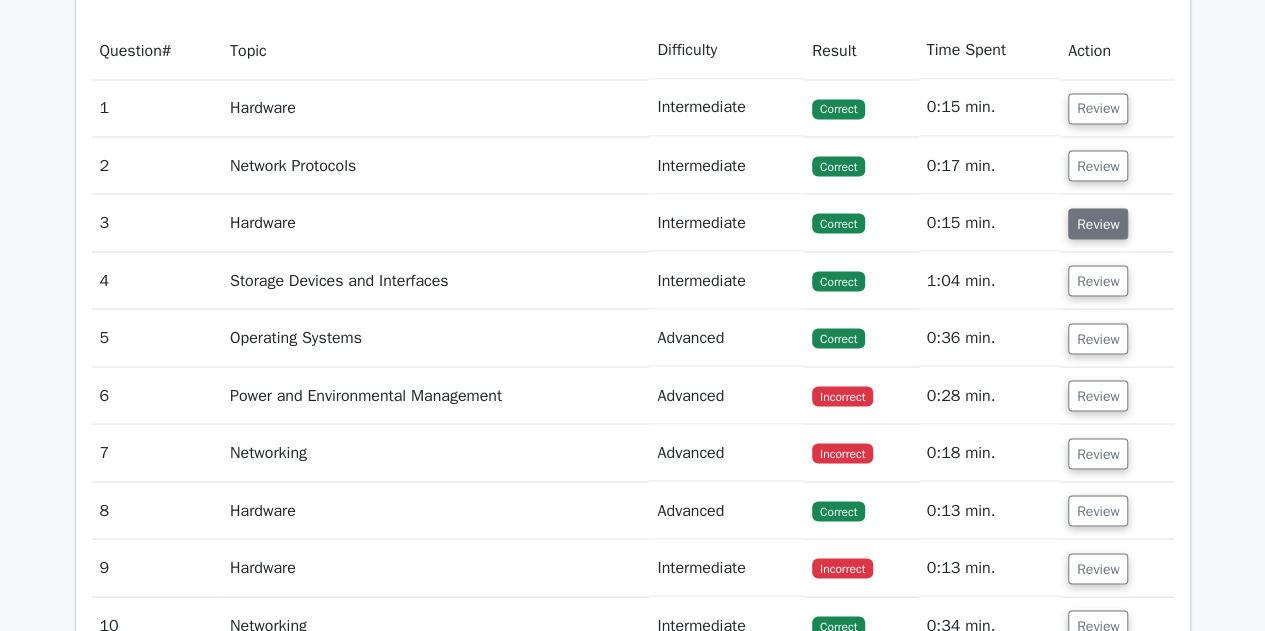 click on "Review" at bounding box center (1098, 223) 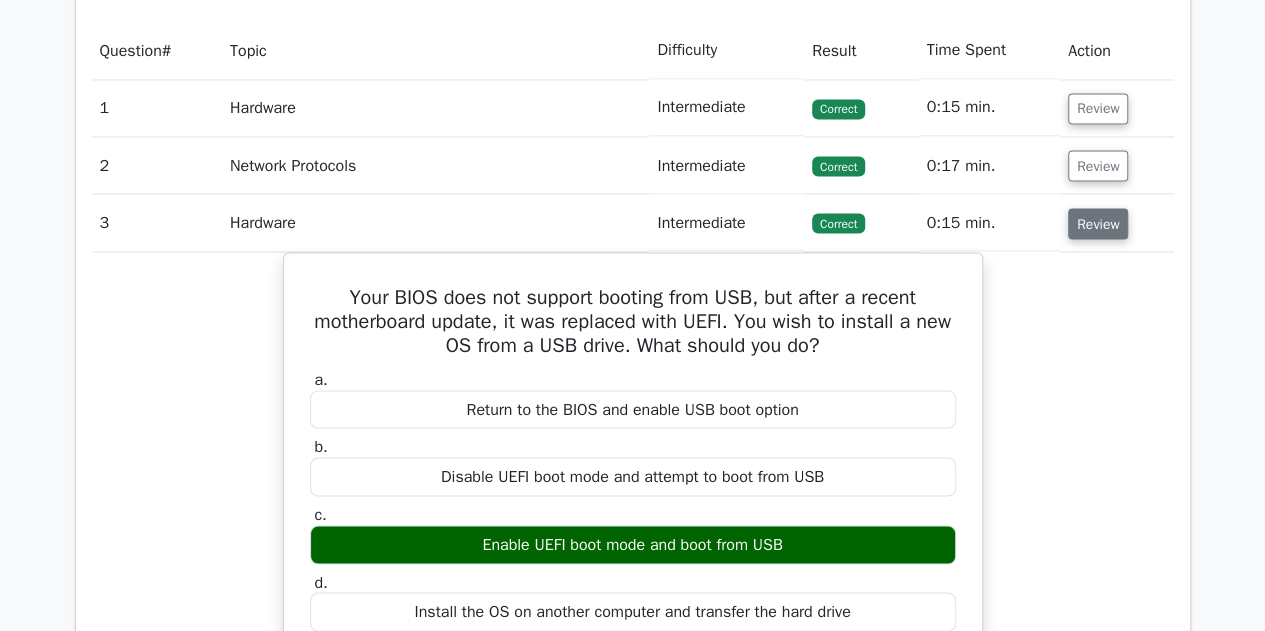 click on "Review" at bounding box center (1098, 223) 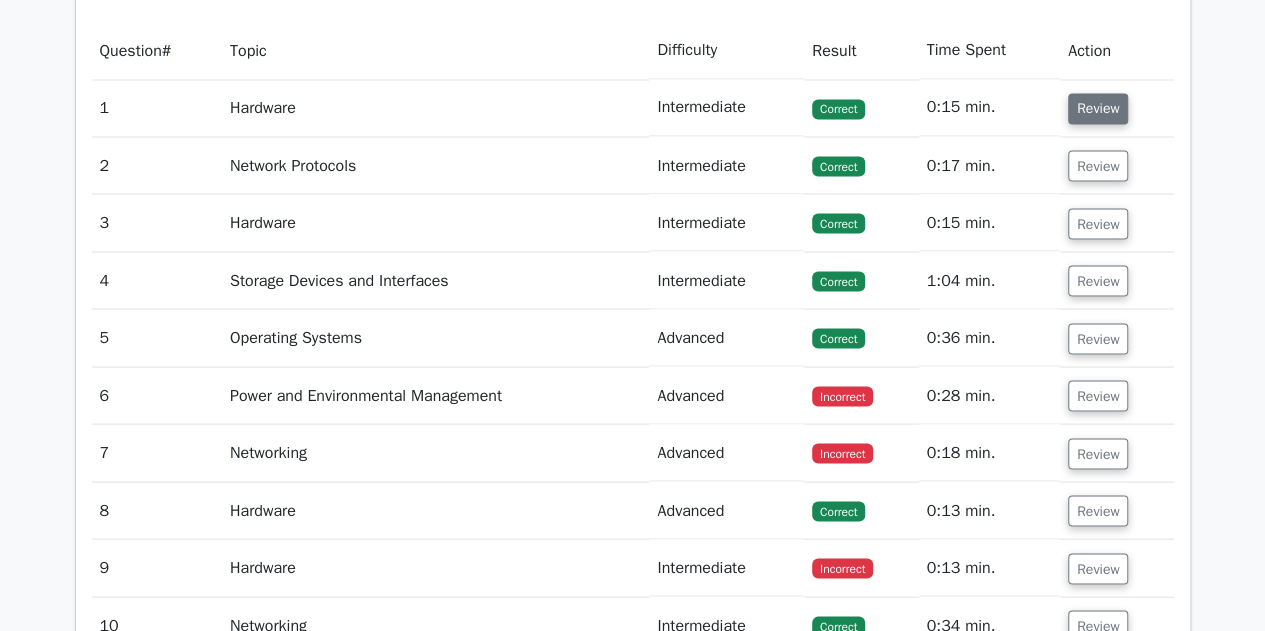 click on "Review" at bounding box center (1098, 108) 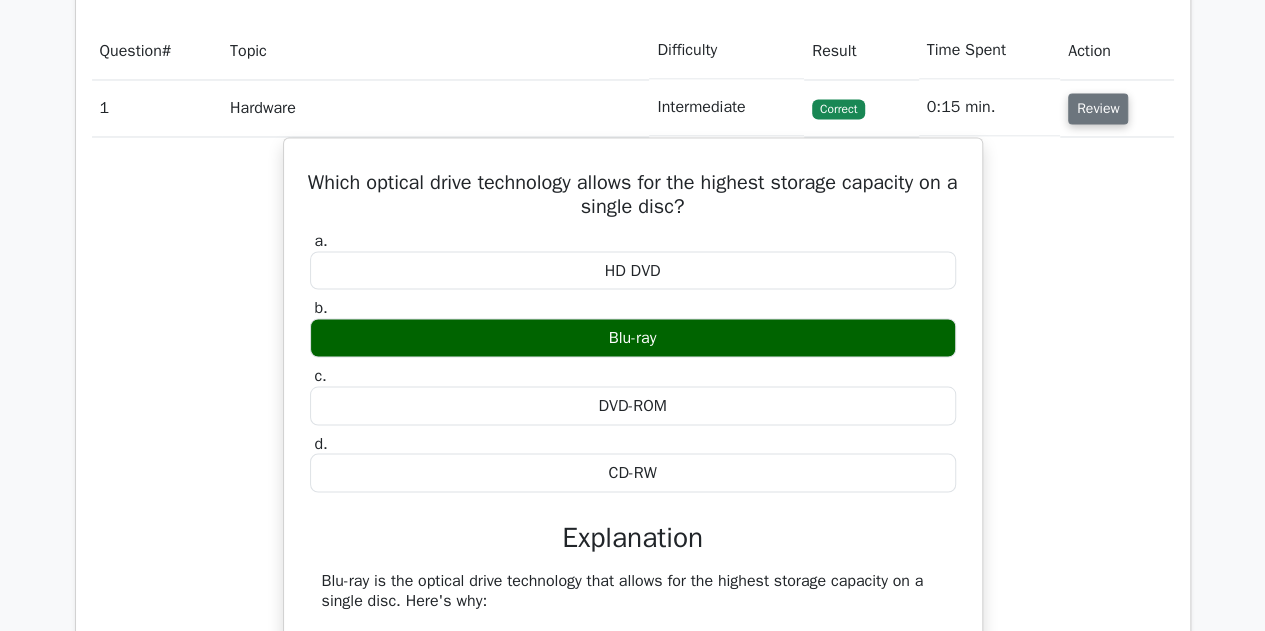 click on "Review" at bounding box center (1098, 108) 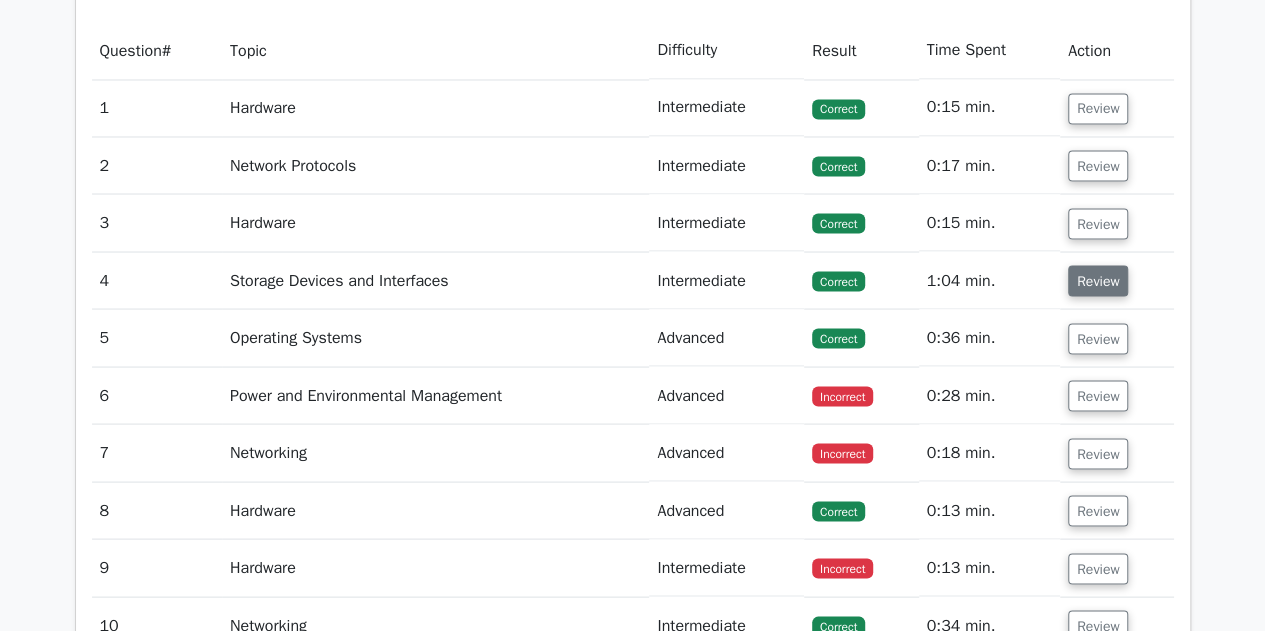 click on "Review" at bounding box center [1098, 280] 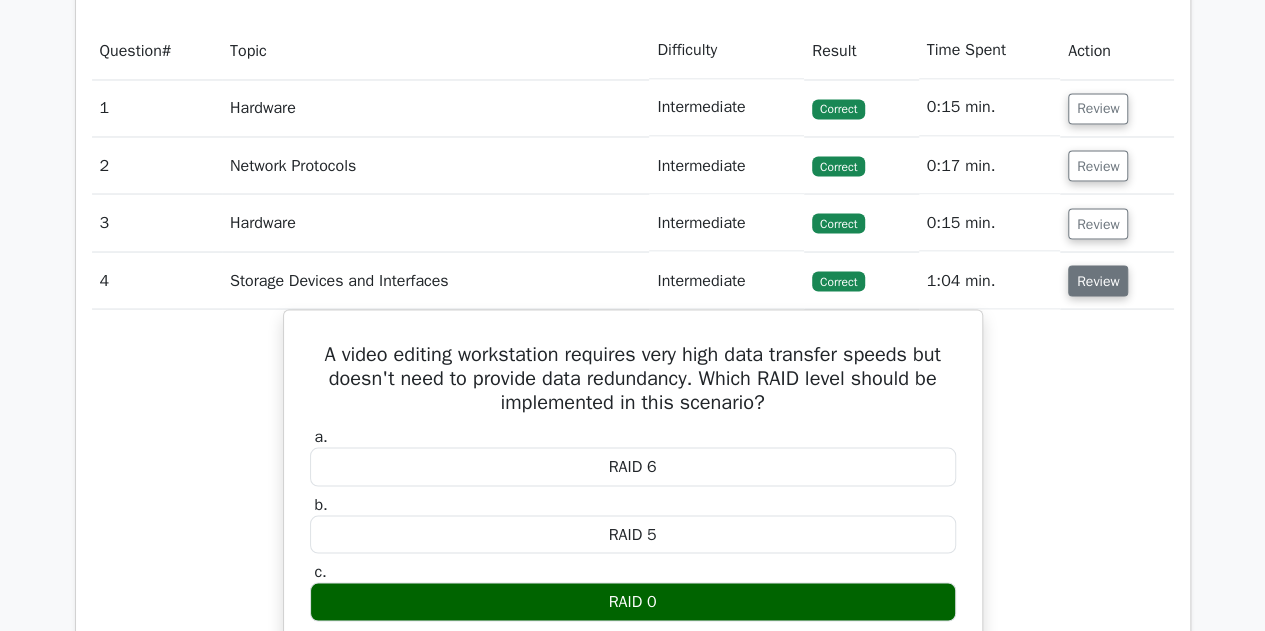 click on "Review" at bounding box center (1098, 280) 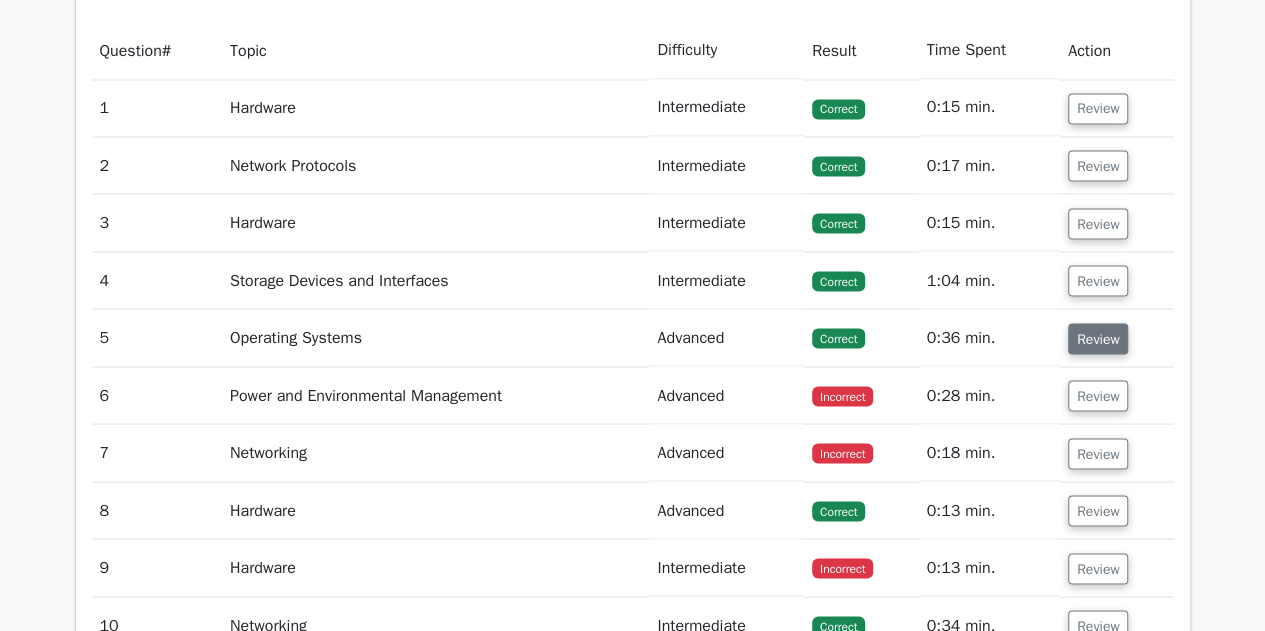click on "Review" at bounding box center (1098, 338) 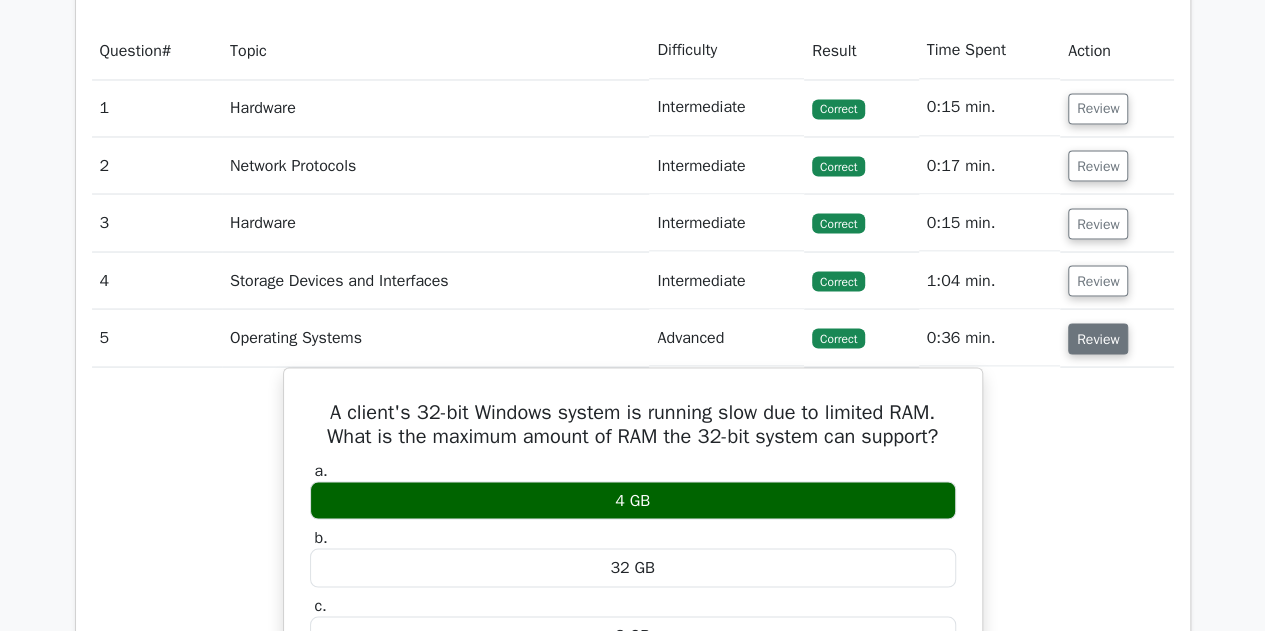 click on "Review" at bounding box center [1098, 338] 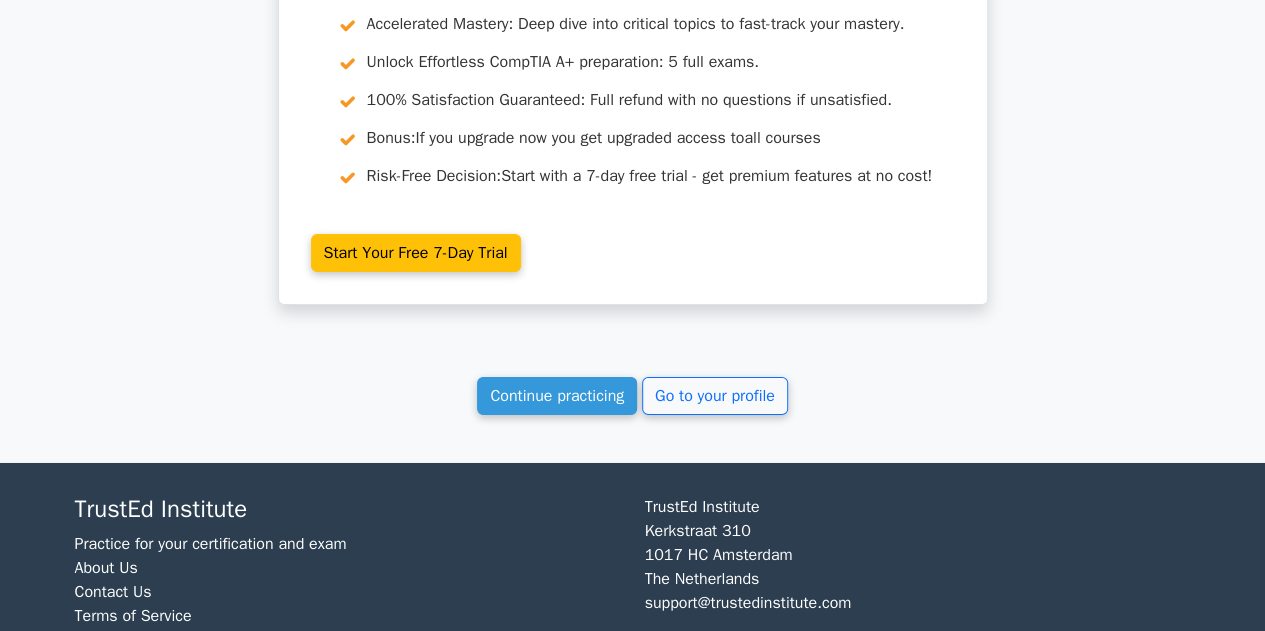 scroll, scrollTop: 3247, scrollLeft: 0, axis: vertical 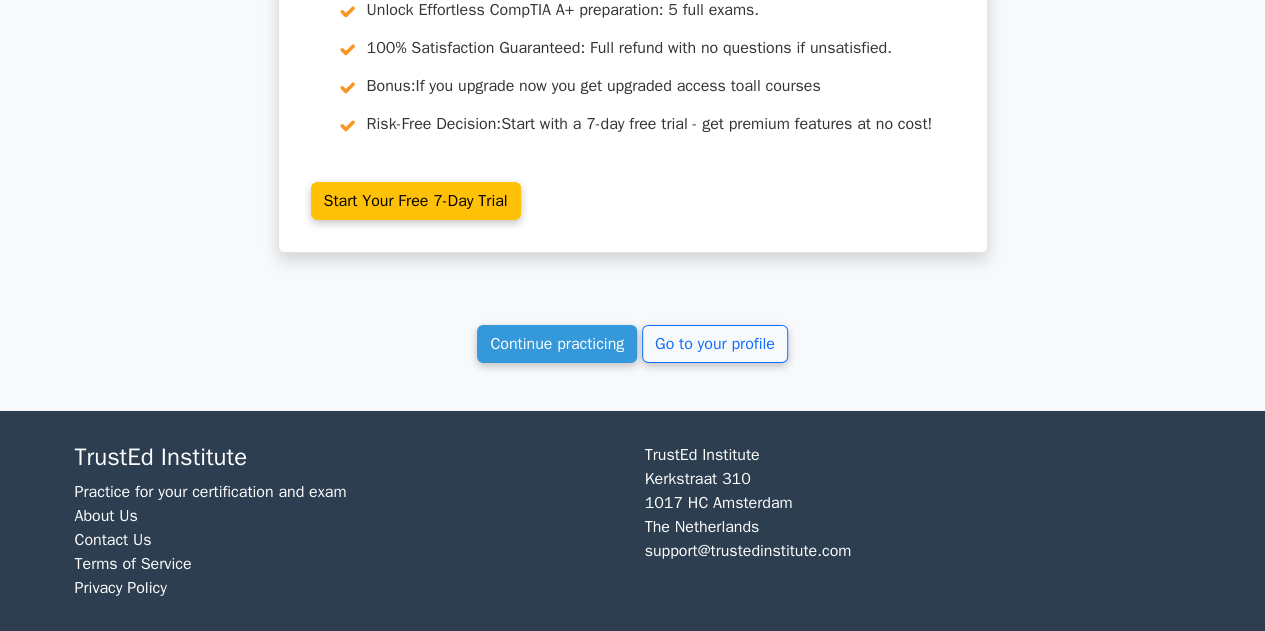 click on "Your Test Results
CompTIA A+
60%
Your Score
Keep practicing!
Performance by Topic
Hardware
100%
Network Protocols
100%
100% 100%" at bounding box center [633, -1160] 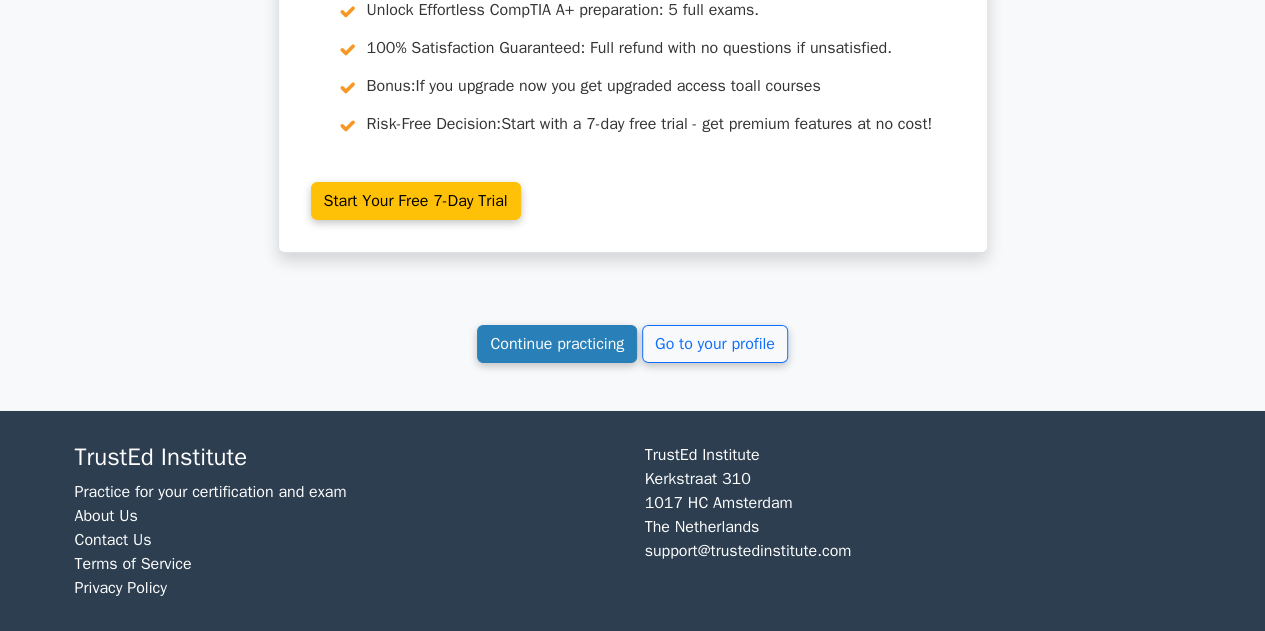 click on "Continue practicing" at bounding box center [557, 344] 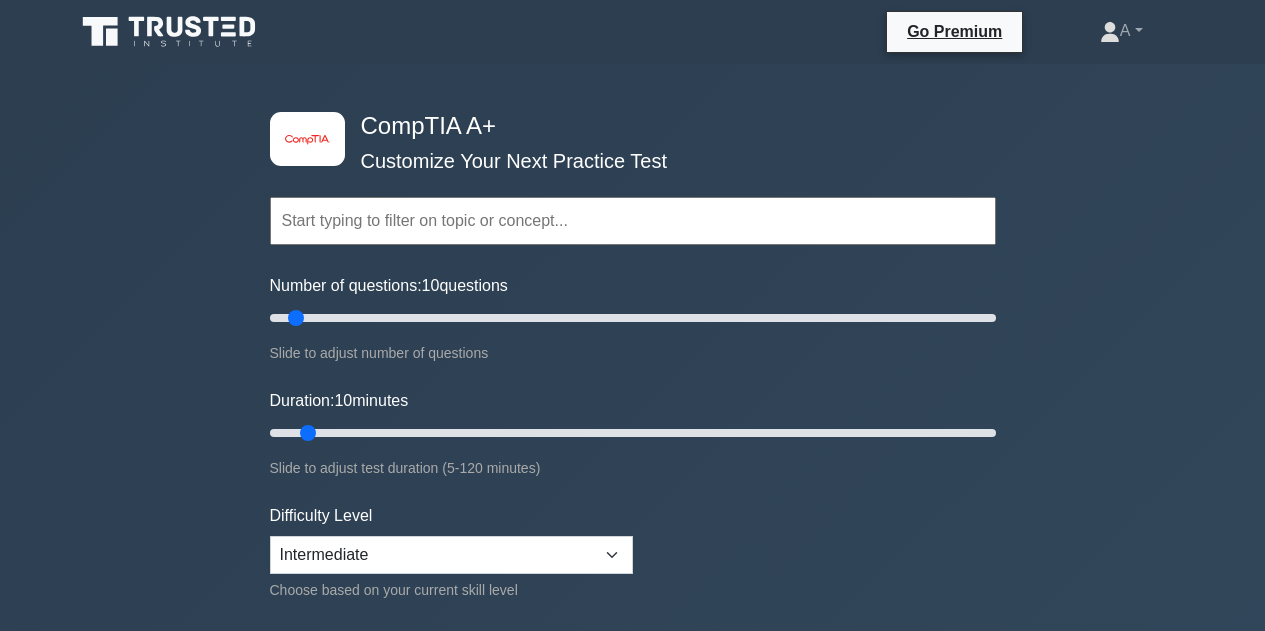 scroll, scrollTop: 0, scrollLeft: 0, axis: both 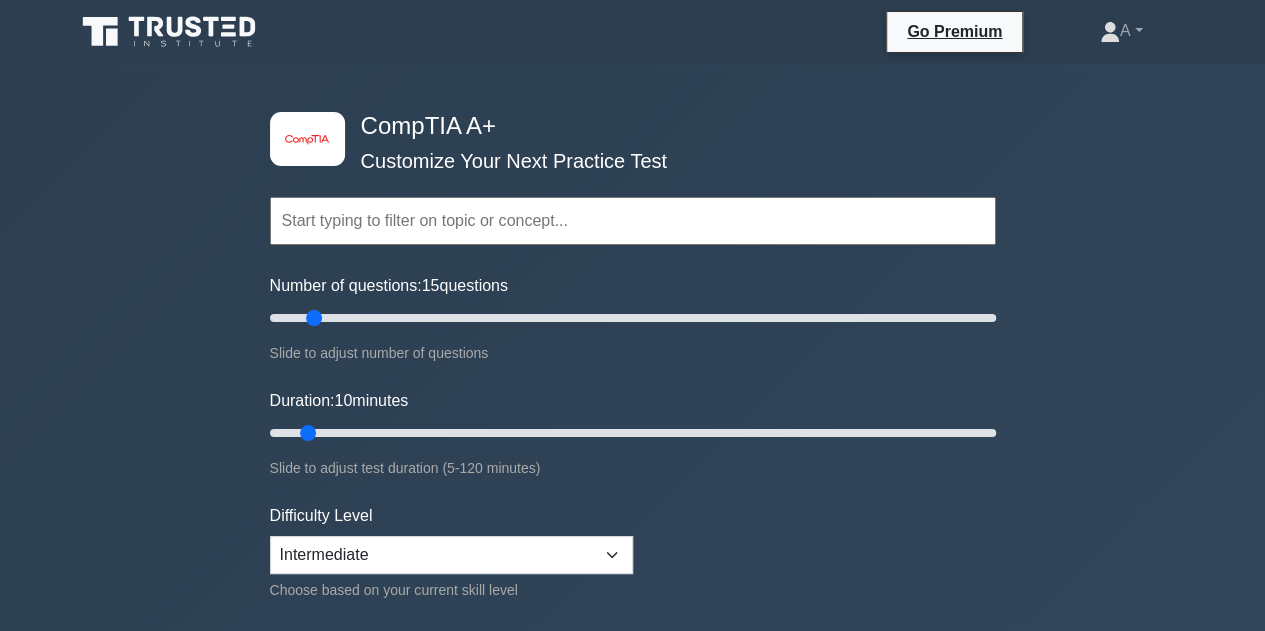 drag, startPoint x: 292, startPoint y: 320, endPoint x: 307, endPoint y: 322, distance: 15.132746 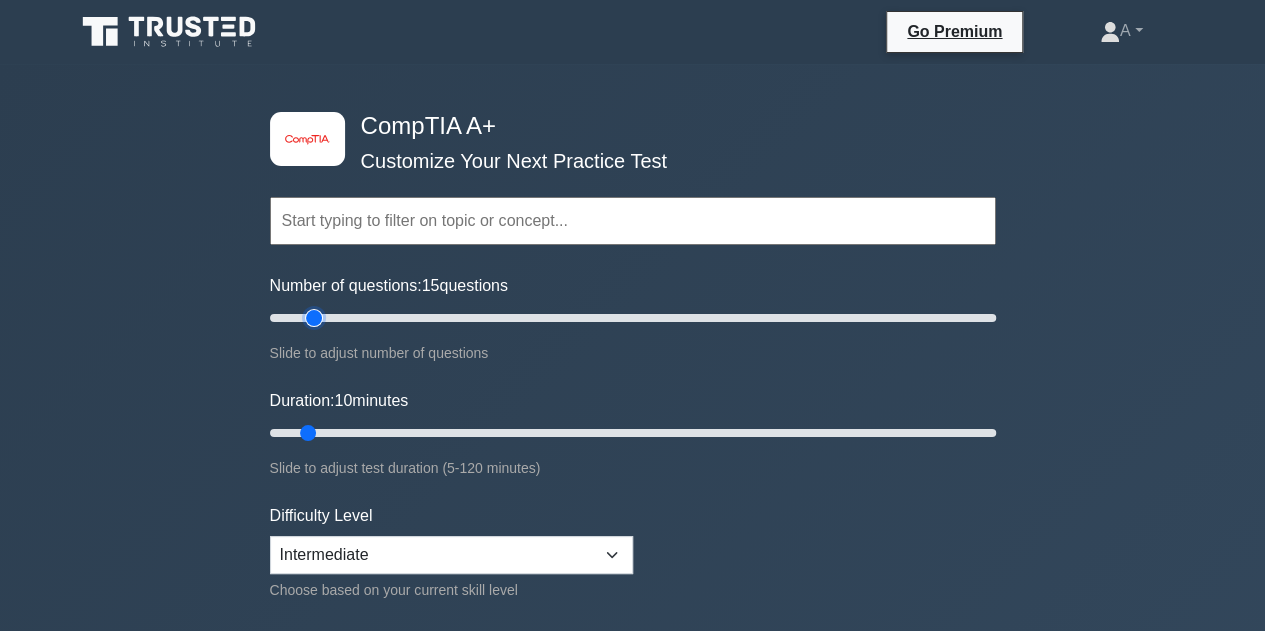 click on "Number of questions:  15  questions" at bounding box center (633, 318) 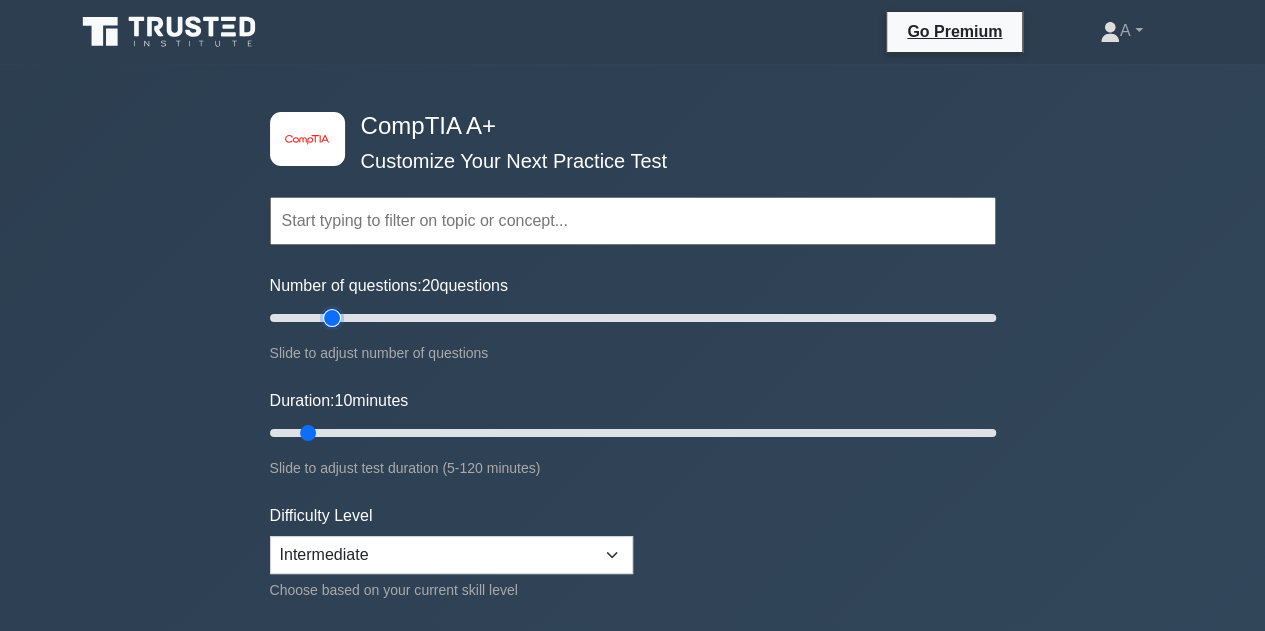 type on "20" 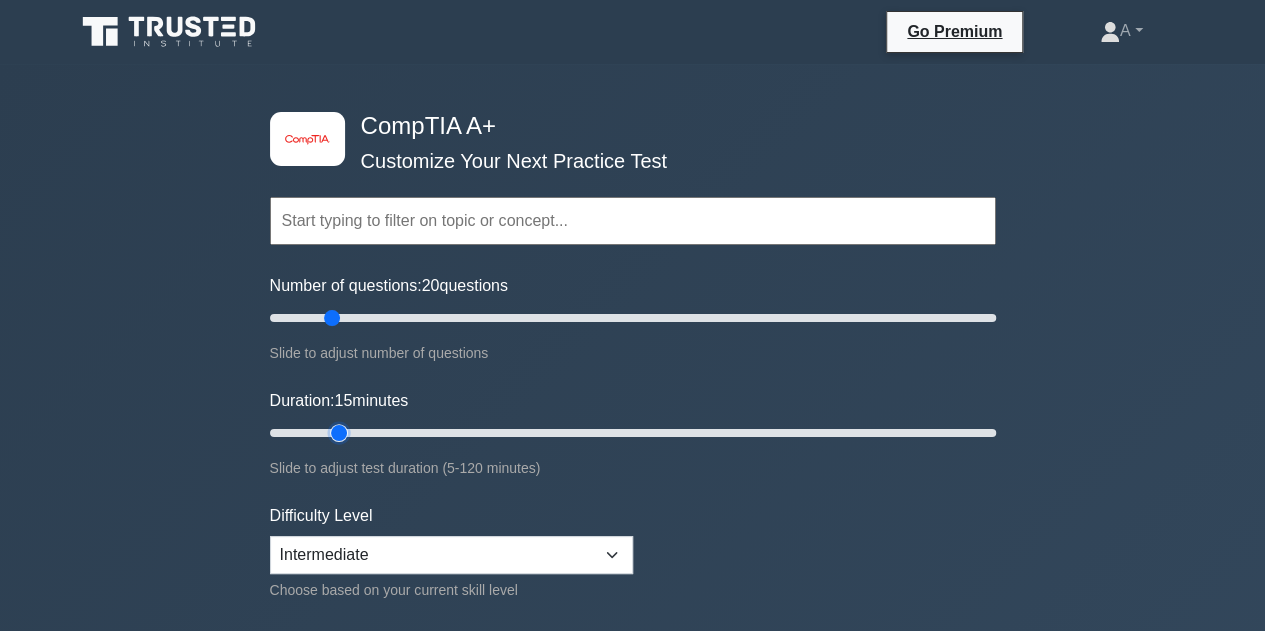 drag, startPoint x: 307, startPoint y: 428, endPoint x: 326, endPoint y: 433, distance: 19.646883 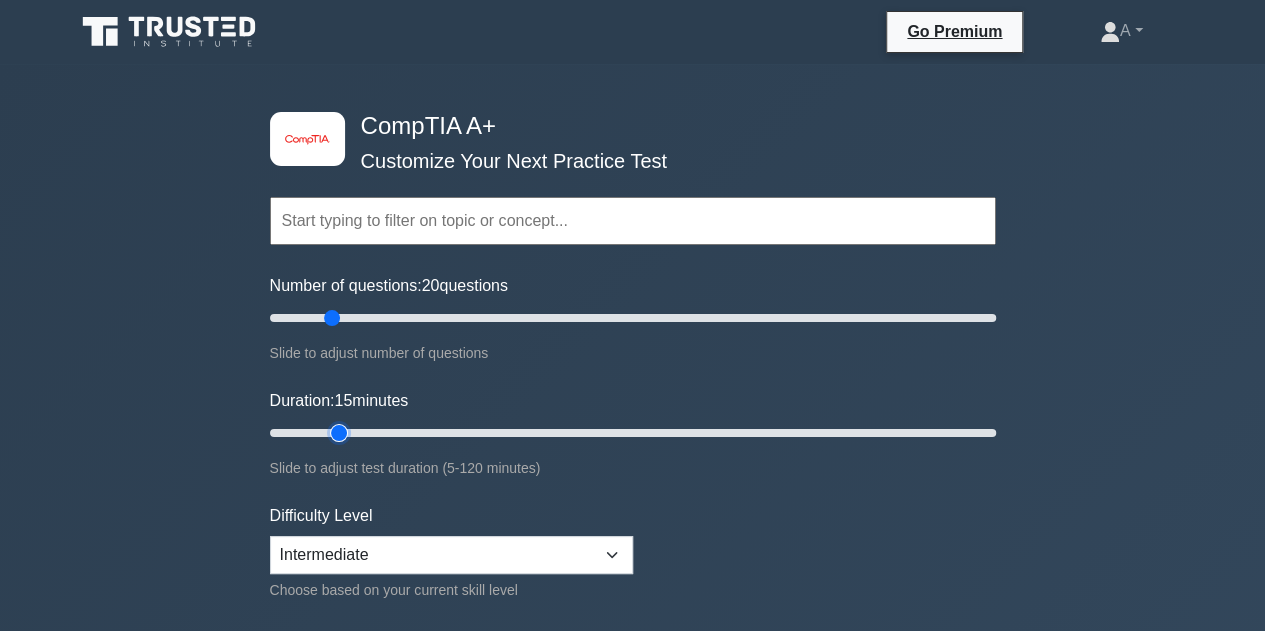 type on "15" 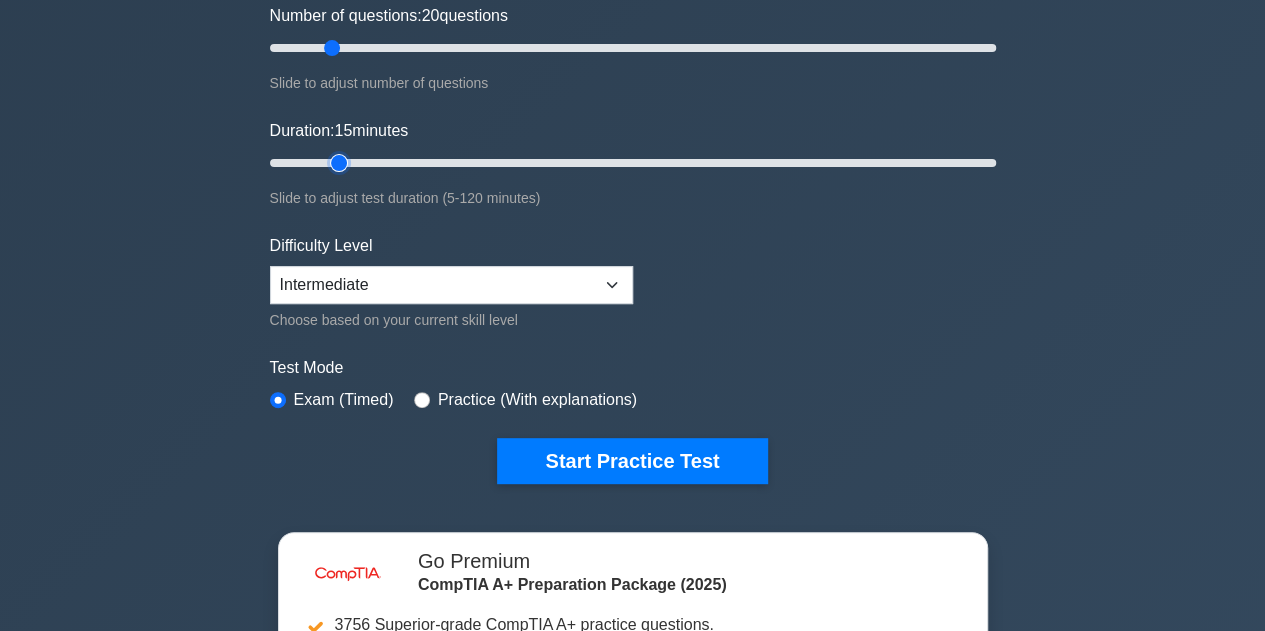 scroll, scrollTop: 276, scrollLeft: 0, axis: vertical 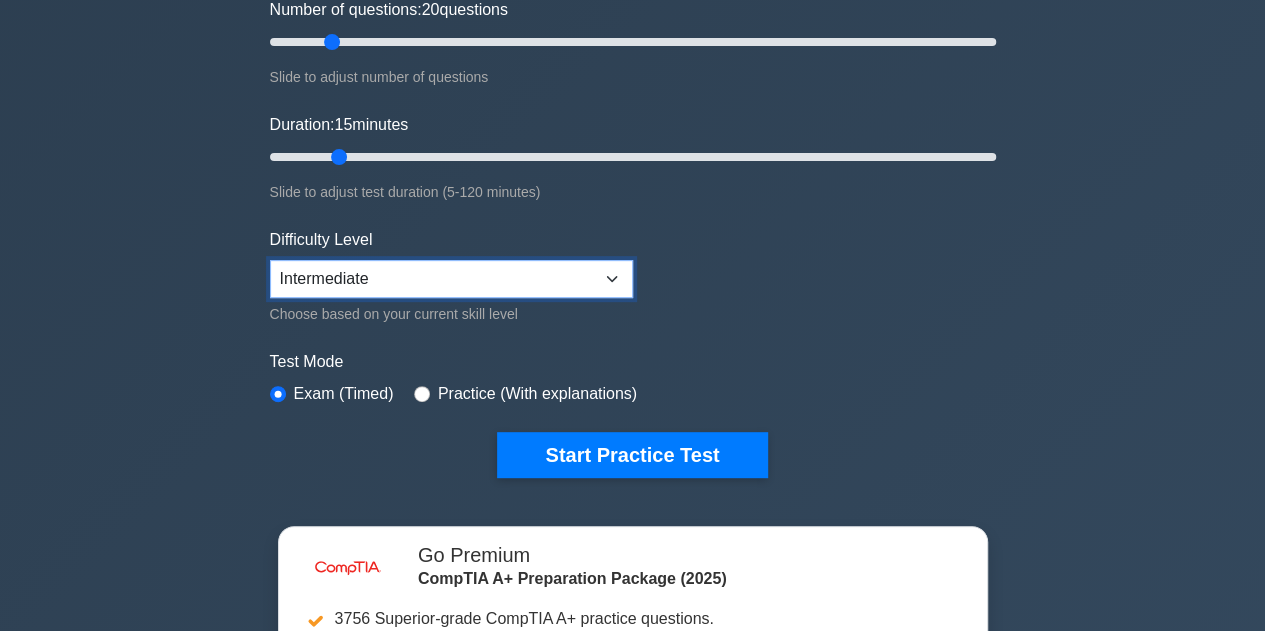 click on "Beginner
Intermediate
Expert" at bounding box center (451, 279) 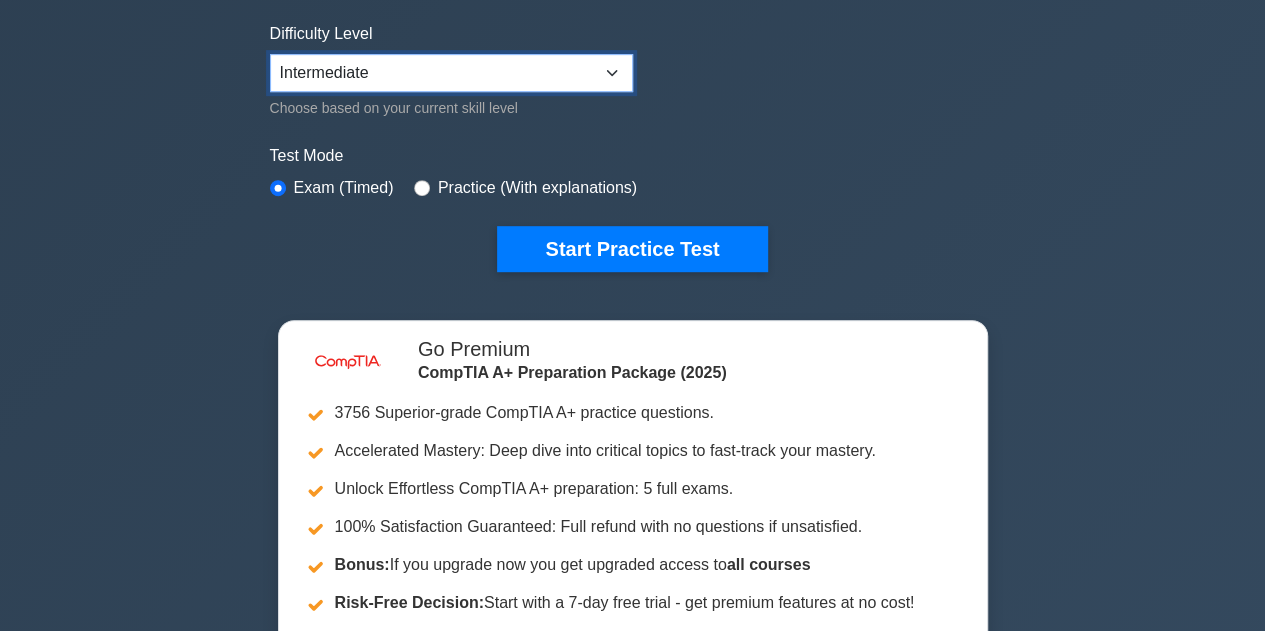 scroll, scrollTop: 483, scrollLeft: 0, axis: vertical 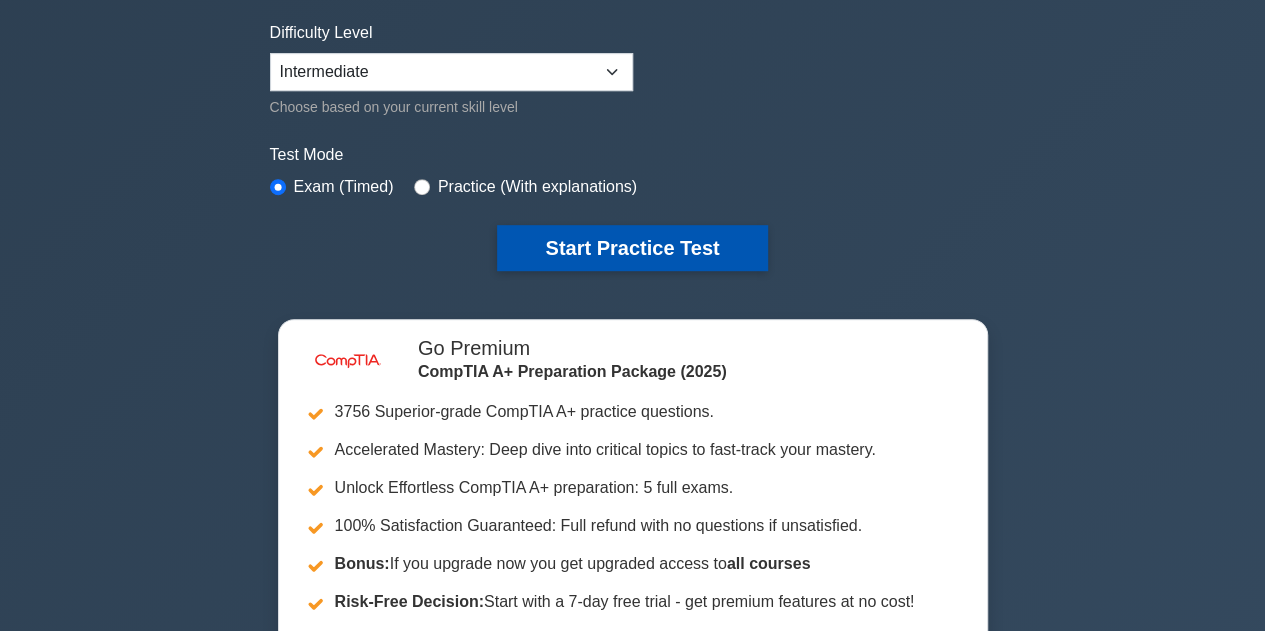 click on "Start Practice Test" at bounding box center (632, 248) 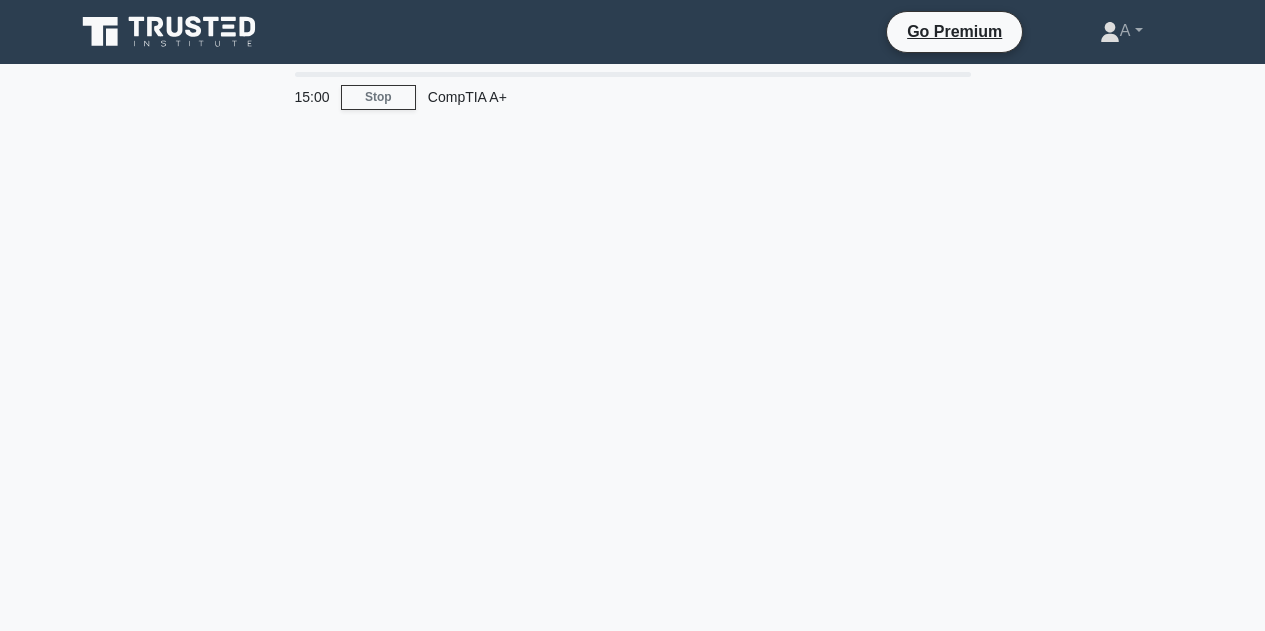 scroll, scrollTop: 0, scrollLeft: 0, axis: both 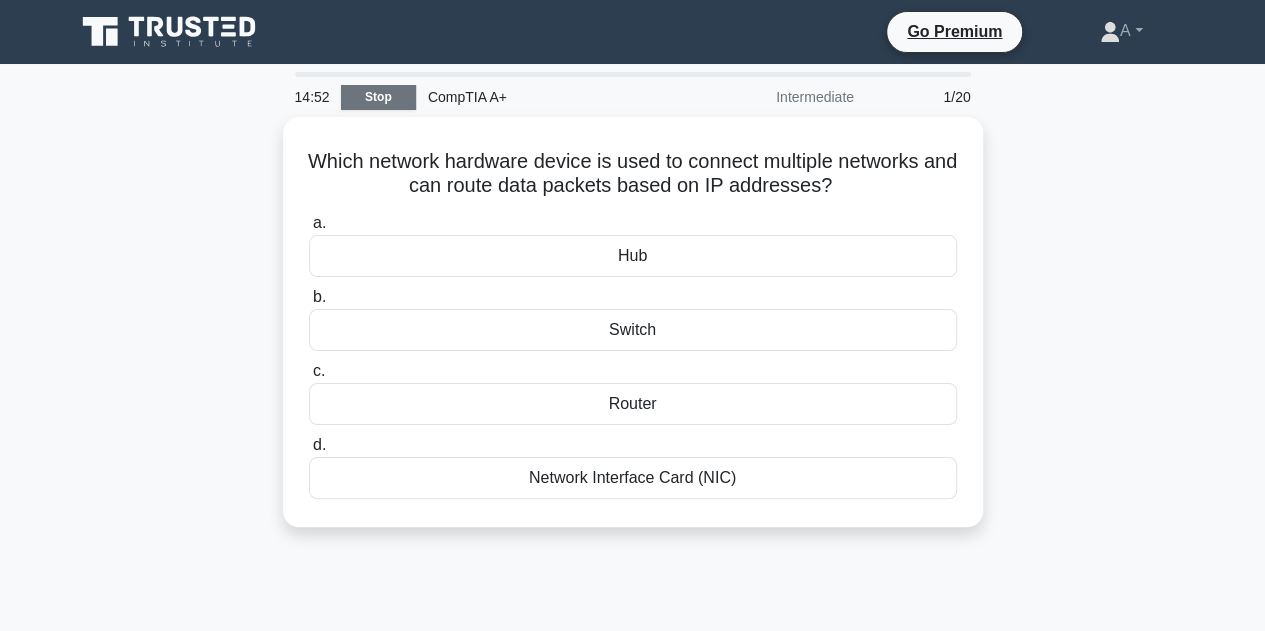 click on "Stop" at bounding box center [378, 97] 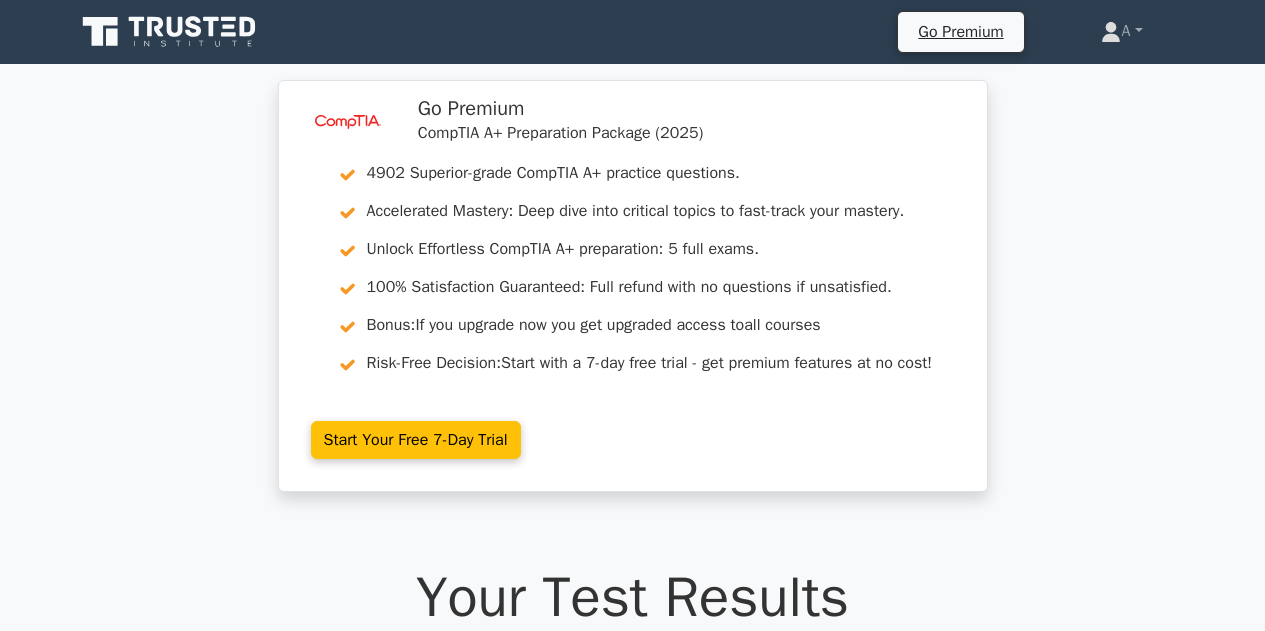 scroll, scrollTop: 0, scrollLeft: 0, axis: both 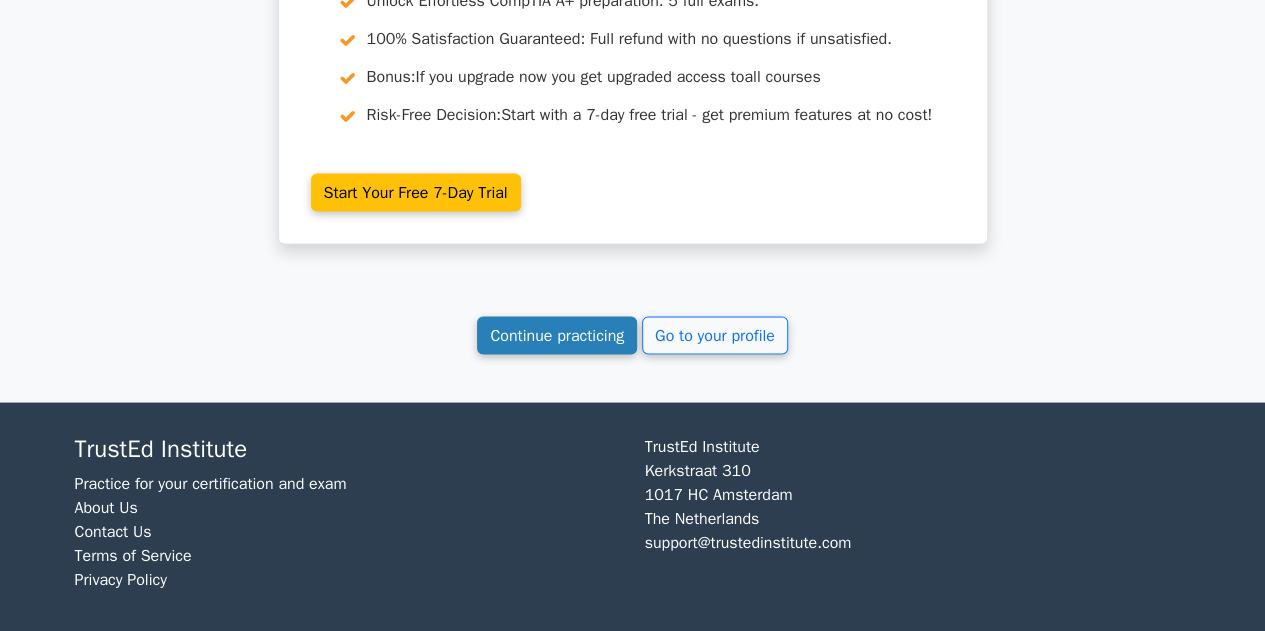 click on "Continue practicing" at bounding box center (557, 335) 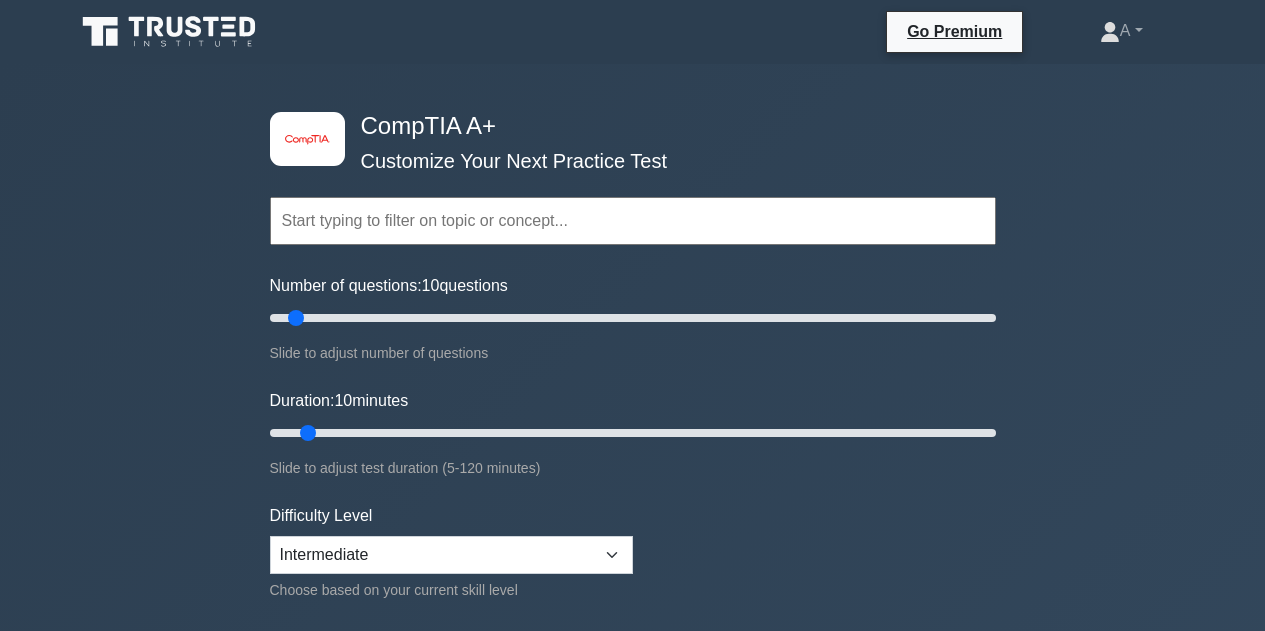 scroll, scrollTop: 0, scrollLeft: 0, axis: both 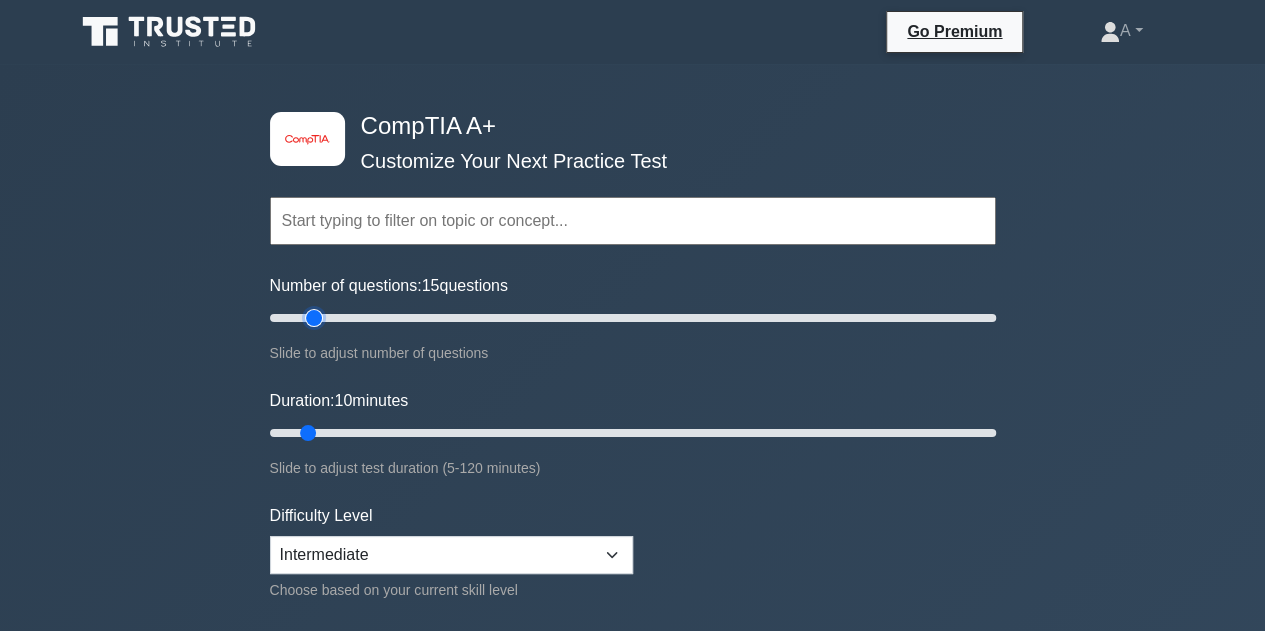 click on "Number of questions:  15  questions" at bounding box center [633, 318] 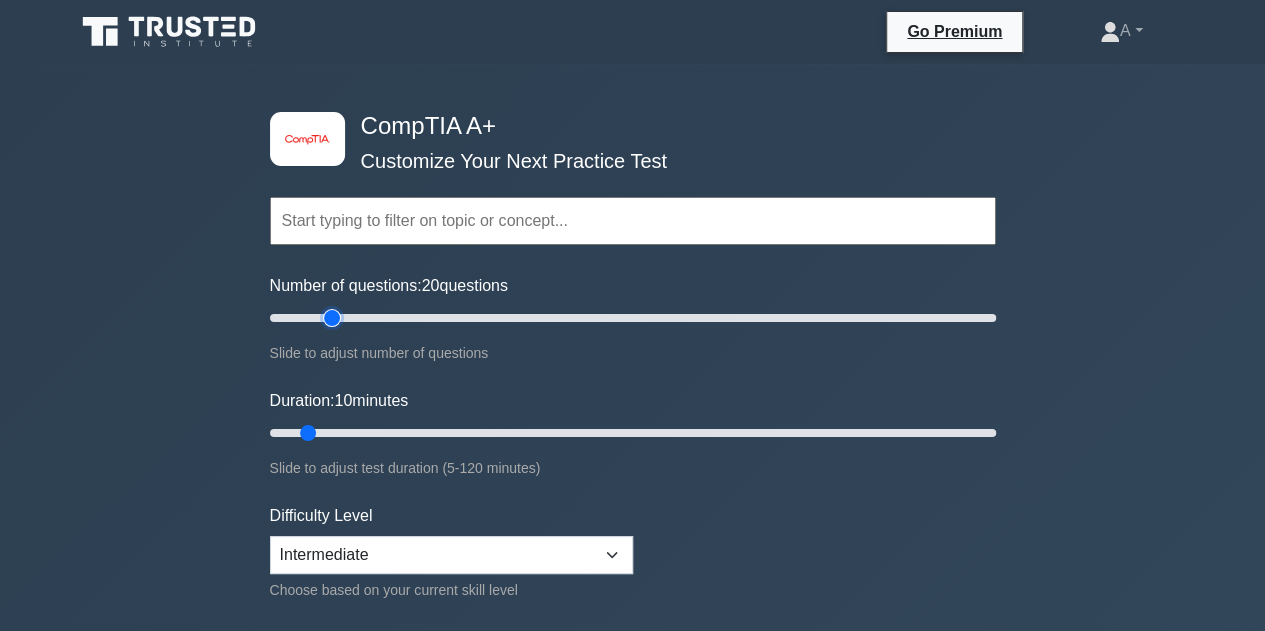 click on "Number of questions:  20  questions" at bounding box center [633, 318] 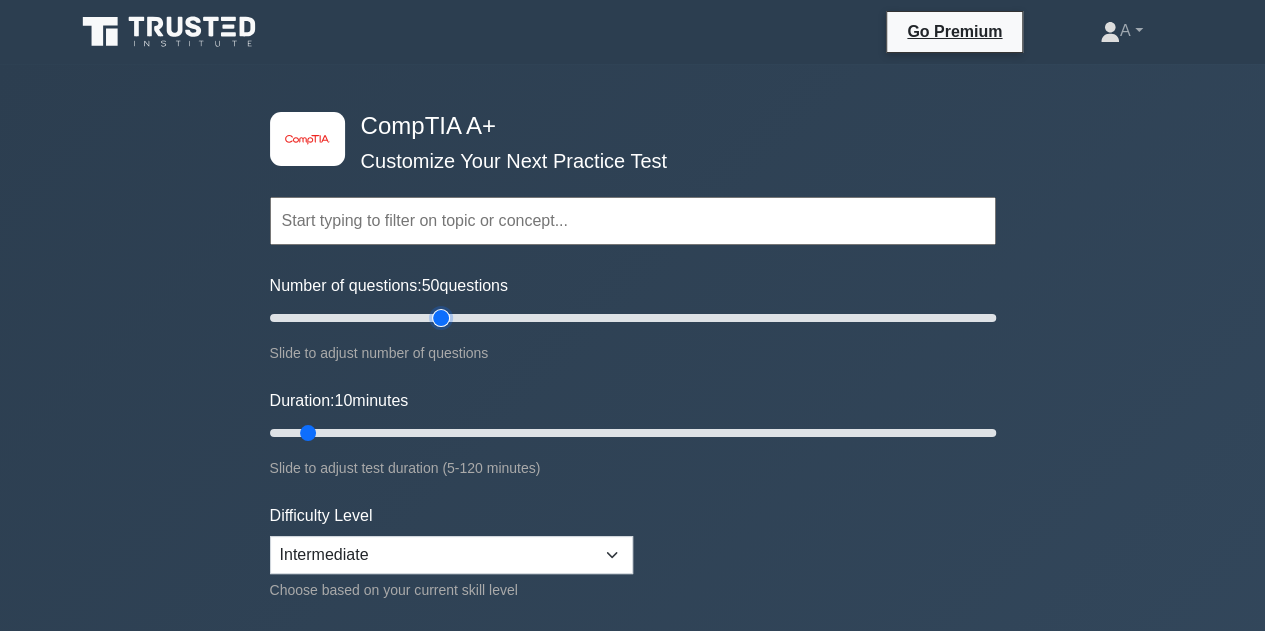 drag, startPoint x: 334, startPoint y: 318, endPoint x: 437, endPoint y: 327, distance: 103.392456 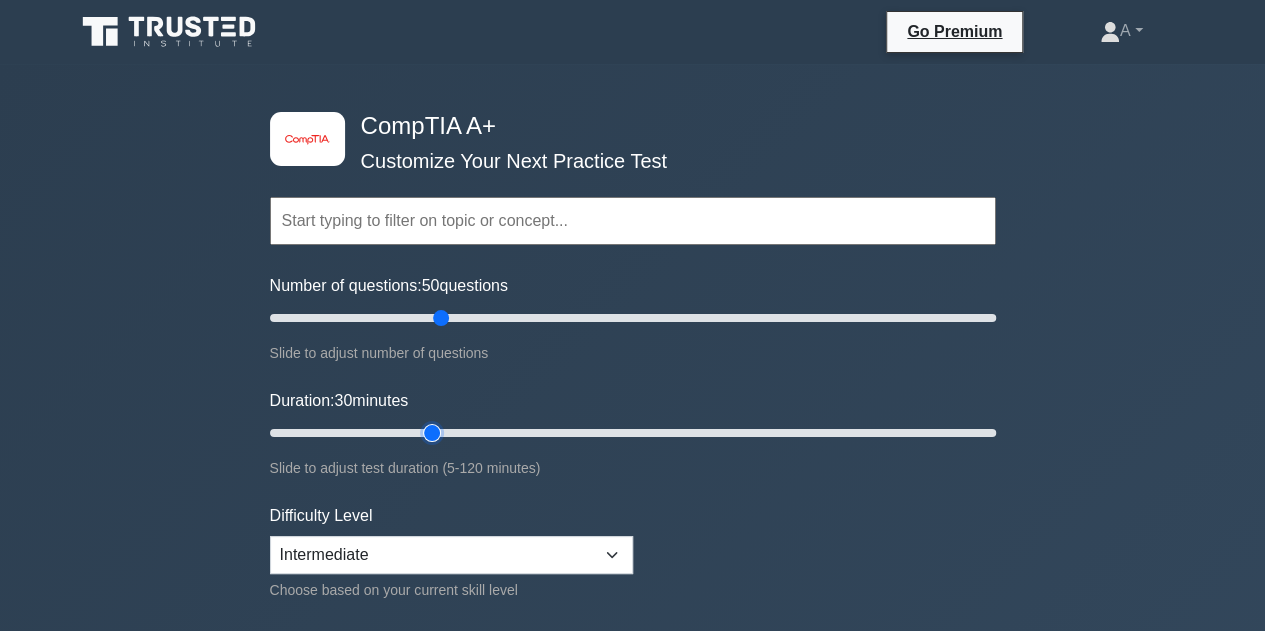 drag, startPoint x: 310, startPoint y: 430, endPoint x: 425, endPoint y: 441, distance: 115.52489 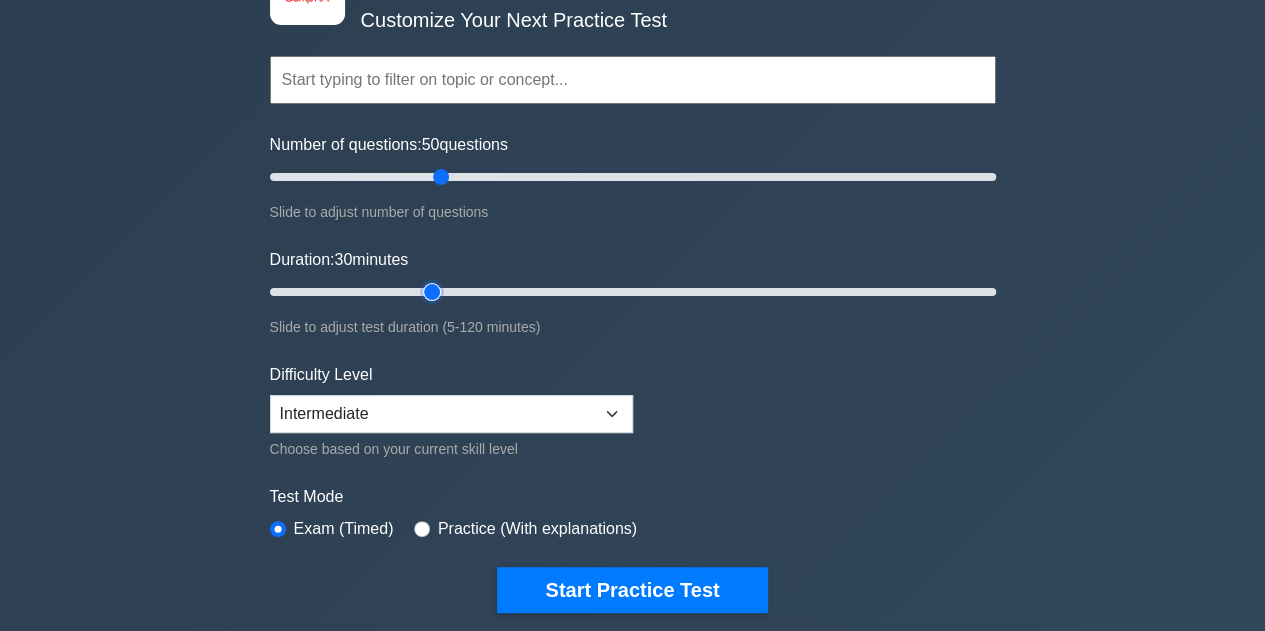 scroll, scrollTop: 164, scrollLeft: 0, axis: vertical 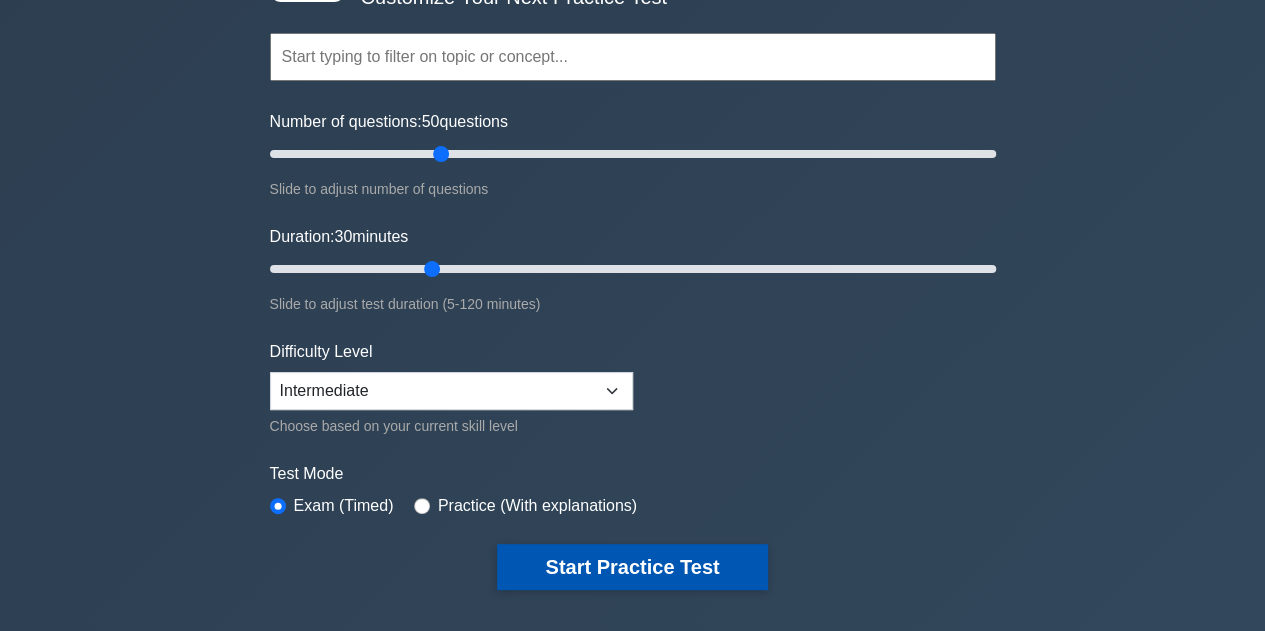 click on "Start Practice Test" at bounding box center (632, 567) 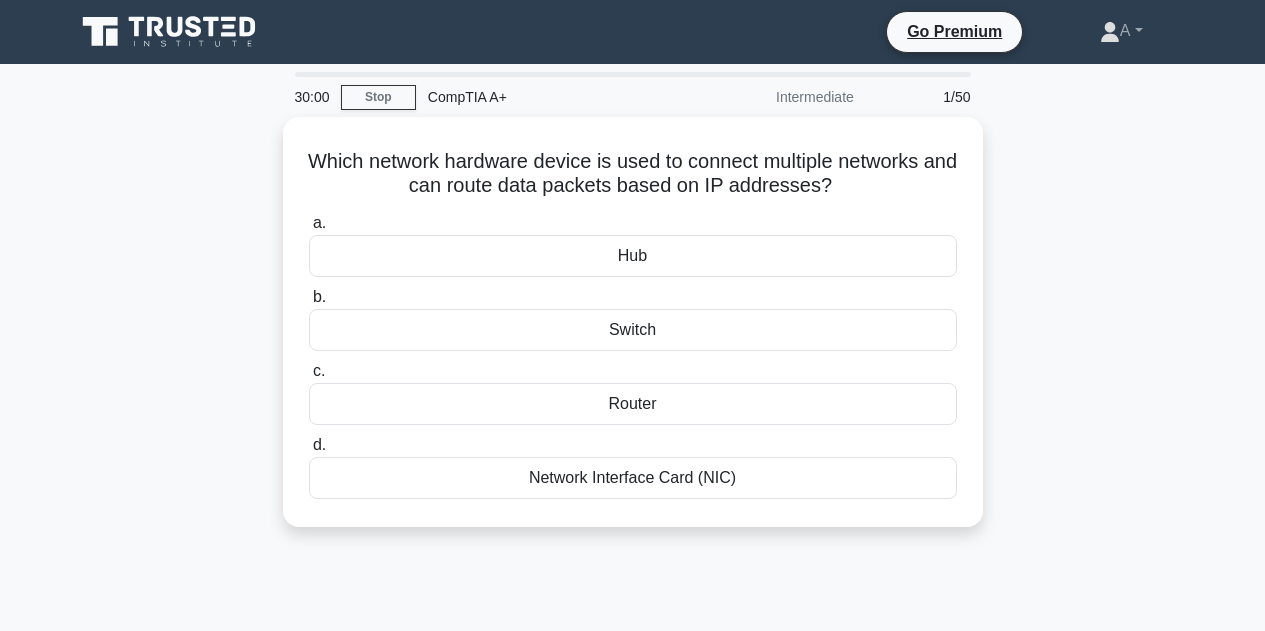 scroll, scrollTop: 0, scrollLeft: 0, axis: both 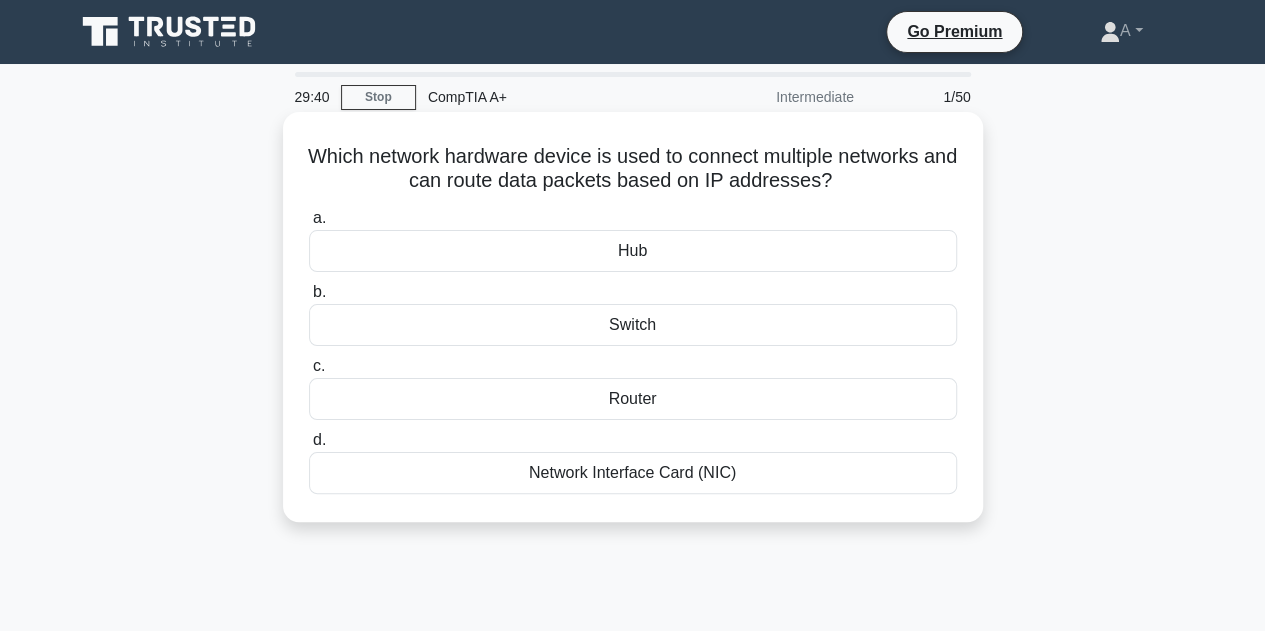 click on "Switch" at bounding box center [633, 325] 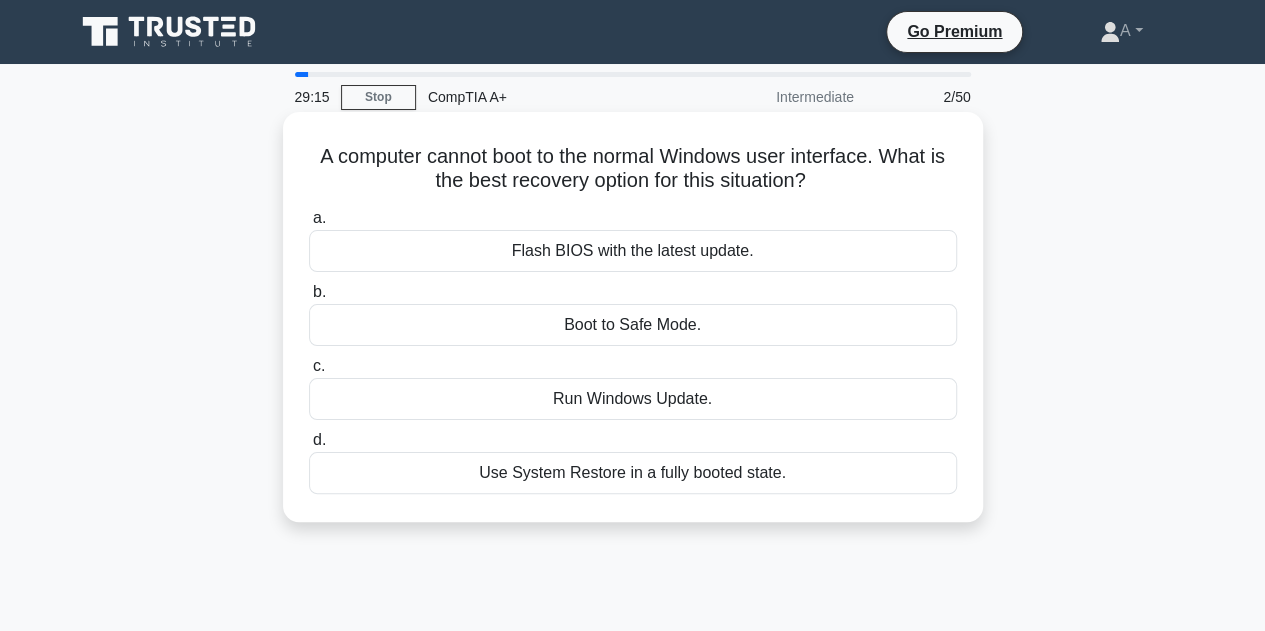 click on "Flash BIOS with the latest update." at bounding box center (633, 251) 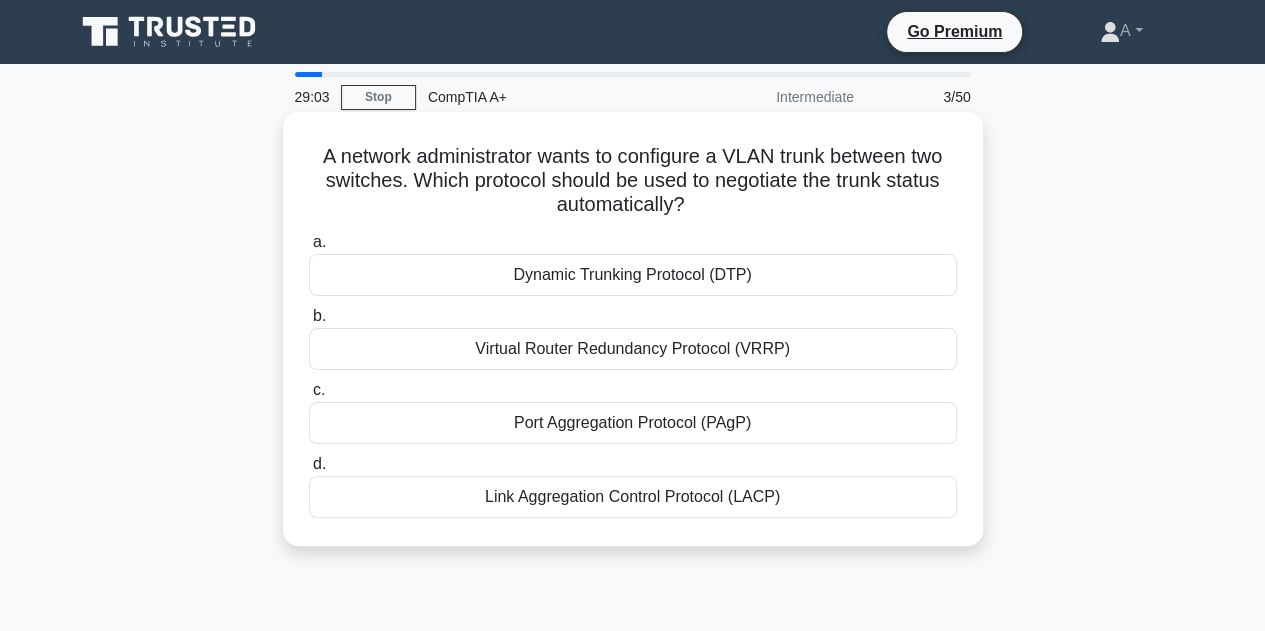 click on "Dynamic Trunking Protocol (DTP)" at bounding box center (633, 275) 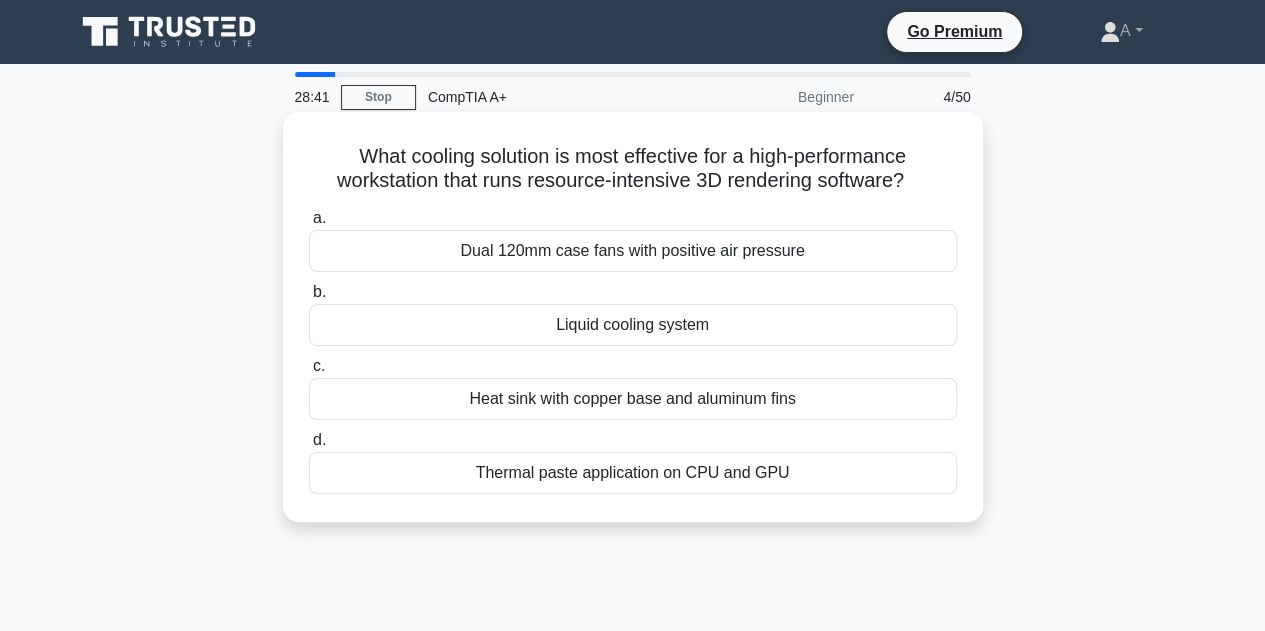 click on "Liquid cooling system" at bounding box center [633, 325] 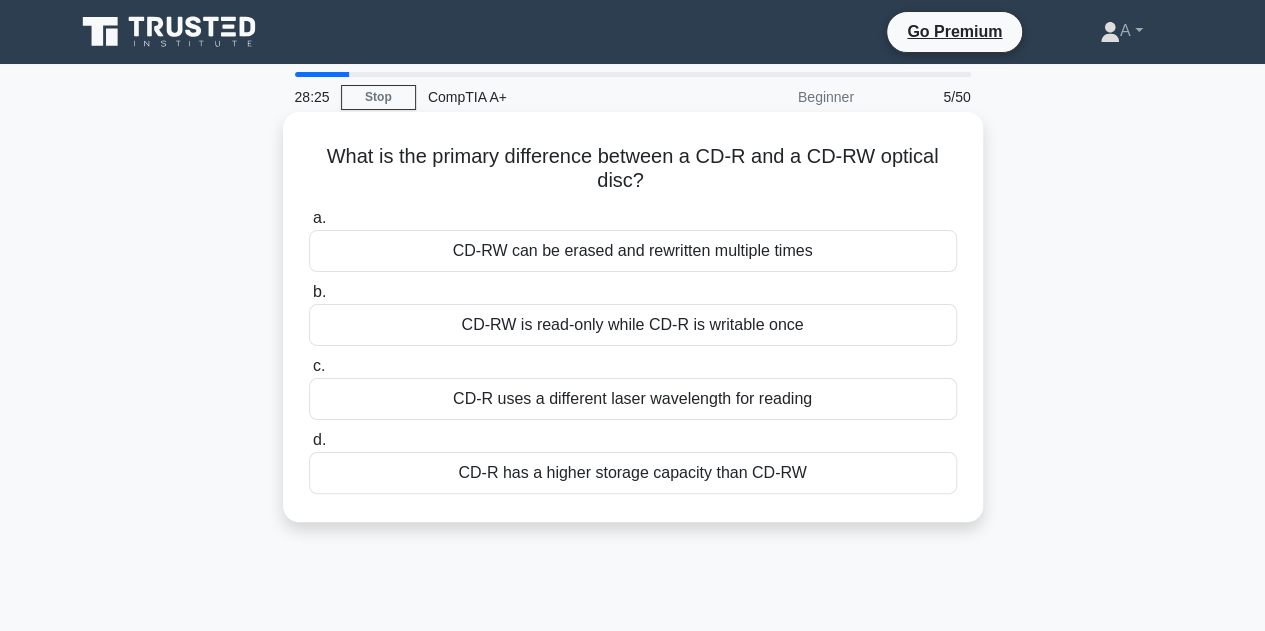 click on "CD-RW can be erased and rewritten multiple times" at bounding box center (633, 251) 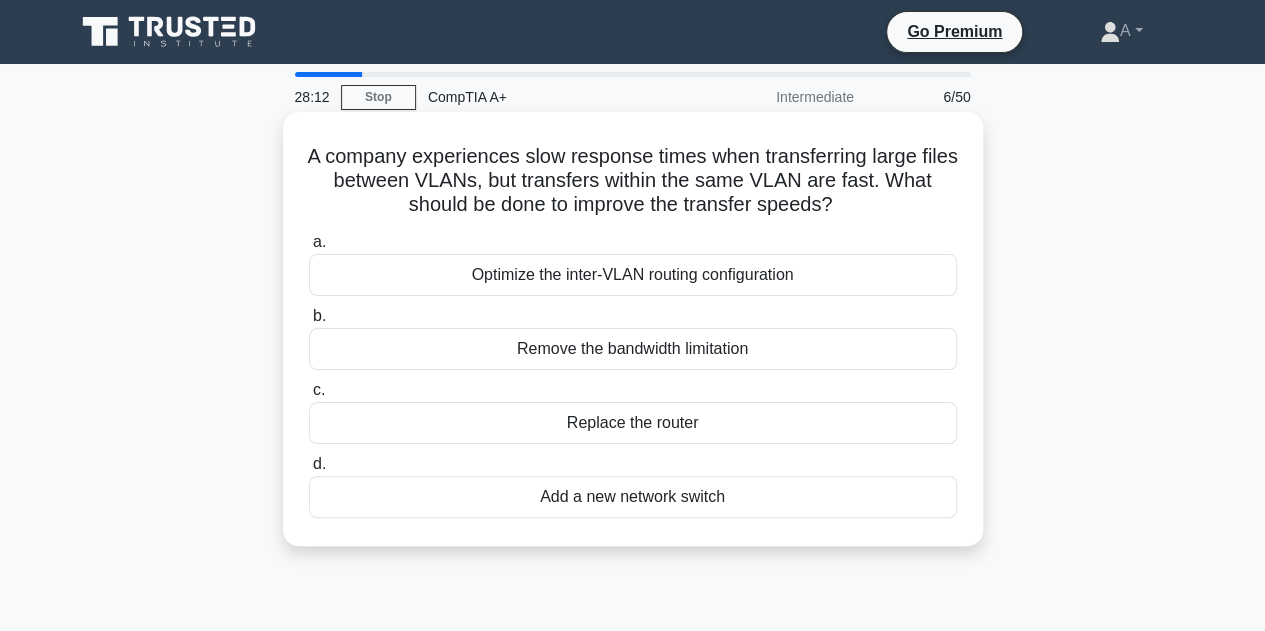 click on "Optimize the inter-VLAN routing configuration" at bounding box center [633, 275] 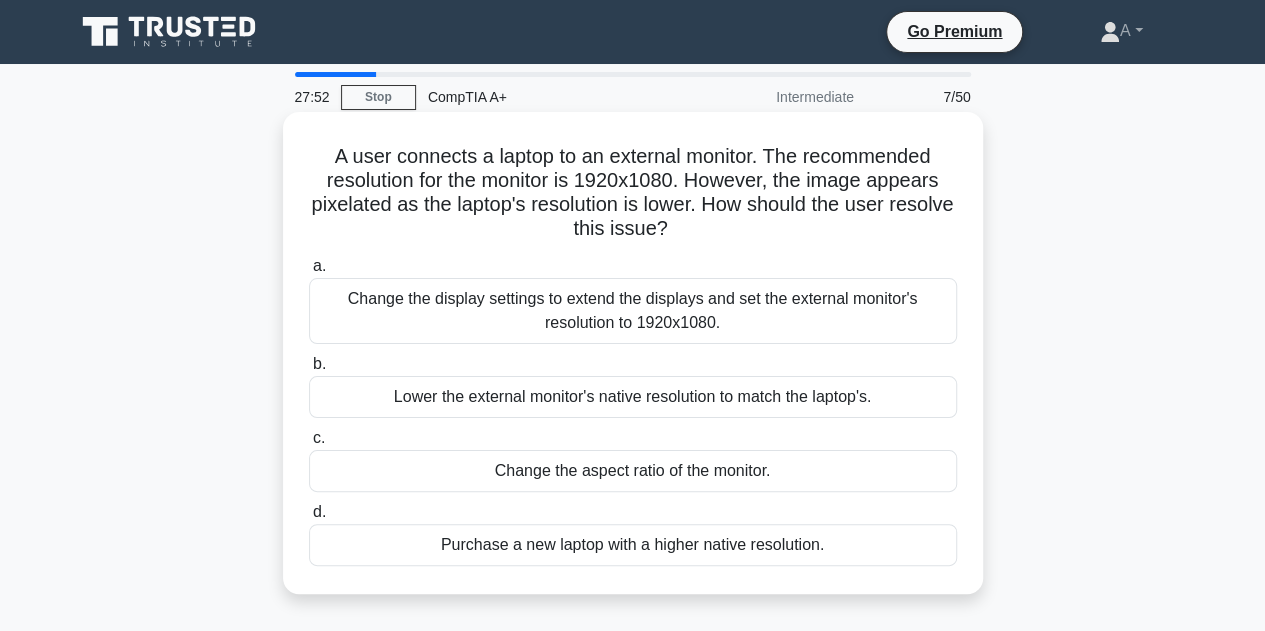 click on "Change the display settings to extend the displays and set the external monitor's resolution to 1920x1080." at bounding box center [633, 311] 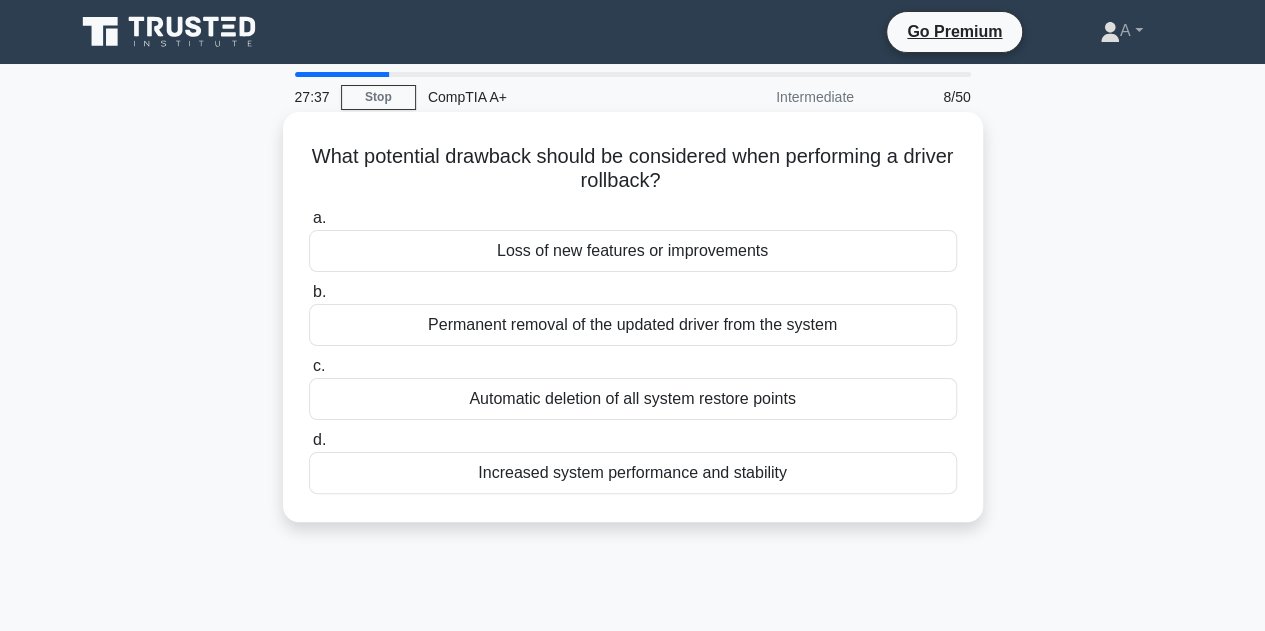 click on "Loss of new features or improvements" at bounding box center [633, 251] 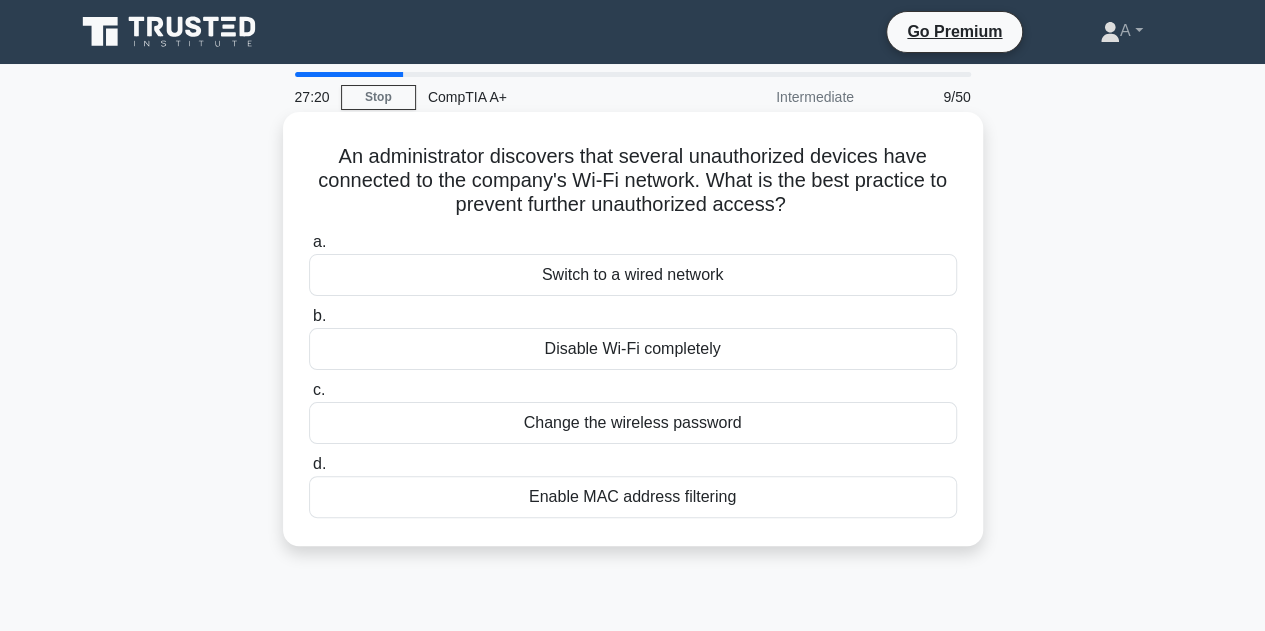 click on "Enable MAC address filtering" at bounding box center [633, 497] 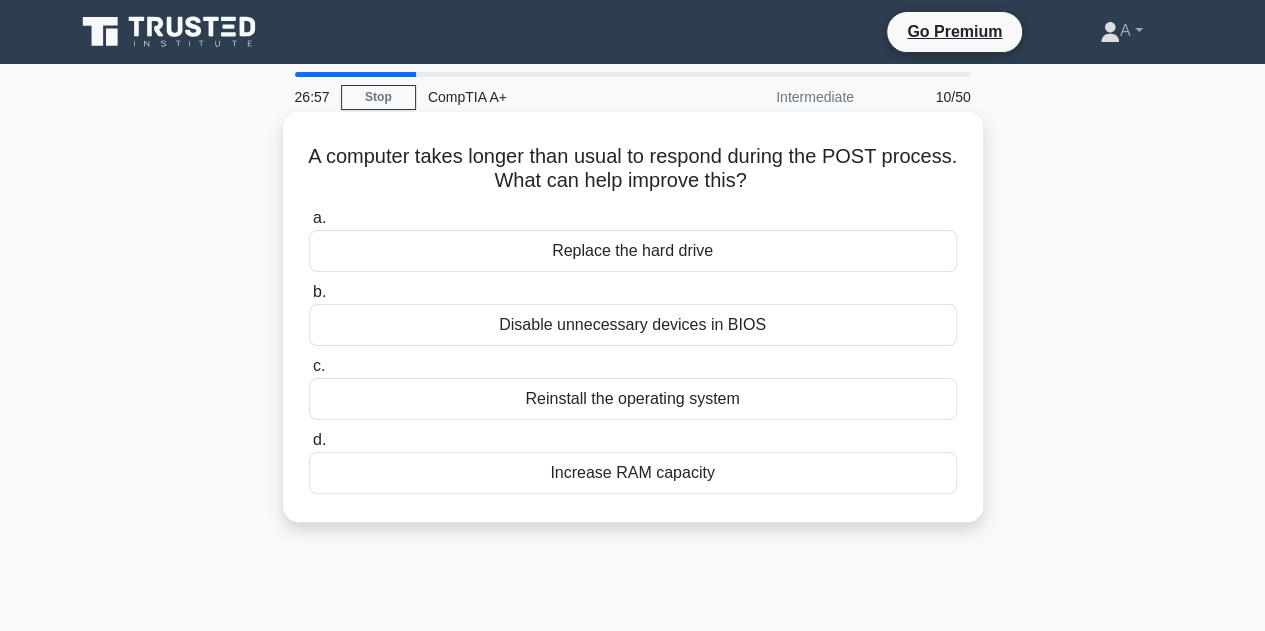 click on "Disable unnecessary devices in BIOS" at bounding box center (633, 325) 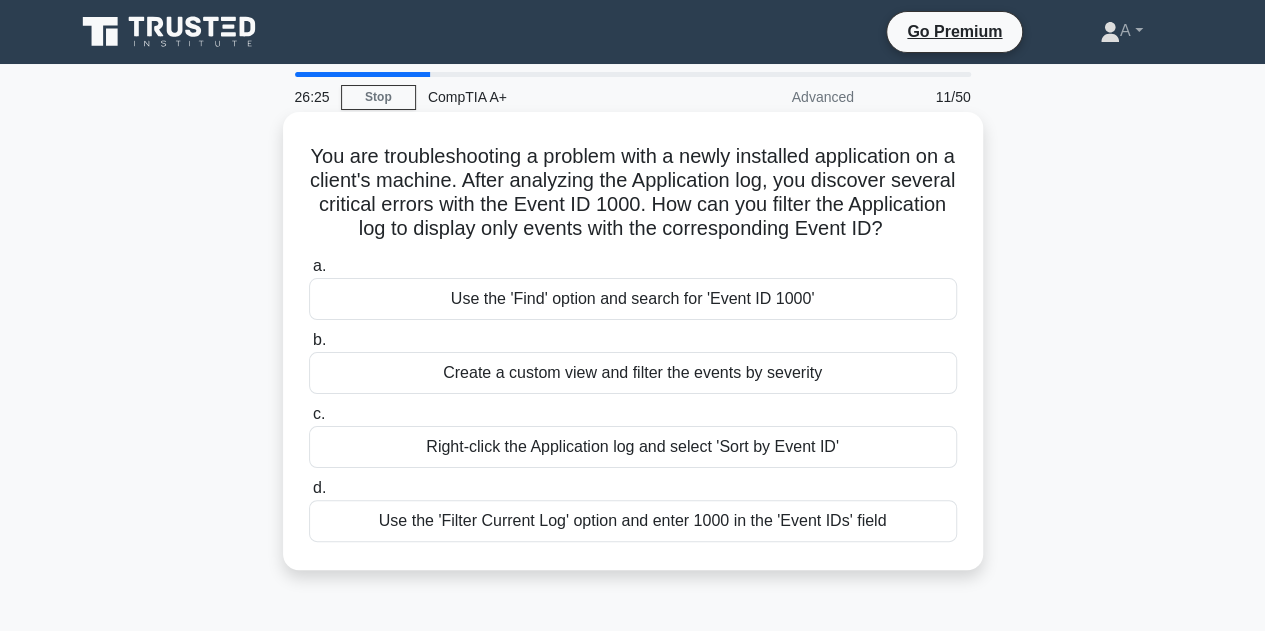 click on "Use the 'Filter Current Log' option and enter 1000 in the 'Event IDs' field" at bounding box center [633, 521] 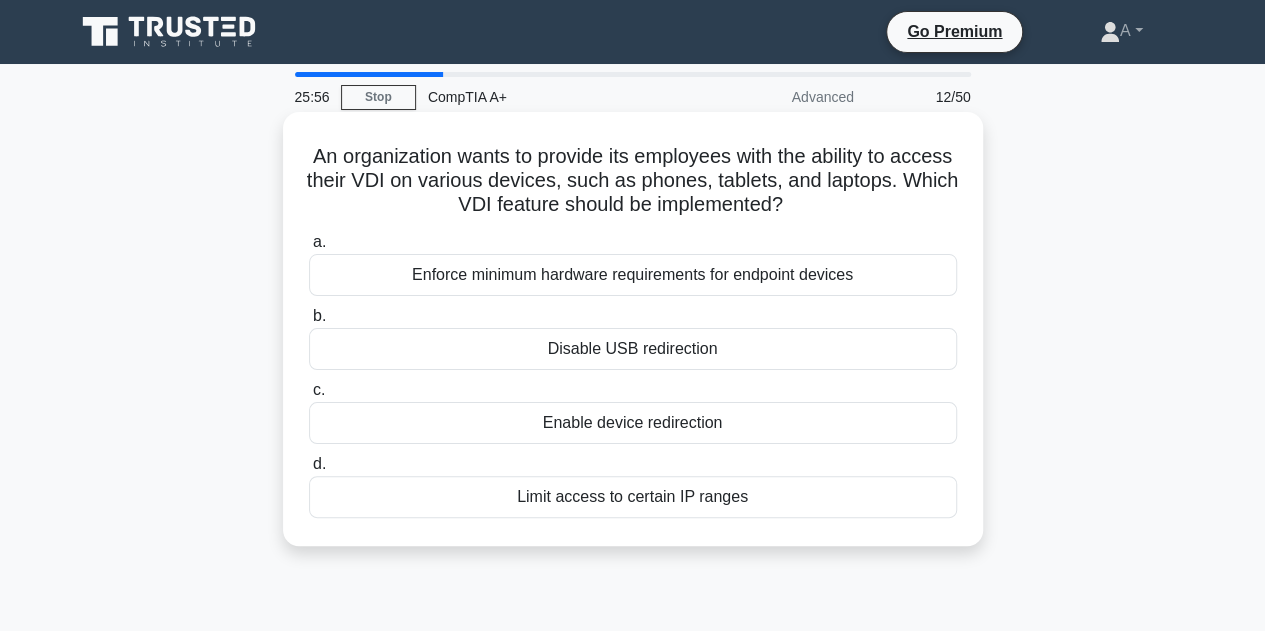 click on "Enable device redirection" at bounding box center (633, 423) 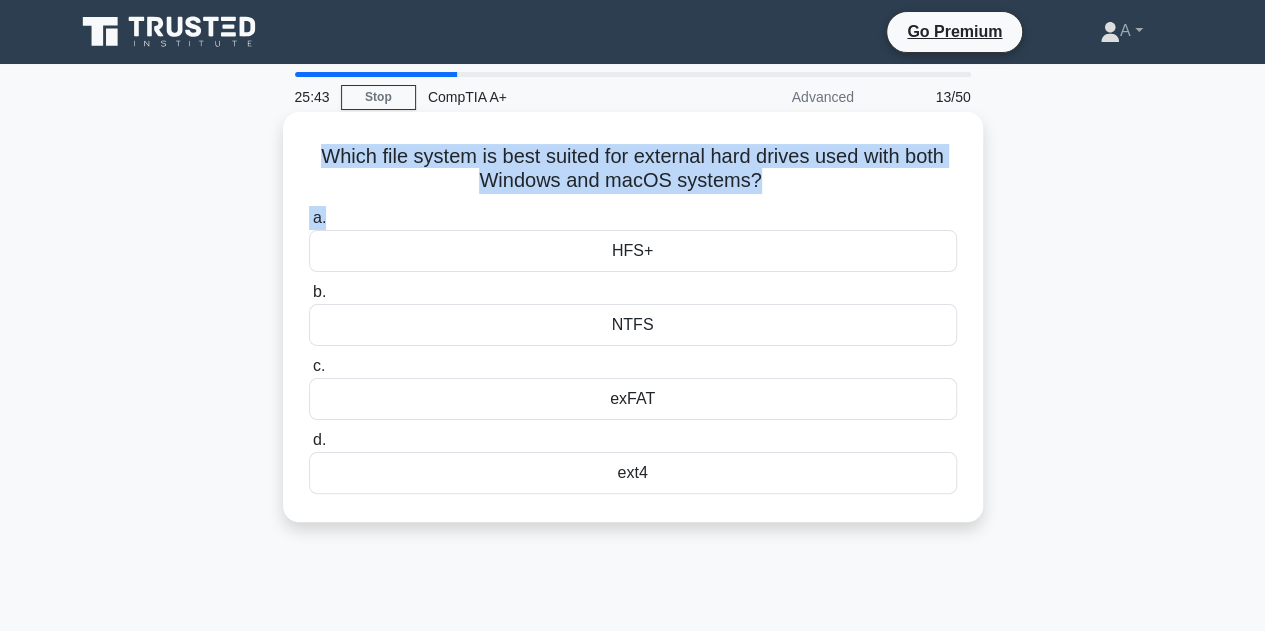 drag, startPoint x: 318, startPoint y: 156, endPoint x: 826, endPoint y: 204, distance: 510.26266 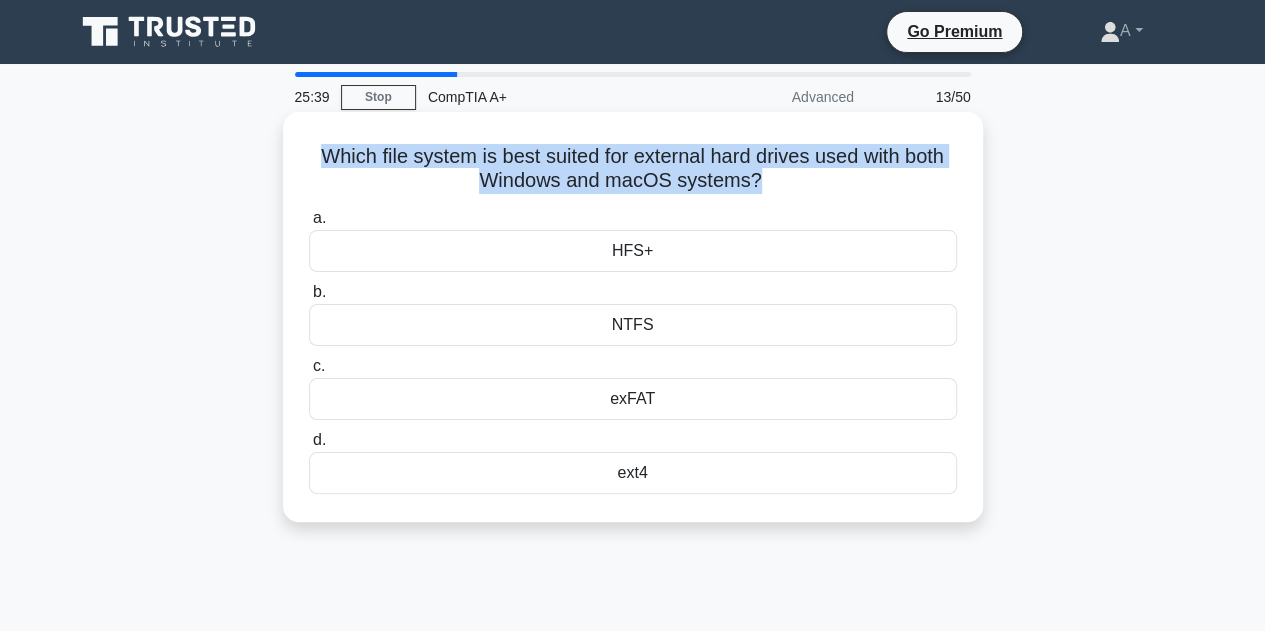 copy on "Which file system is best suited for external hard drives used with both Windows and macOS systems?" 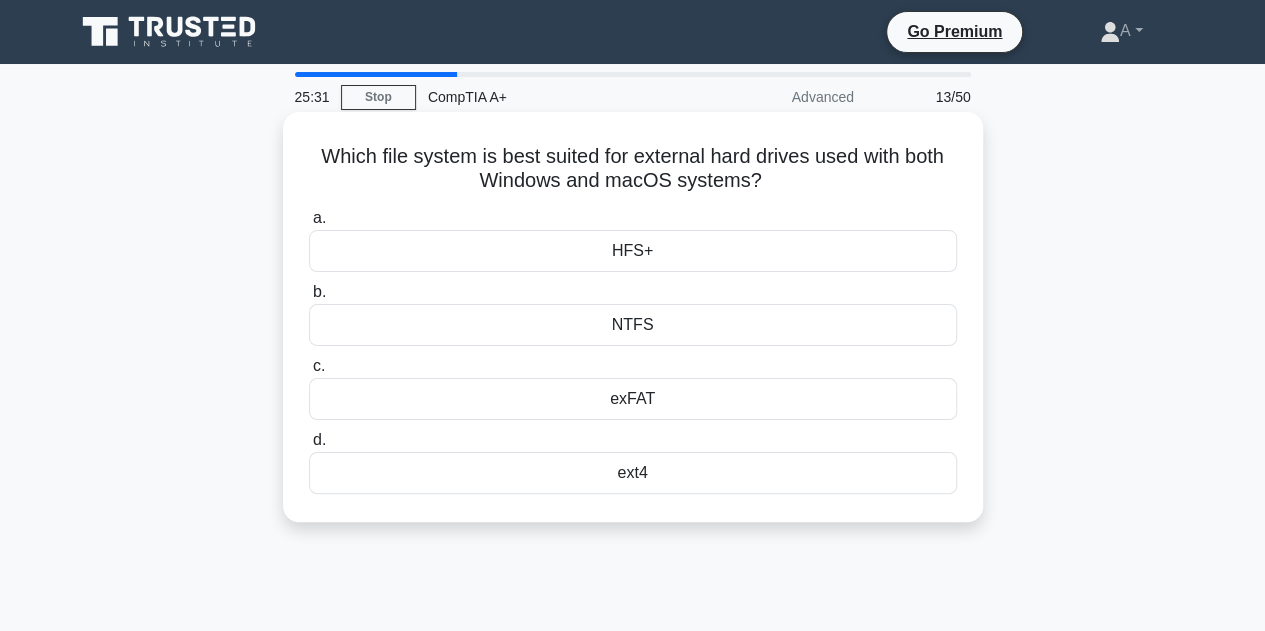 click on "exFAT" at bounding box center (633, 399) 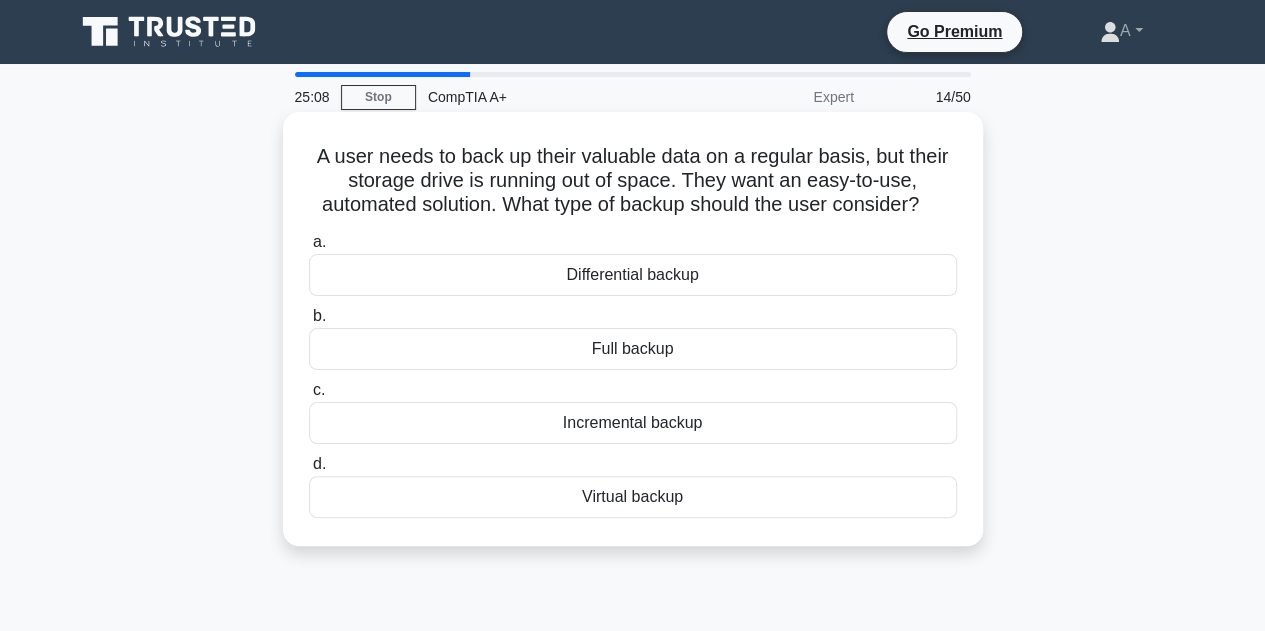 click on "Virtual backup" at bounding box center [633, 497] 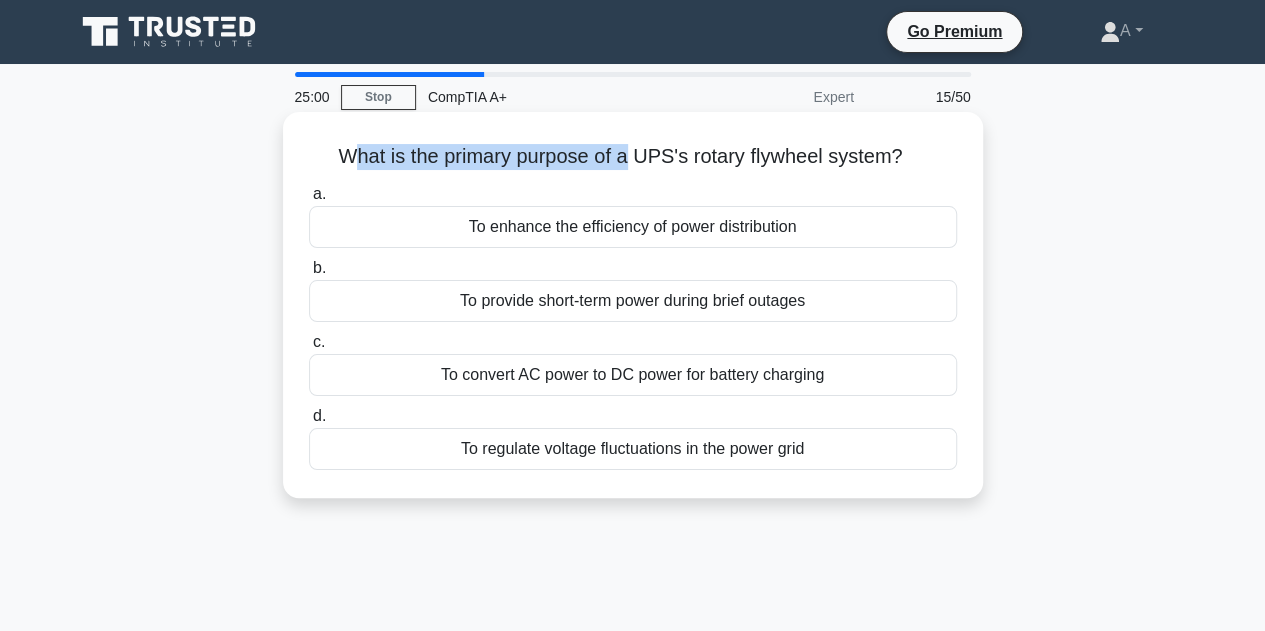 drag, startPoint x: 400, startPoint y: 160, endPoint x: 633, endPoint y: 151, distance: 233.17375 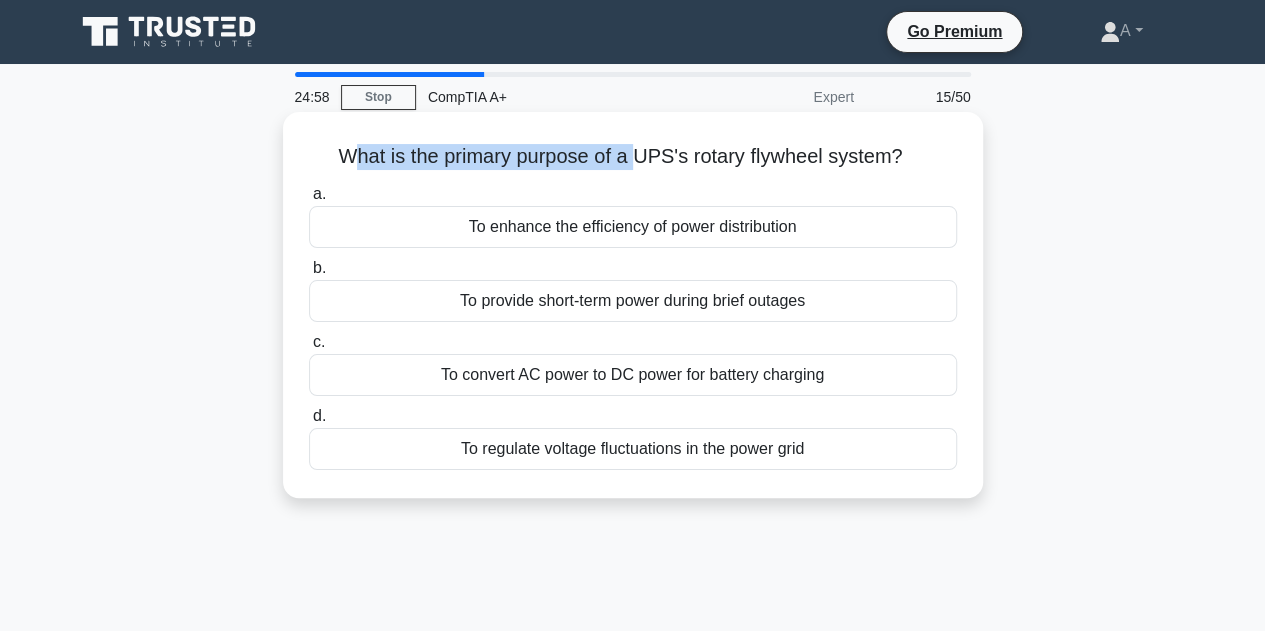 drag, startPoint x: 317, startPoint y: 161, endPoint x: 939, endPoint y: 153, distance: 622.05145 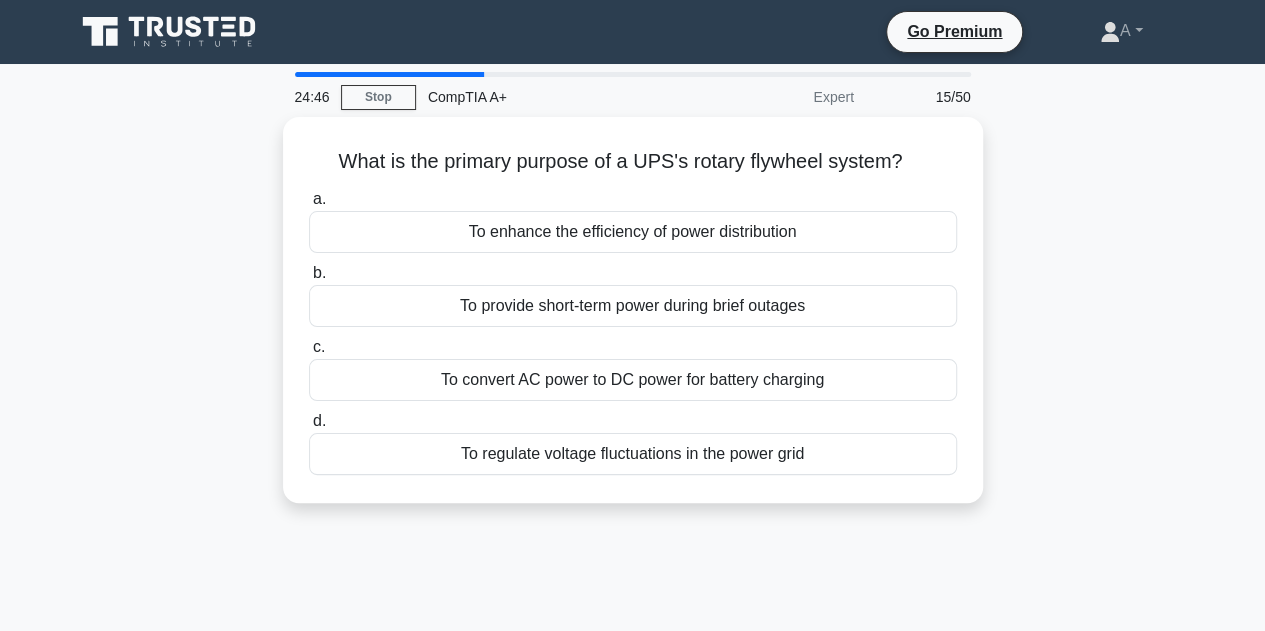 click on "What is the primary purpose of a UPS's rotary flywheel system?
.spinner_0XTQ{transform-origin:center;animation:spinner_y6GP .75s linear infinite}@keyframes spinner_y6GP{100%{transform:rotate(360deg)}}
a.
To enhance the efficiency of power distribution
b. c. d." at bounding box center [633, 322] 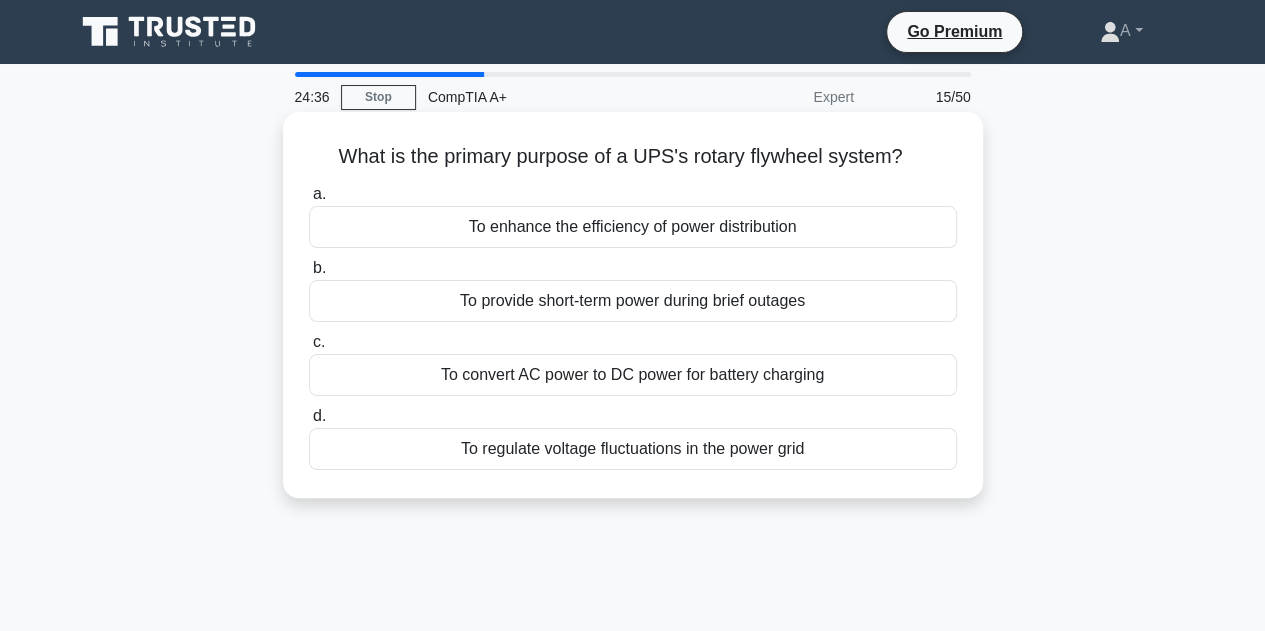 click on "To convert AC power to DC power for battery charging" at bounding box center (633, 375) 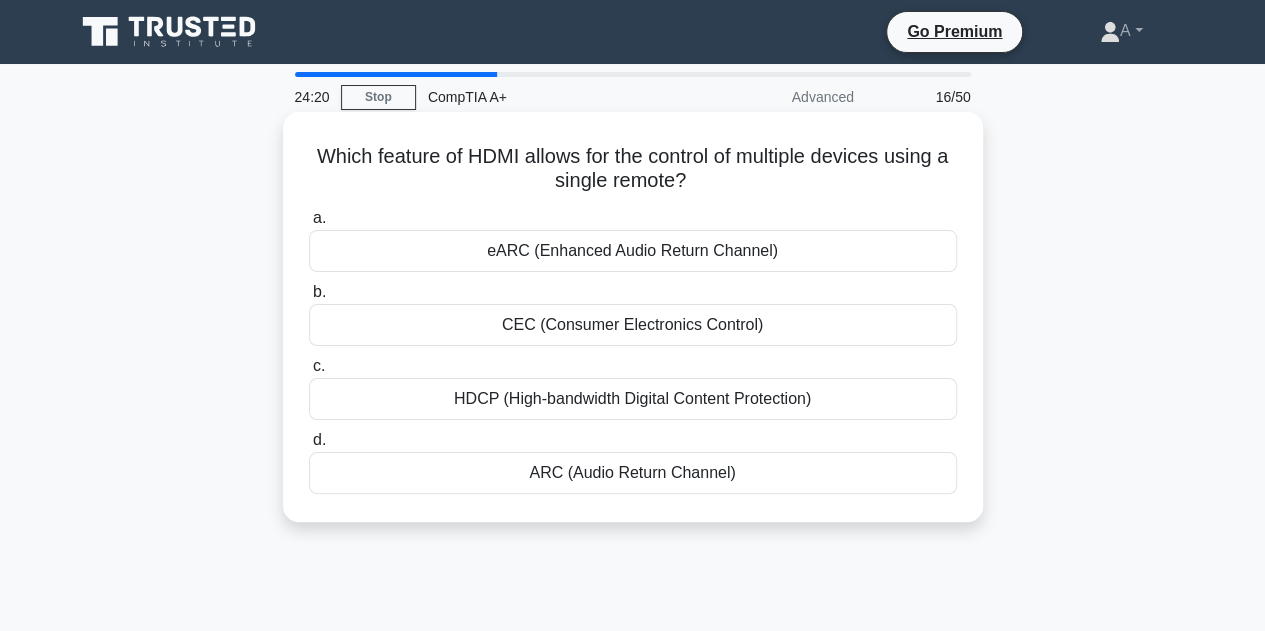 click on "CEC (Consumer Electronics Control)" at bounding box center (633, 325) 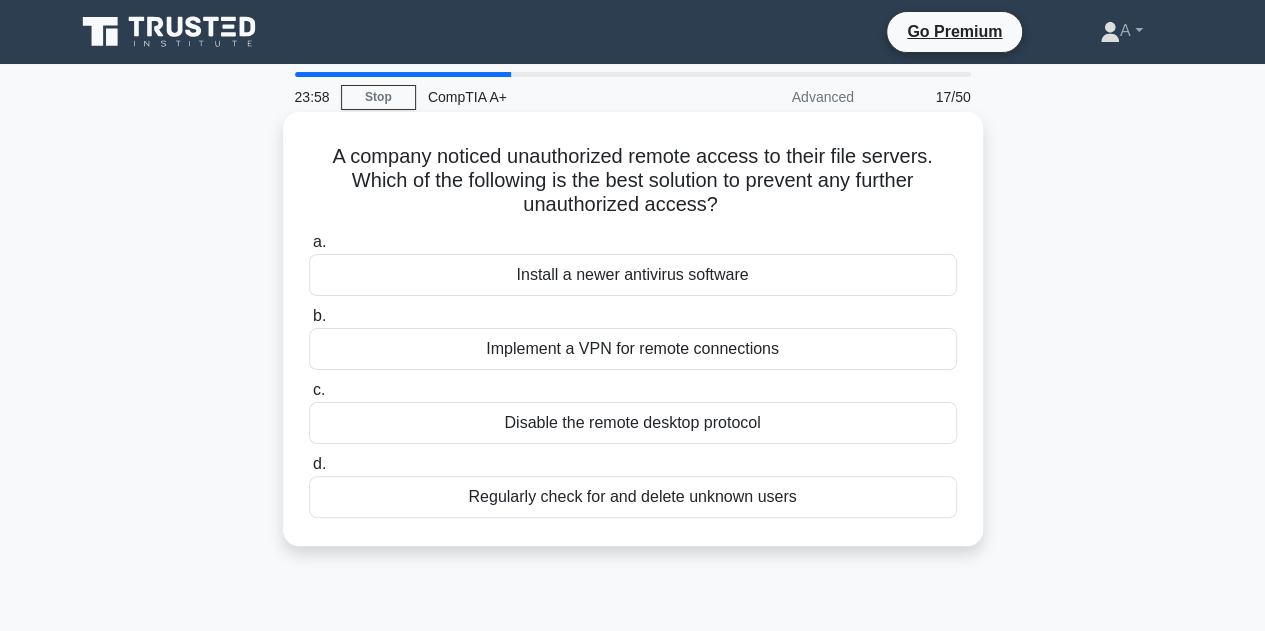 click on "Regularly check for and delete unknown users" at bounding box center [633, 497] 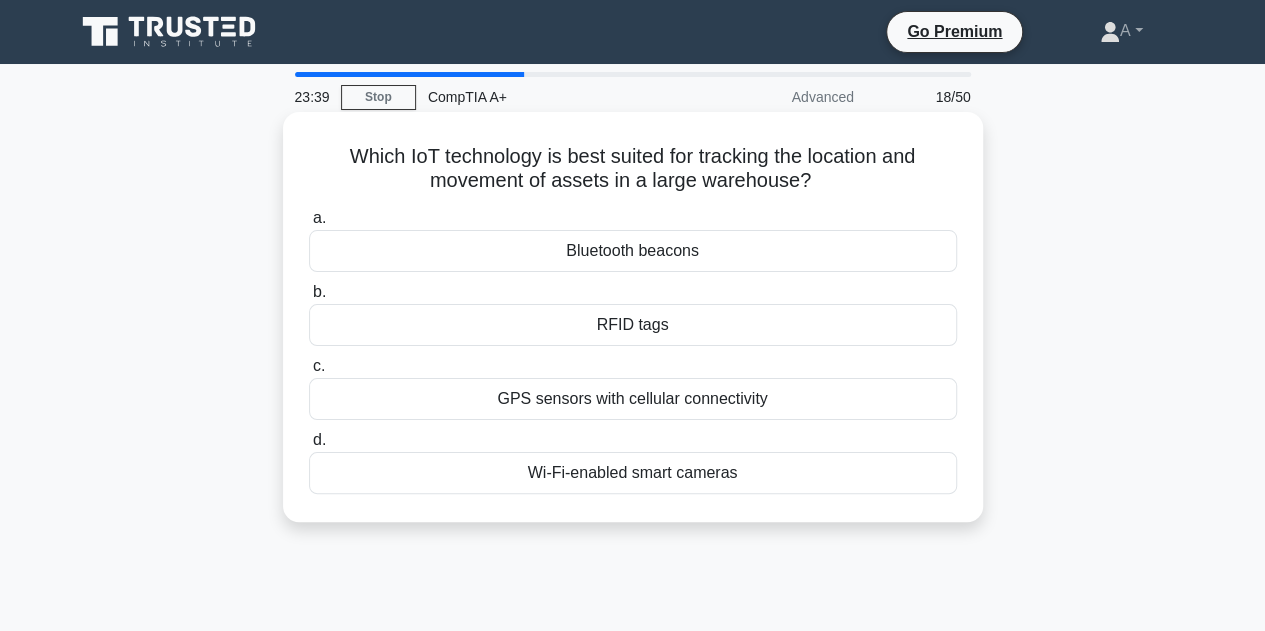 click on "RFID tags" at bounding box center (633, 325) 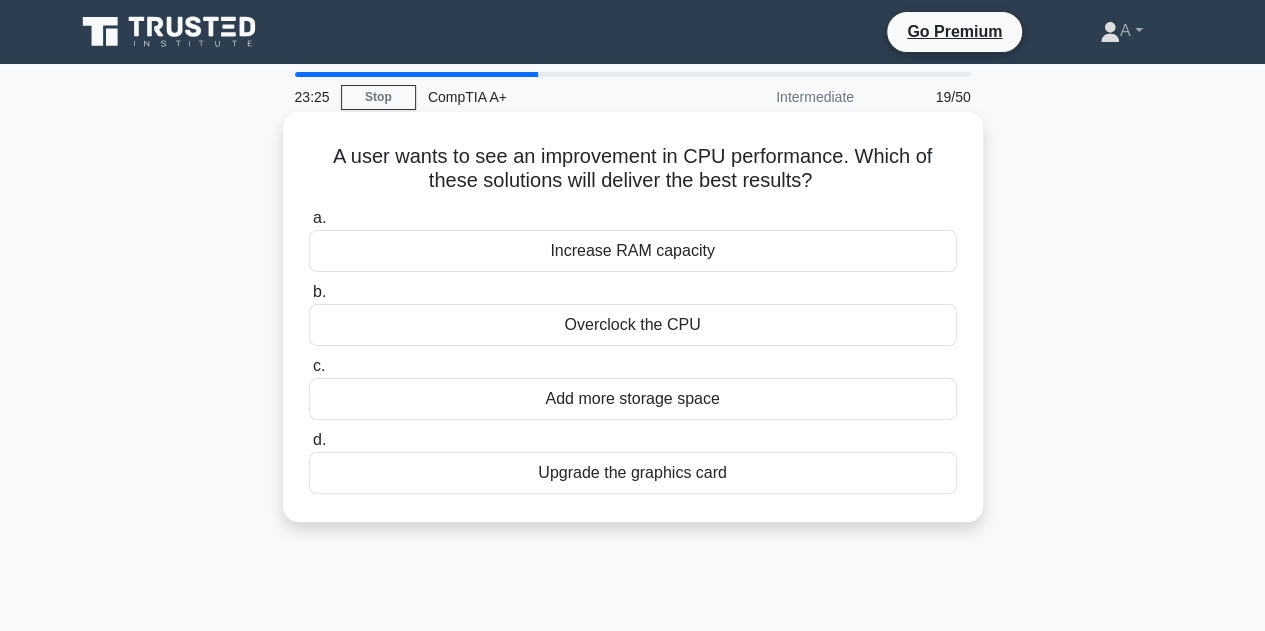 click on "Increase RAM capacity" at bounding box center (633, 251) 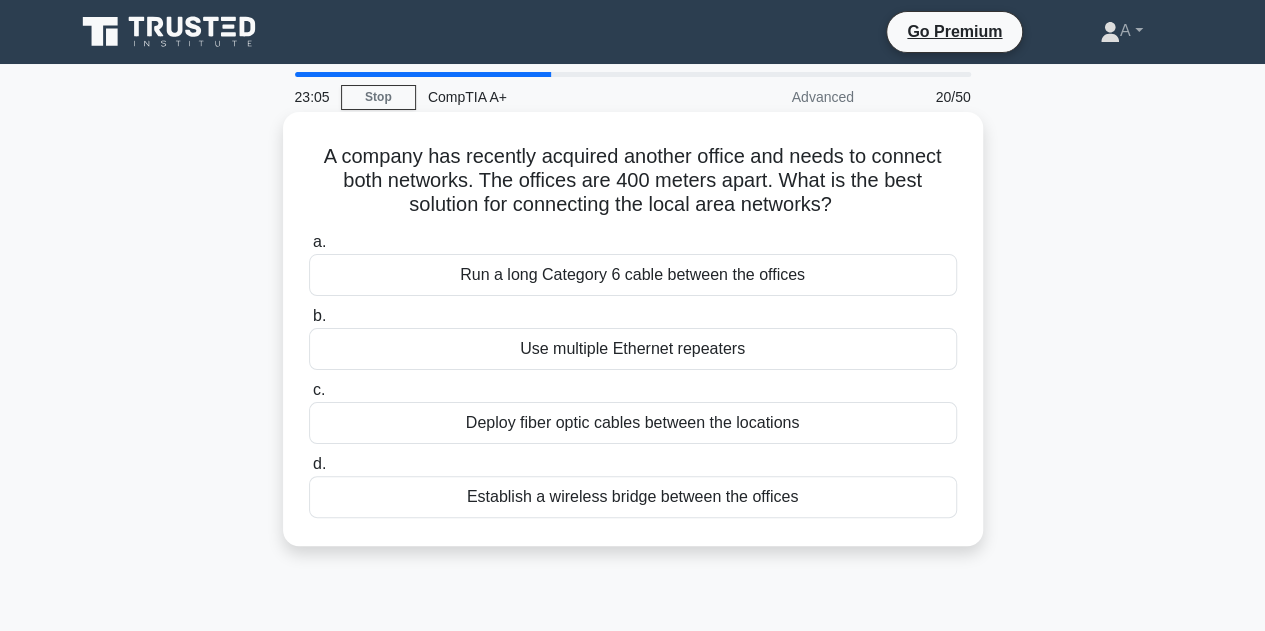 click on "Establish a wireless bridge between the offices" at bounding box center [633, 497] 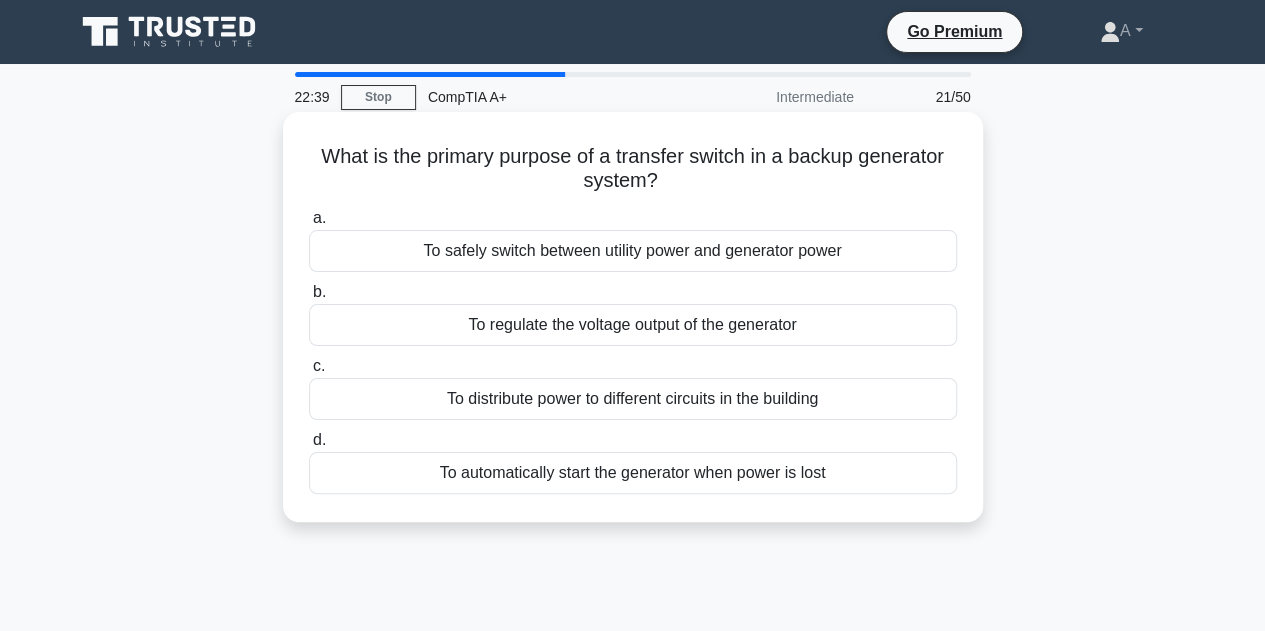 click on "To automatically start the generator when power is lost" at bounding box center (633, 473) 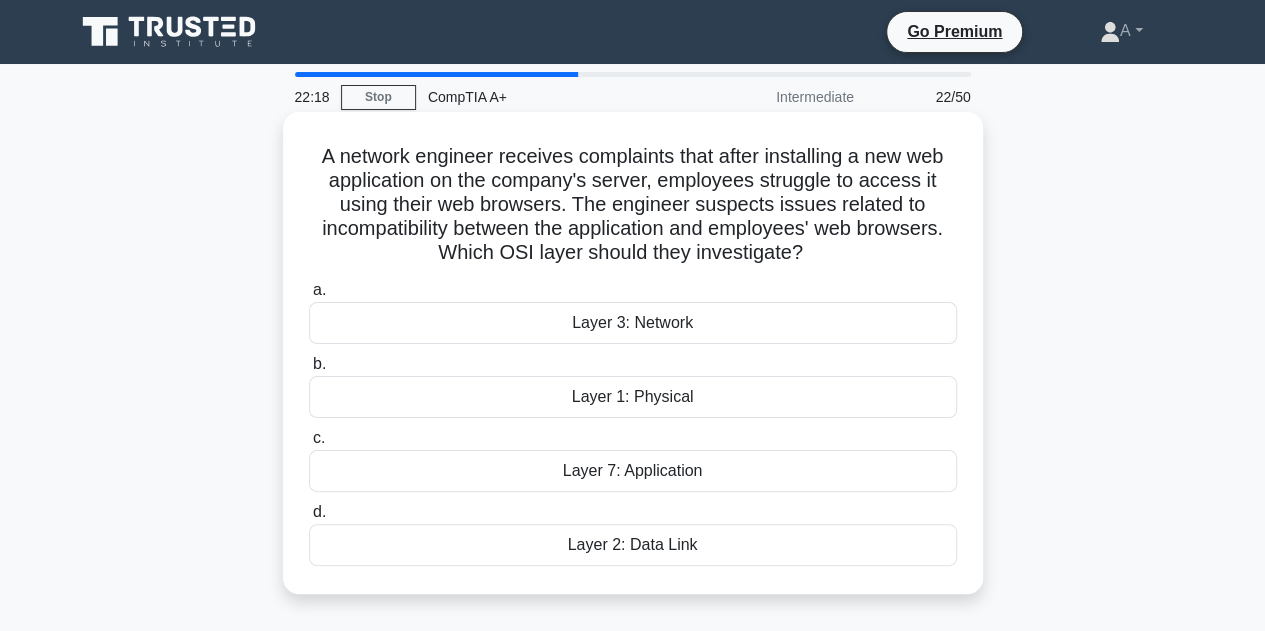click on "Layer 7: Application" at bounding box center [633, 471] 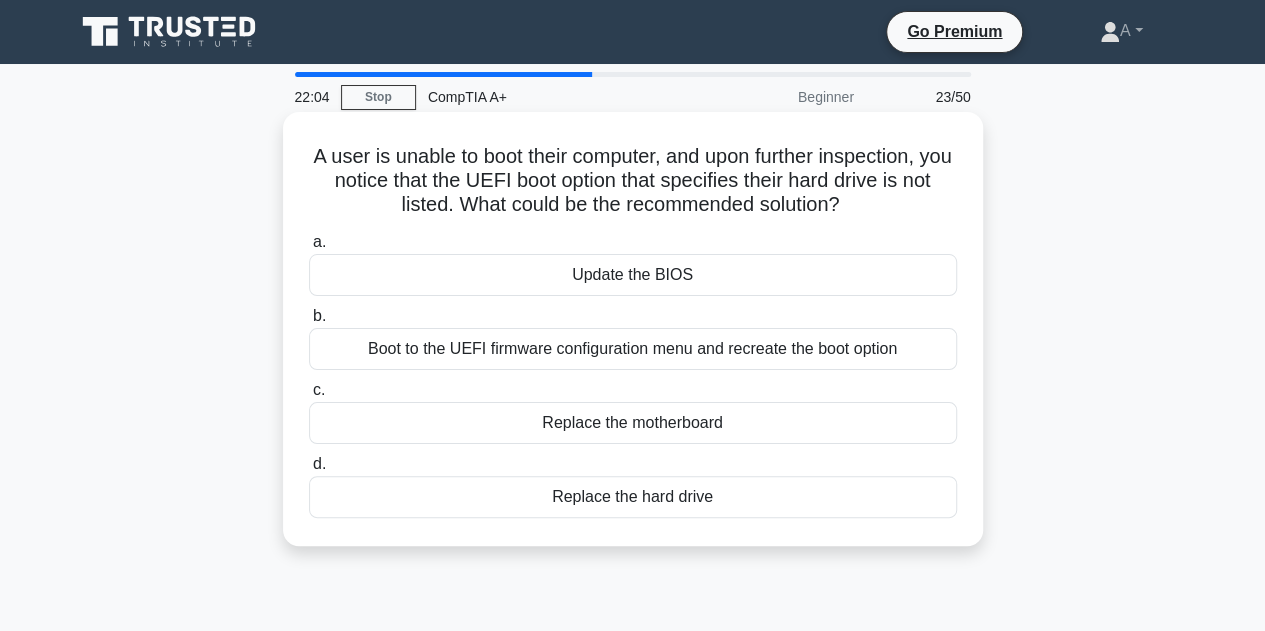 click on "Update the BIOS" at bounding box center [633, 275] 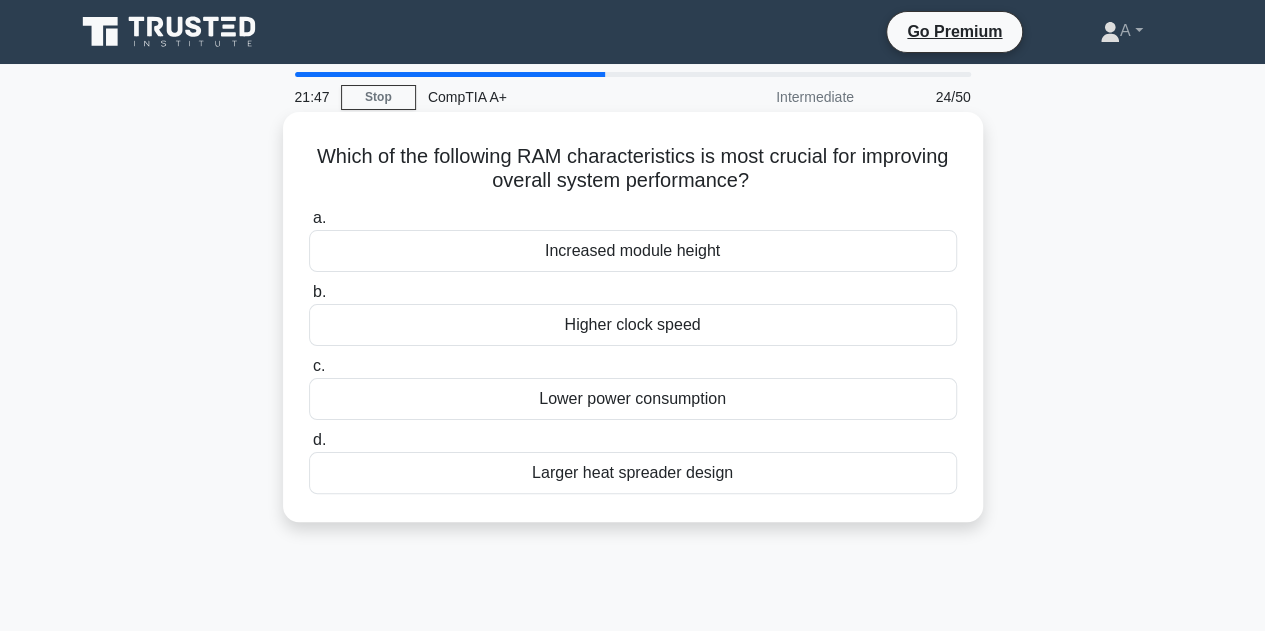 click on "Higher clock speed" at bounding box center (633, 325) 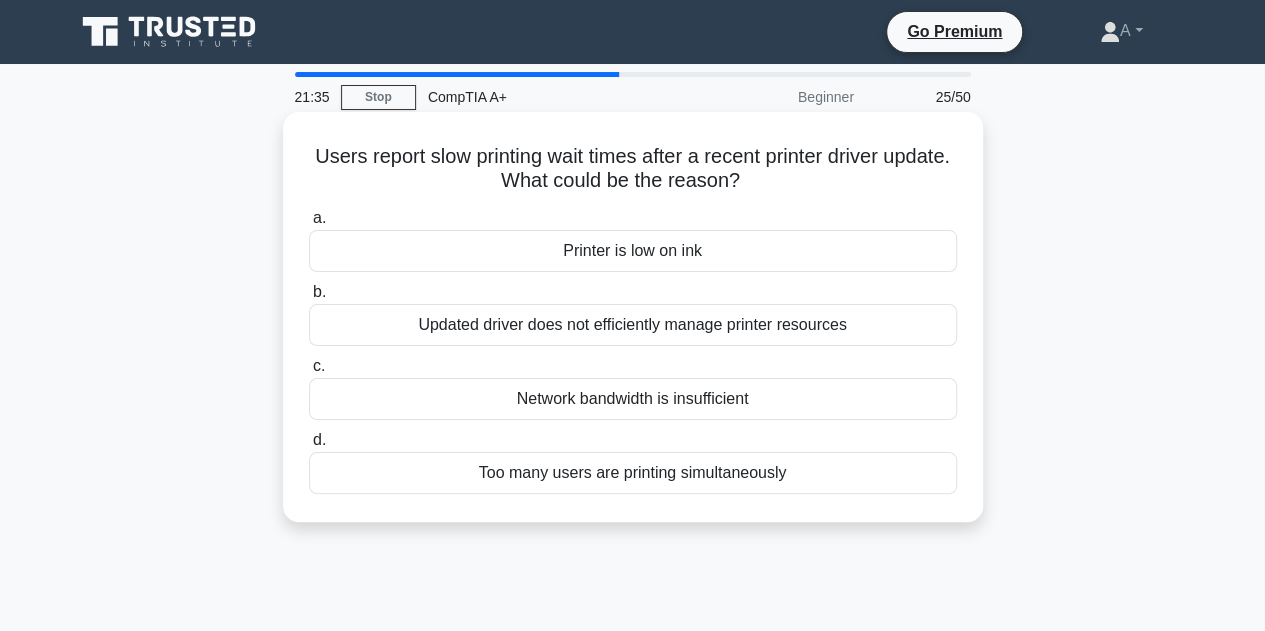 click on "Updated driver does not efficiently manage printer resources" at bounding box center (633, 325) 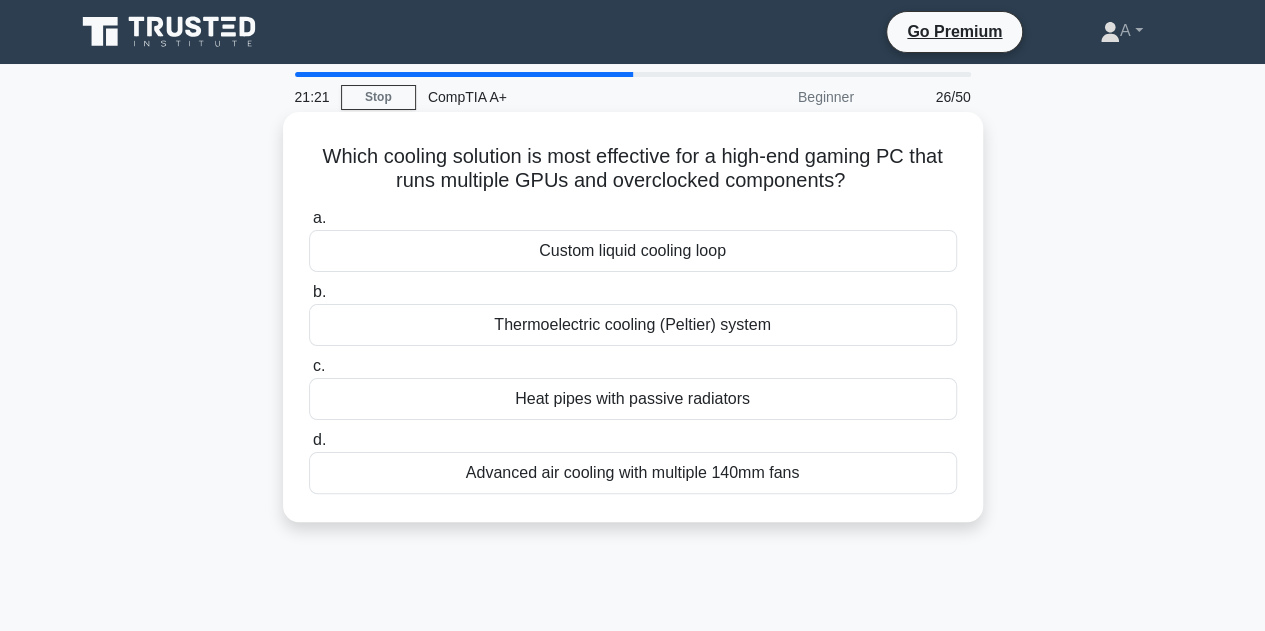 click on "Custom liquid cooling loop" at bounding box center (633, 251) 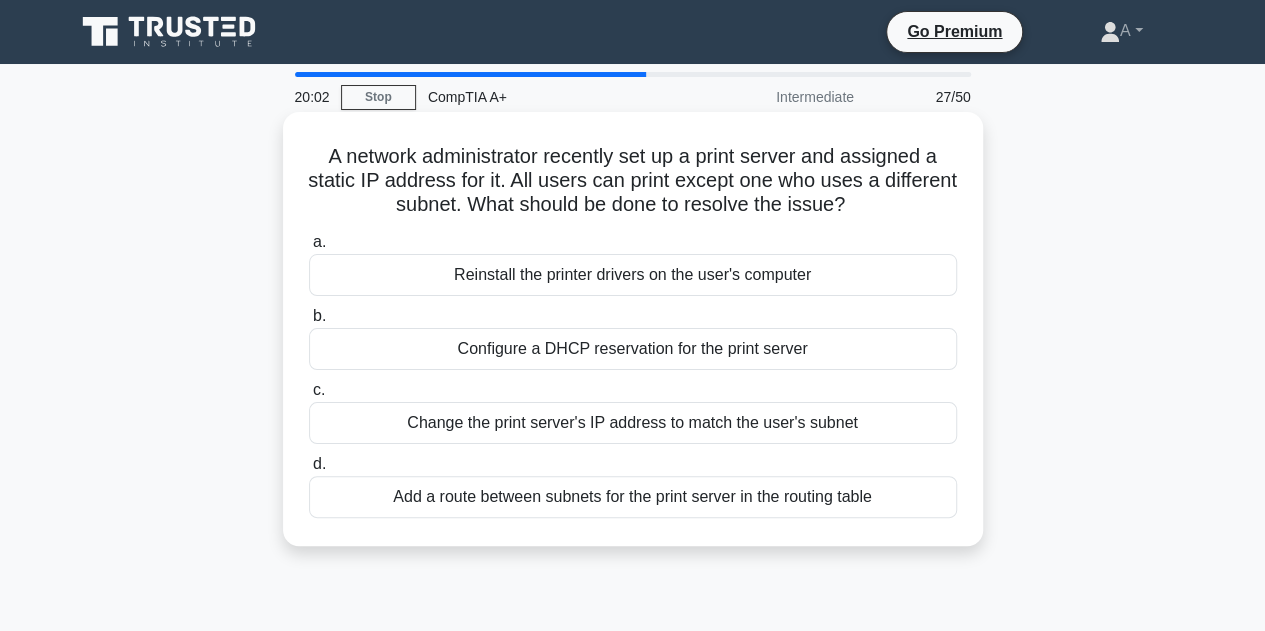 click on "Add a route between subnets for the print server in the routing table" at bounding box center [633, 497] 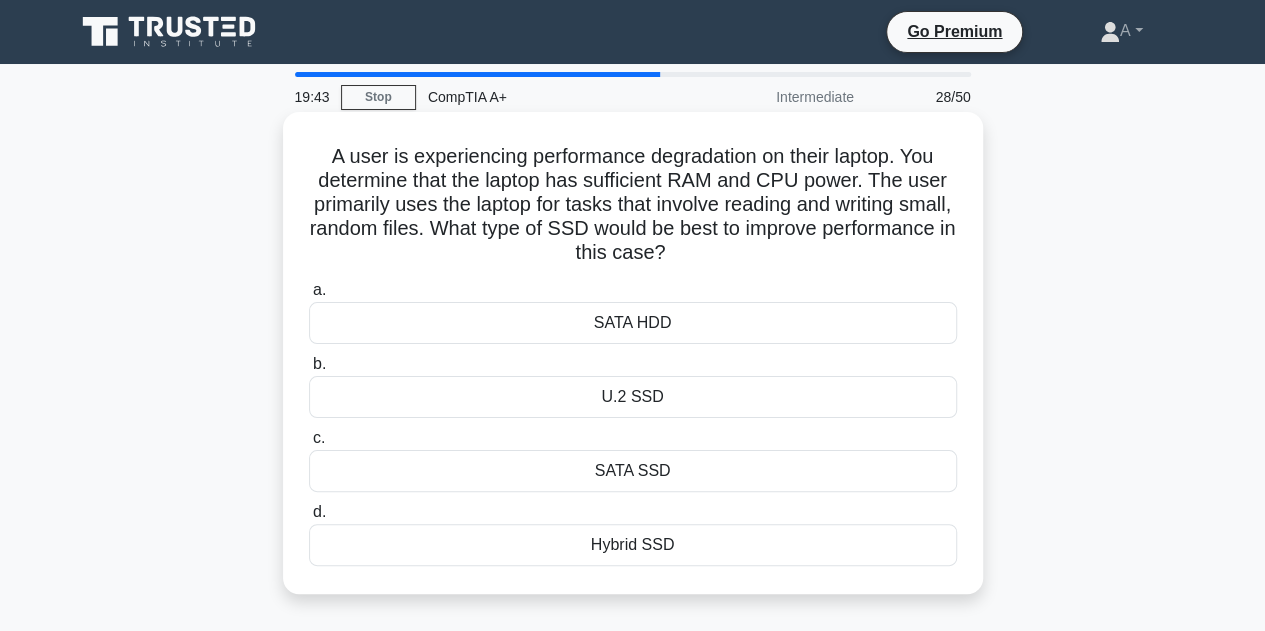 click on "SATA SSD" at bounding box center [633, 471] 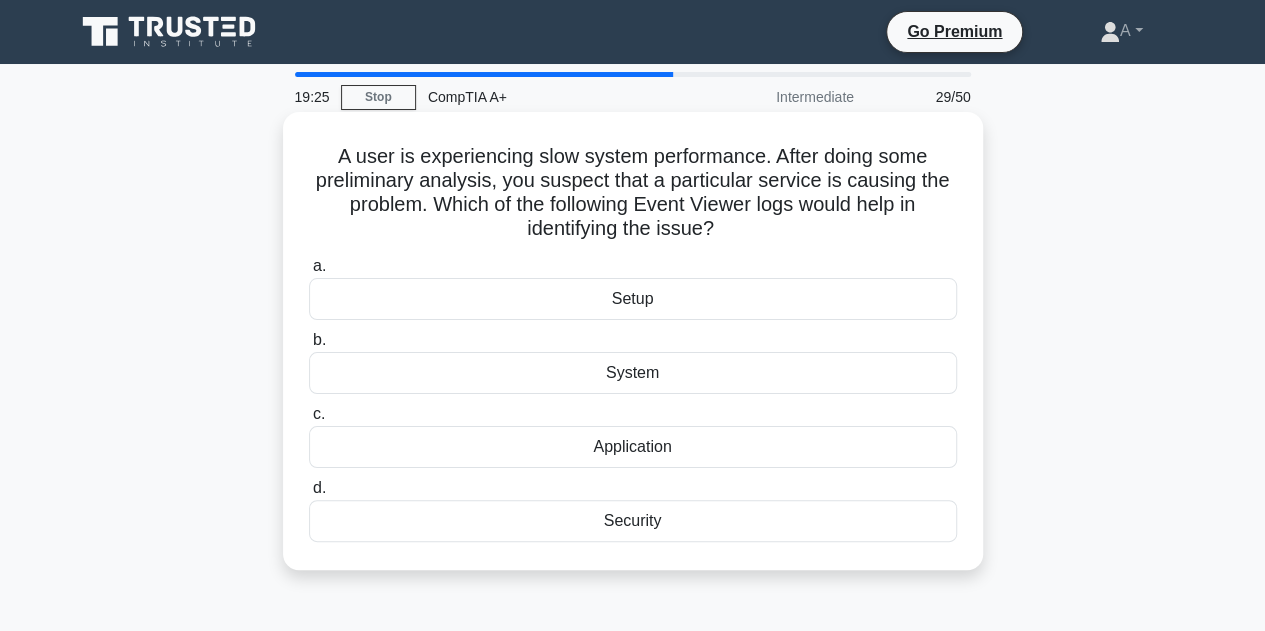 click on "System" at bounding box center [633, 373] 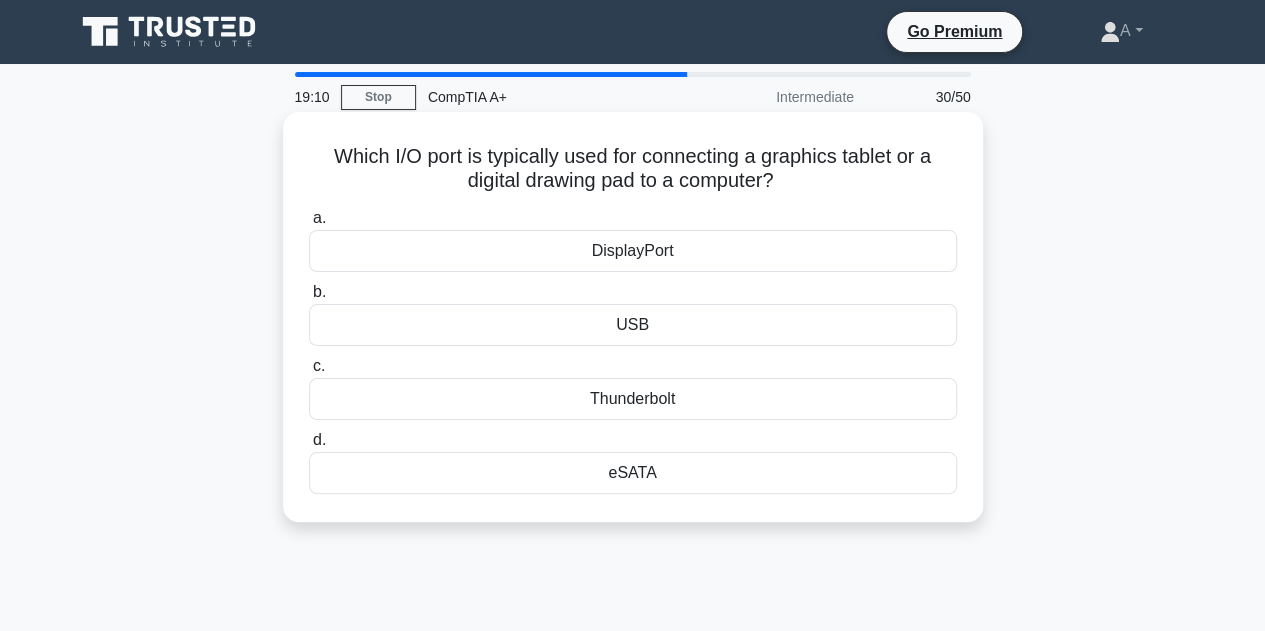 click on "DisplayPort" at bounding box center (633, 251) 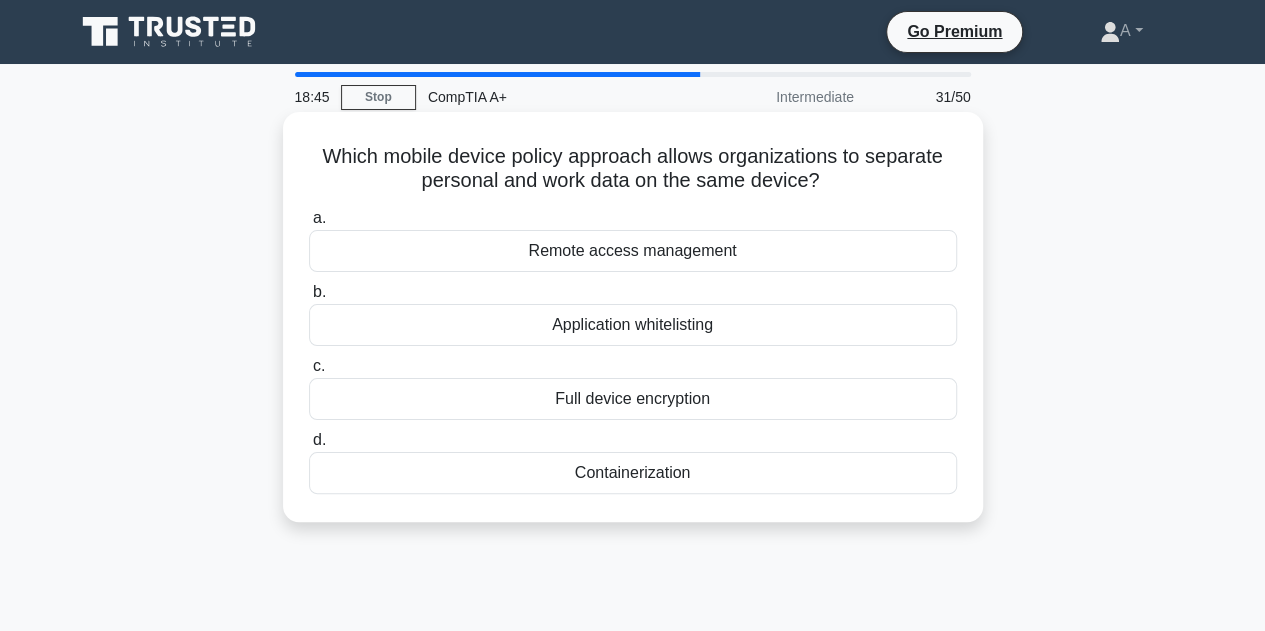 click on "Containerization" at bounding box center (633, 473) 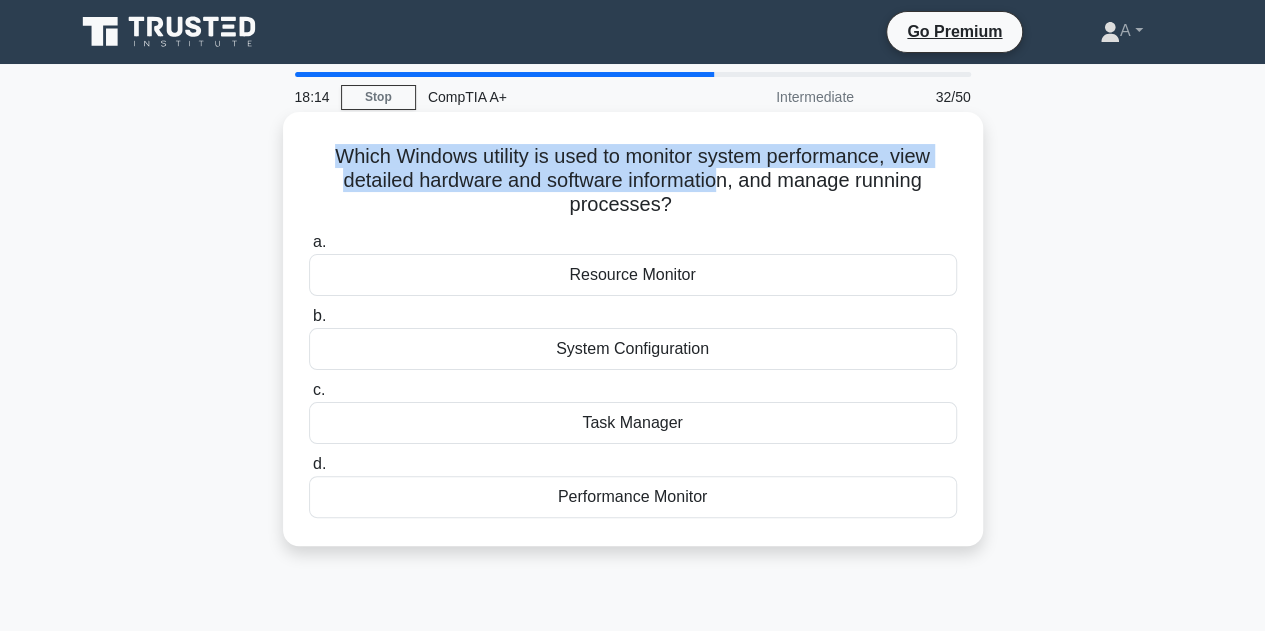 drag, startPoint x: 360, startPoint y: 159, endPoint x: 733, endPoint y: 190, distance: 374.28598 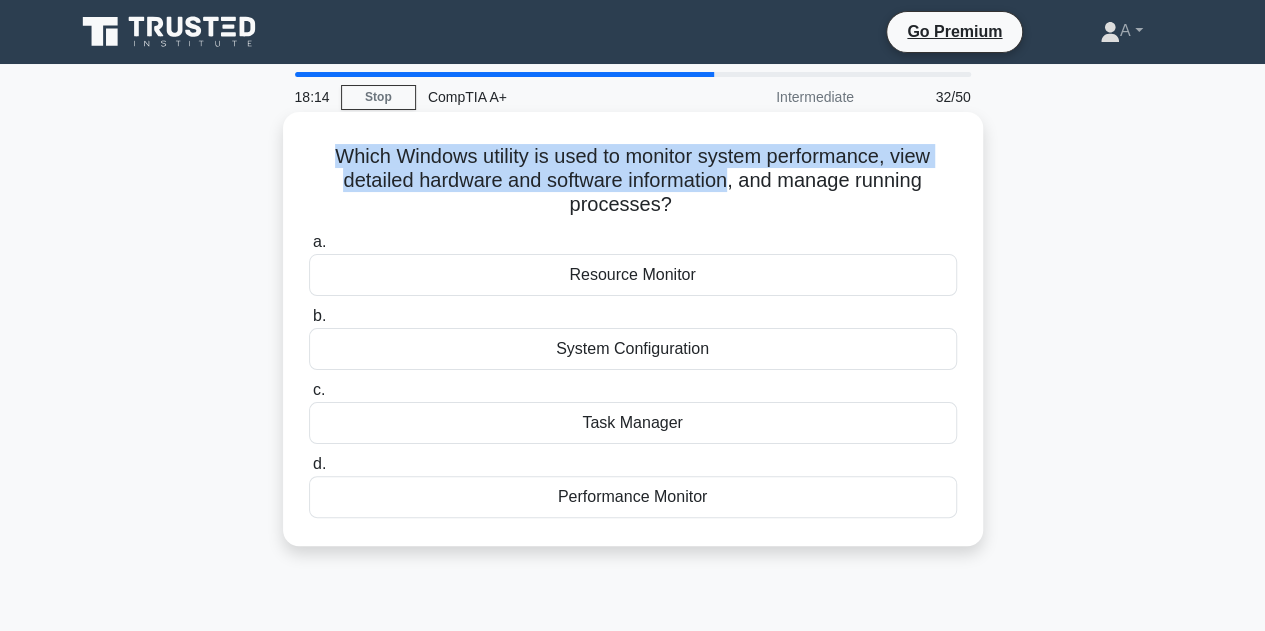 click on "Which Windows utility is used to monitor system performance, view detailed hardware and software information, and manage running processes?
.spinner_0XTQ{transform-origin:center;animation:spinner_y6GP .75s linear infinite}@keyframes spinner_y6GP{100%{transform:rotate(360deg)}}" at bounding box center [633, 181] 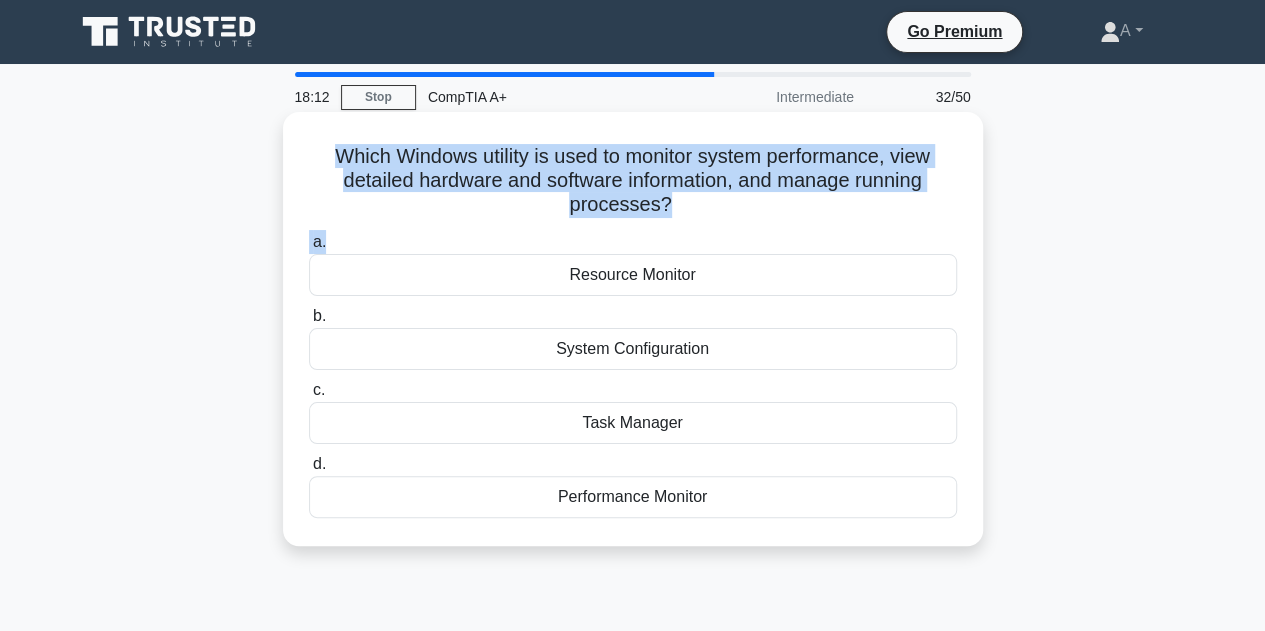 drag, startPoint x: 692, startPoint y: 226, endPoint x: 318, endPoint y: 150, distance: 381.6438 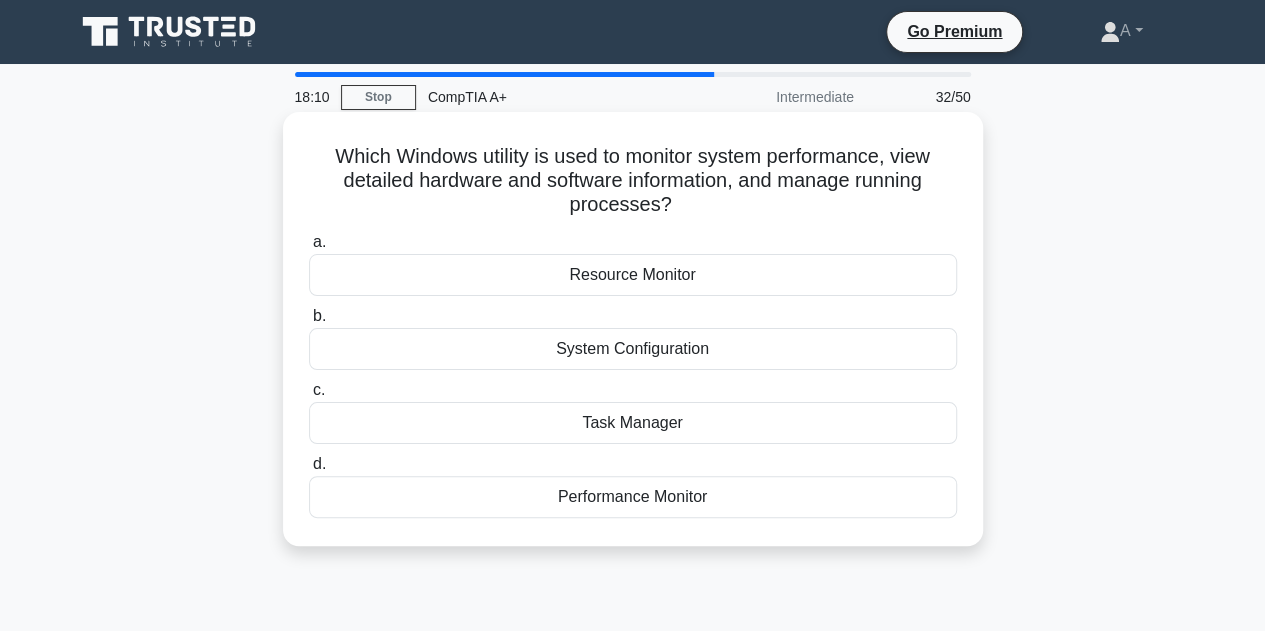 drag, startPoint x: 316, startPoint y: 150, endPoint x: 745, endPoint y: 204, distance: 432.38525 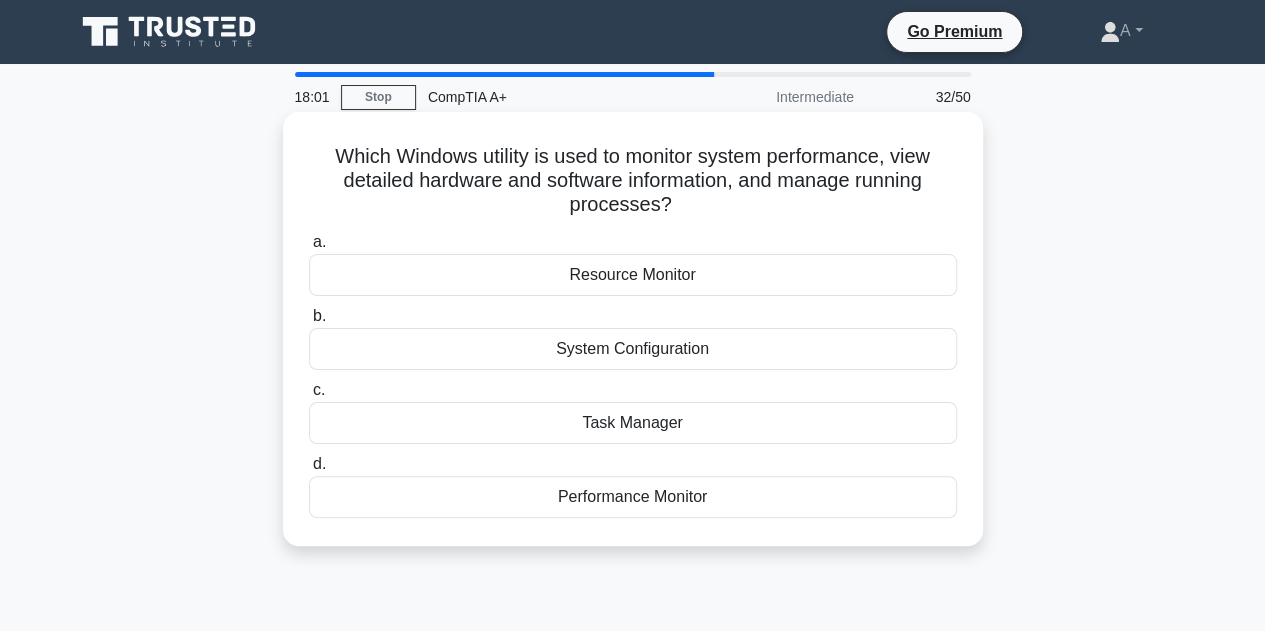 click on "Task Manager" at bounding box center [633, 423] 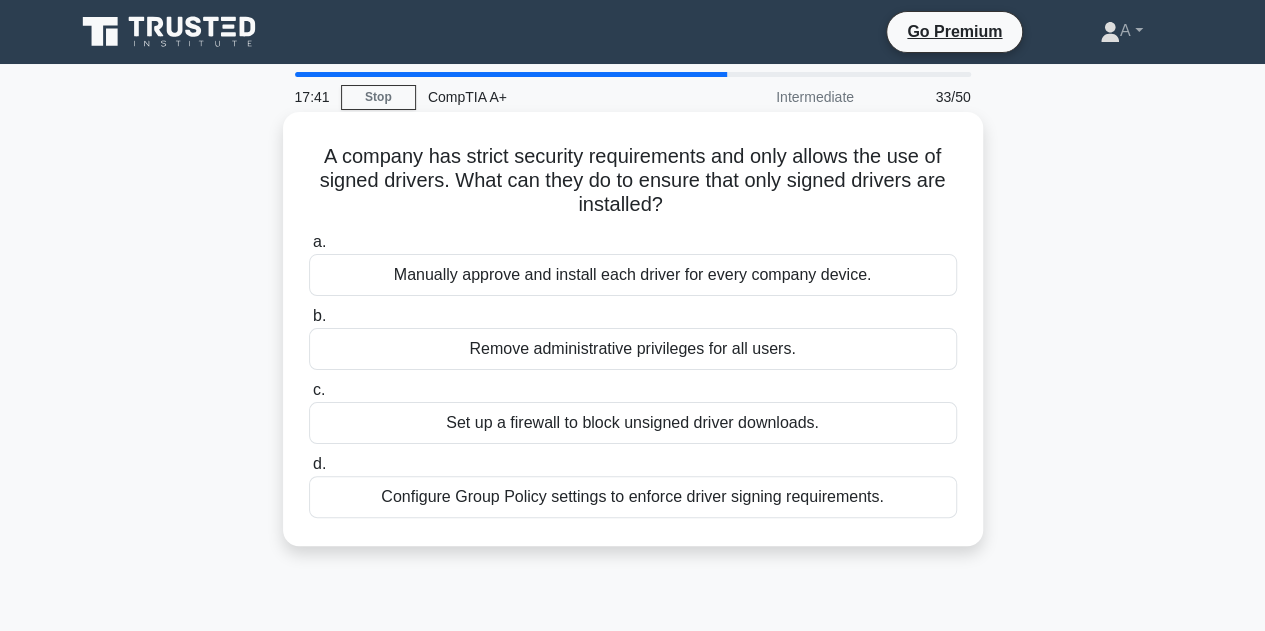 click on "Configure Group Policy settings to enforce driver signing requirements." at bounding box center [633, 497] 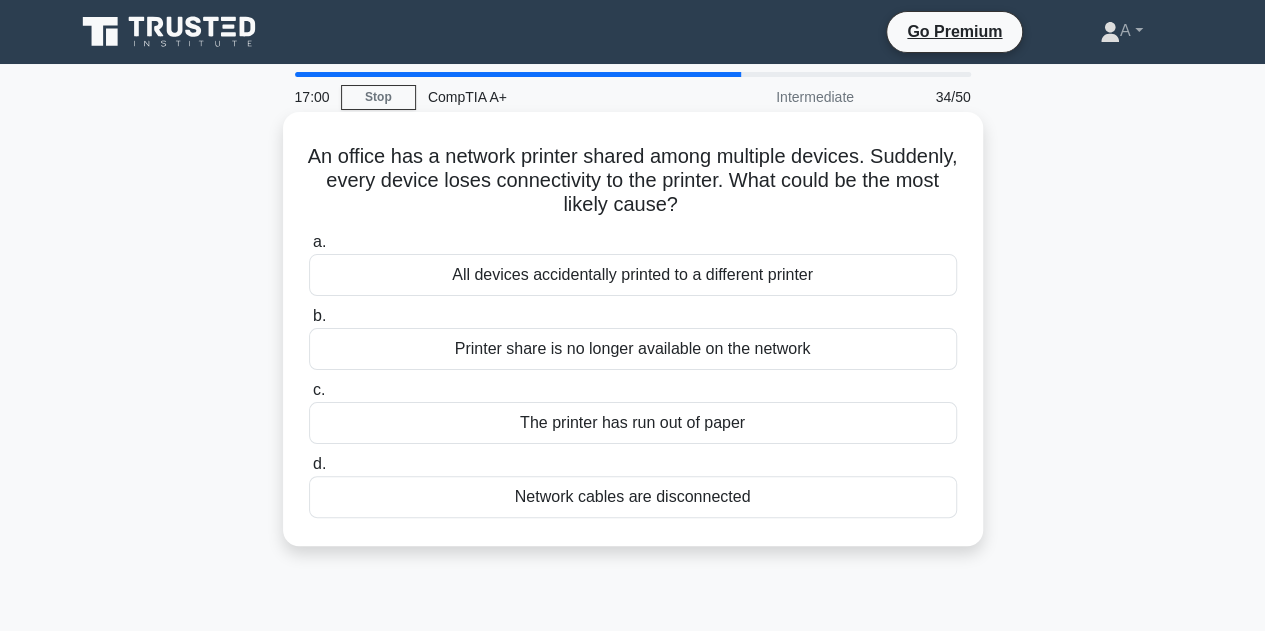 click on "Printer share is no longer available on the network" at bounding box center (633, 349) 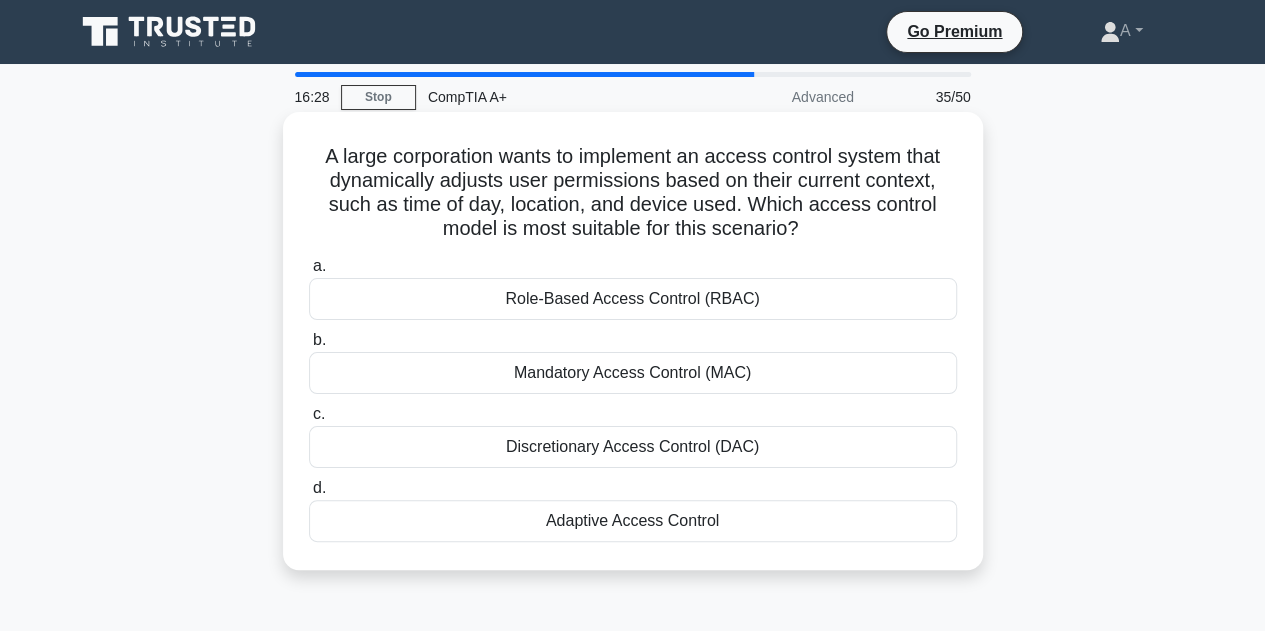 click on "Adaptive Access Control" at bounding box center (633, 521) 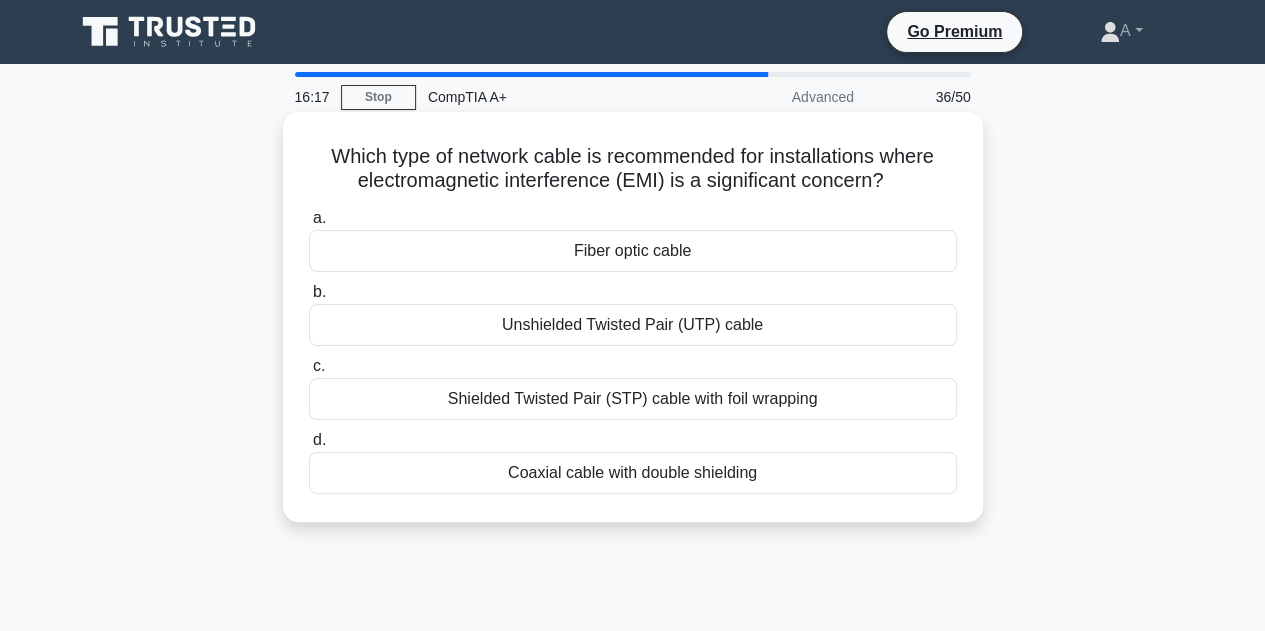 click on "Fiber optic cable" at bounding box center [633, 251] 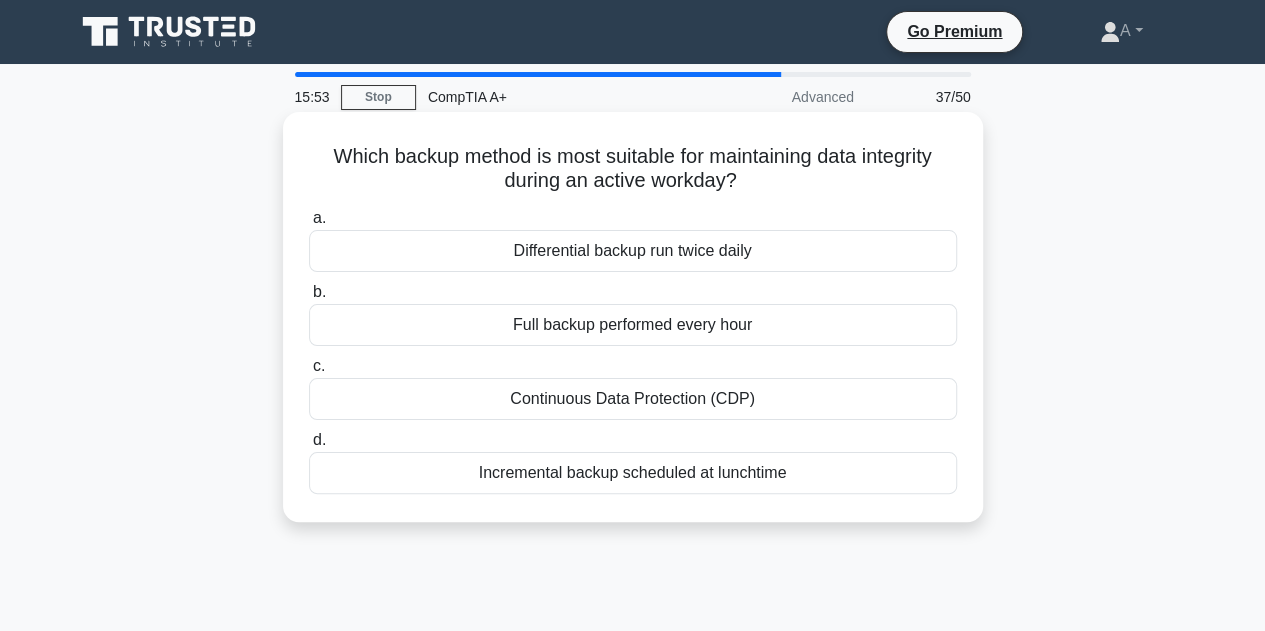 click on "Continuous Data Protection (CDP)" at bounding box center [633, 399] 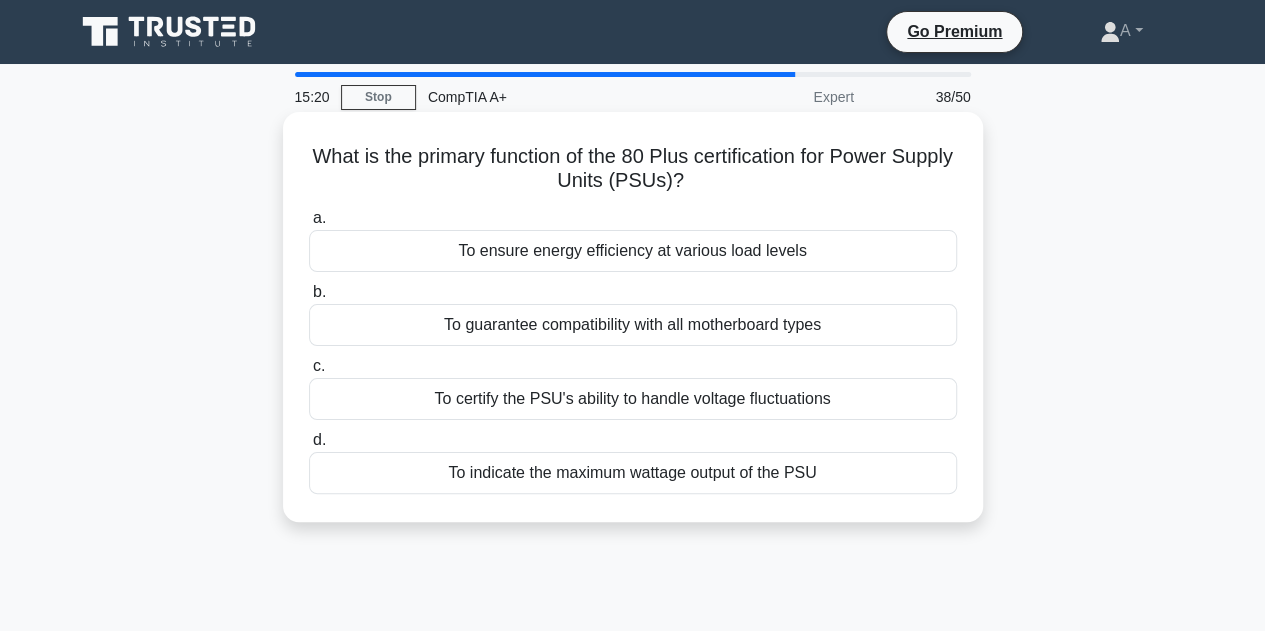 drag, startPoint x: 332, startPoint y: 145, endPoint x: 726, endPoint y: 189, distance: 396.44925 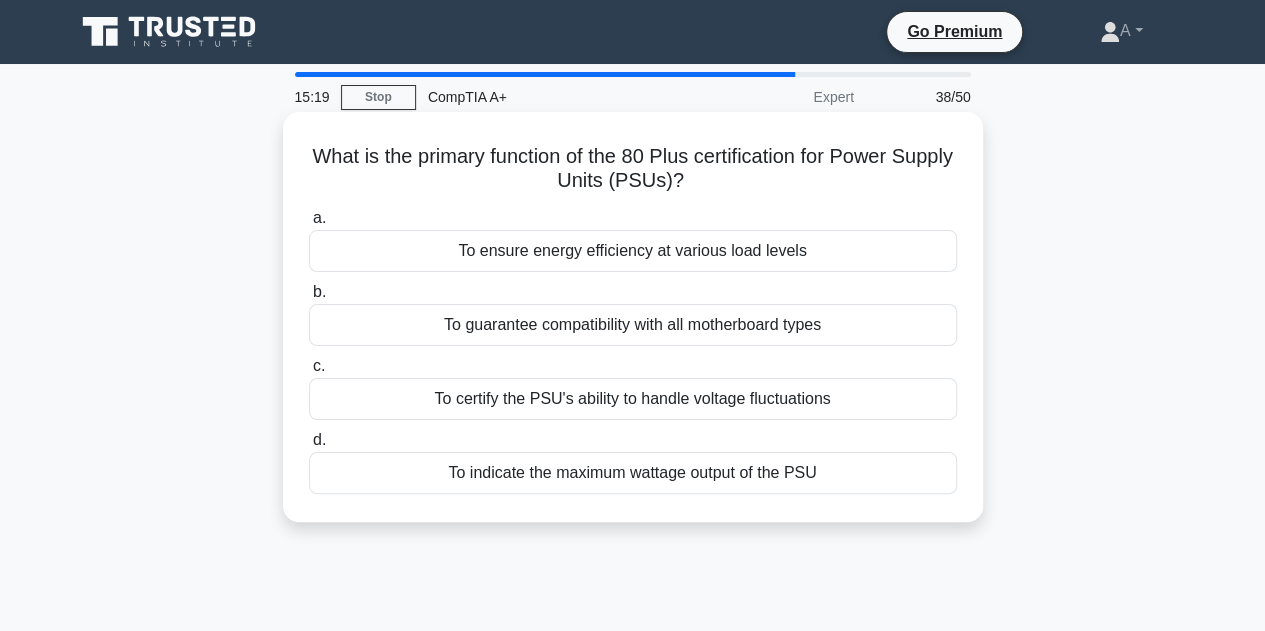 copy on "What is the primary function of the 80 Plus certification for Power Supply Units (PSUs)?" 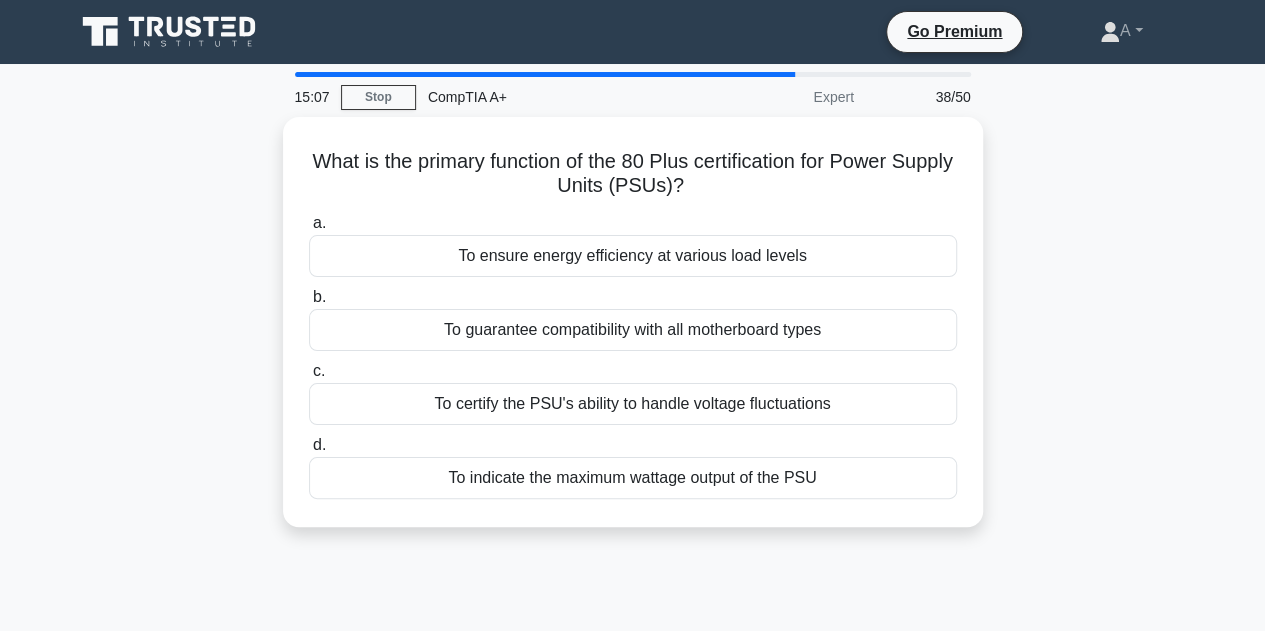 click on "What is the primary function of the 80 Plus certification for Power Supply Units (PSUs)?
.spinner_0XTQ{transform-origin:center;animation:spinner_y6GP .75s linear infinite}@keyframes spinner_y6GP{100%{transform:rotate(360deg)}}
a.
To ensure energy efficiency at various load levels
b. c. d." at bounding box center (633, 334) 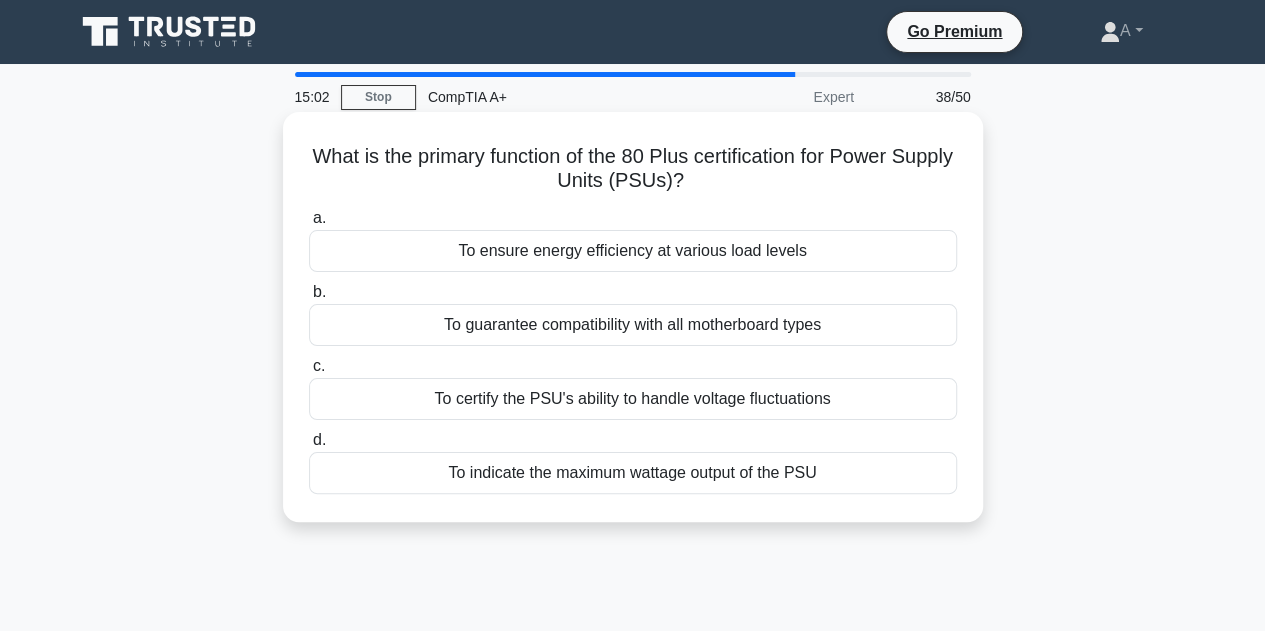 click on "To ensure energy efficiency at various load levels" at bounding box center [633, 251] 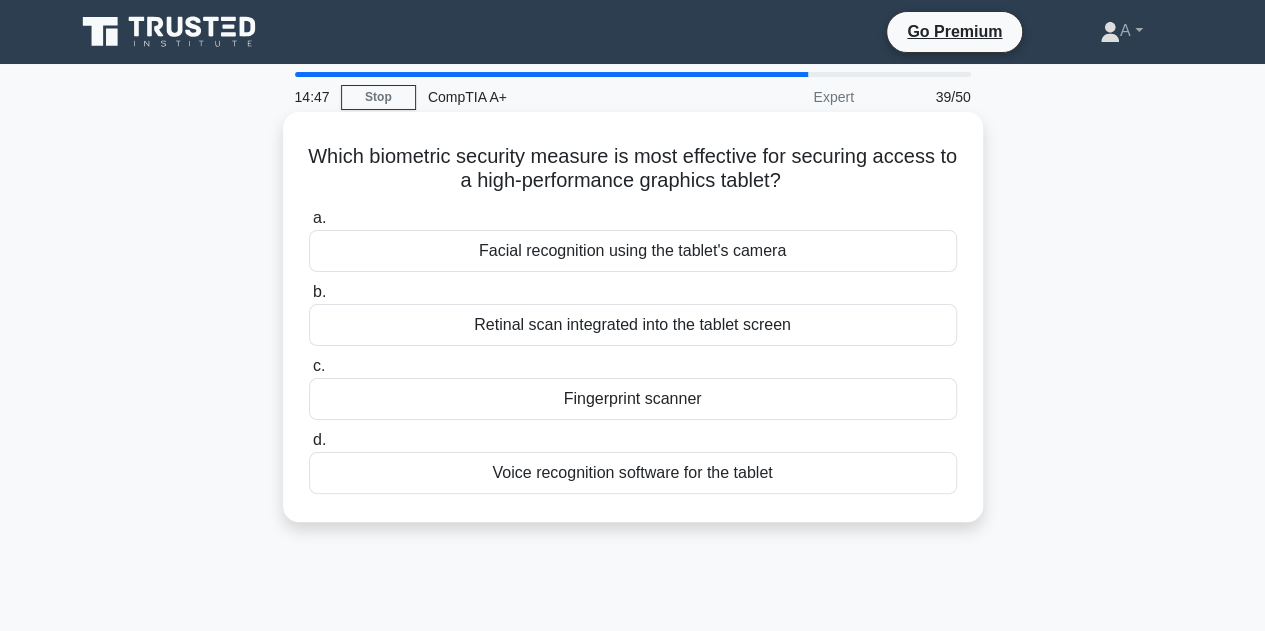click on "Fingerprint scanner" at bounding box center [633, 399] 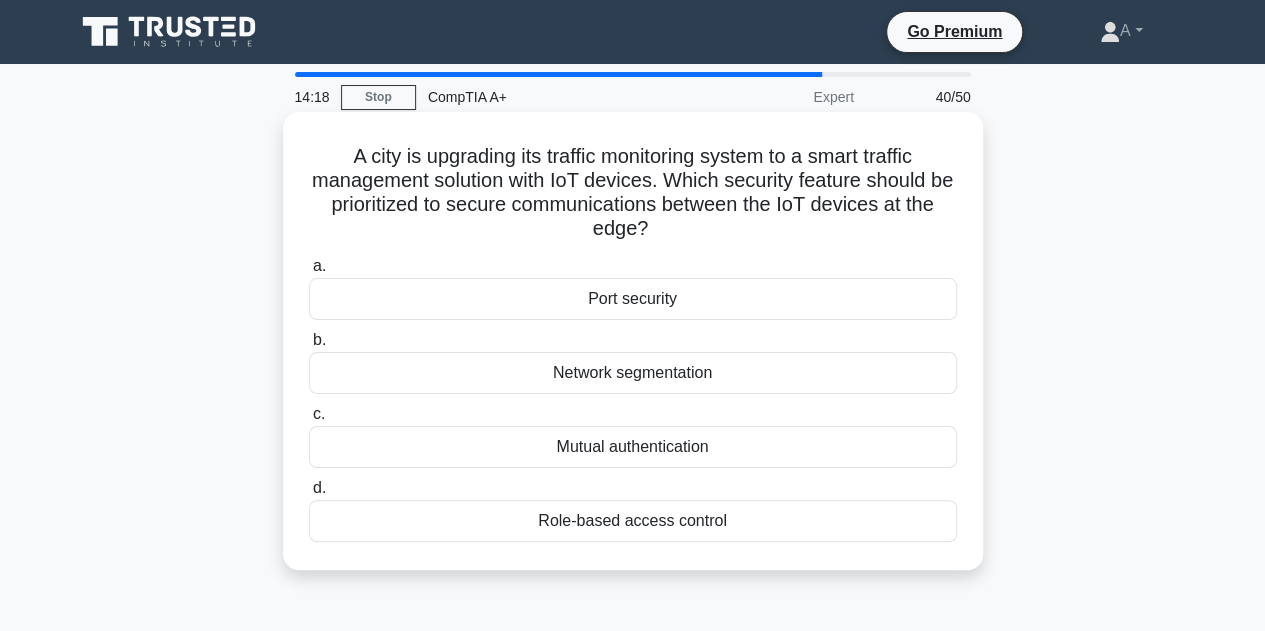 click on "Network segmentation" at bounding box center (633, 373) 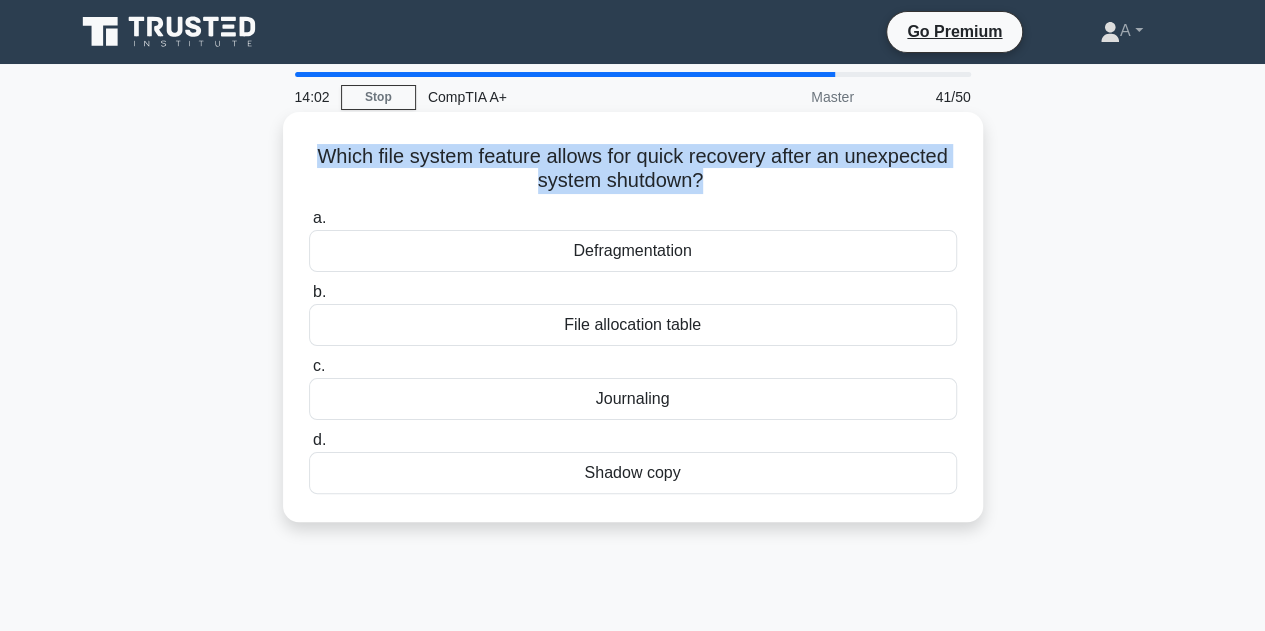 drag, startPoint x: 307, startPoint y: 151, endPoint x: 698, endPoint y: 192, distance: 393.14374 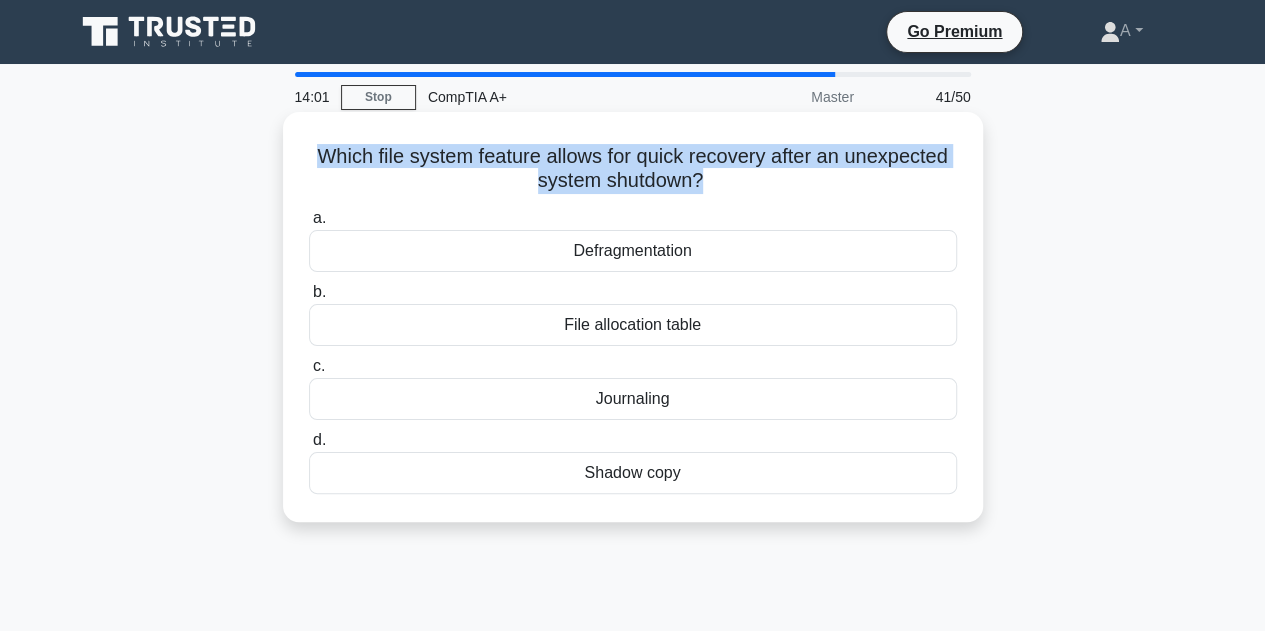 copy on "Which file system feature allows for quick recovery after an unexpected system shutdown?" 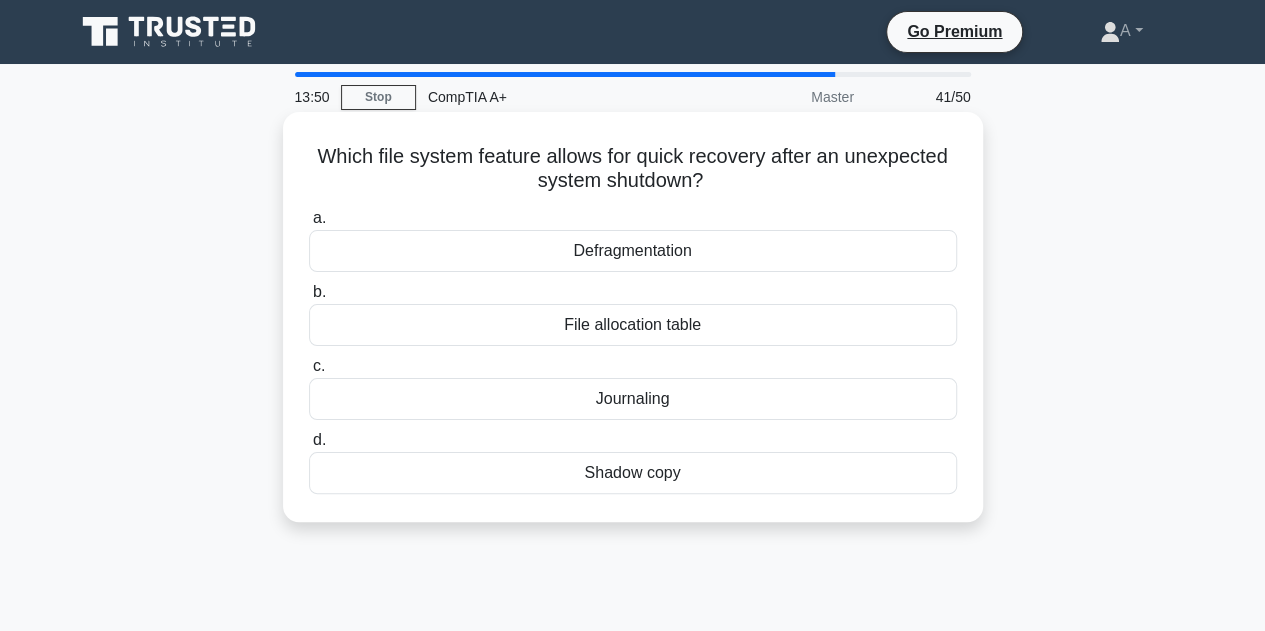 click on "Journaling" at bounding box center [633, 399] 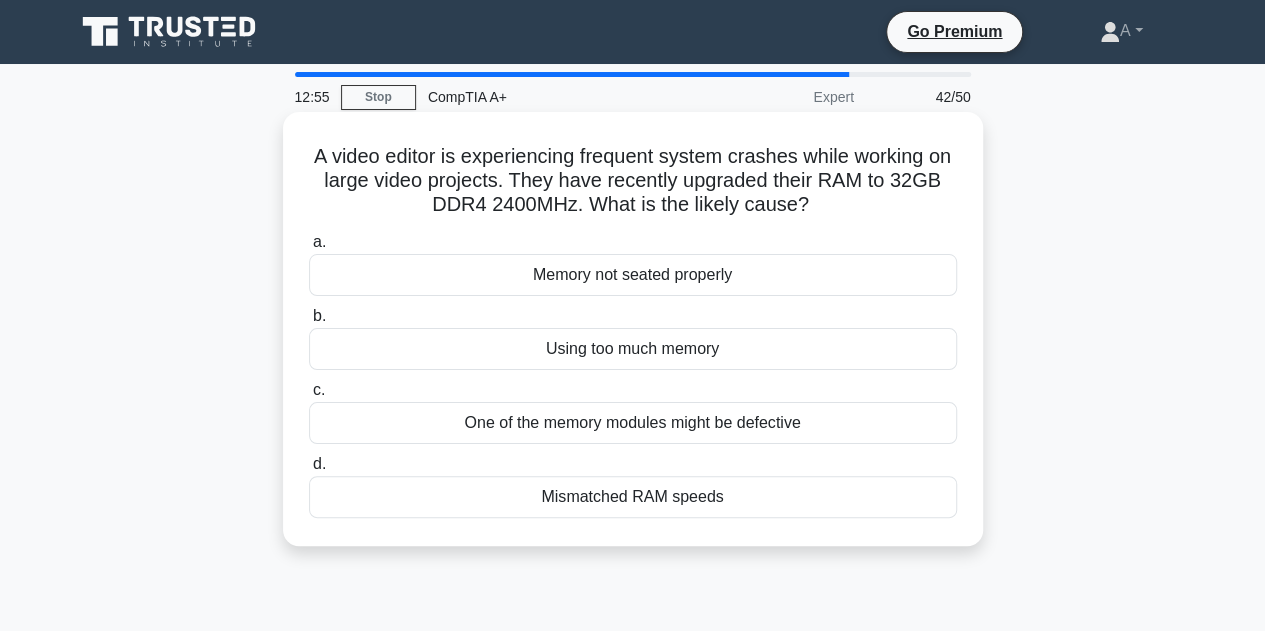 click on "Mismatched RAM speeds" at bounding box center (633, 497) 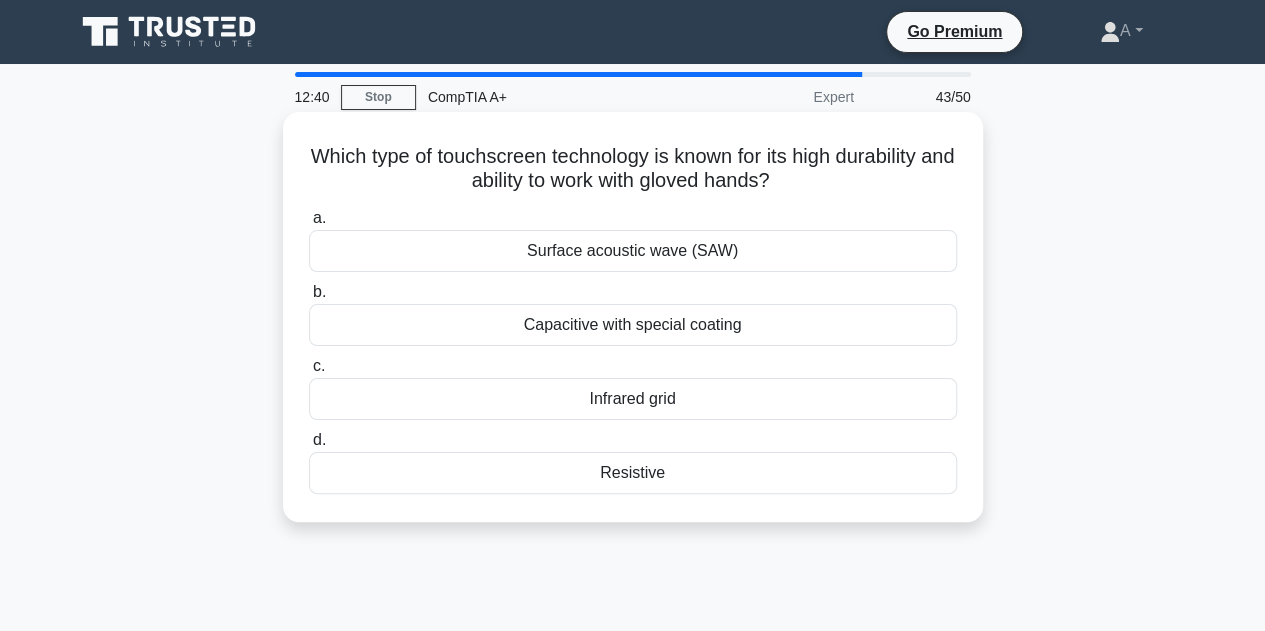 click on "Infrared grid" at bounding box center [633, 399] 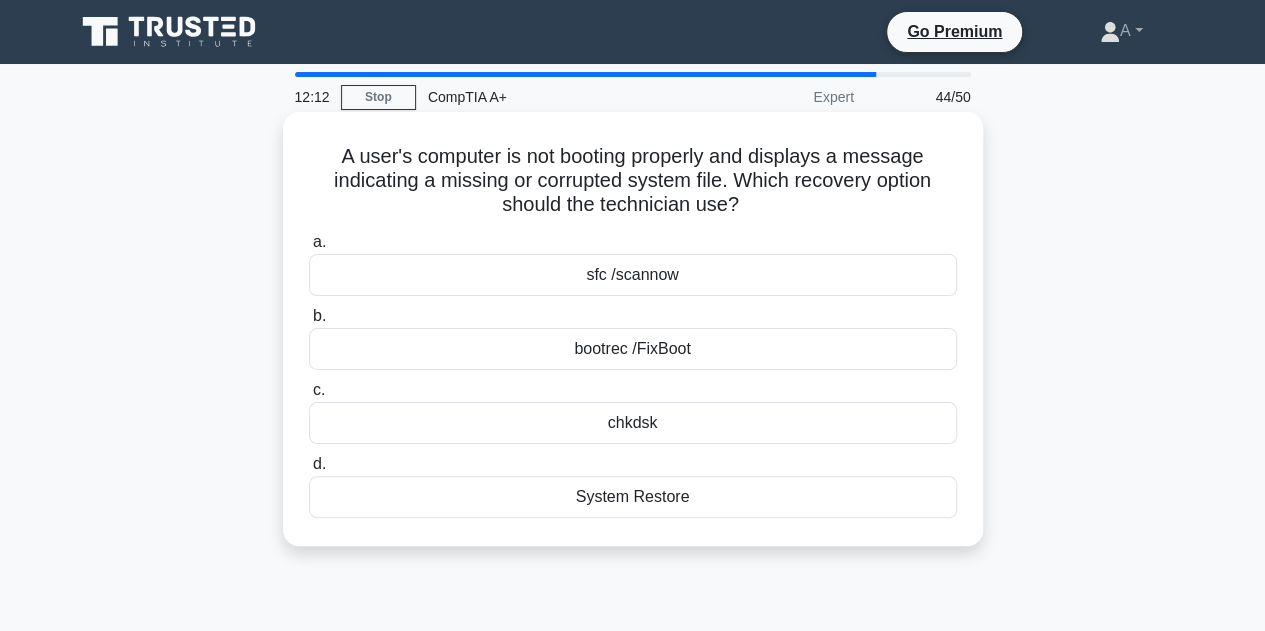 drag, startPoint x: 312, startPoint y: 161, endPoint x: 746, endPoint y: 211, distance: 436.8707 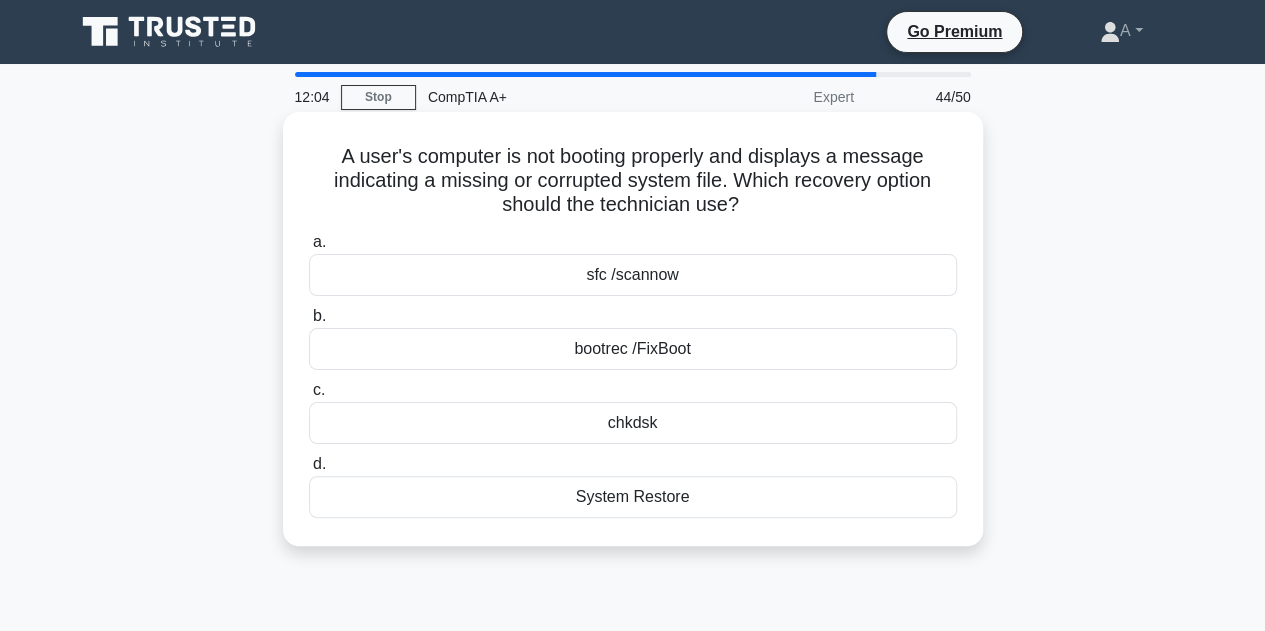 click on "sfc /scannow" at bounding box center [633, 275] 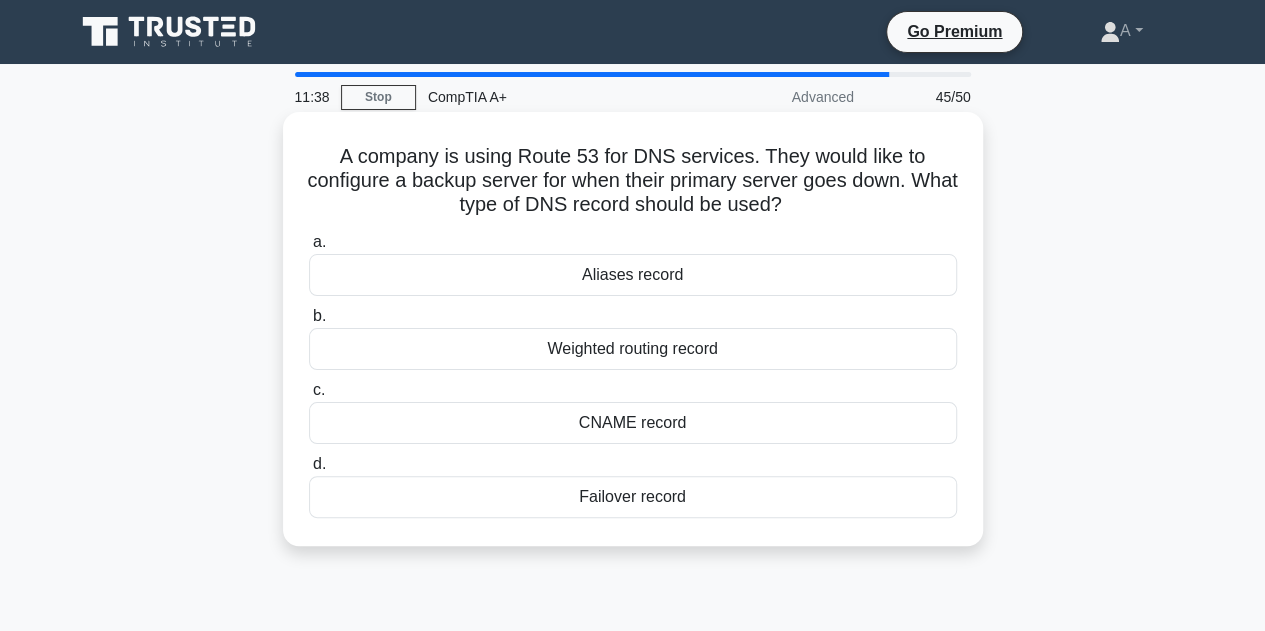click on "Failover record" at bounding box center [633, 497] 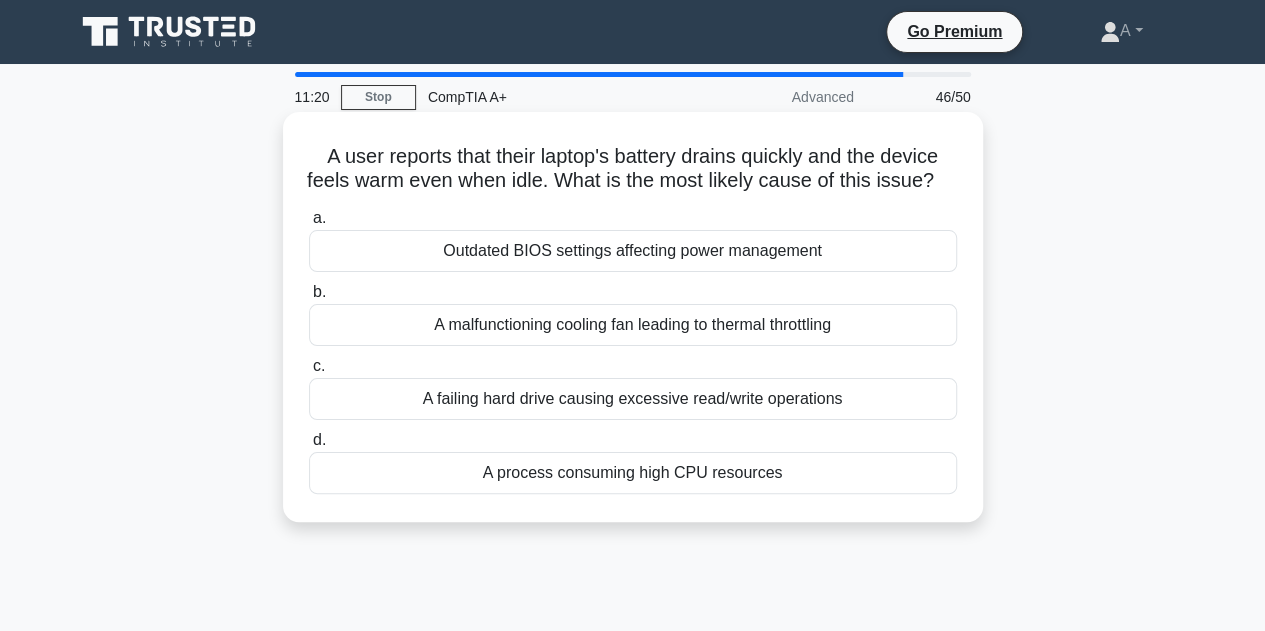 click on "Outdated BIOS settings affecting power management" at bounding box center (633, 251) 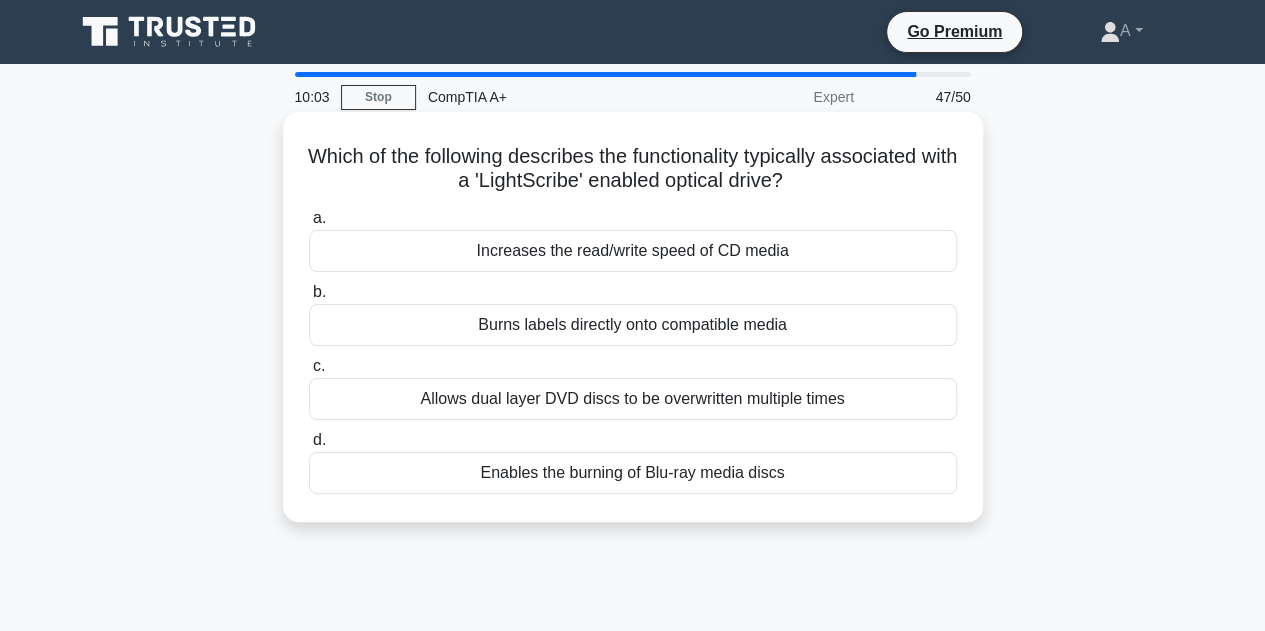 click on "Allows dual layer DVD discs to be overwritten multiple times" at bounding box center [633, 399] 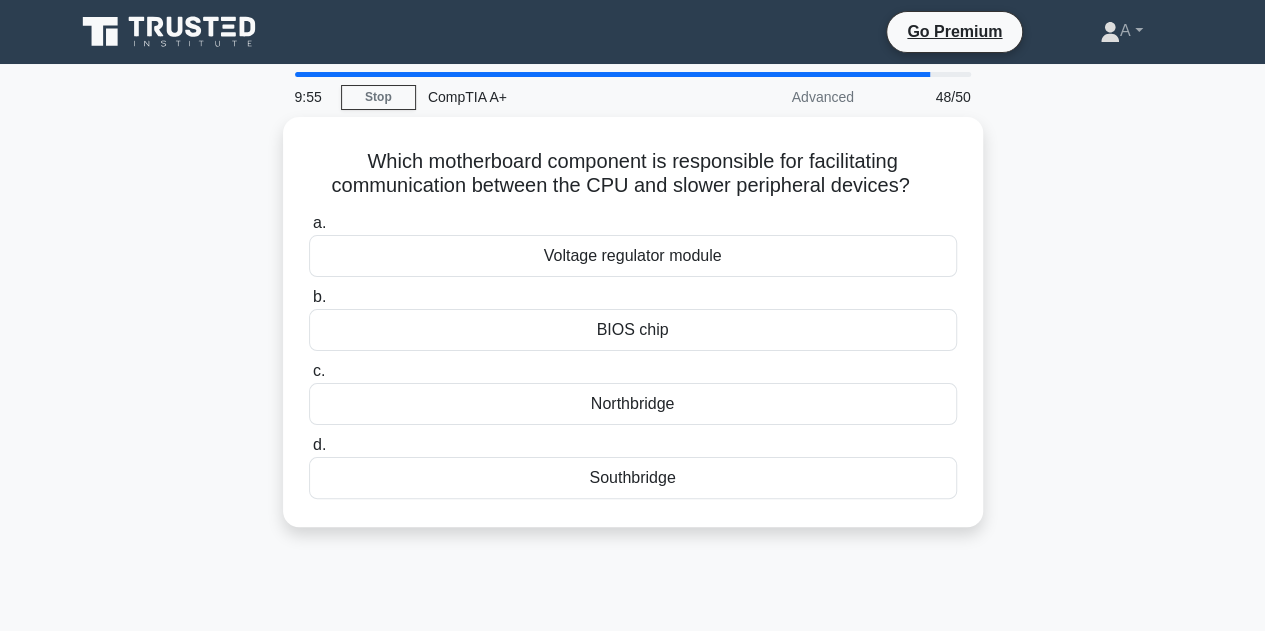 click on "Which motherboard component is responsible for facilitating communication between the CPU and slower peripheral devices?
.spinner_0XTQ{transform-origin:center;animation:spinner_y6GP .75s linear infinite}@keyframes spinner_y6GP{100%{transform:rotate(360deg)}}
a.
Voltage regulator module
b. c." at bounding box center (633, 334) 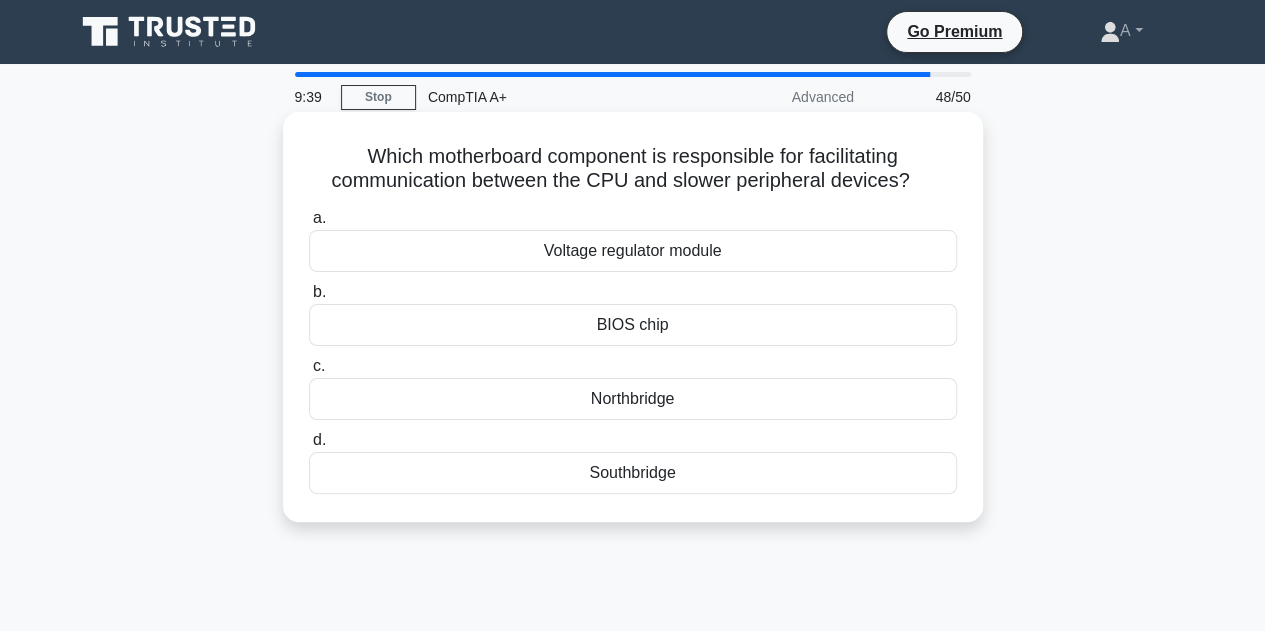 click on "BIOS chip" at bounding box center (633, 325) 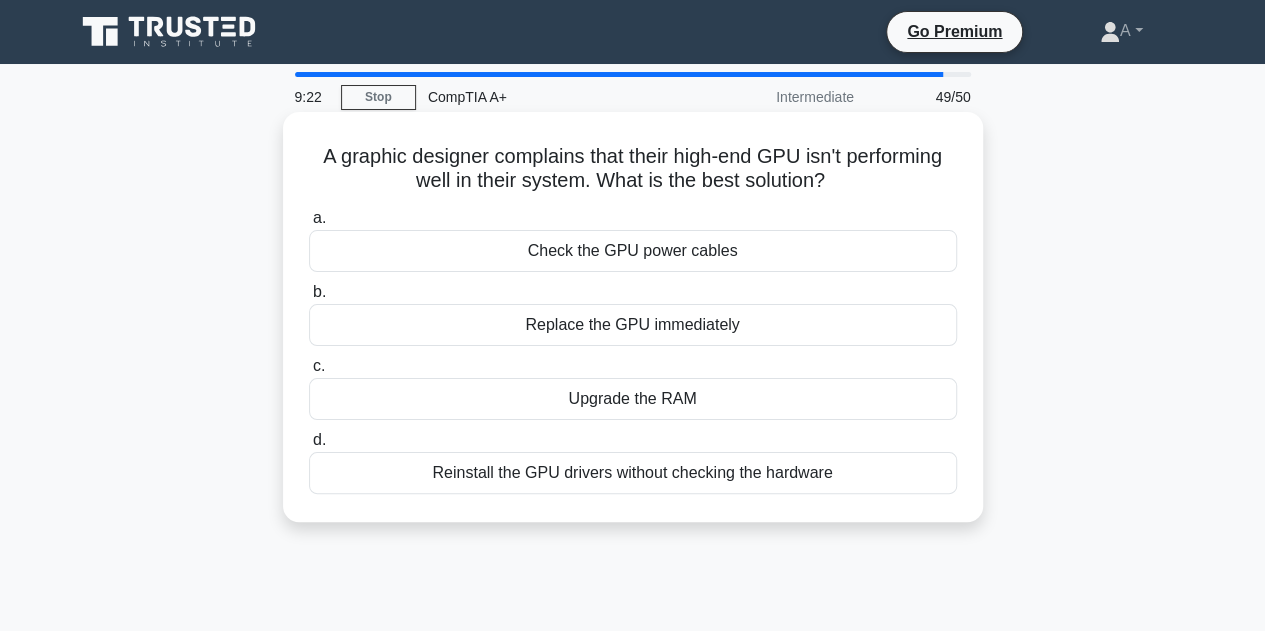 click on "Upgrade the RAM" at bounding box center (633, 399) 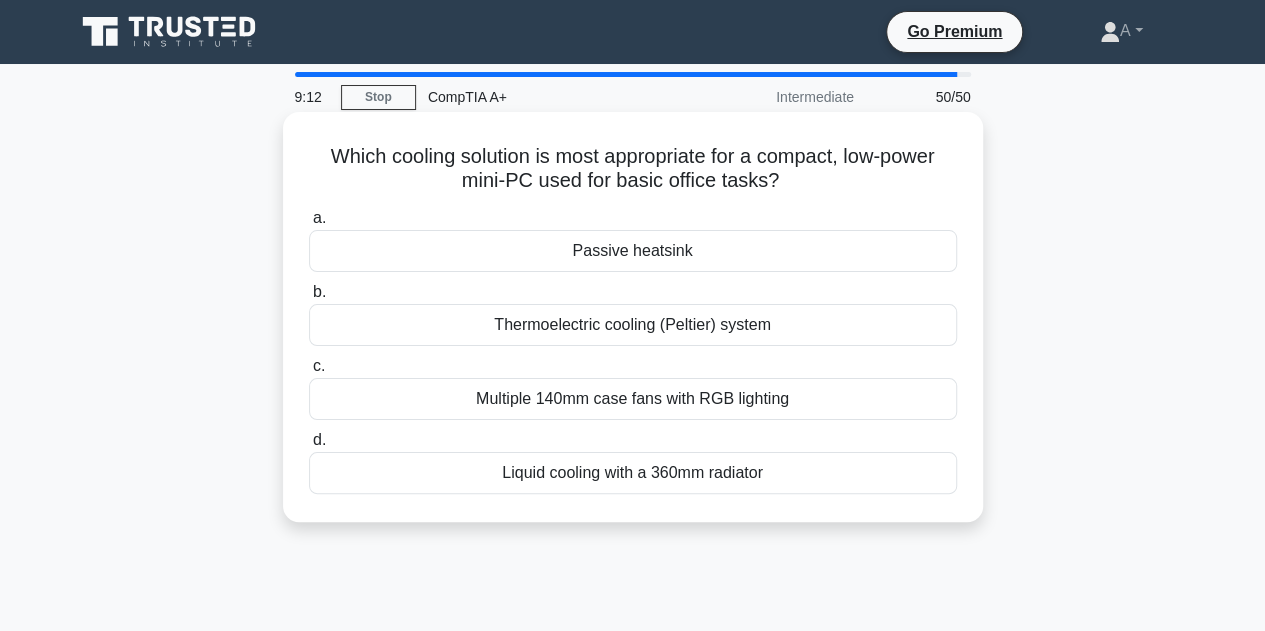 click on "Passive heatsink" at bounding box center (633, 251) 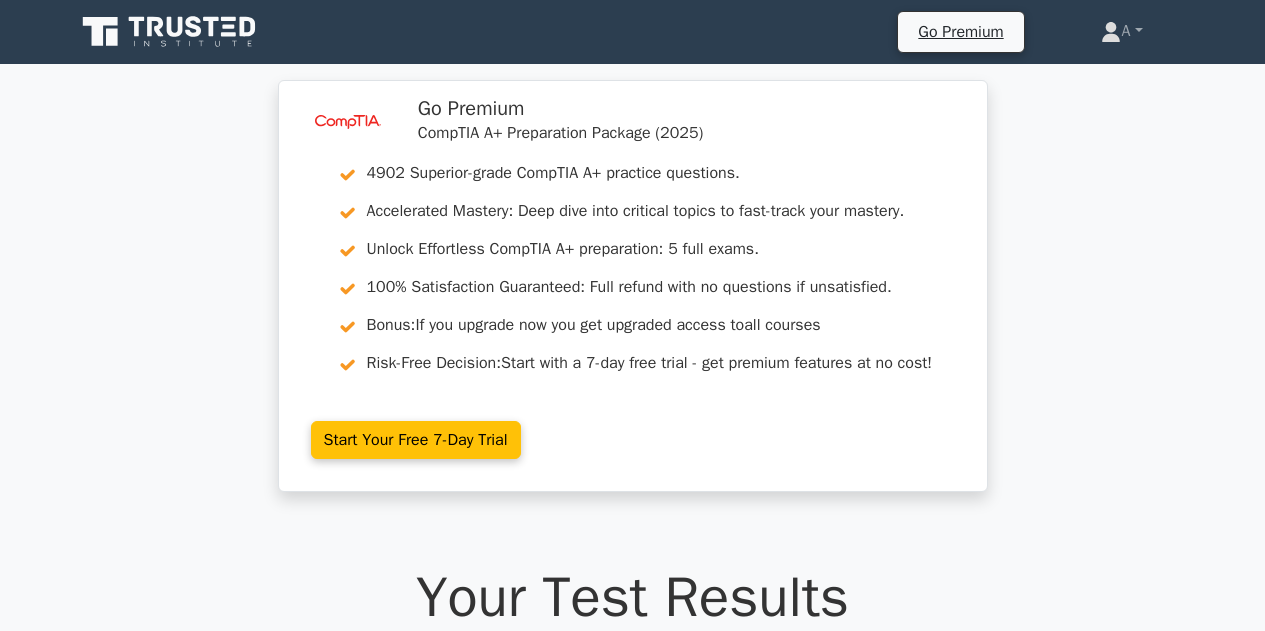 scroll, scrollTop: 367, scrollLeft: 0, axis: vertical 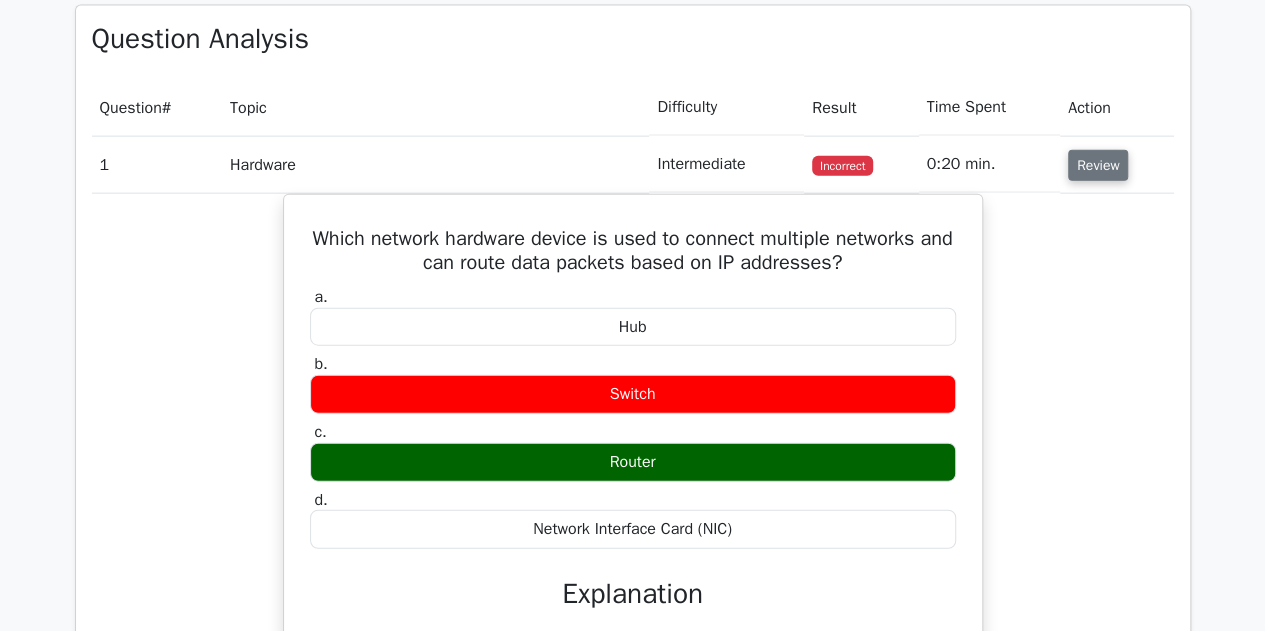 click on "Review" at bounding box center [1098, 165] 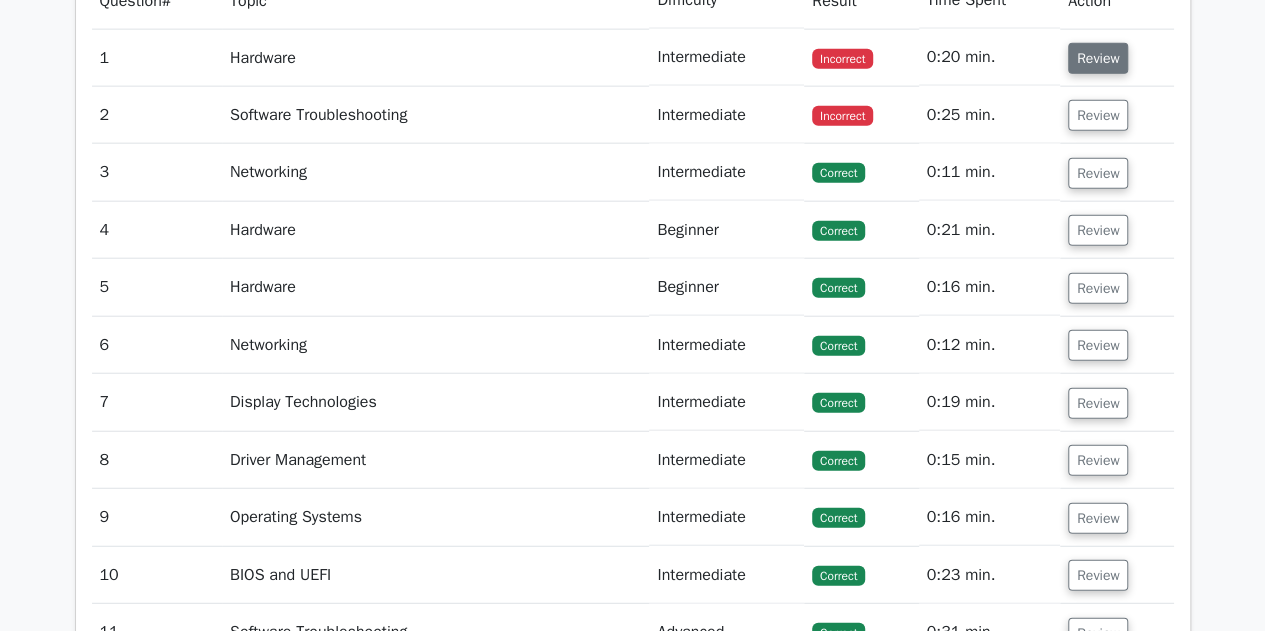 scroll, scrollTop: 2338, scrollLeft: 0, axis: vertical 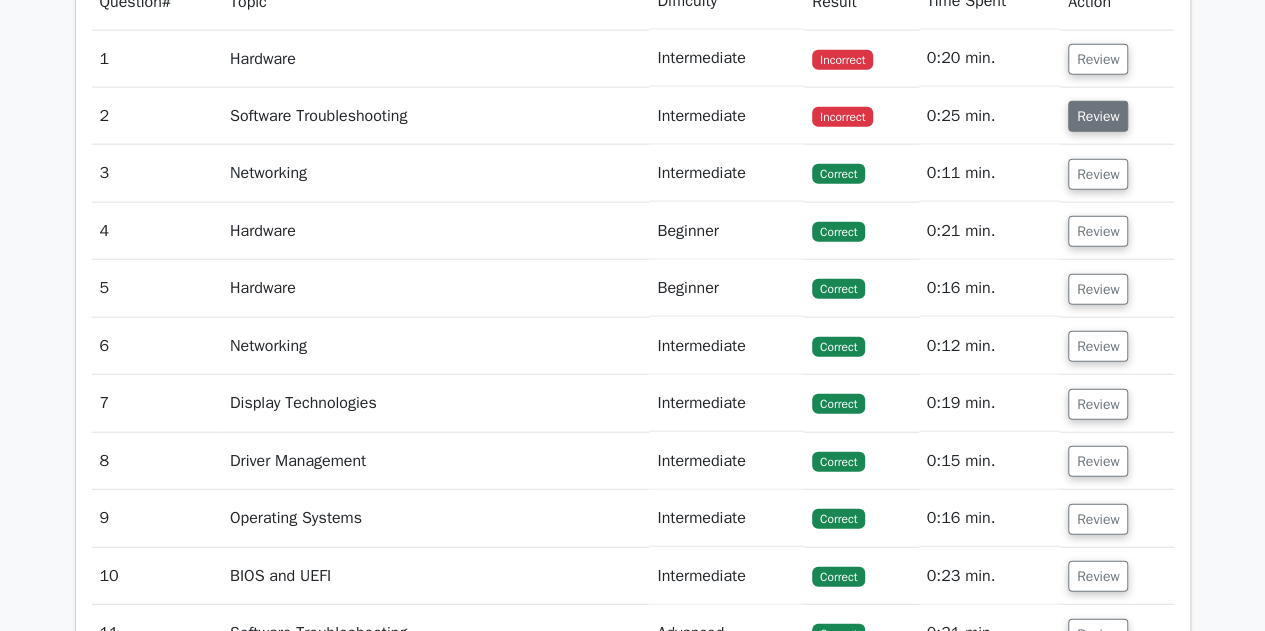 click on "Review" at bounding box center [1098, 116] 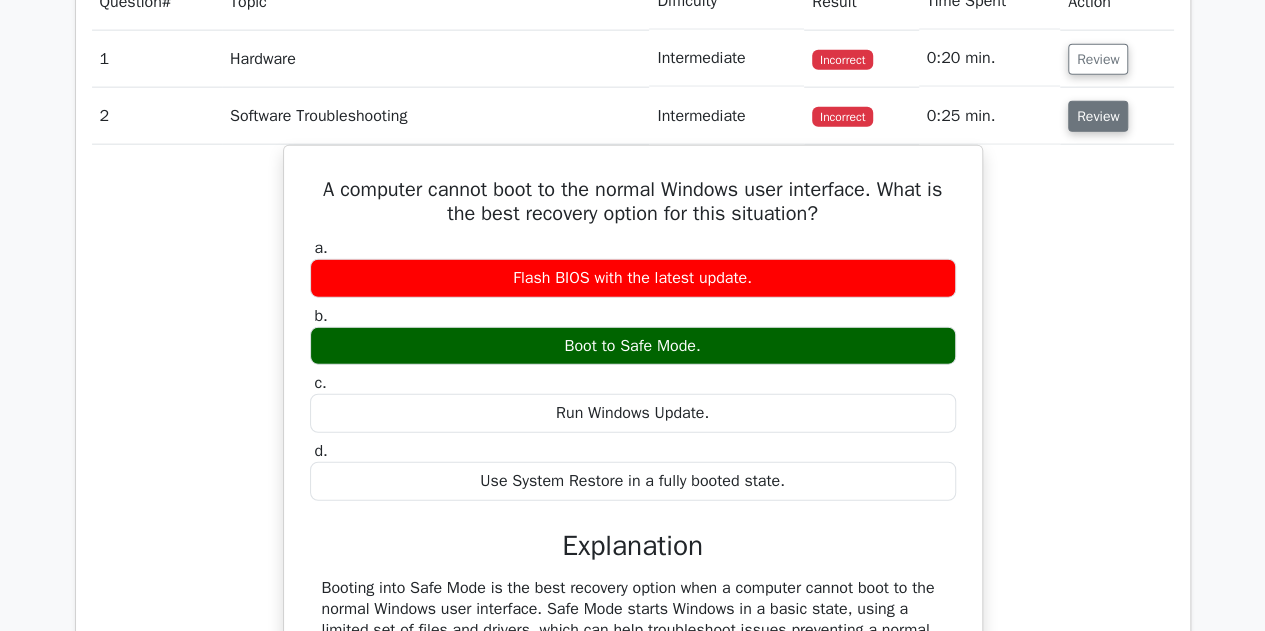 click on "Review" at bounding box center [1098, 116] 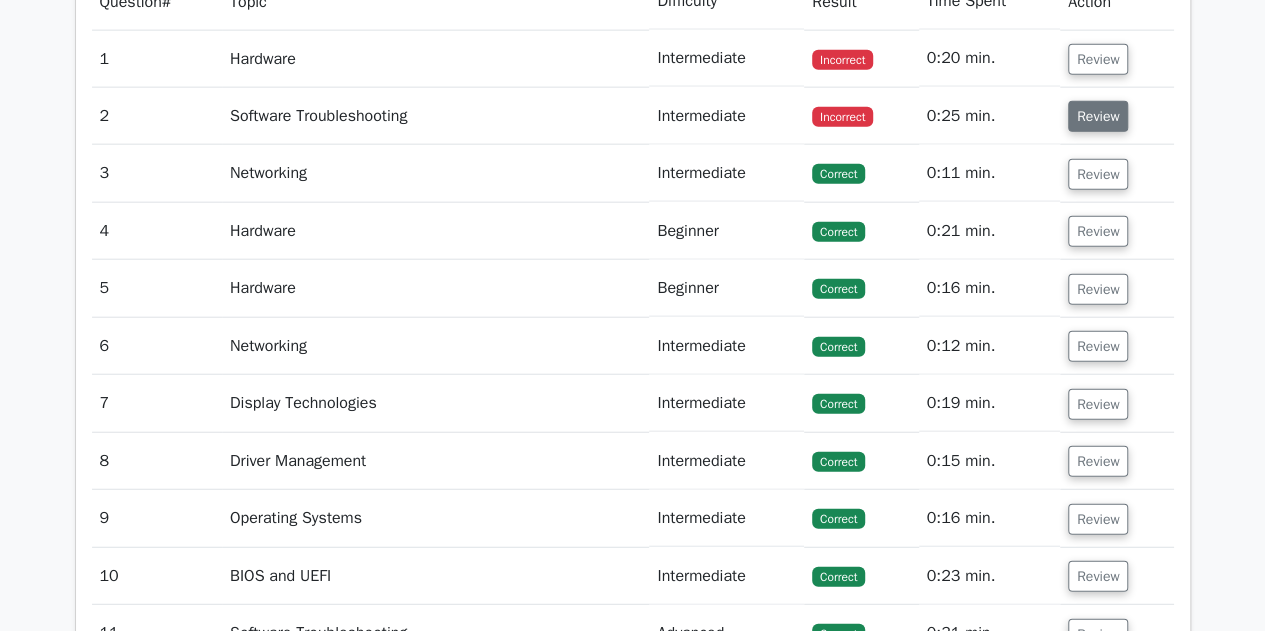 click on "Review" at bounding box center [1098, 116] 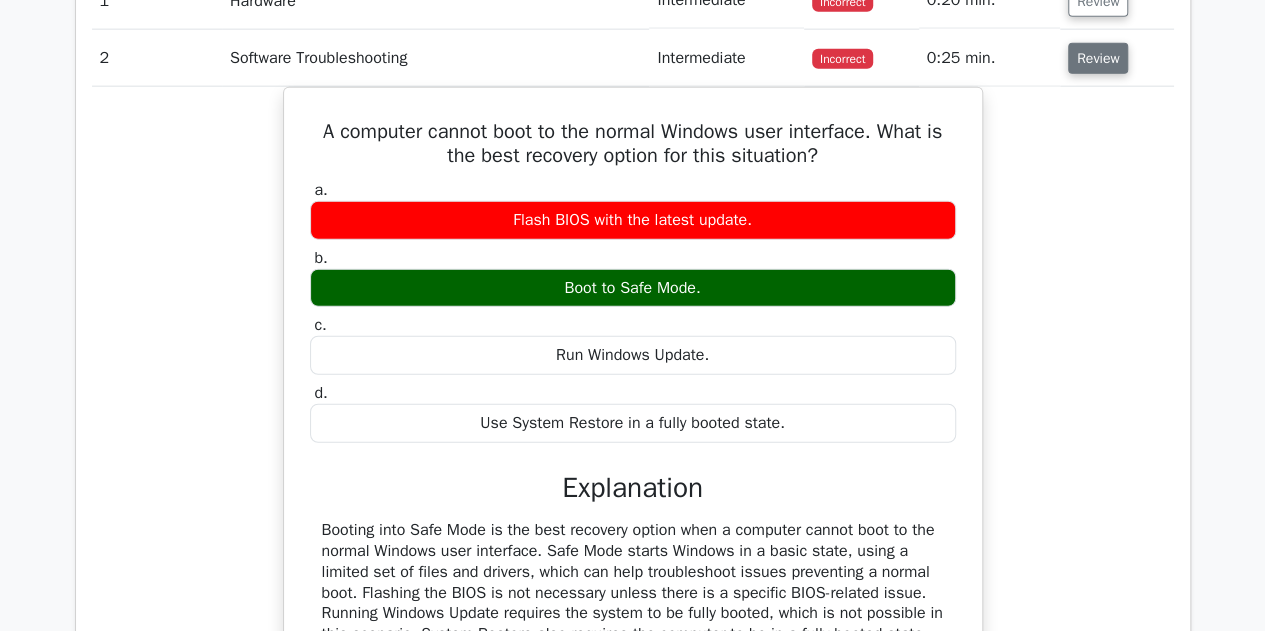 scroll, scrollTop: 2393, scrollLeft: 0, axis: vertical 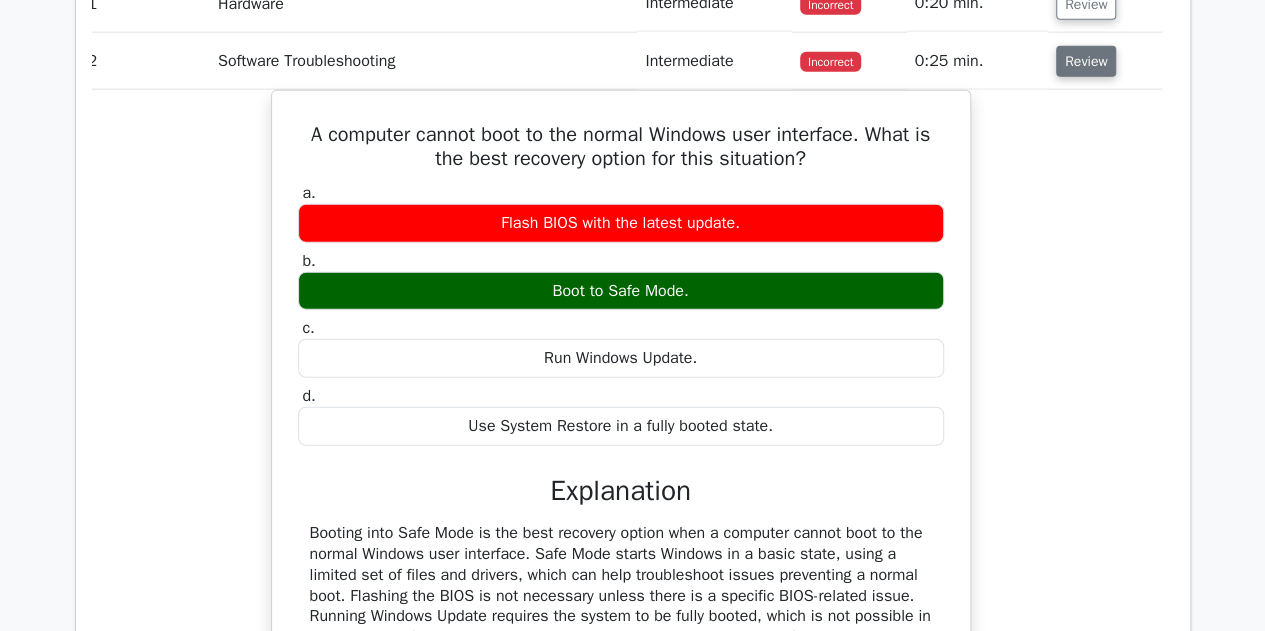 click on "Review" at bounding box center (1086, 61) 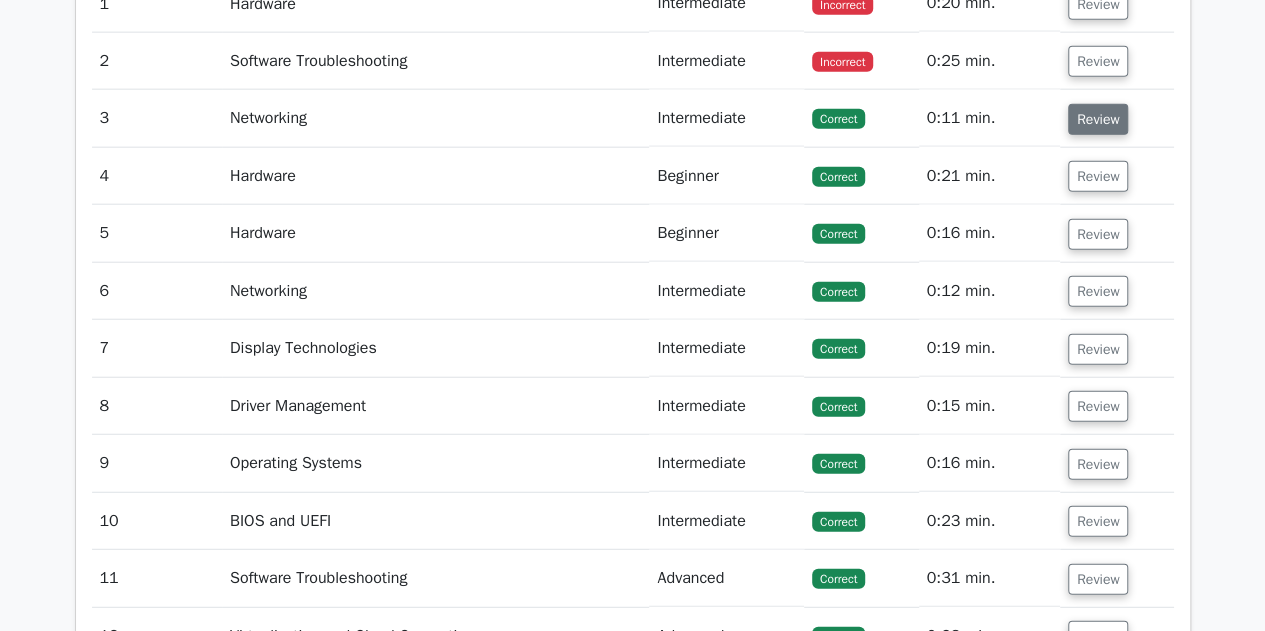 click on "Review" at bounding box center [1098, 119] 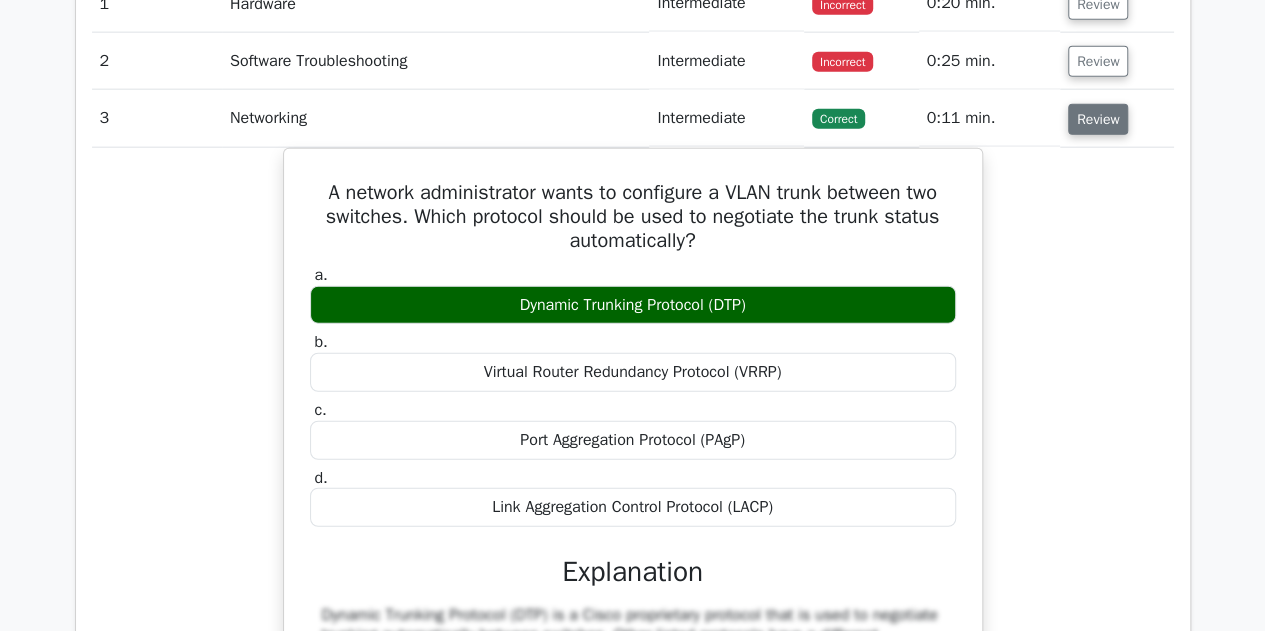 click on "Review" at bounding box center (1098, 119) 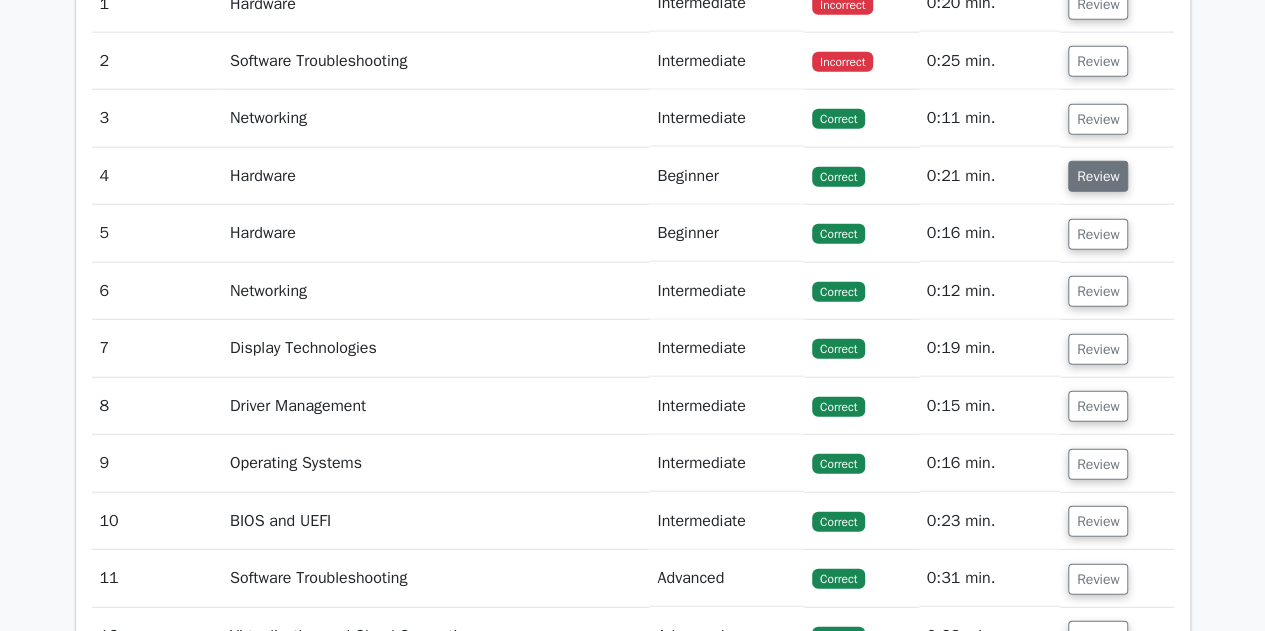 click on "Review" at bounding box center (1098, 176) 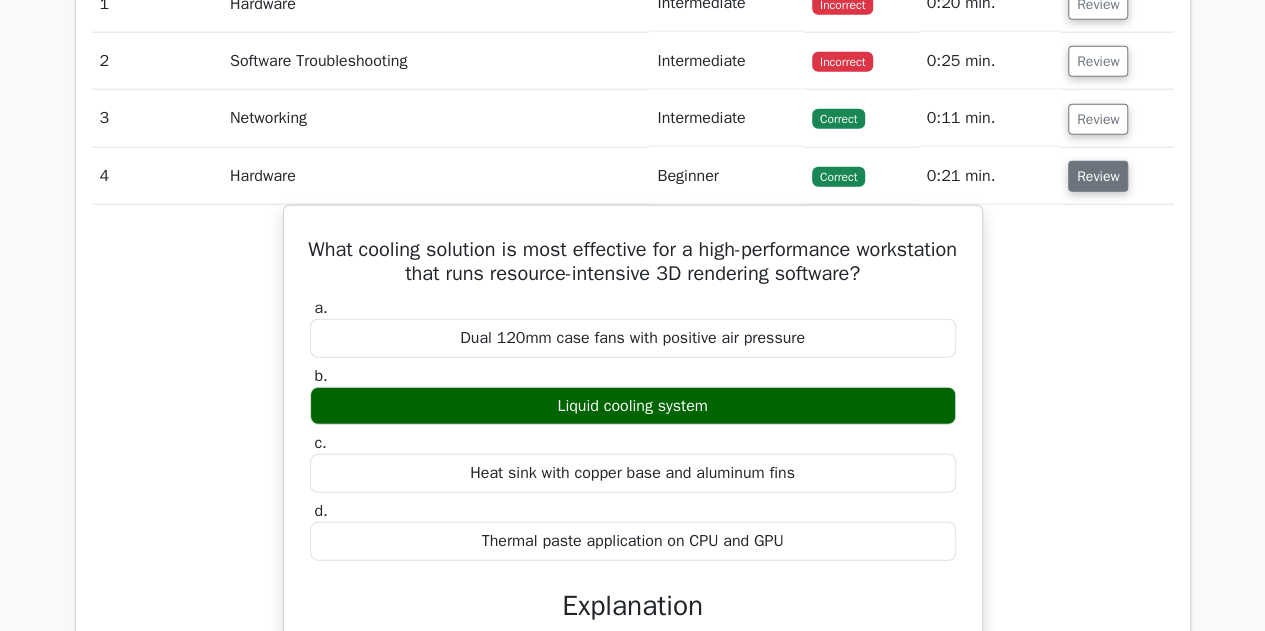 click on "Review" at bounding box center (1098, 176) 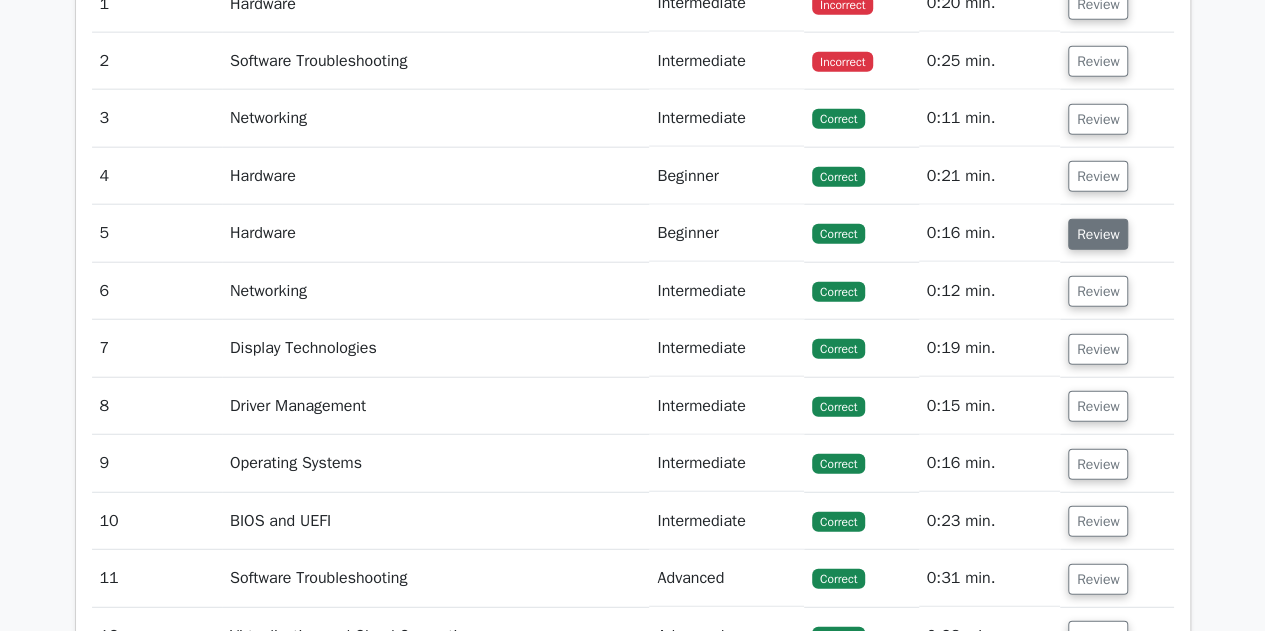 click on "Review" at bounding box center (1098, 234) 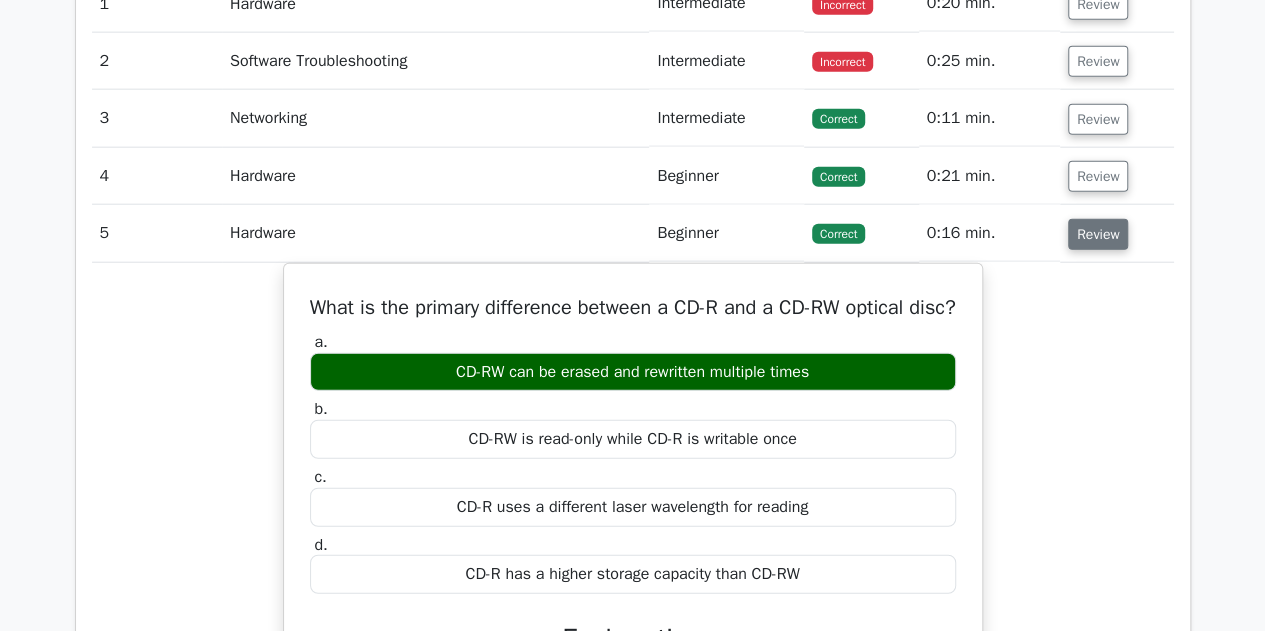click on "Review" at bounding box center (1098, 234) 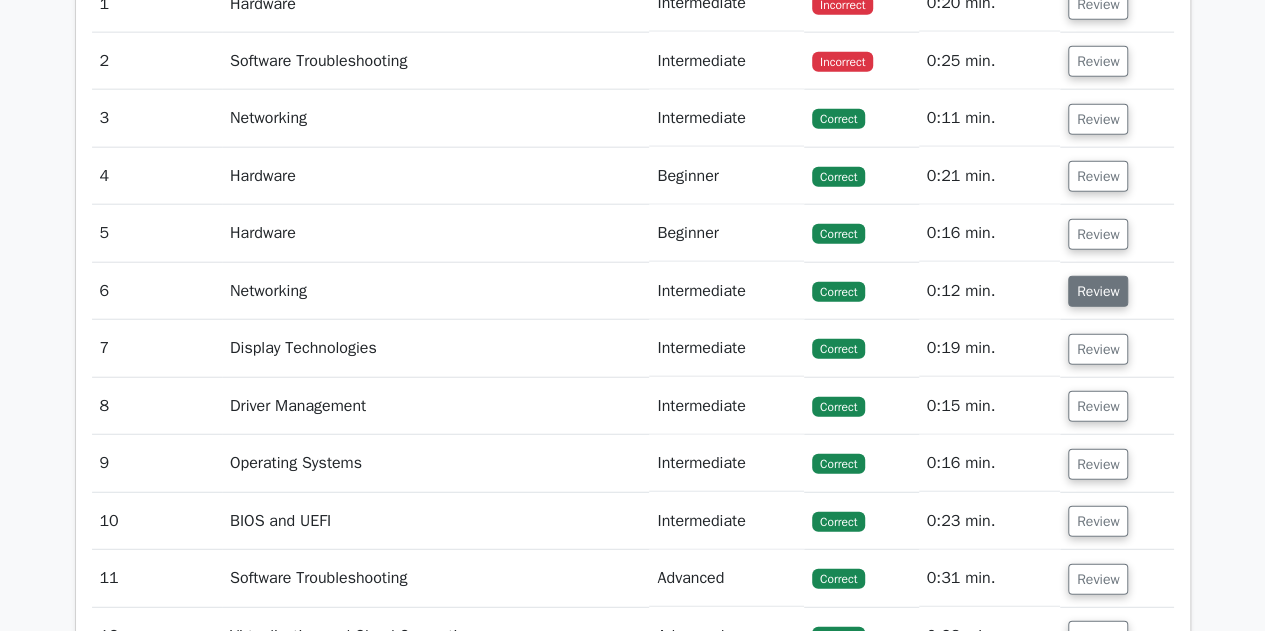 click on "Review" at bounding box center (1098, 291) 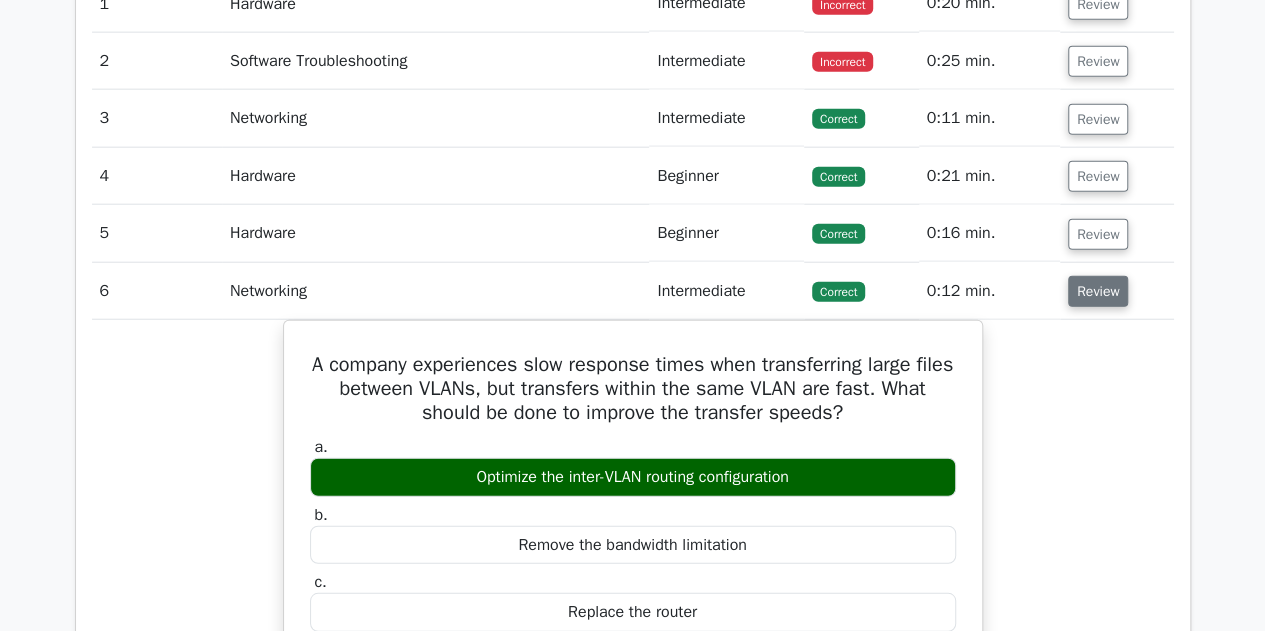 click on "Review" at bounding box center (1098, 291) 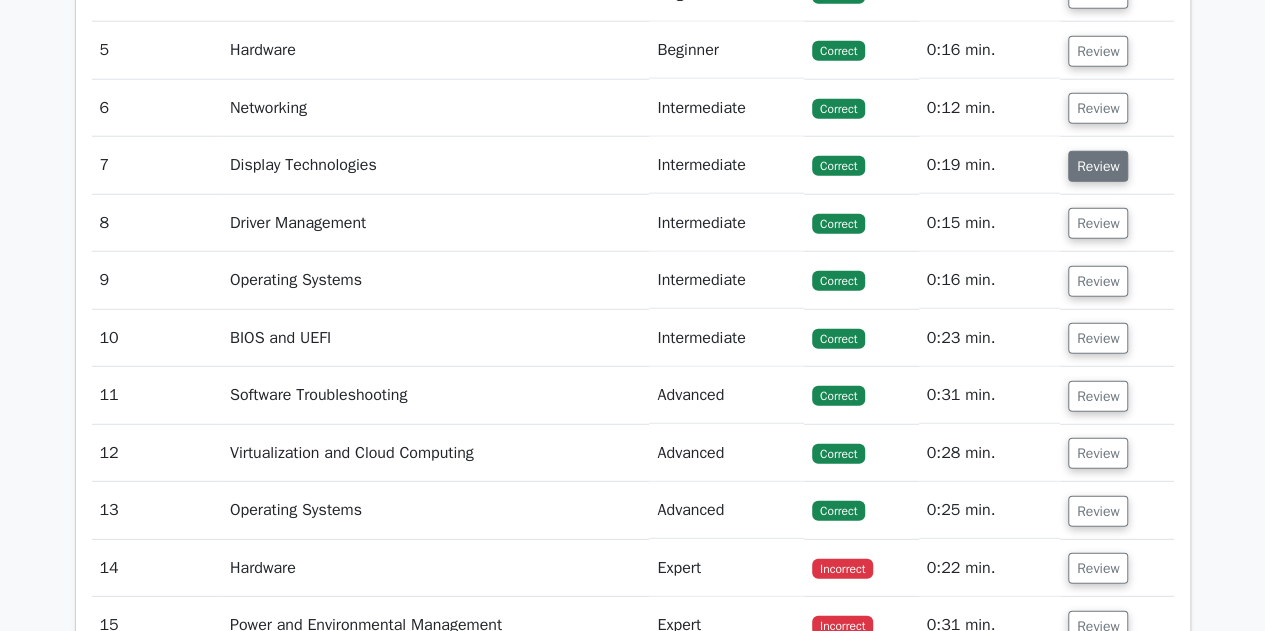 scroll, scrollTop: 2578, scrollLeft: 0, axis: vertical 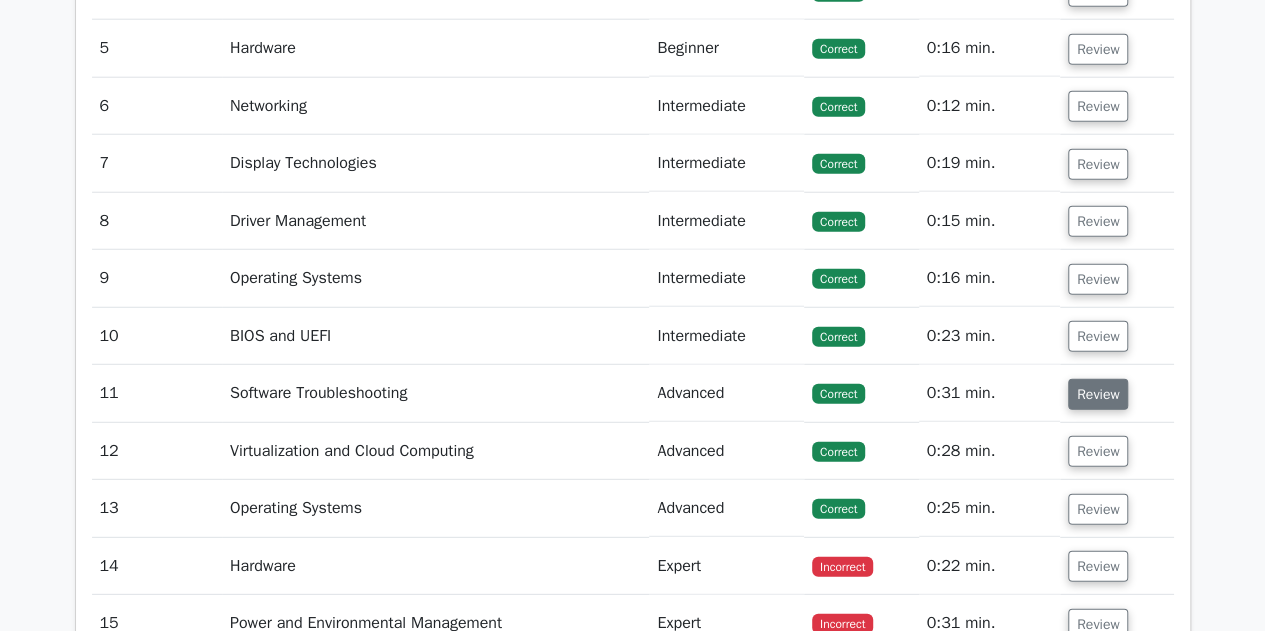 click on "Review" at bounding box center (1098, 394) 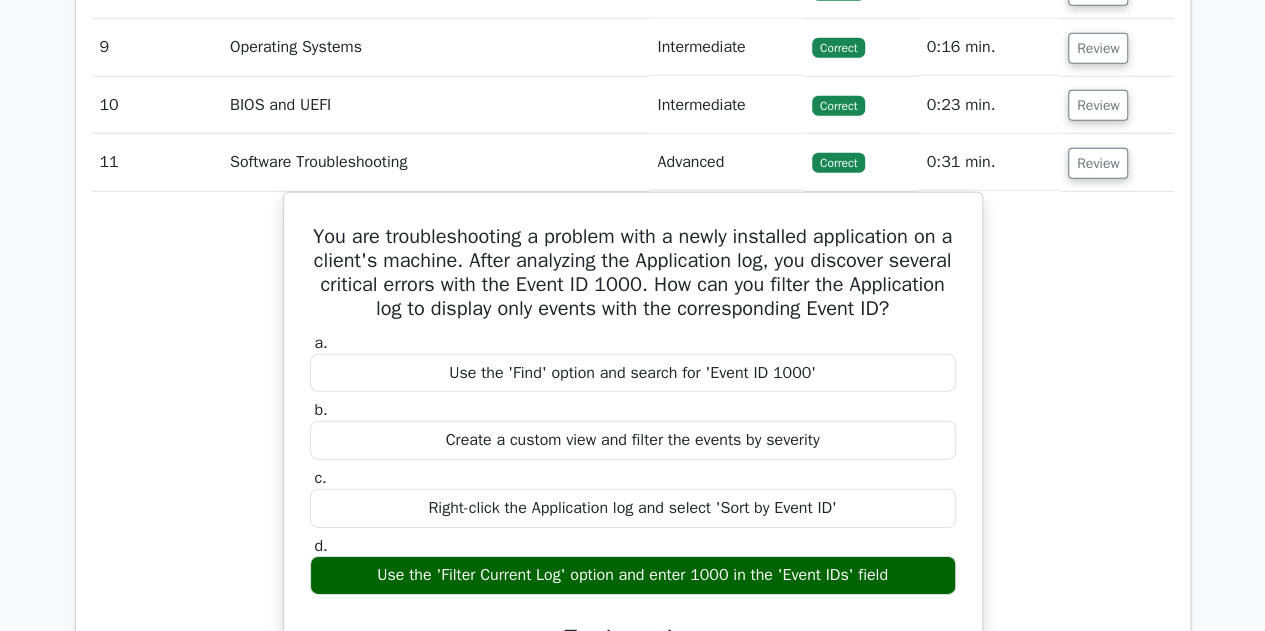 scroll, scrollTop: 2808, scrollLeft: 0, axis: vertical 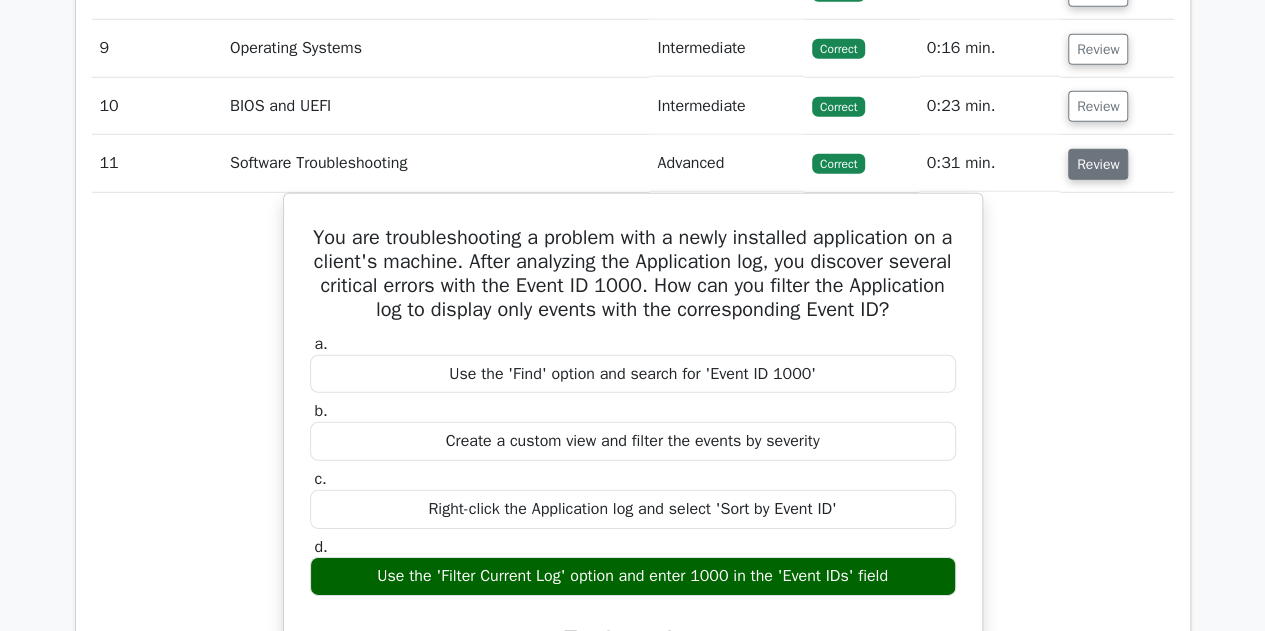 click on "Review" at bounding box center [1098, 164] 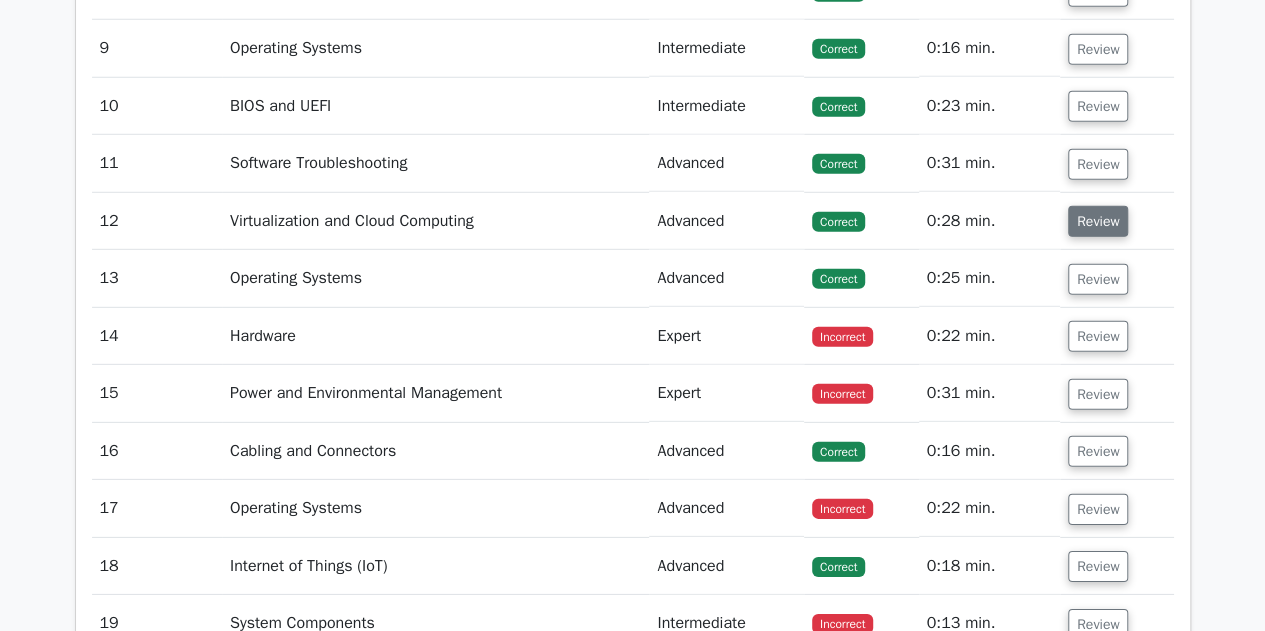 click on "Review" at bounding box center [1098, 221] 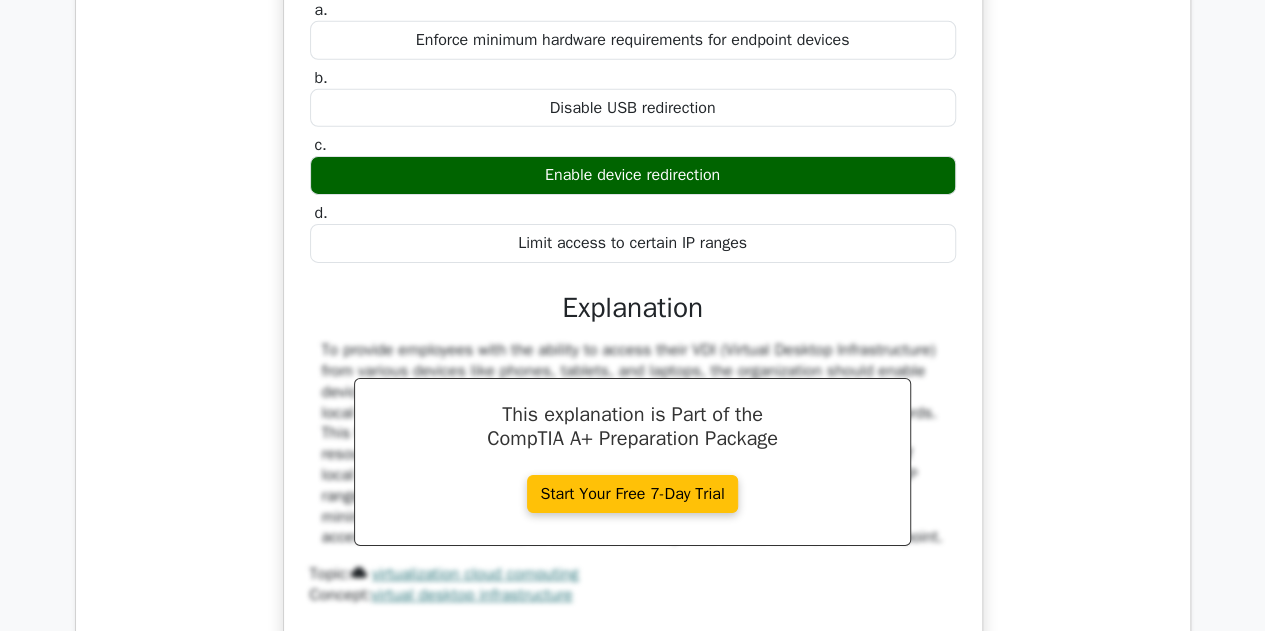 scroll, scrollTop: 2919, scrollLeft: 0, axis: vertical 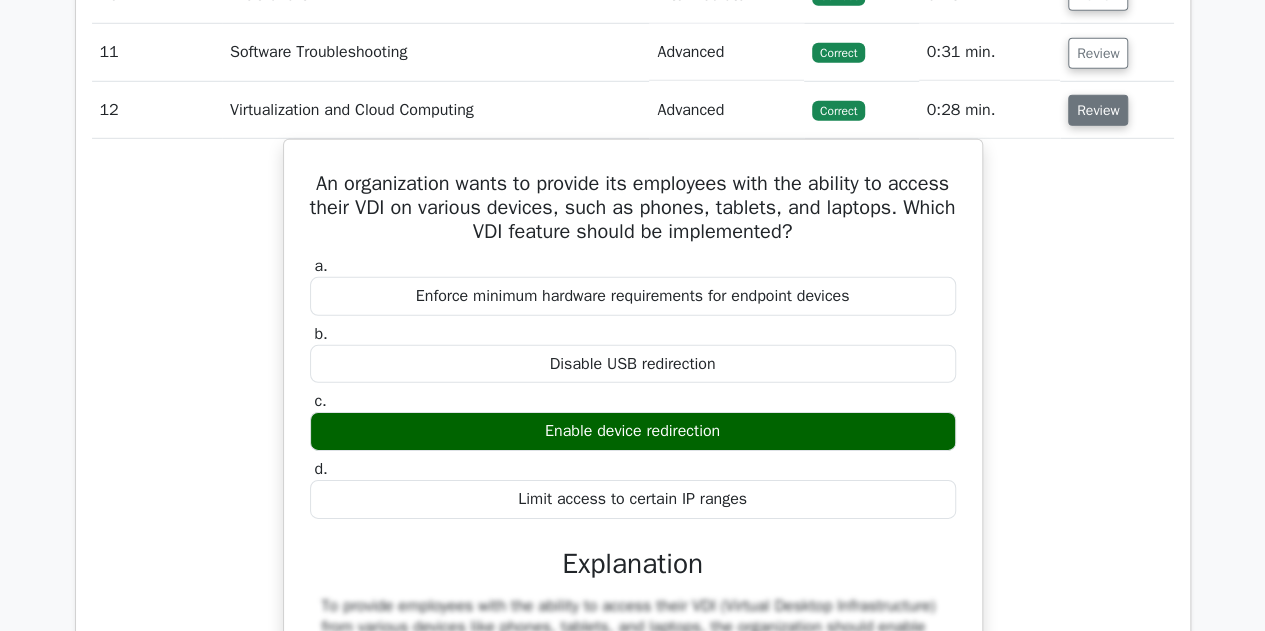 drag, startPoint x: 1091, startPoint y: 127, endPoint x: 1095, endPoint y: 107, distance: 20.396078 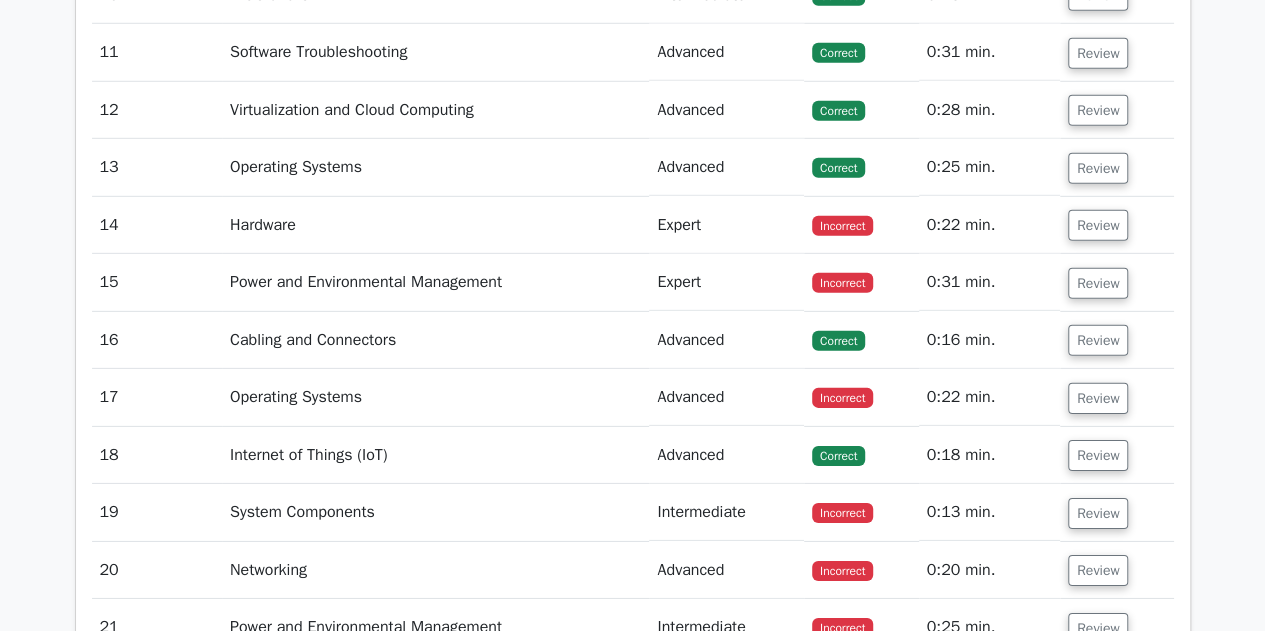 click on "Review" at bounding box center [1117, 225] 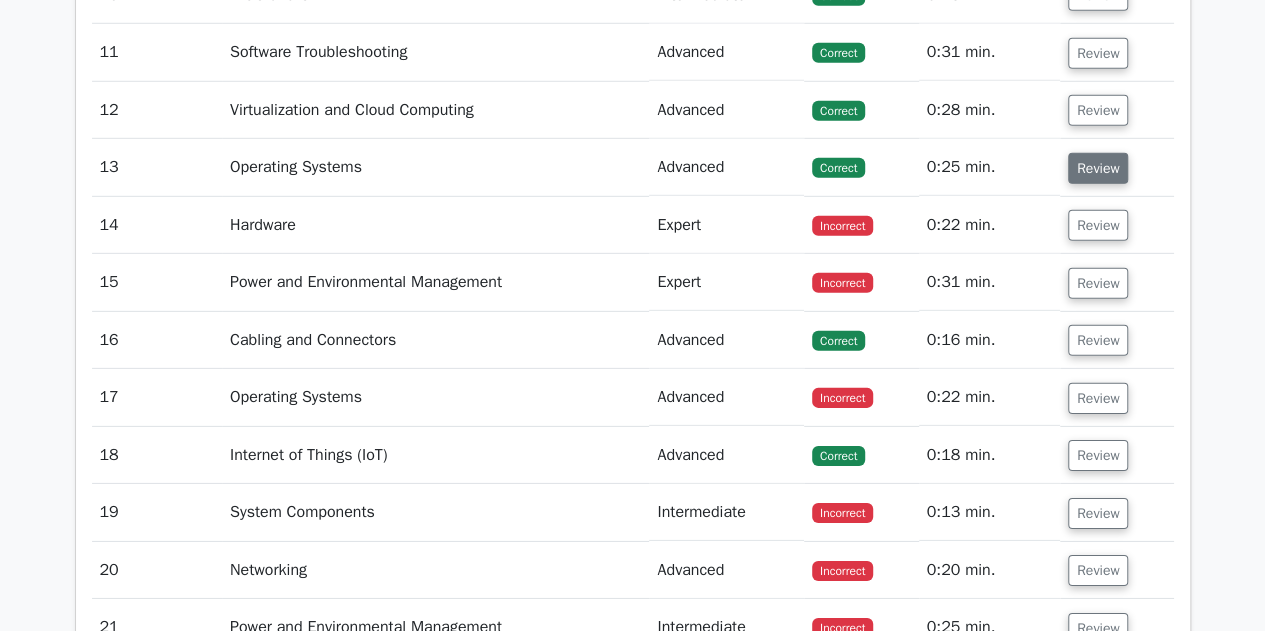 click on "Review" at bounding box center (1098, 168) 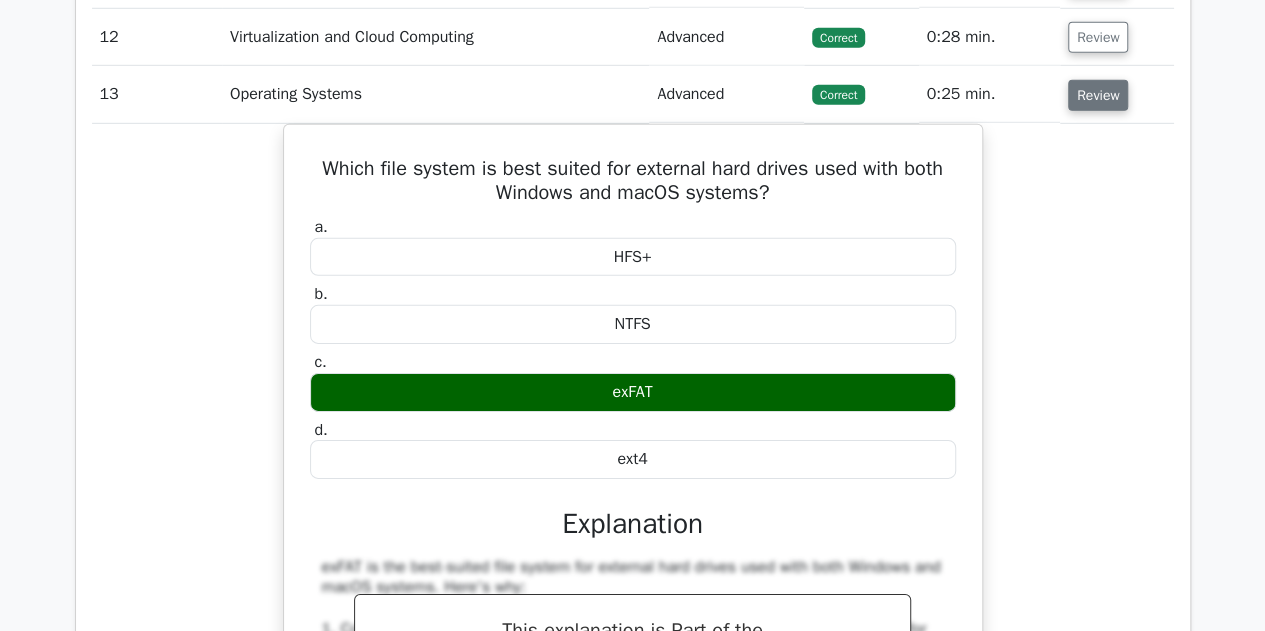 scroll, scrollTop: 2991, scrollLeft: 0, axis: vertical 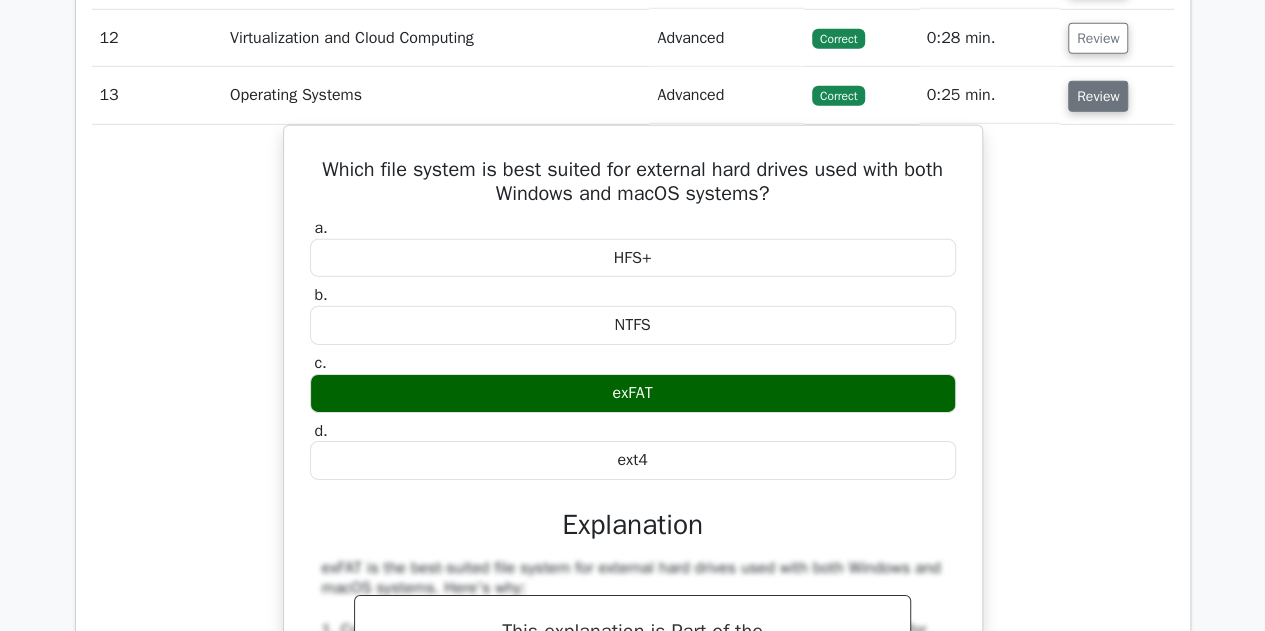 click on "Review" at bounding box center (1098, 96) 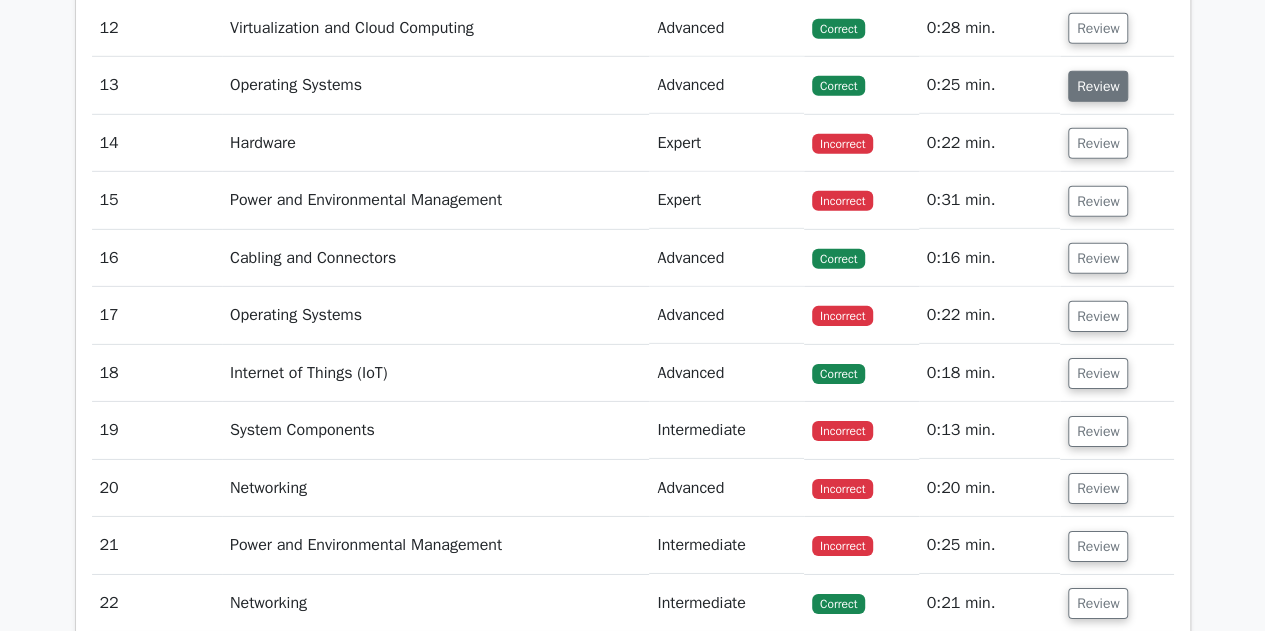 scroll, scrollTop: 3003, scrollLeft: 0, axis: vertical 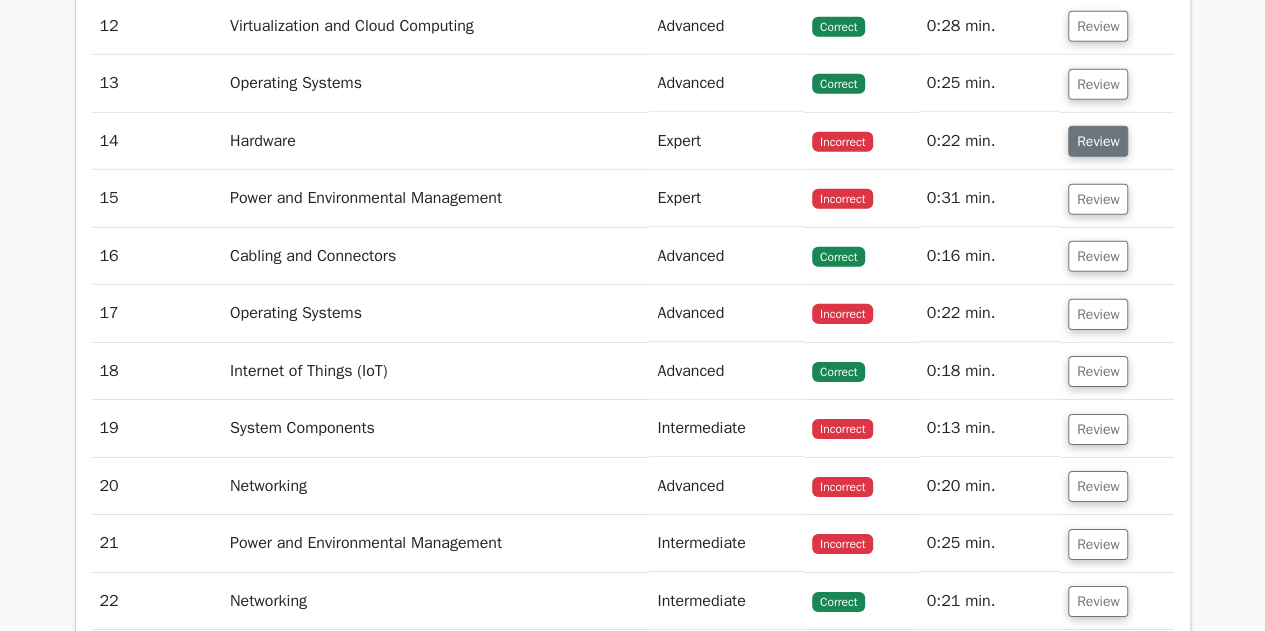 click on "Review" at bounding box center (1098, 141) 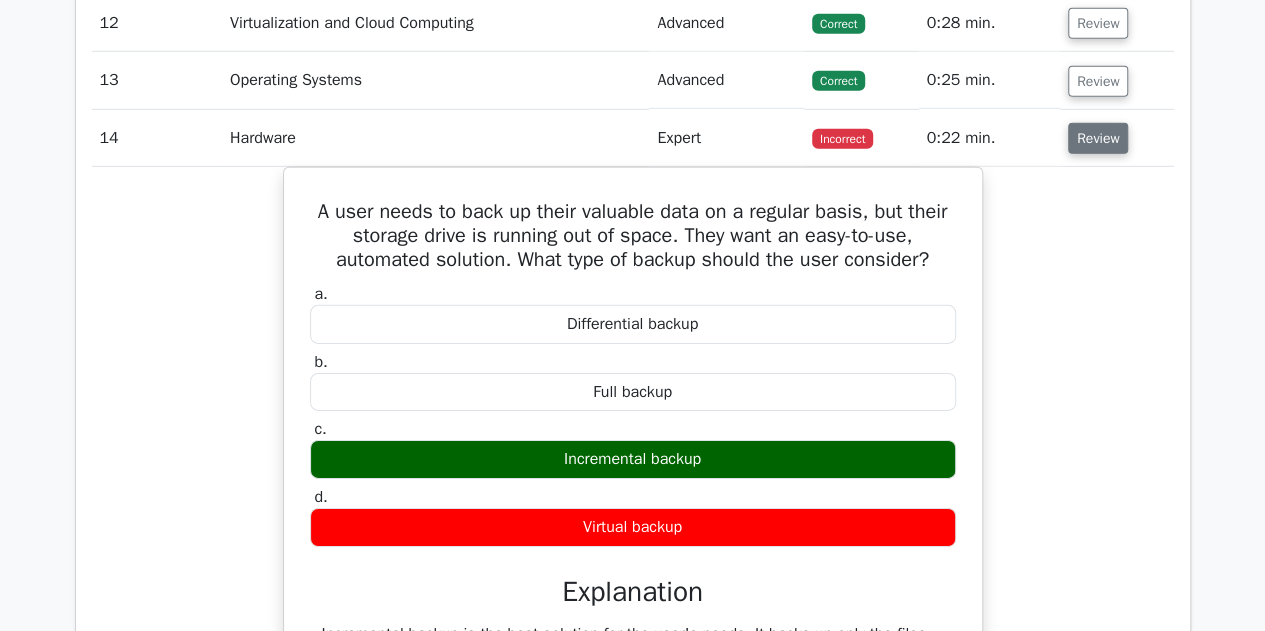 scroll, scrollTop: 3011, scrollLeft: 0, axis: vertical 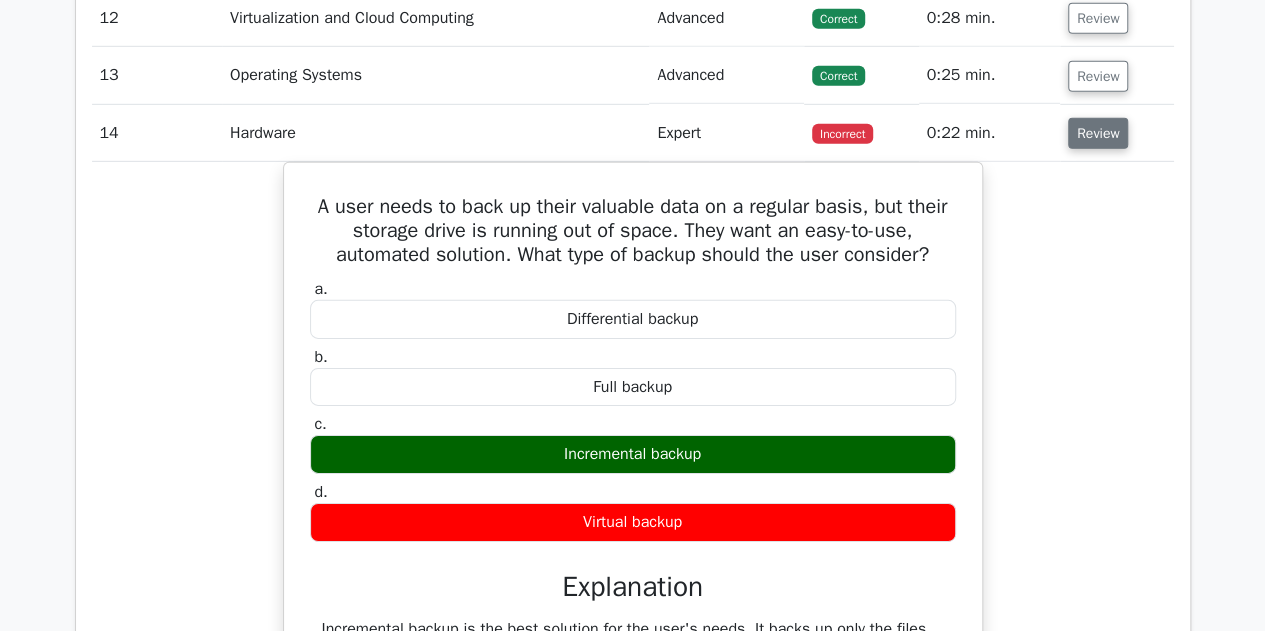 click on "Review" at bounding box center (1098, 133) 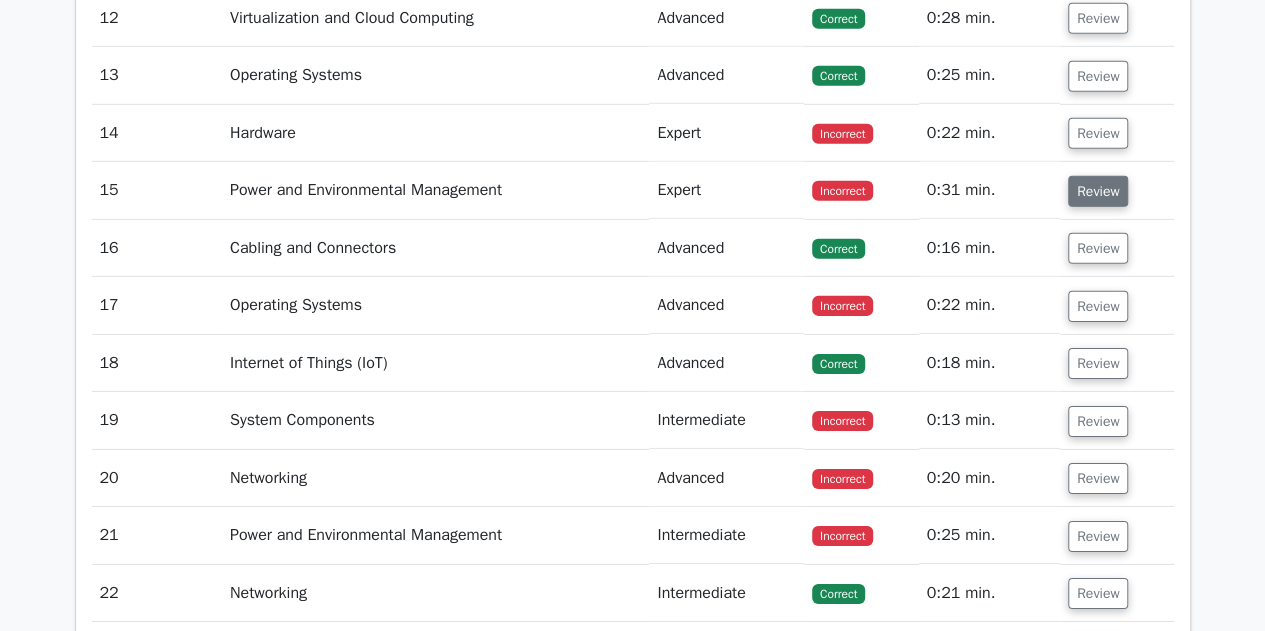 click on "Review" at bounding box center (1098, 191) 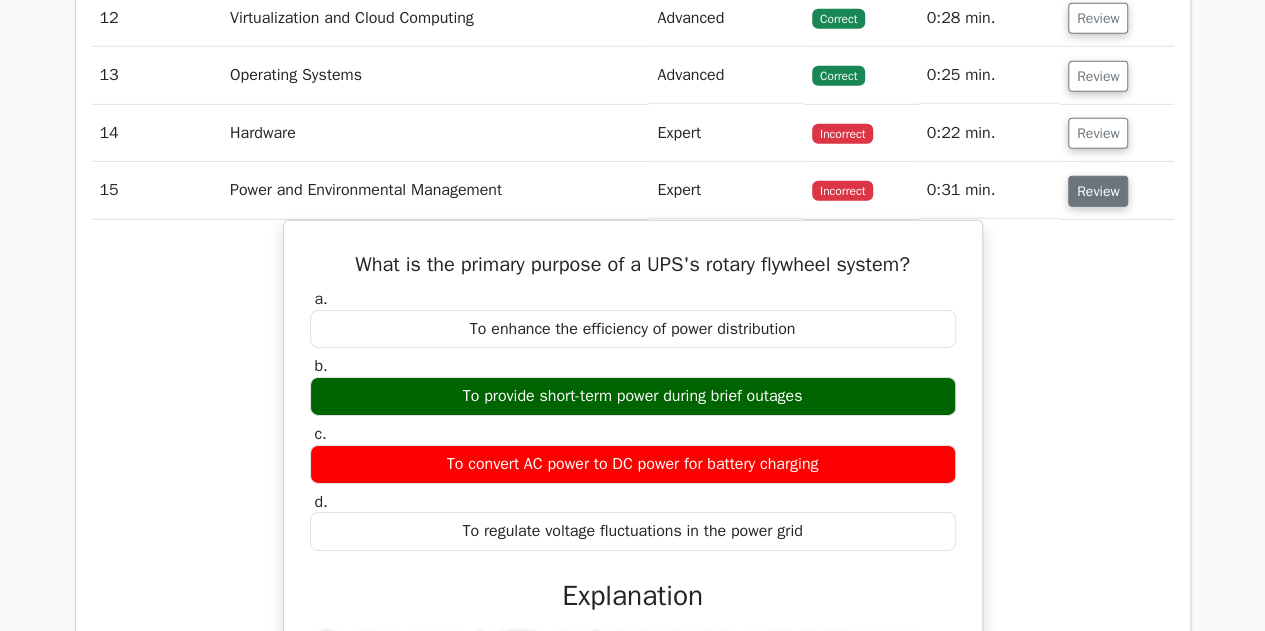 click on "Review" at bounding box center [1098, 191] 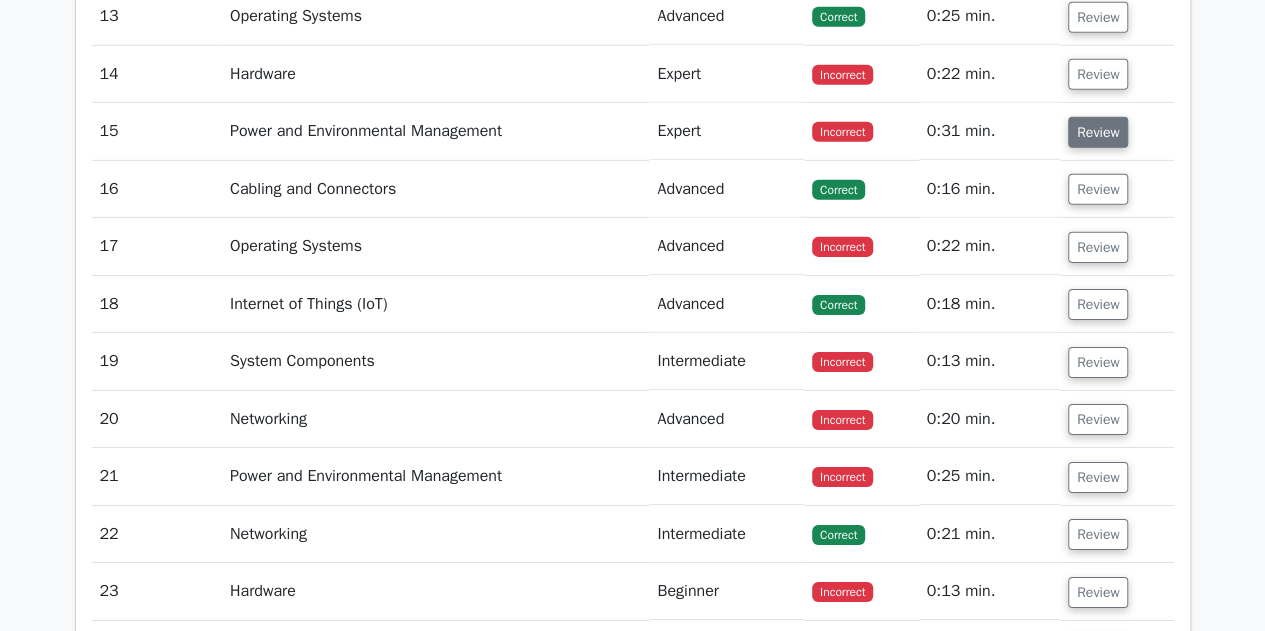 scroll, scrollTop: 3067, scrollLeft: 0, axis: vertical 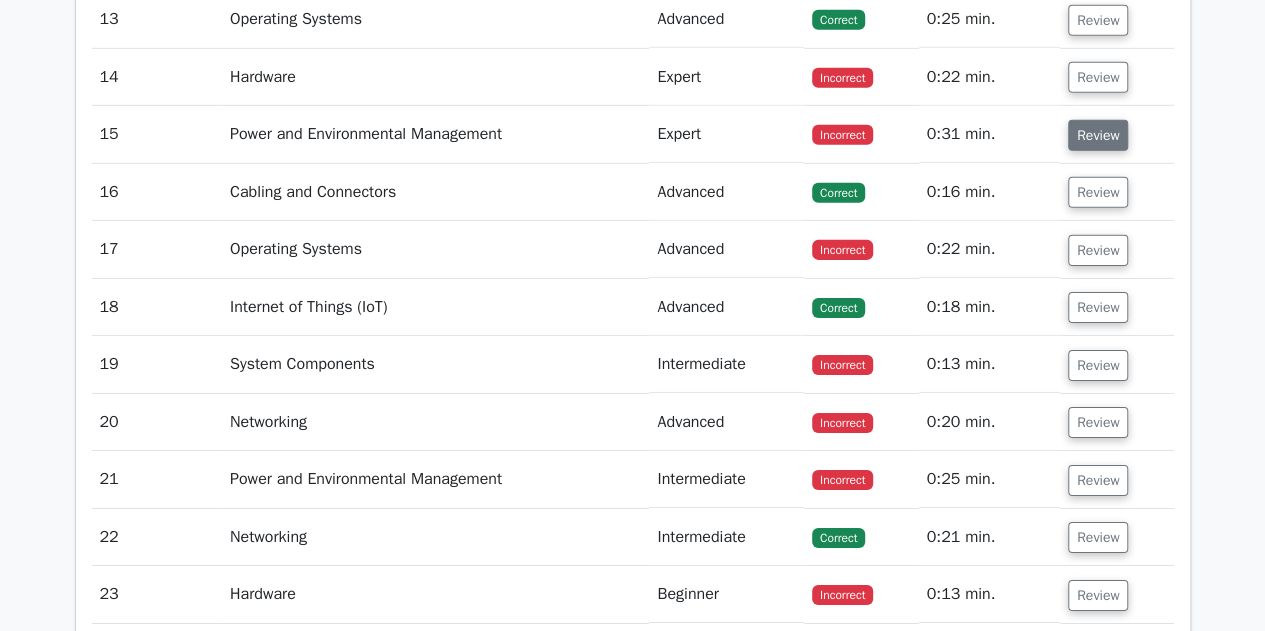 click on "Review" at bounding box center (1098, 192) 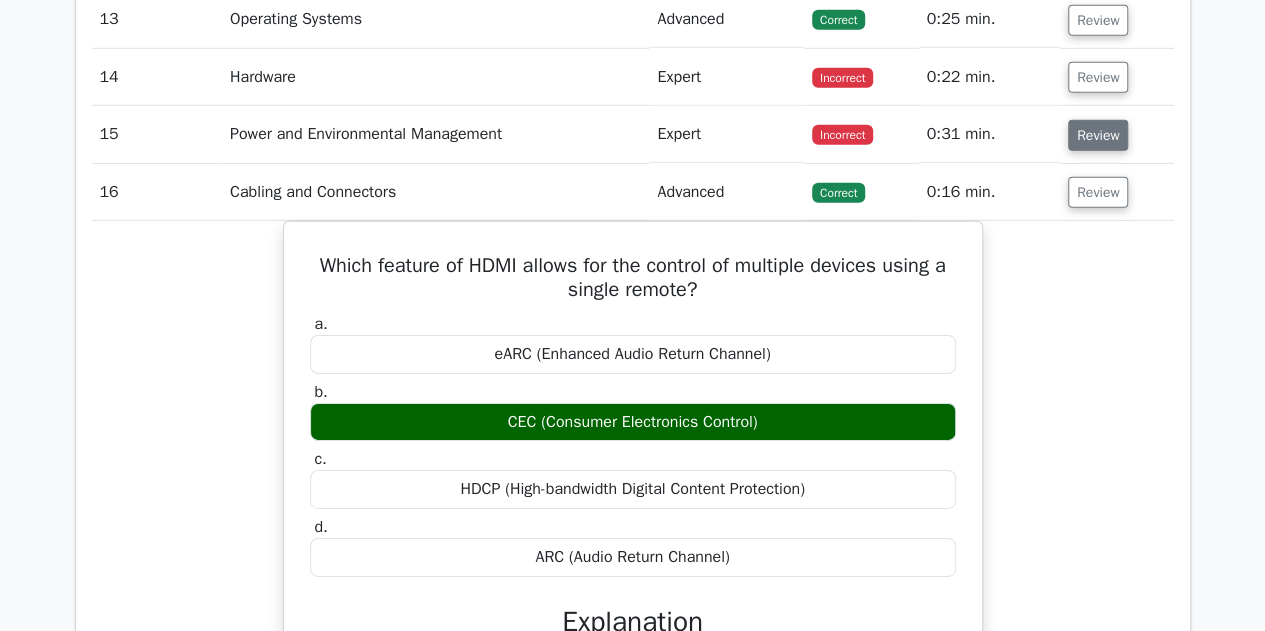 click on "Review" at bounding box center (1098, 192) 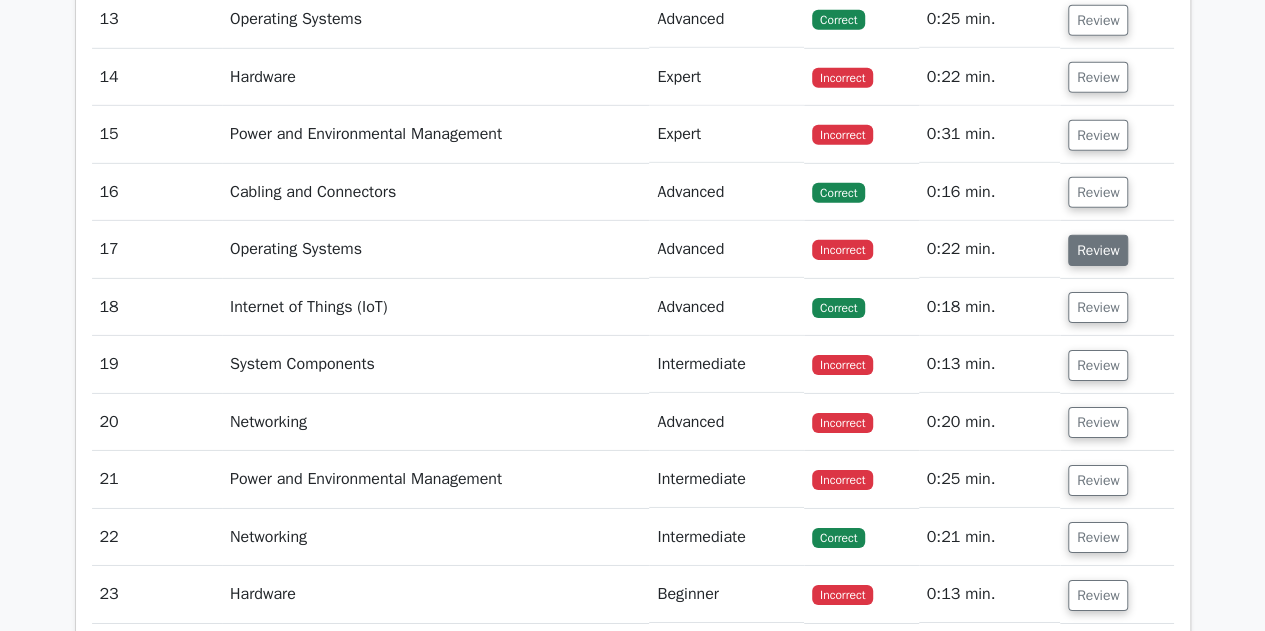 click on "Review" at bounding box center [1098, 250] 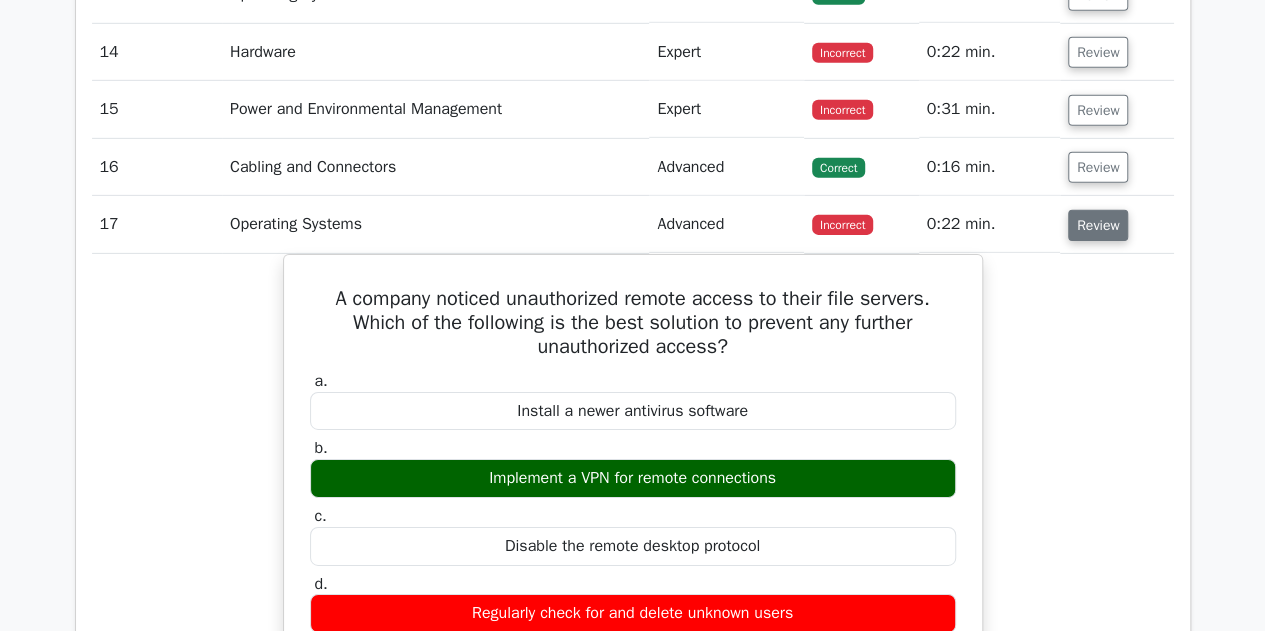 scroll, scrollTop: 3093, scrollLeft: 0, axis: vertical 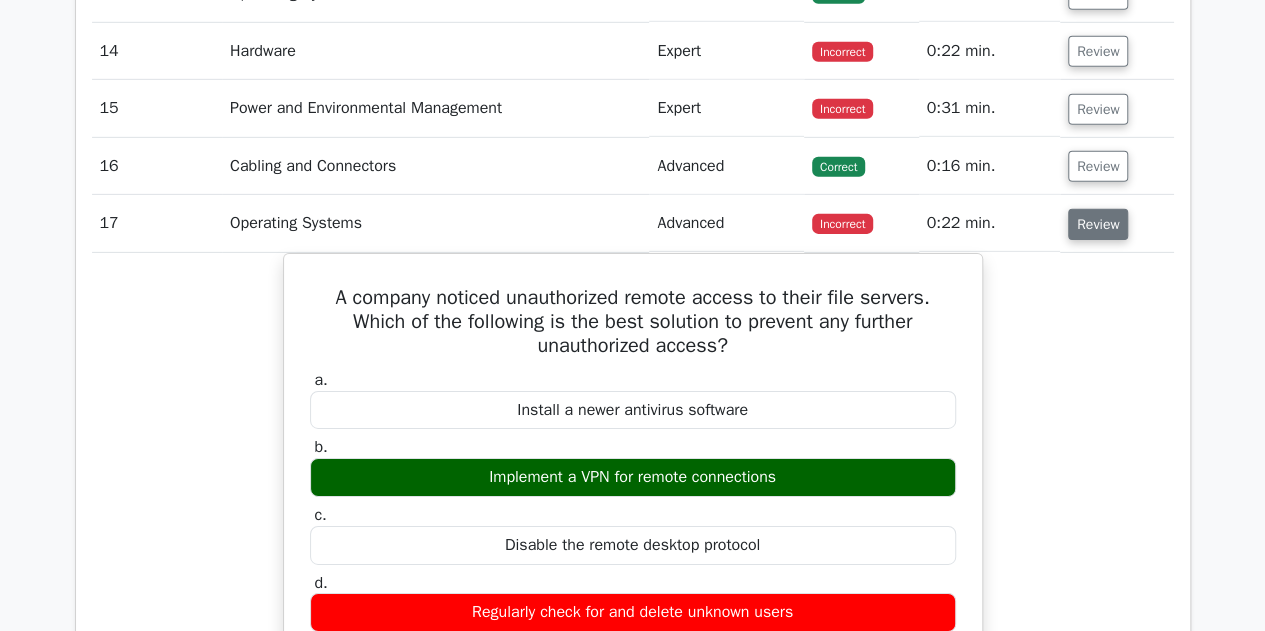 click on "Review" at bounding box center (1098, 224) 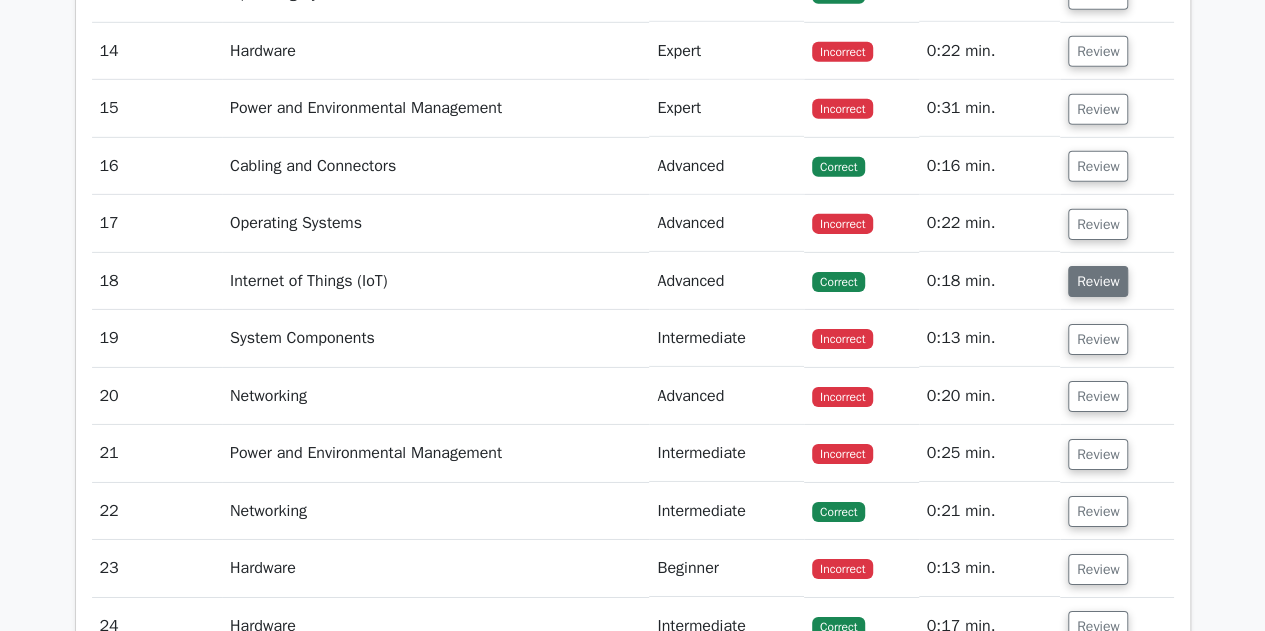 click on "Review" at bounding box center [1098, 281] 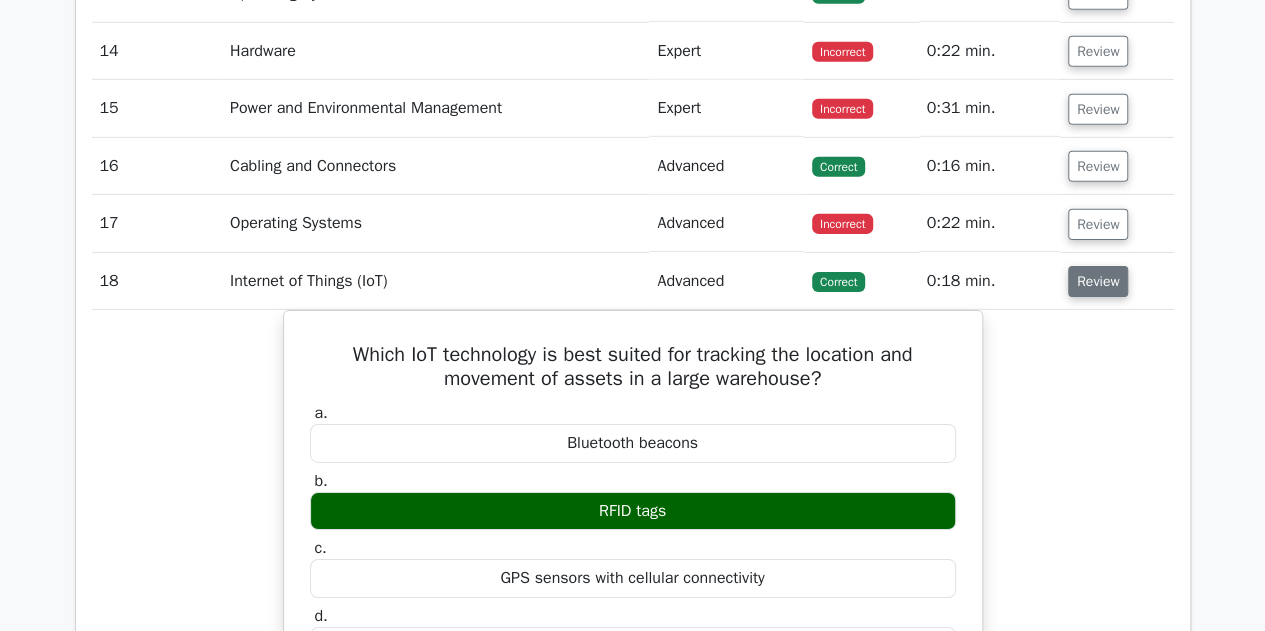 click on "Review" at bounding box center (1098, 281) 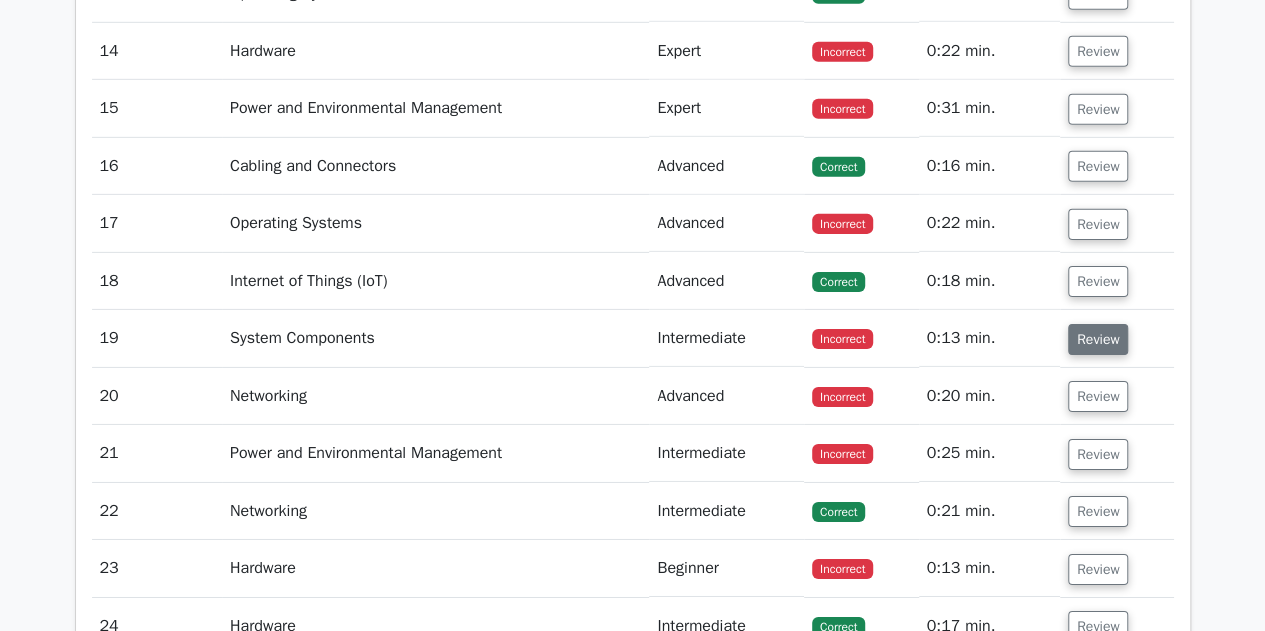 click on "Review" at bounding box center [1098, 339] 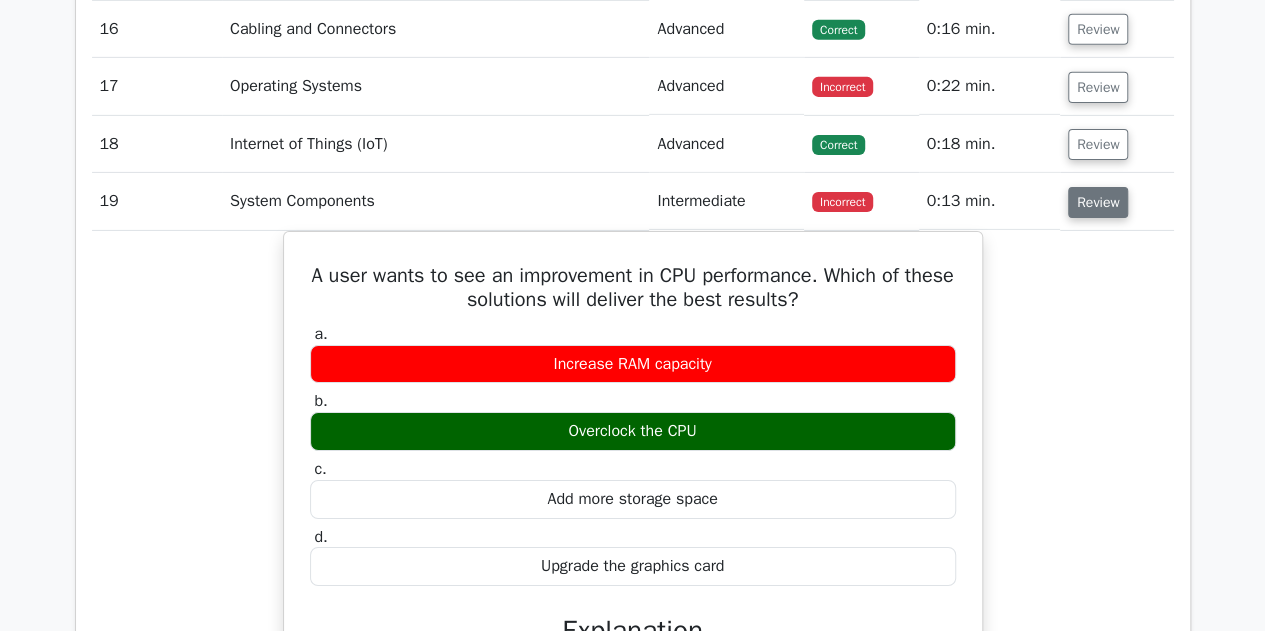 scroll, scrollTop: 3231, scrollLeft: 0, axis: vertical 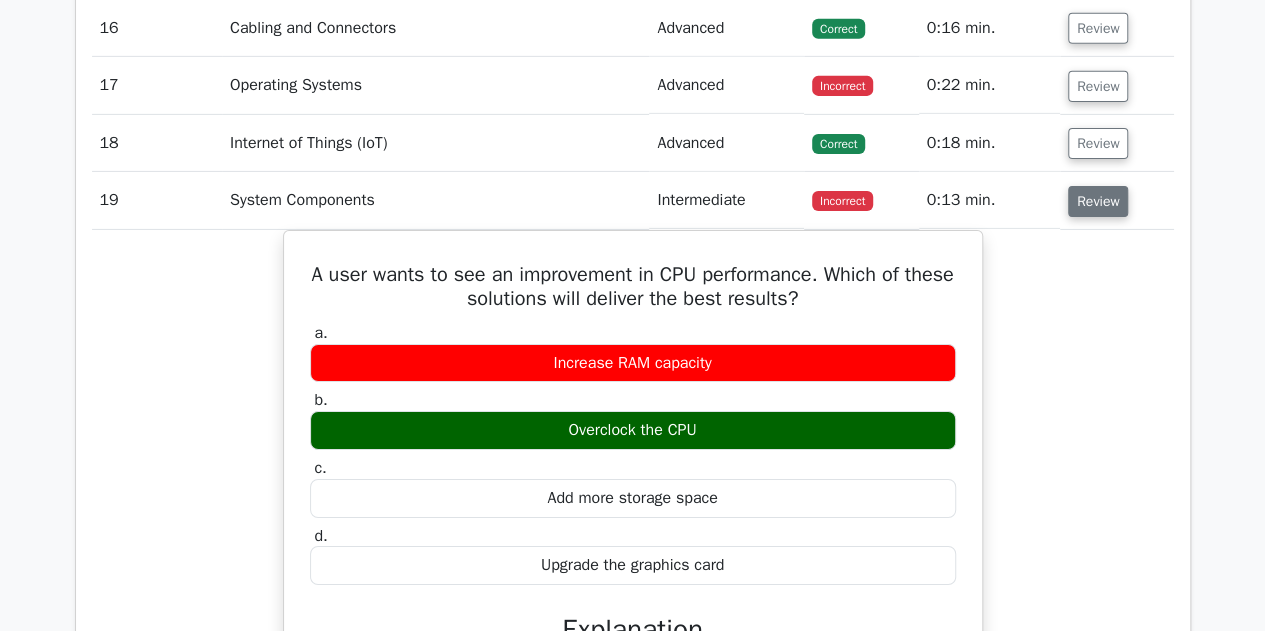 click on "Review" at bounding box center (1098, 201) 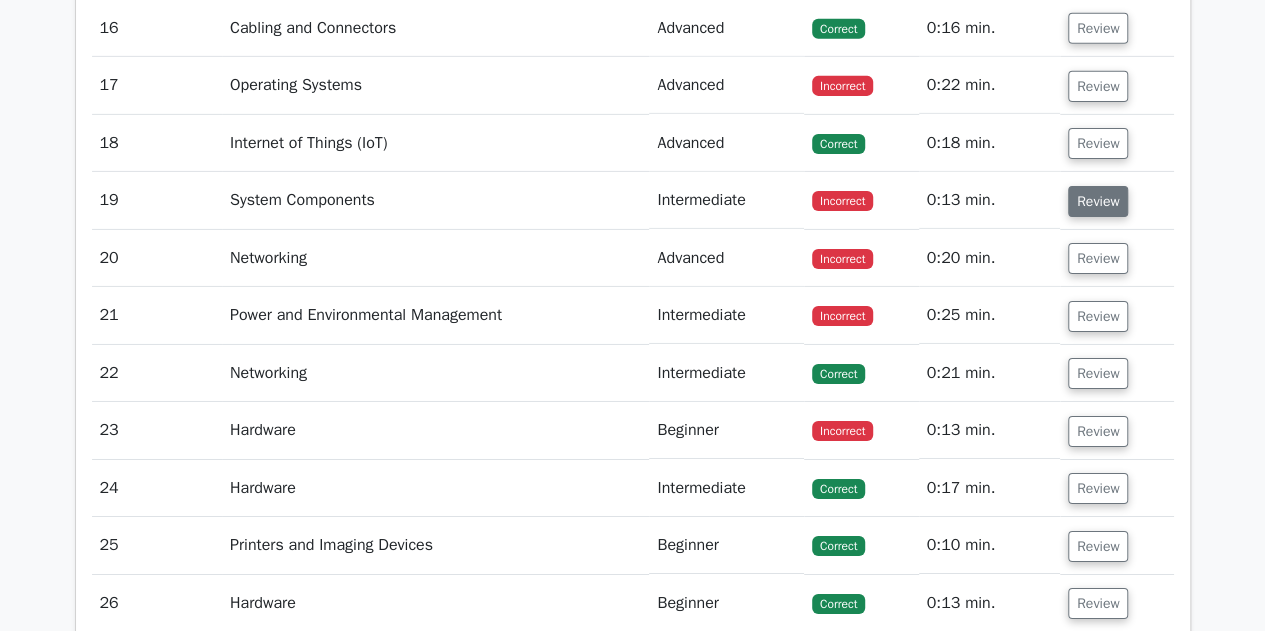 click on "Review" at bounding box center [1098, 201] 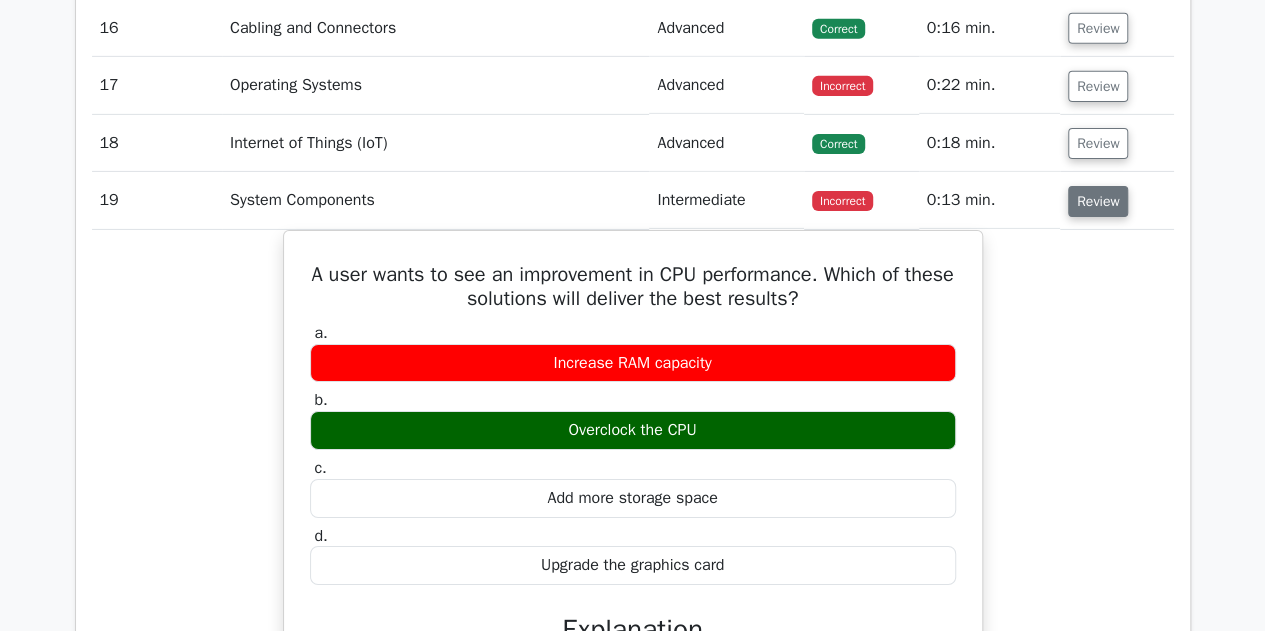click on "Review" at bounding box center (1098, 201) 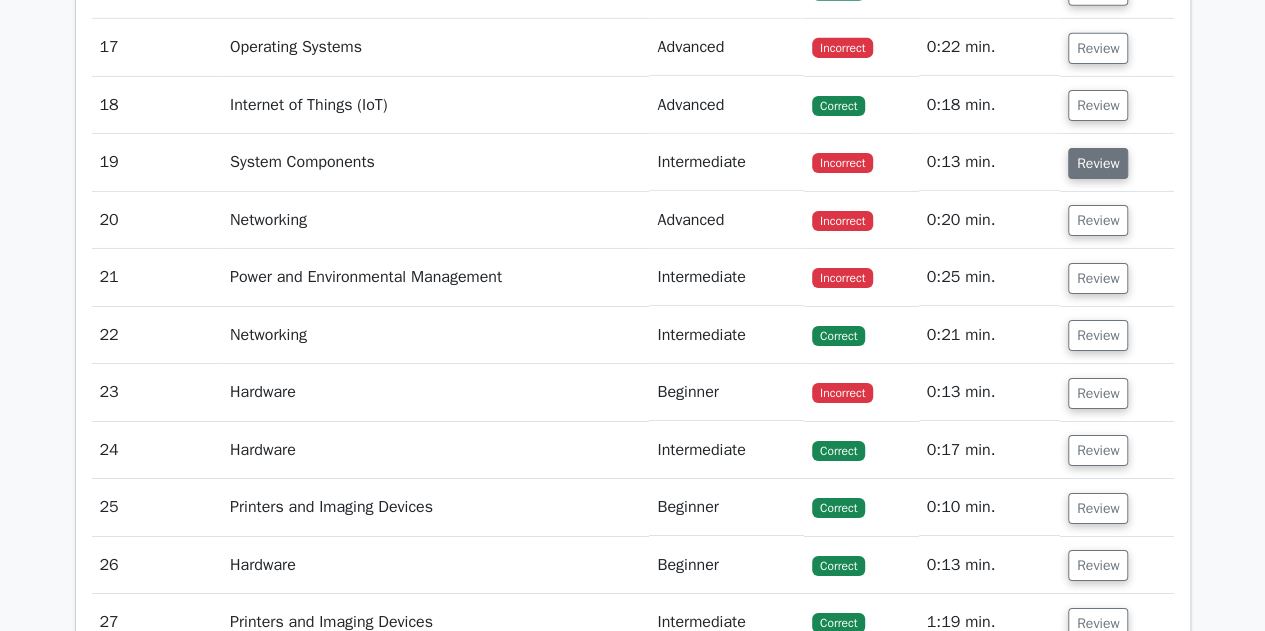 scroll, scrollTop: 3271, scrollLeft: 0, axis: vertical 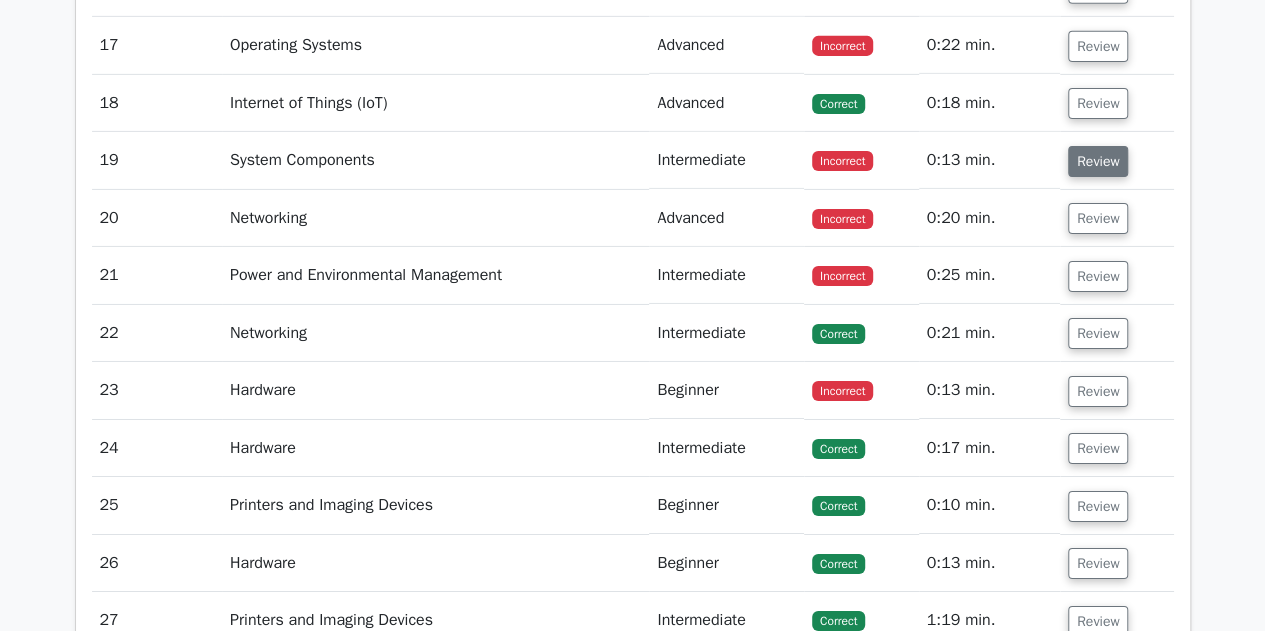 click on "Review" at bounding box center (1098, 218) 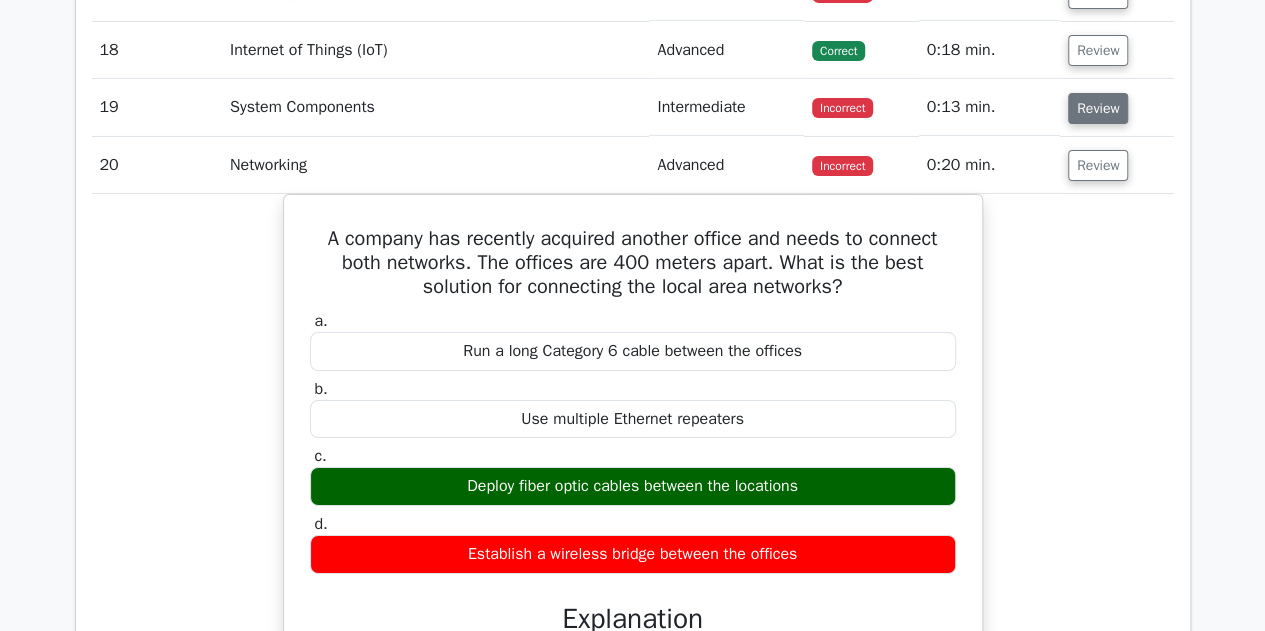 scroll, scrollTop: 3329, scrollLeft: 0, axis: vertical 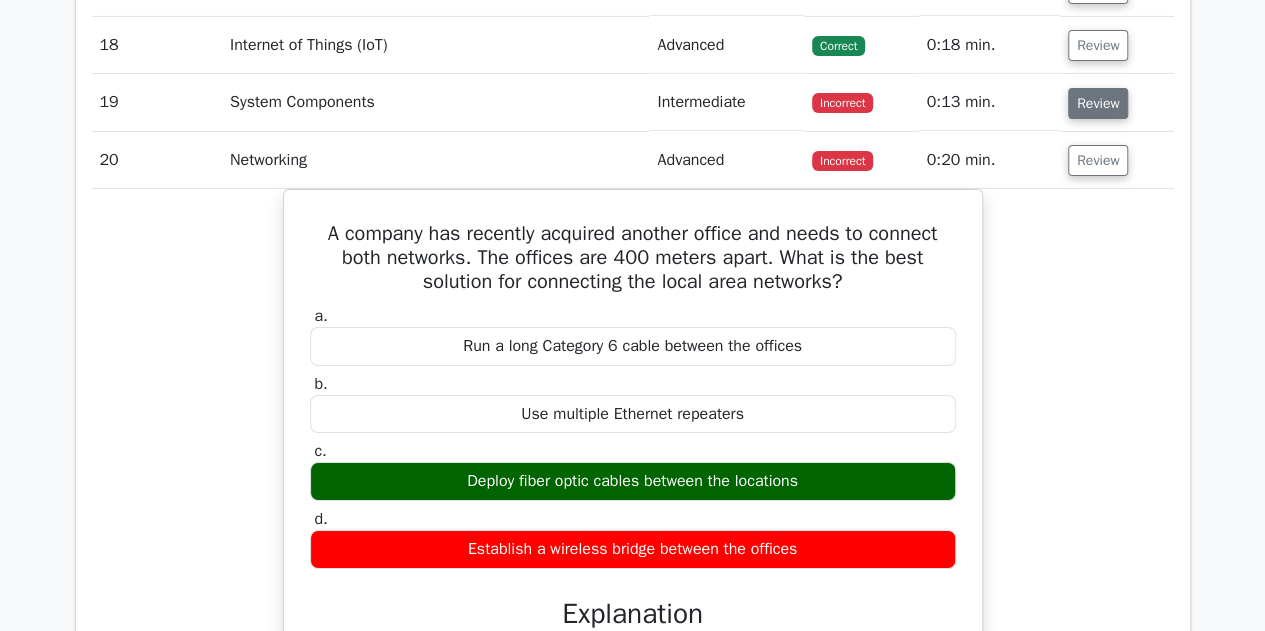 click on "A company has recently acquired another office and needs to connect both networks. The offices are 400 meters apart. What is the best solution for connecting the local area networks?
a.
Run a long Category 6 cable between the offices
b.
c. d." at bounding box center (633, 502) 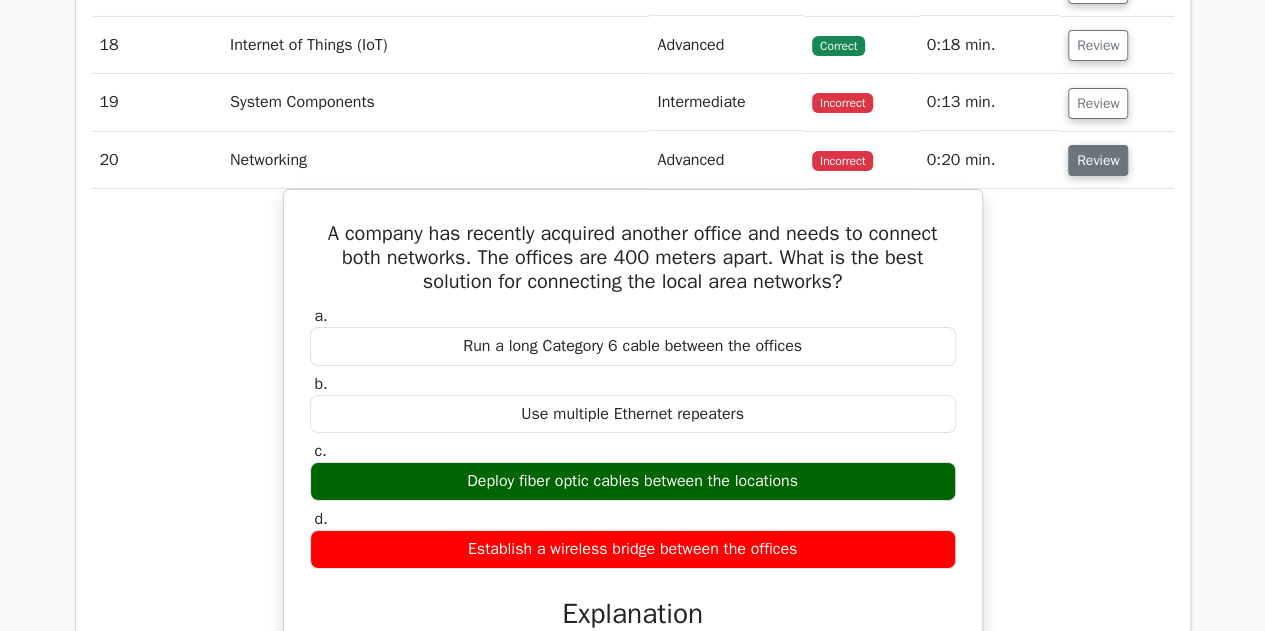 click on "Review" at bounding box center (1098, 160) 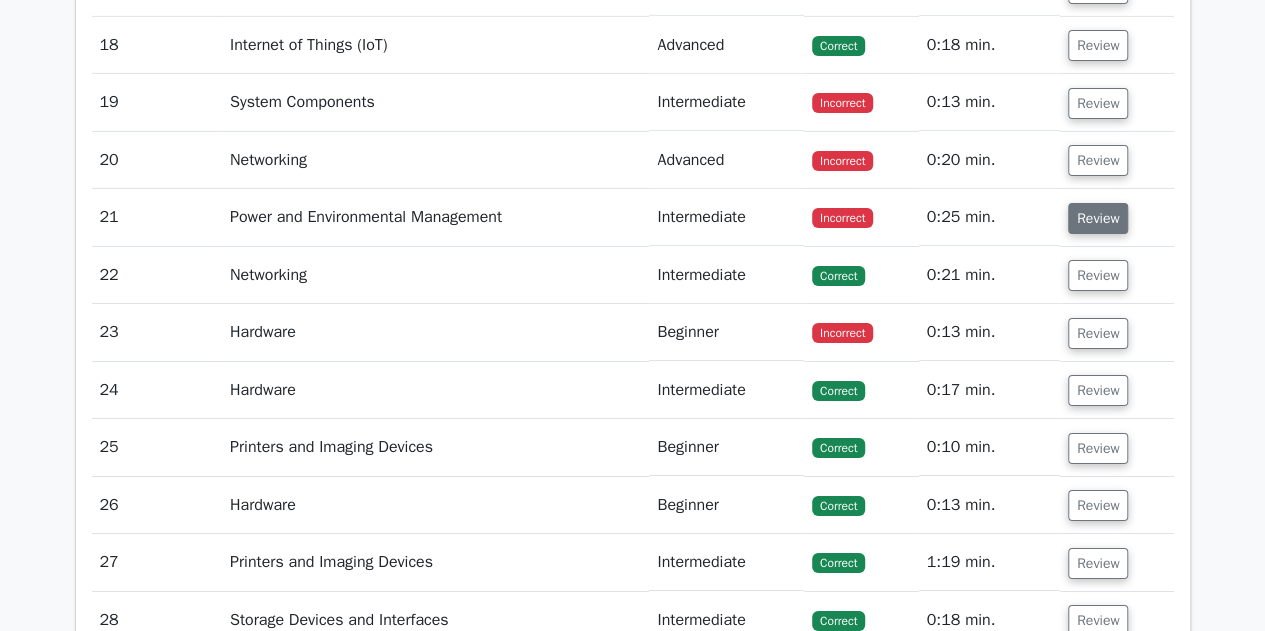 click on "Review" at bounding box center (1098, 218) 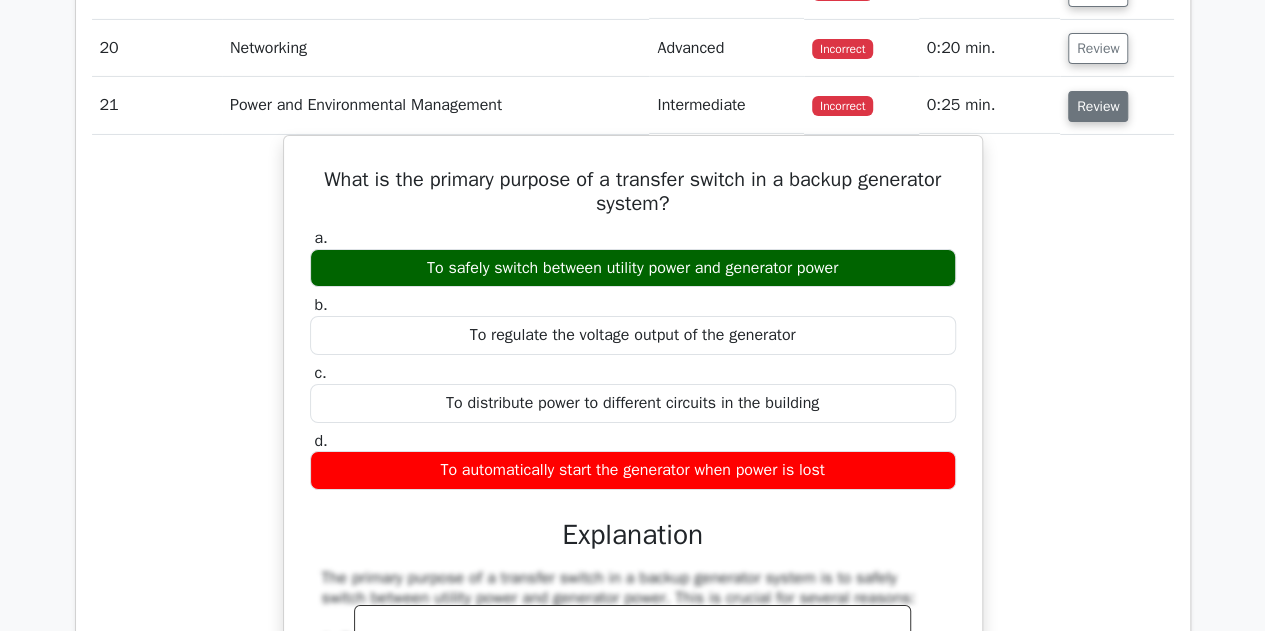 scroll, scrollTop: 3442, scrollLeft: 0, axis: vertical 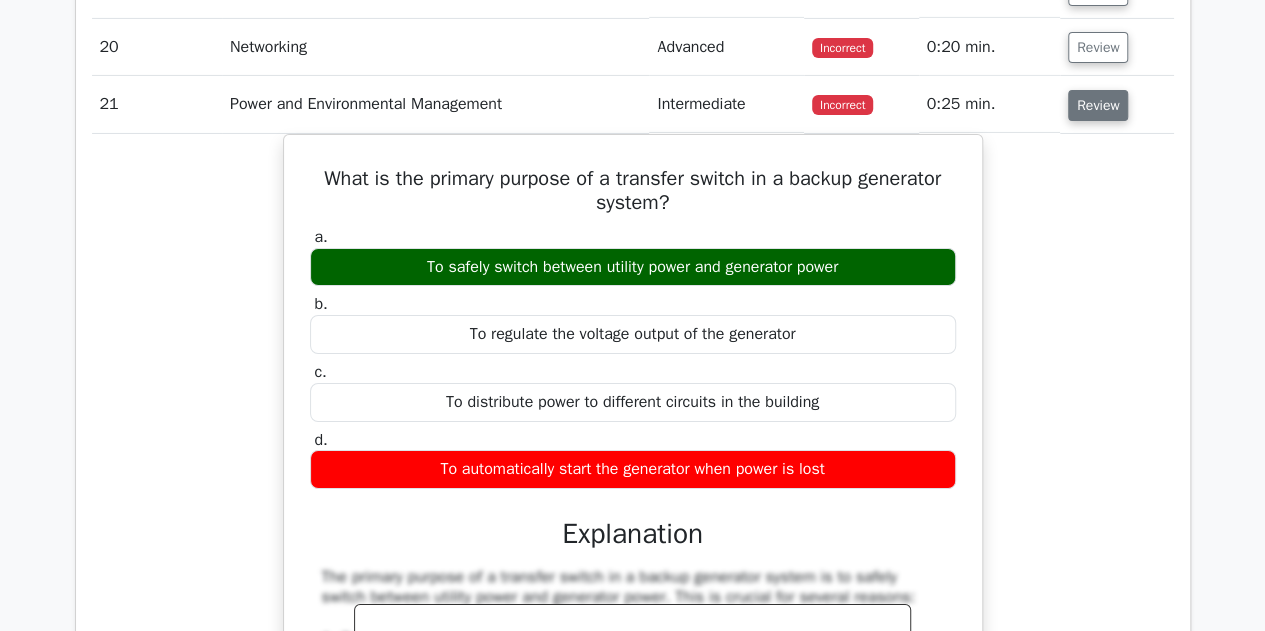 click on "Review" at bounding box center (1098, 105) 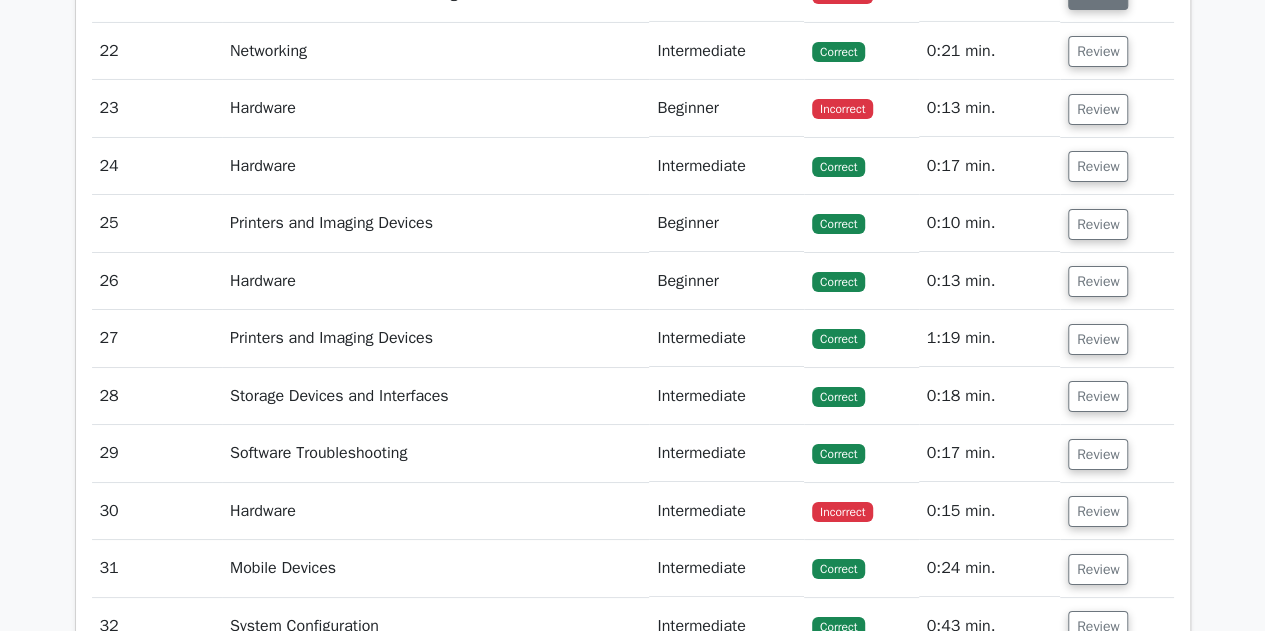 scroll, scrollTop: 3552, scrollLeft: 0, axis: vertical 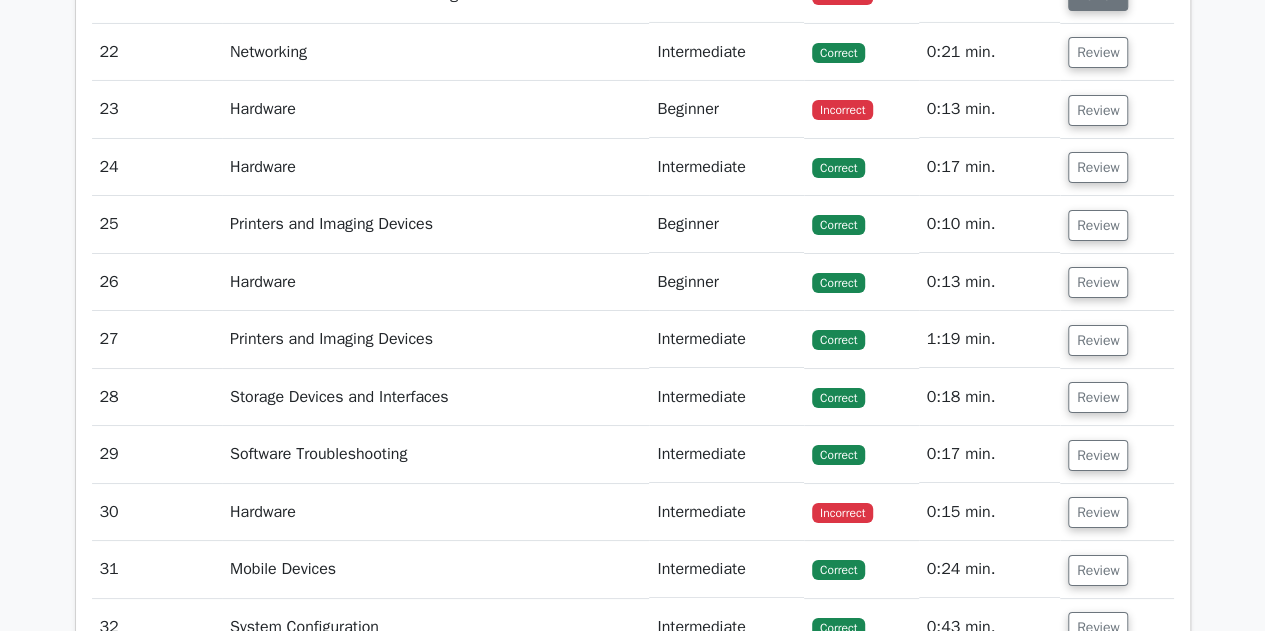 click on "Review" at bounding box center (1098, 110) 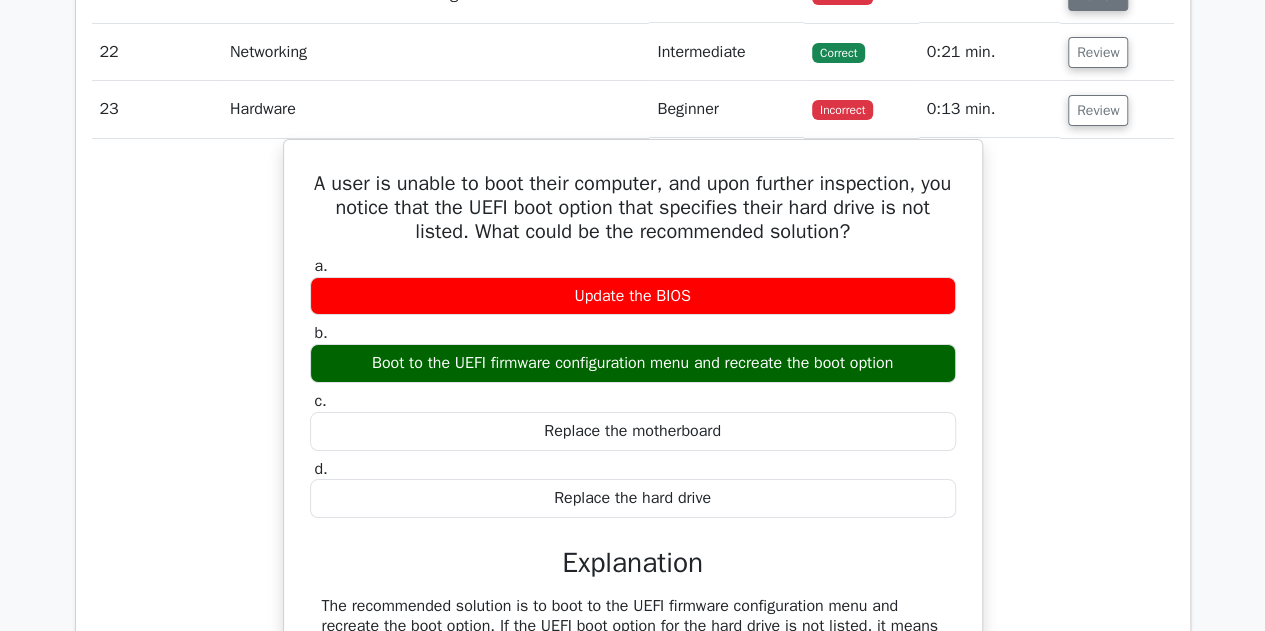 click on "Review" at bounding box center [1098, 110] 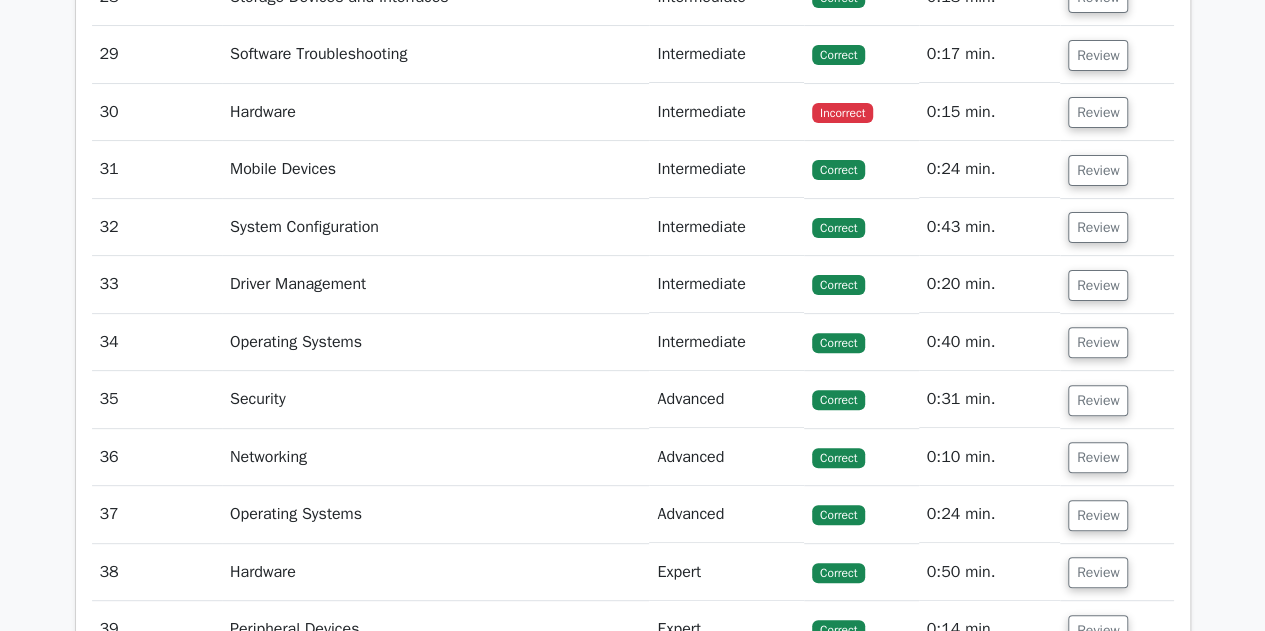 scroll, scrollTop: 3954, scrollLeft: 0, axis: vertical 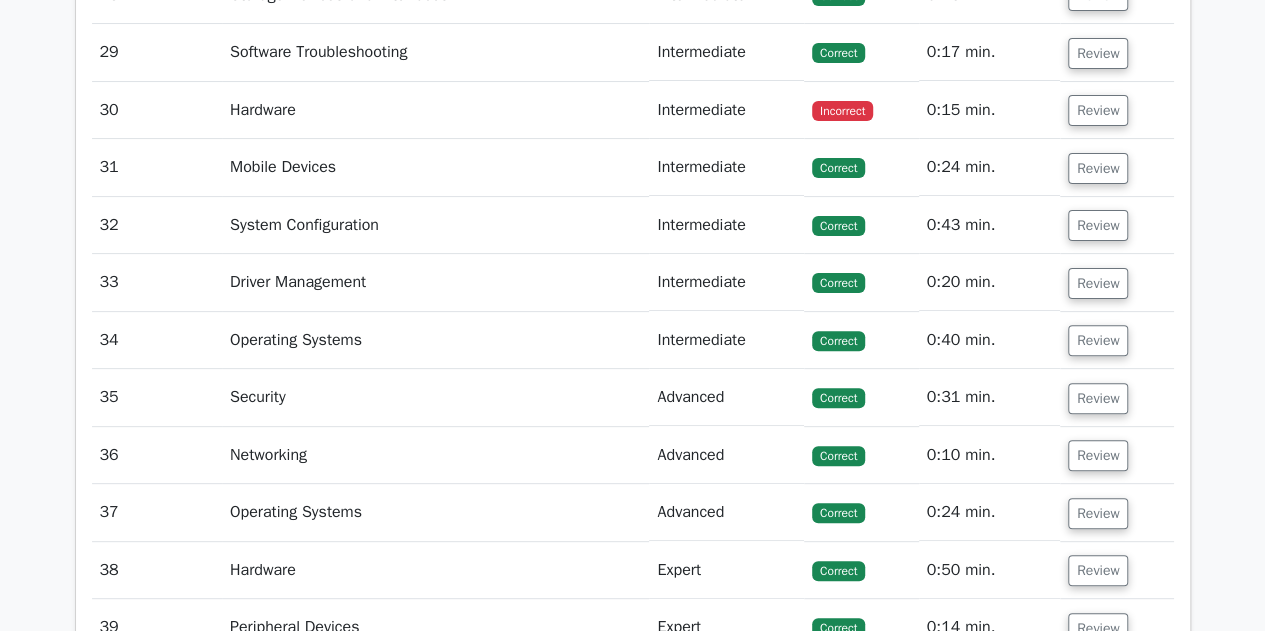 click on "Review" at bounding box center [1098, 110] 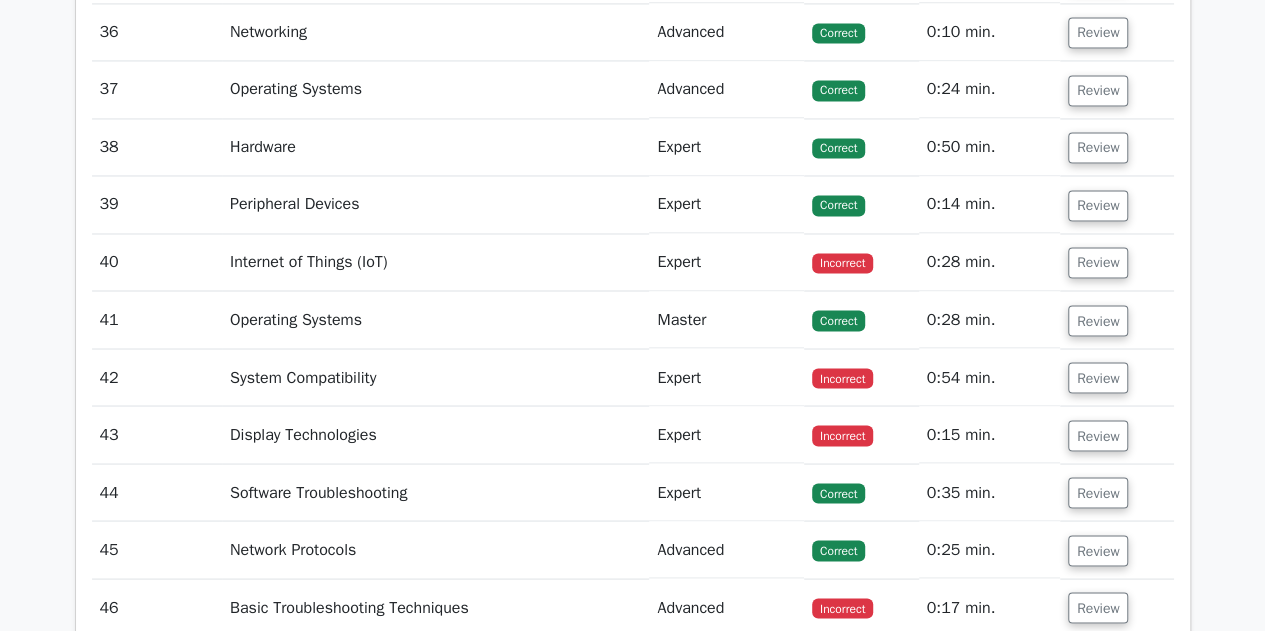 scroll, scrollTop: 5399, scrollLeft: 0, axis: vertical 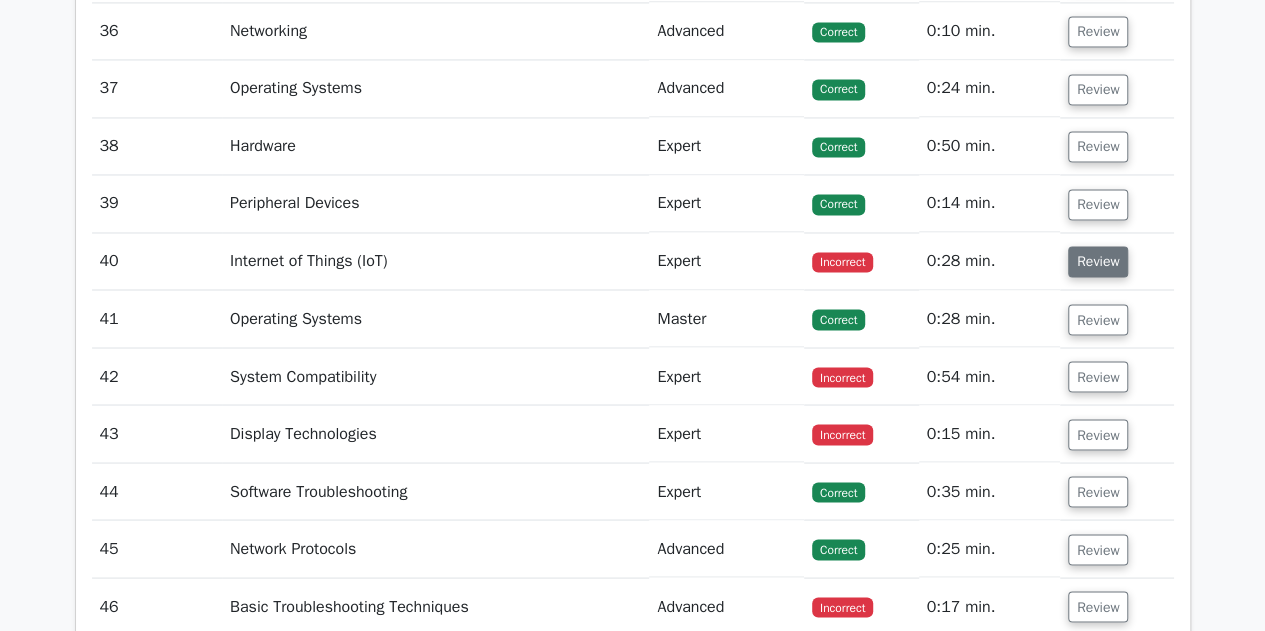 click on "Review" at bounding box center [1098, 261] 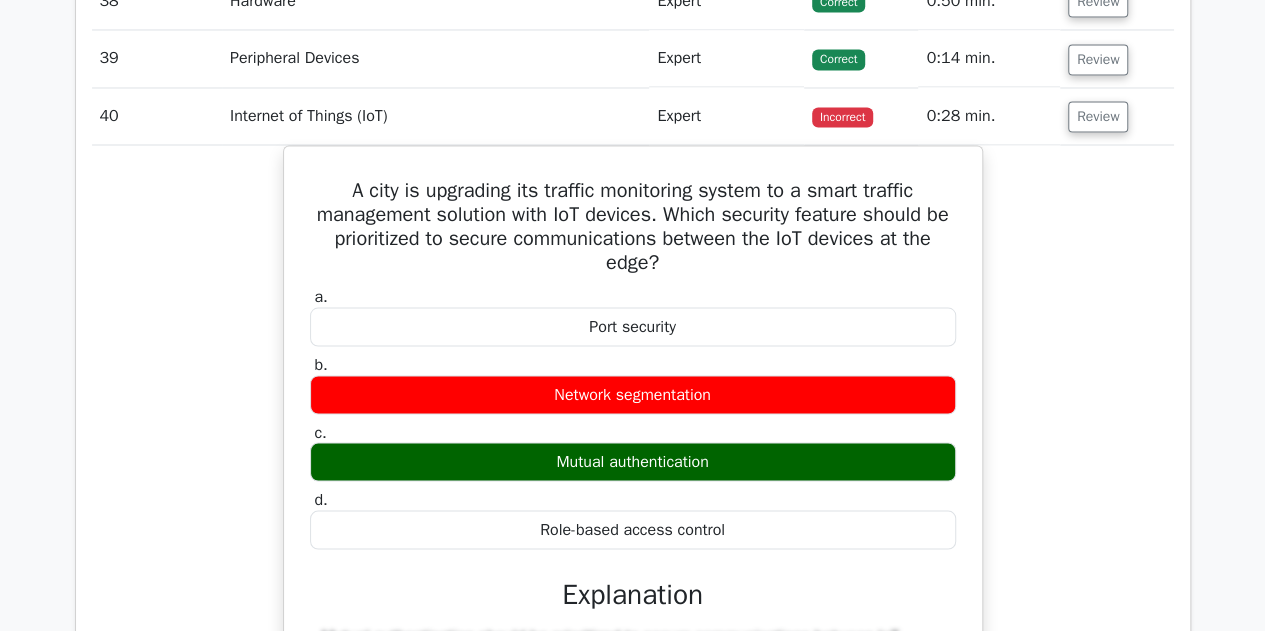 scroll, scrollTop: 5543, scrollLeft: 0, axis: vertical 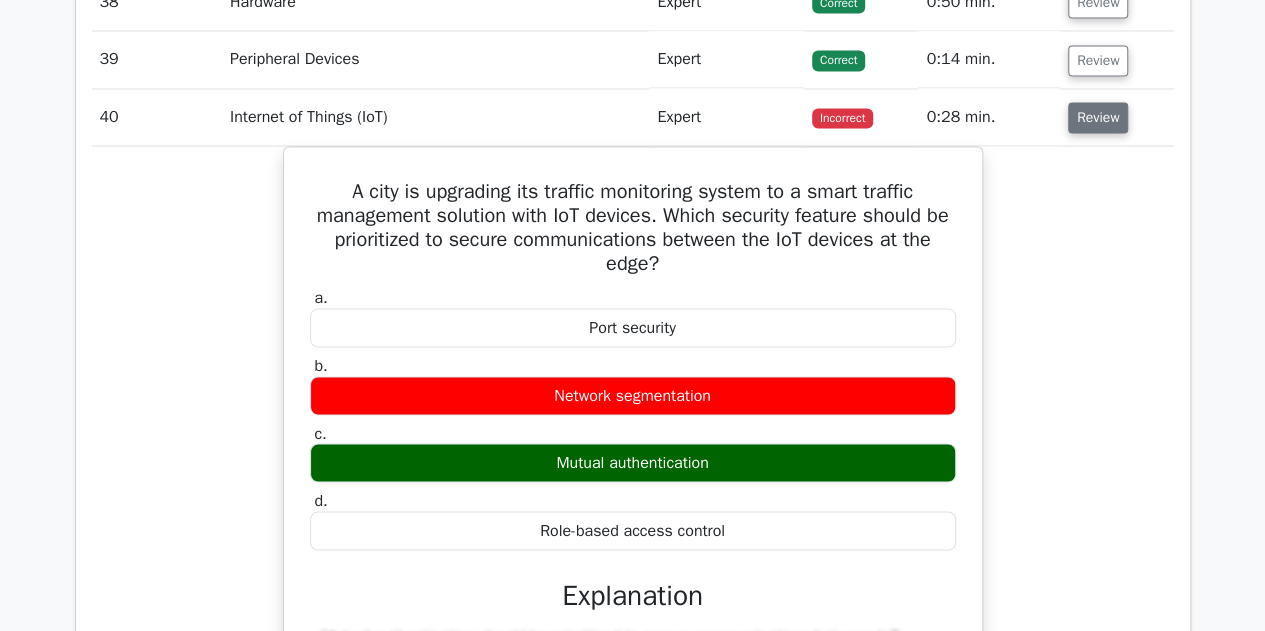 click on "Review" at bounding box center [1098, 117] 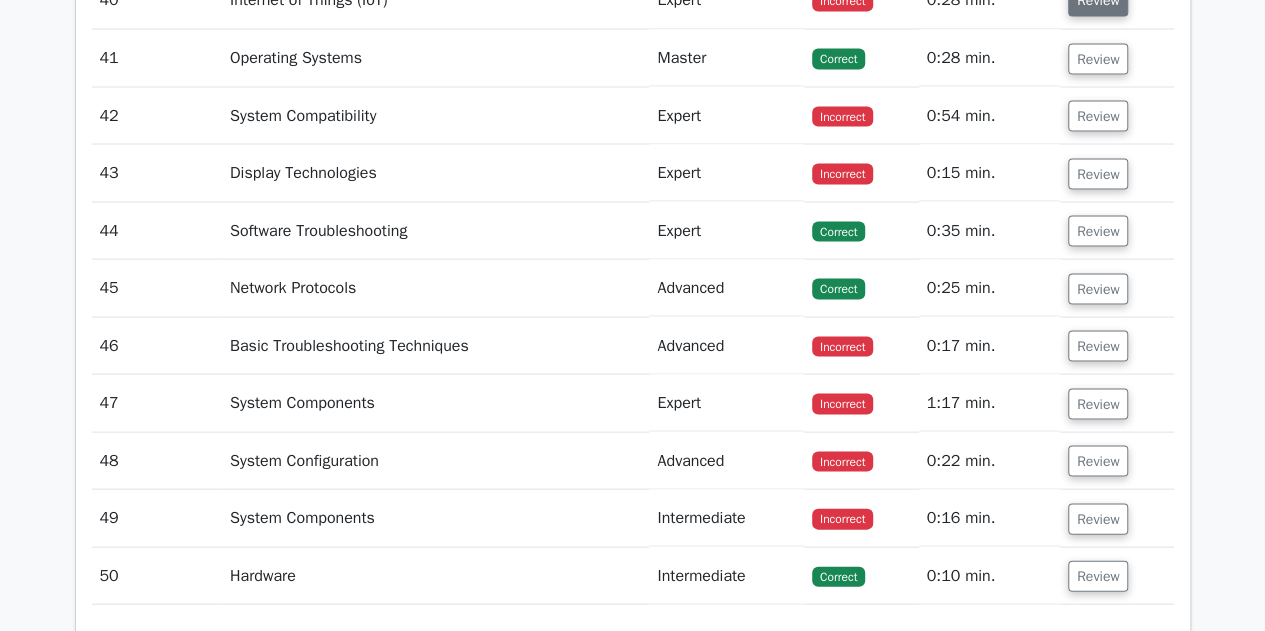 scroll, scrollTop: 5661, scrollLeft: 0, axis: vertical 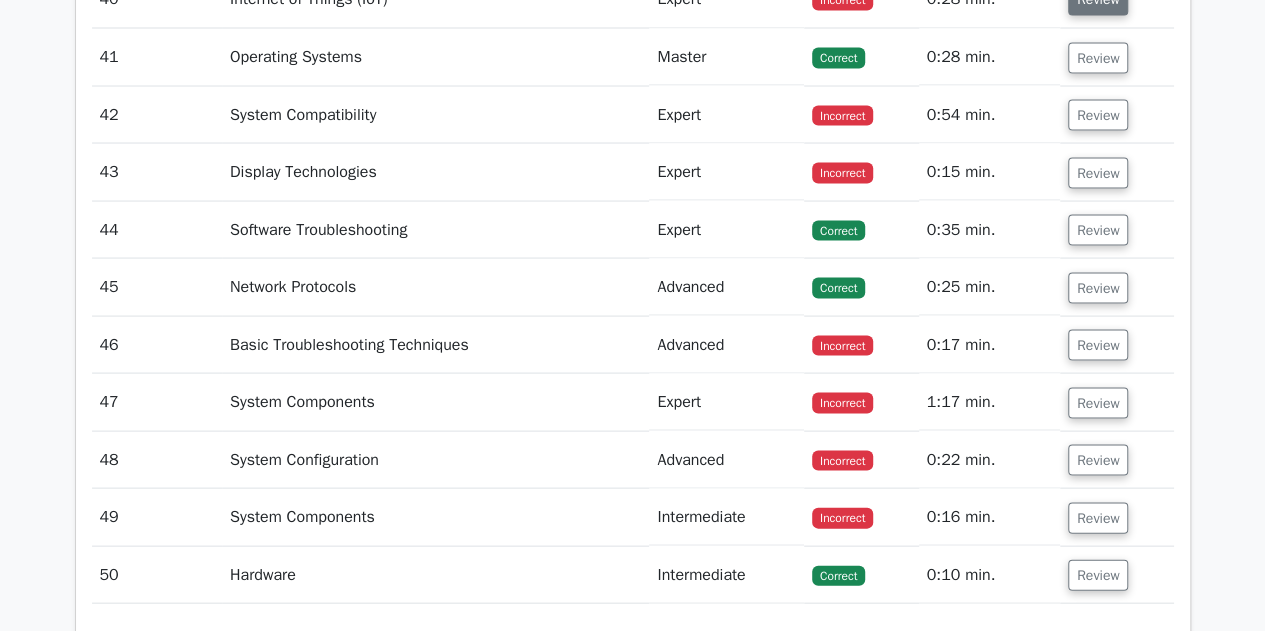 click on "Review" at bounding box center (1098, 114) 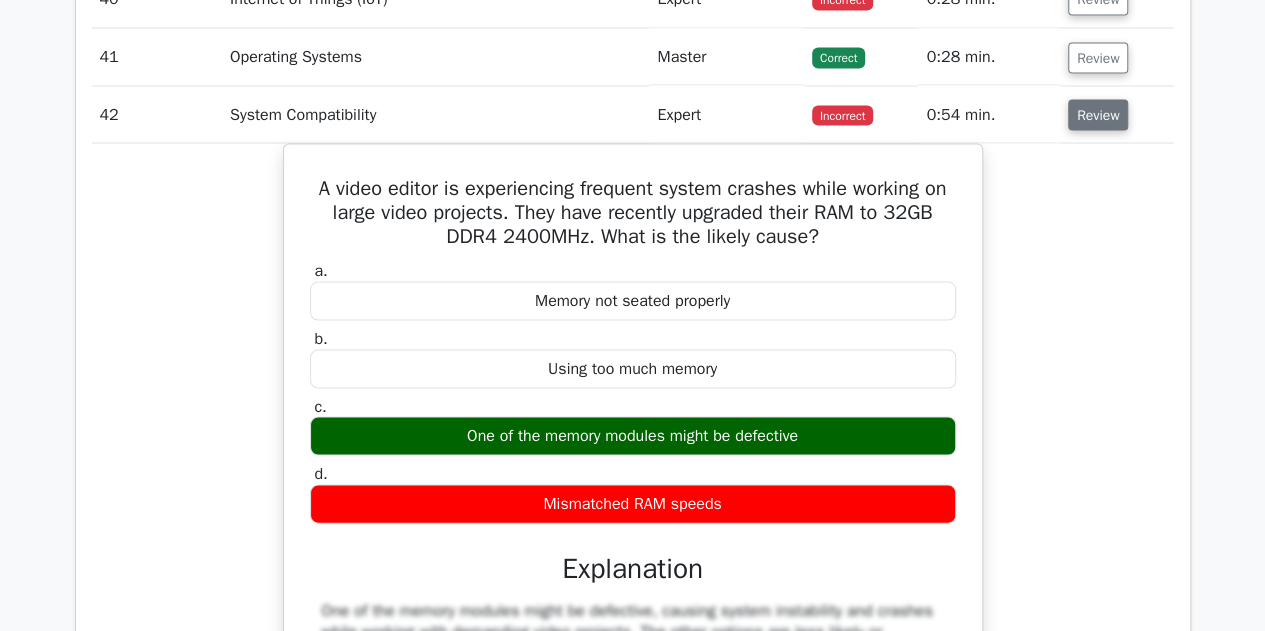 click on "Review" at bounding box center [1098, 114] 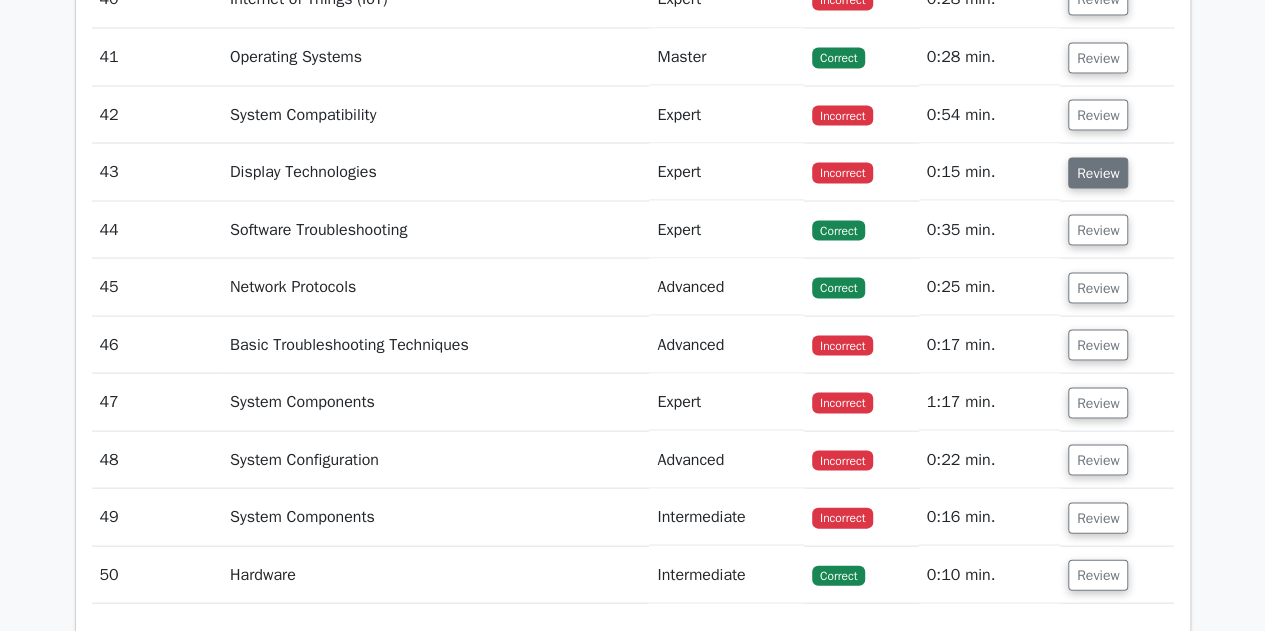 click on "Review" at bounding box center [1098, 172] 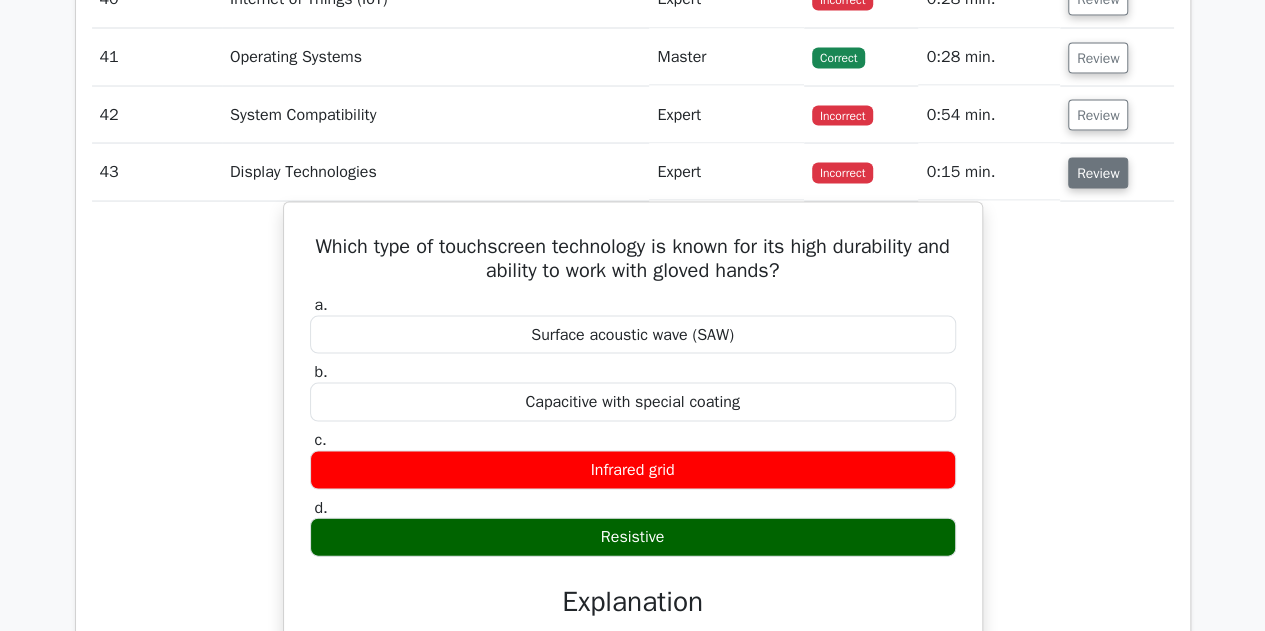 click on "Review" at bounding box center (1098, 172) 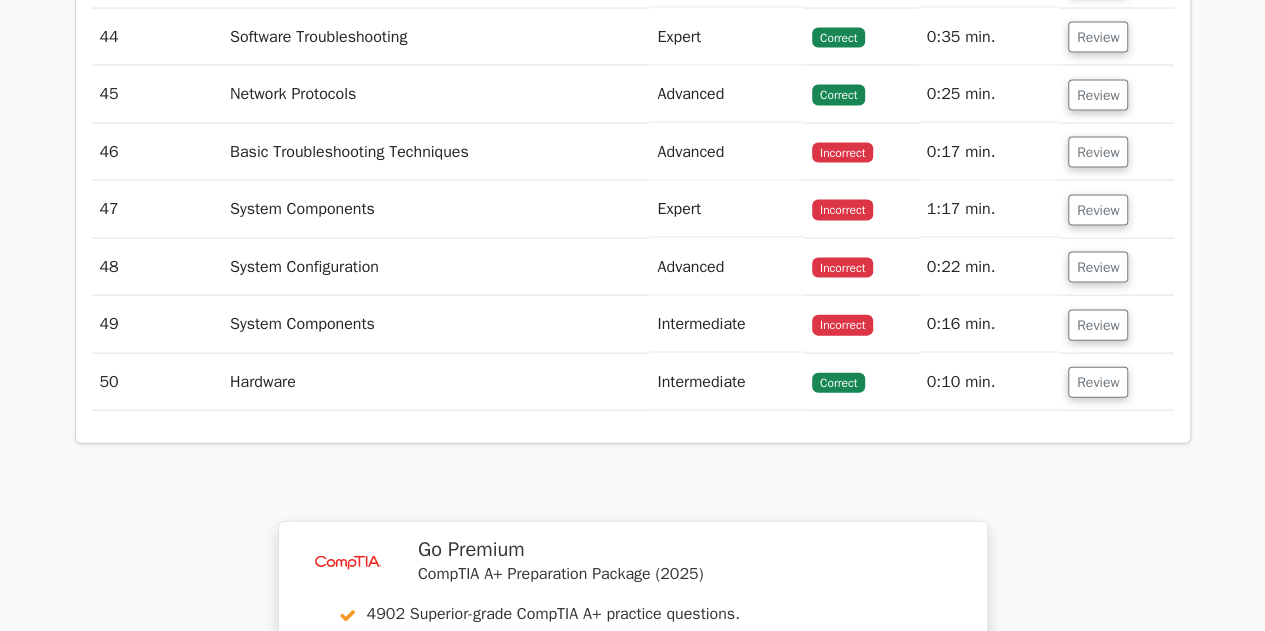 scroll, scrollTop: 5855, scrollLeft: 0, axis: vertical 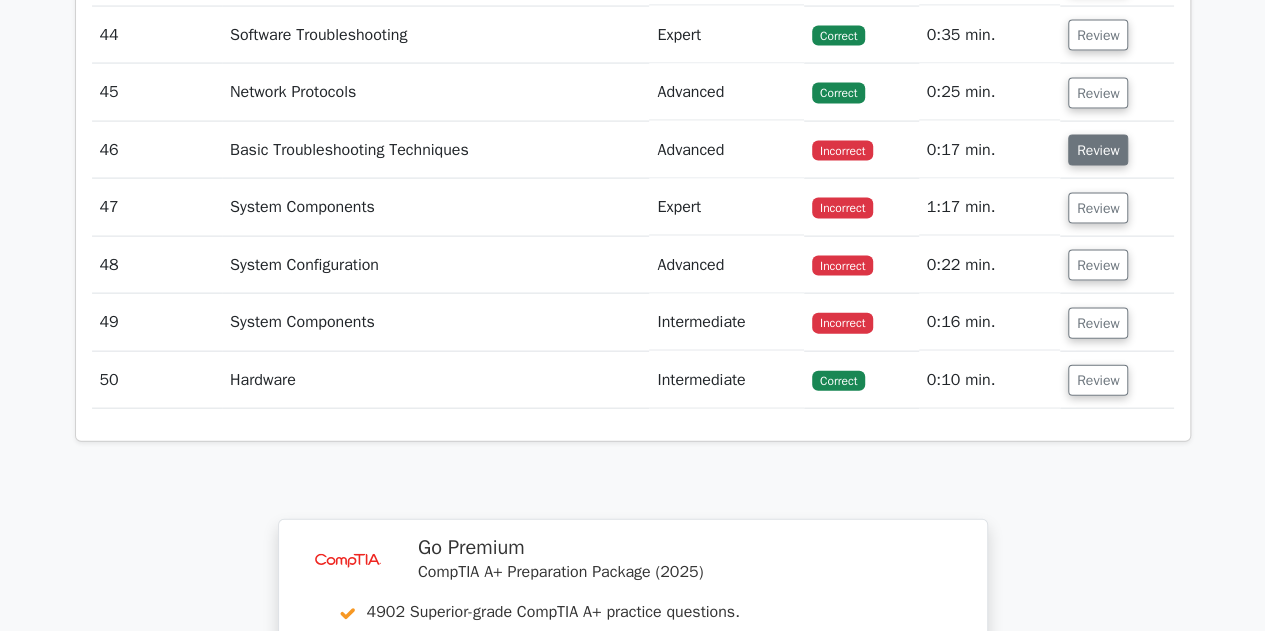 click on "Review" at bounding box center [1098, 150] 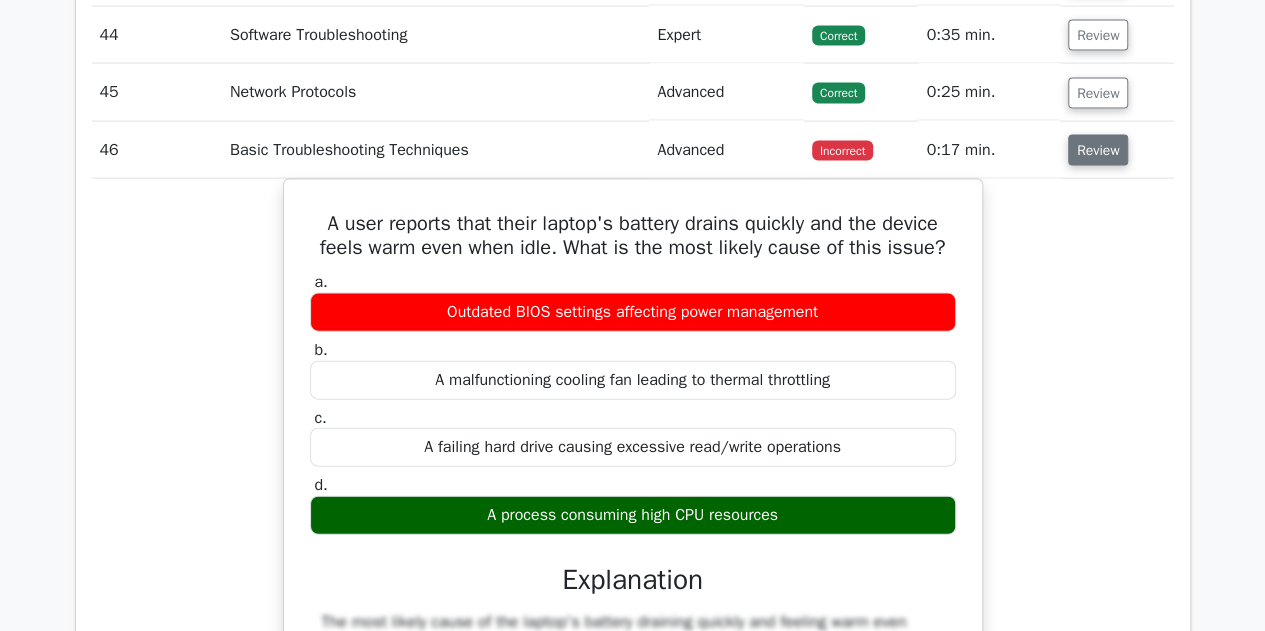 click on "Review" at bounding box center [1098, 150] 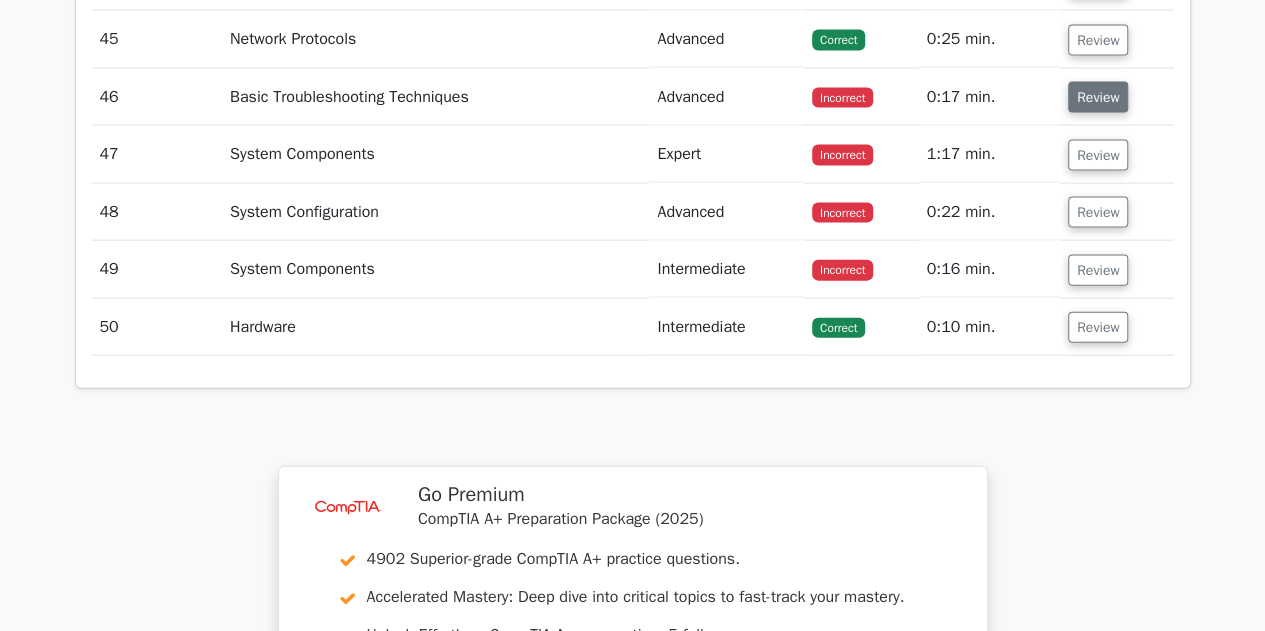 scroll, scrollTop: 5910, scrollLeft: 0, axis: vertical 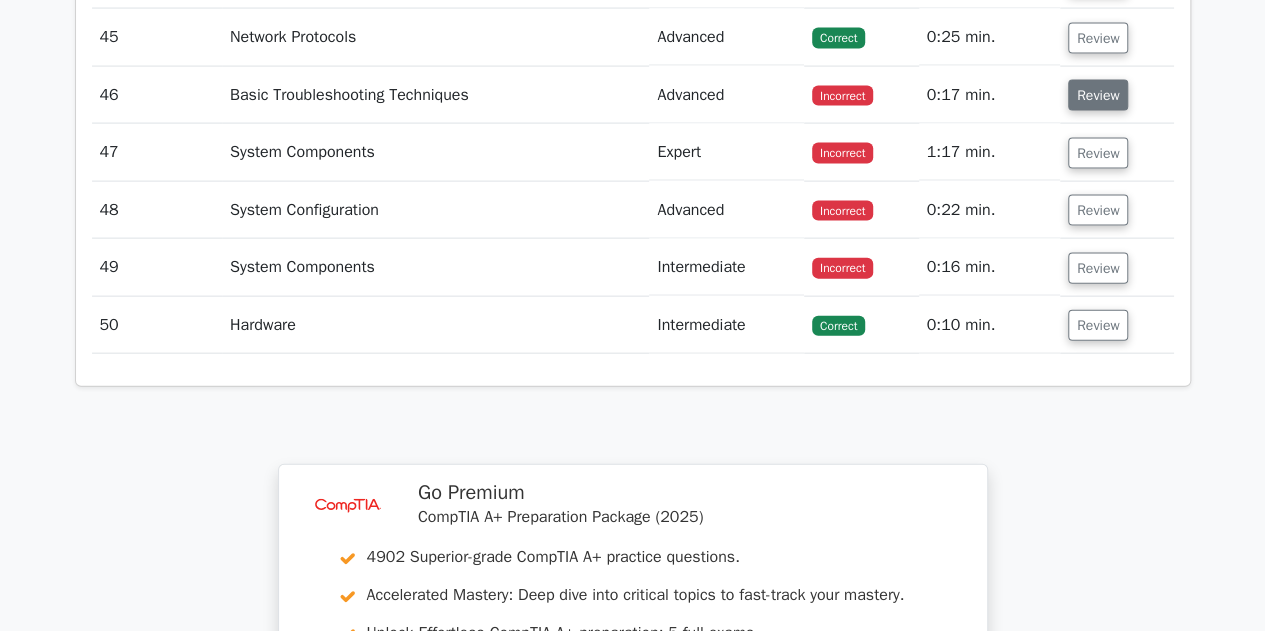 click on "Review" at bounding box center (1098, 153) 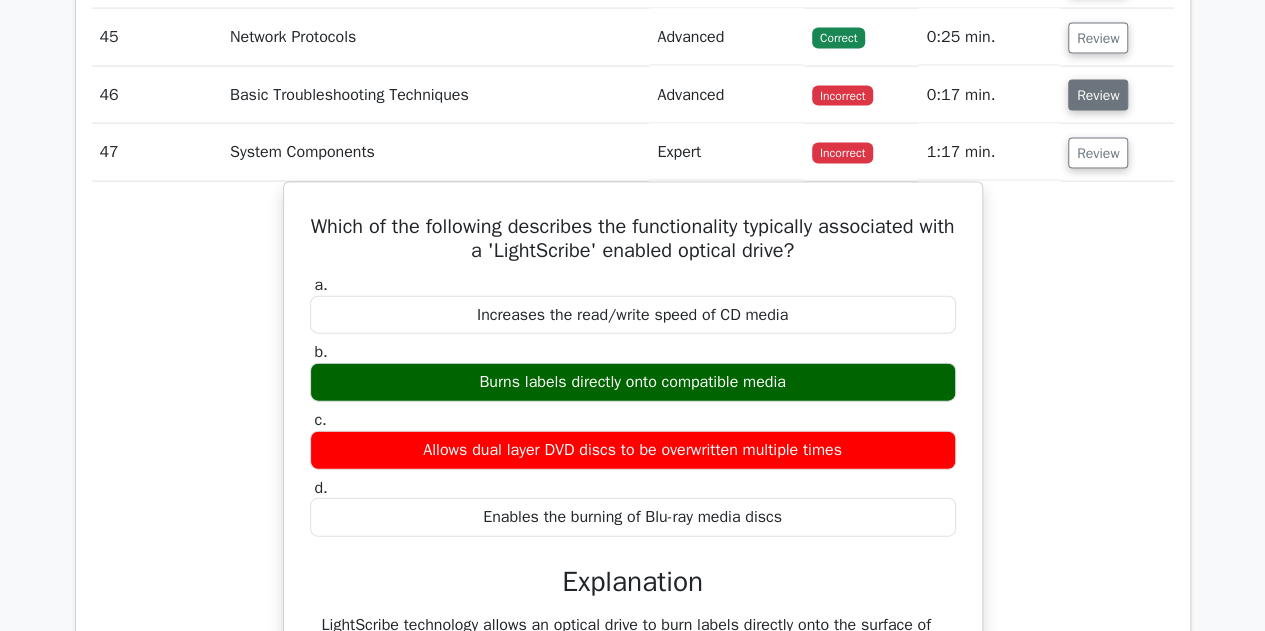 click on "Review" at bounding box center [1098, 153] 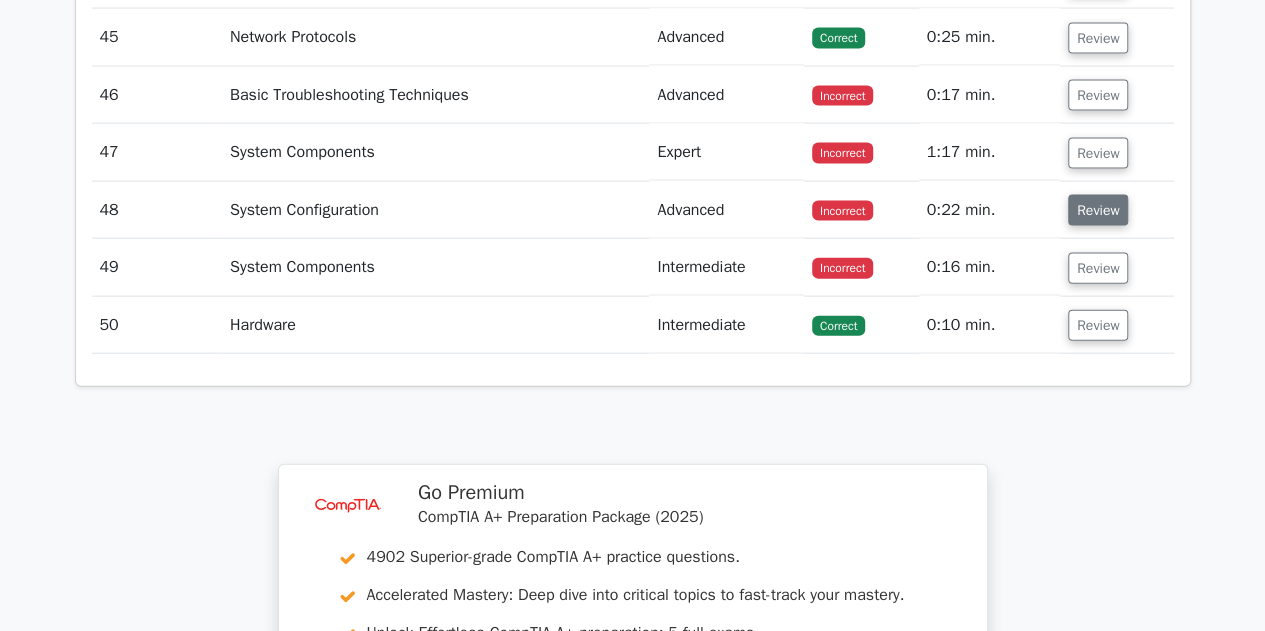 click on "Review" at bounding box center [1098, 210] 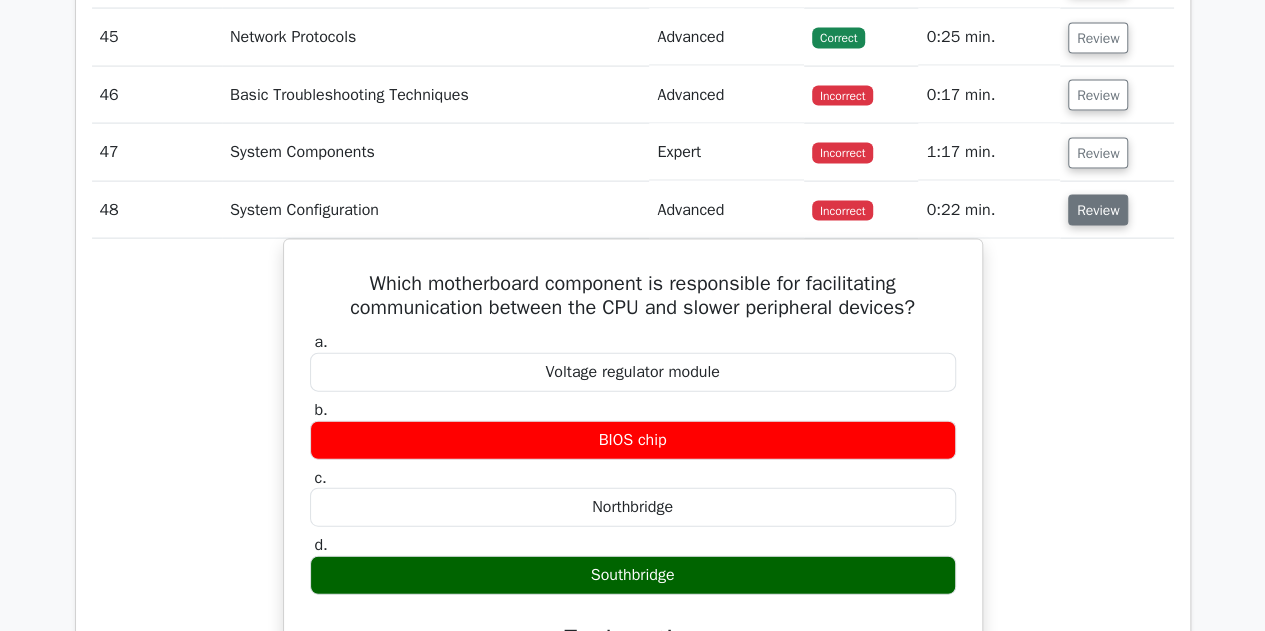 click on "Review" at bounding box center [1098, 210] 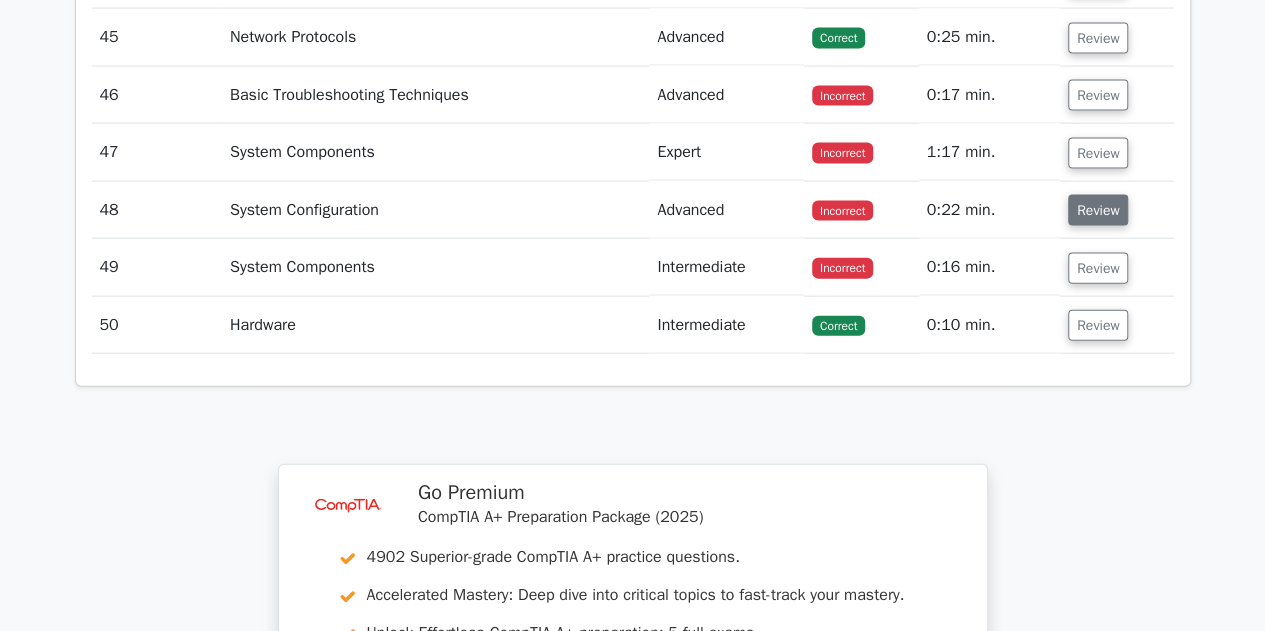 drag, startPoint x: 1092, startPoint y: 199, endPoint x: 1096, endPoint y: 187, distance: 12.649111 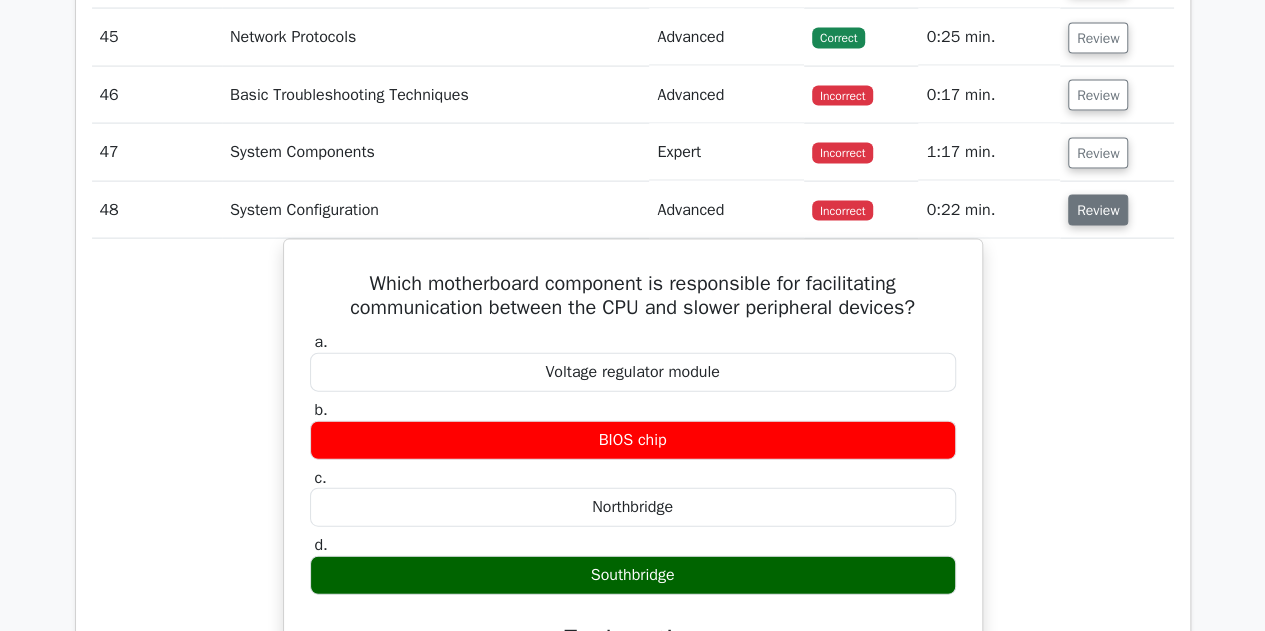 click on "Review" at bounding box center (1098, 210) 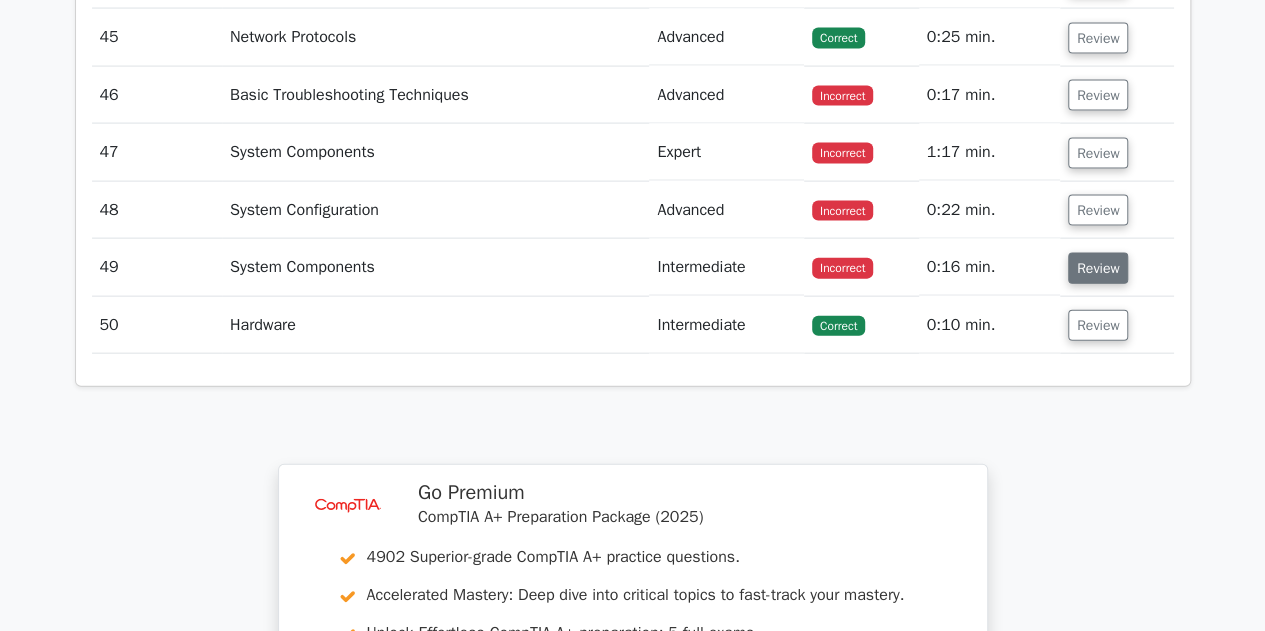 click on "Review" at bounding box center [1098, 268] 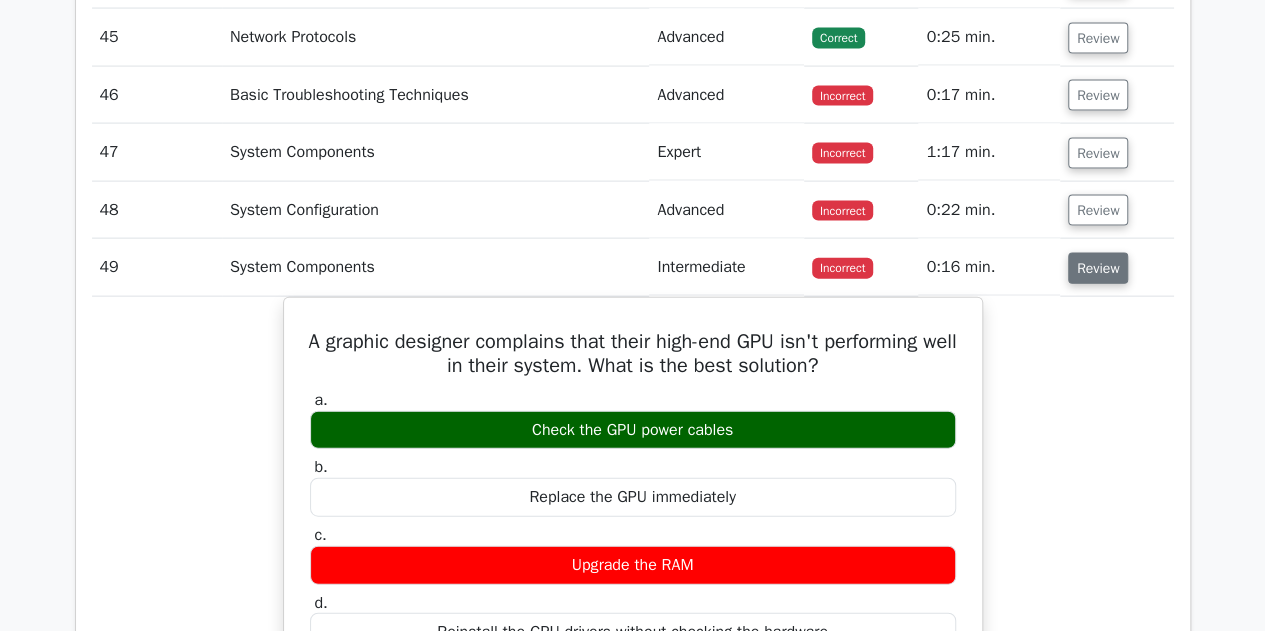 click on "Review" at bounding box center (1098, 268) 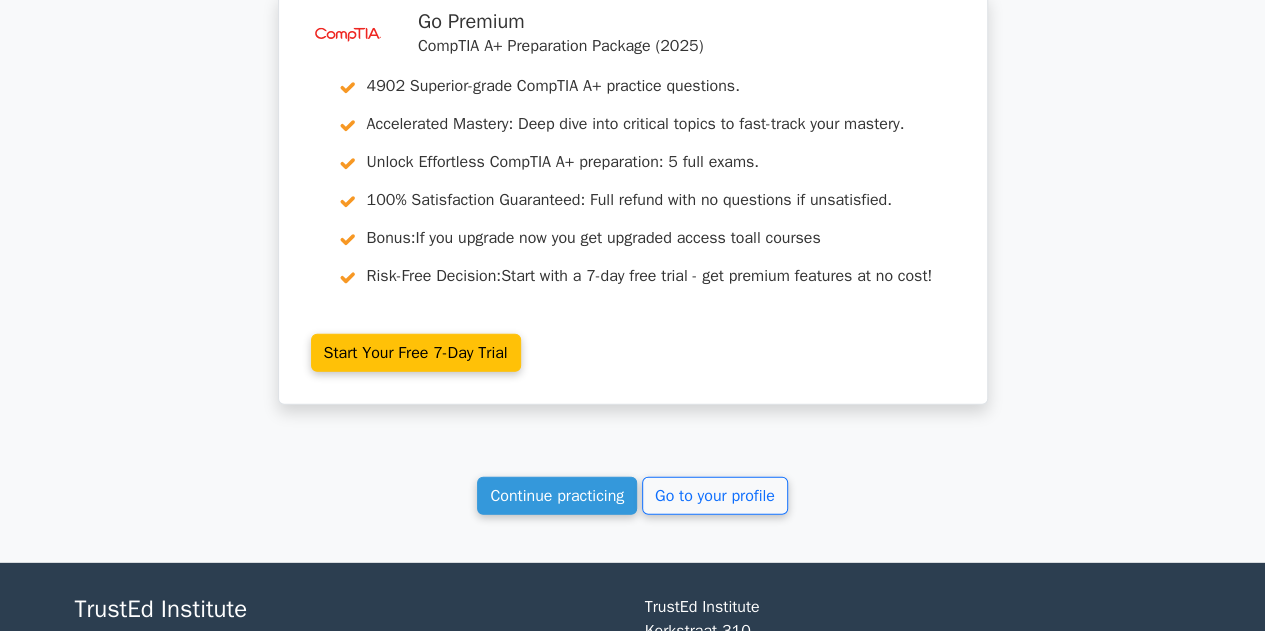 scroll, scrollTop: 6530, scrollLeft: 0, axis: vertical 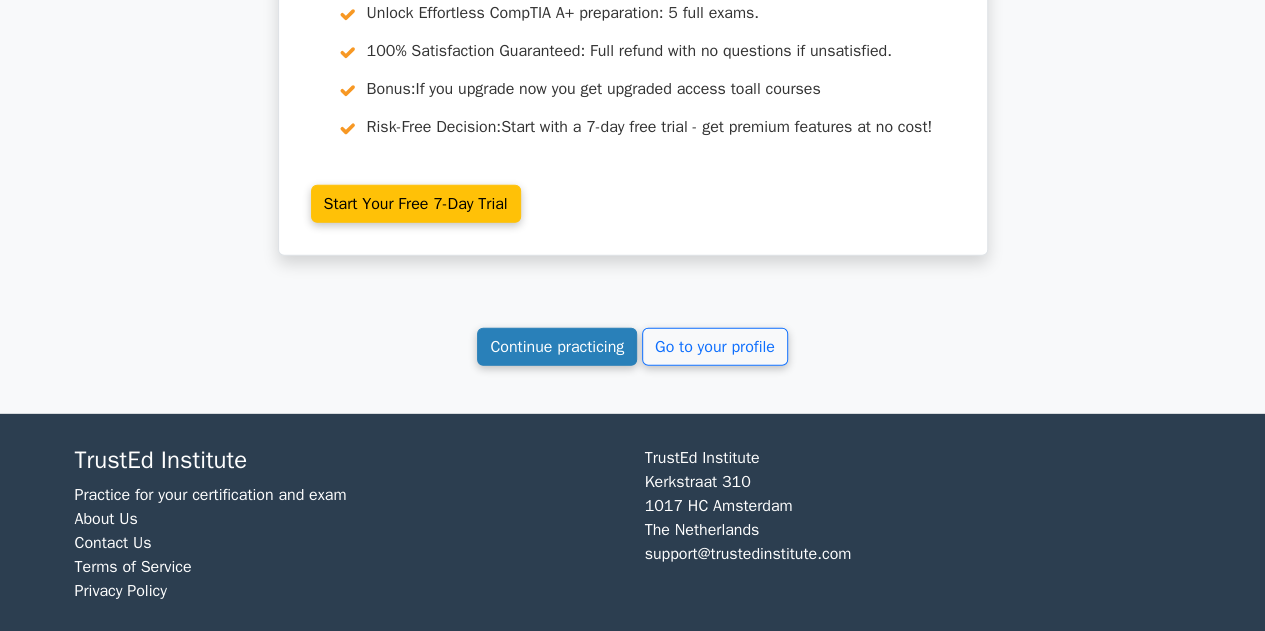 click on "Continue practicing" at bounding box center [557, 347] 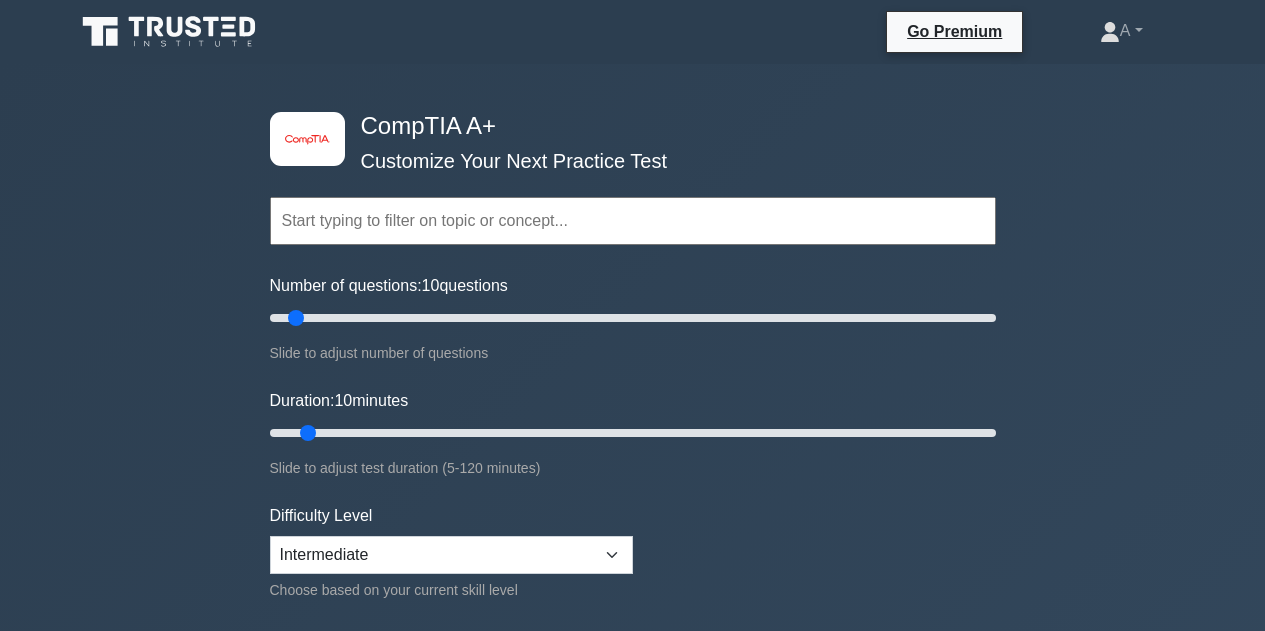 scroll, scrollTop: 0, scrollLeft: 0, axis: both 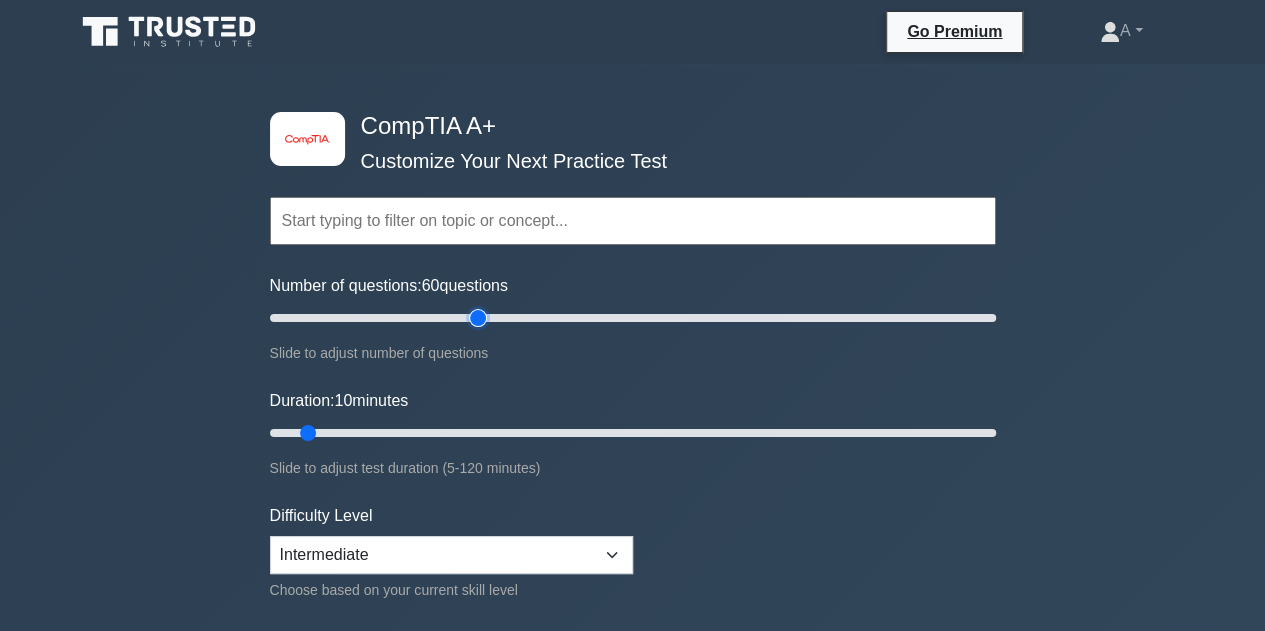 click on "Number of questions:  60  questions" at bounding box center [633, 318] 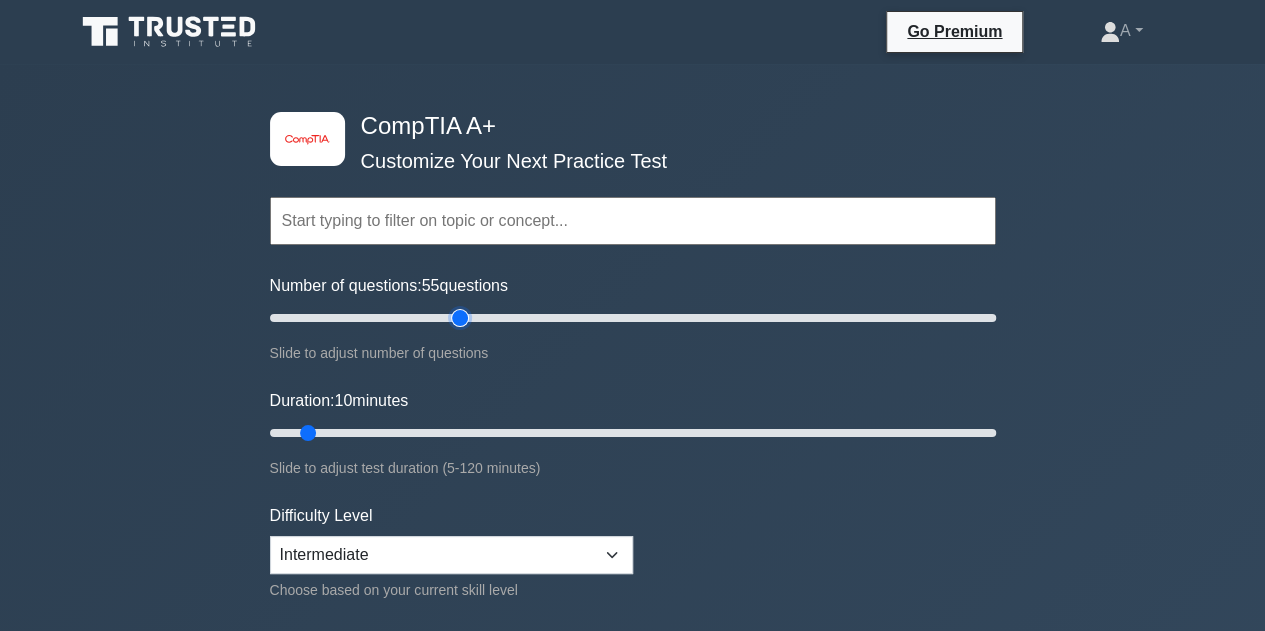 click on "Number of questions:  55  questions" at bounding box center (633, 318) 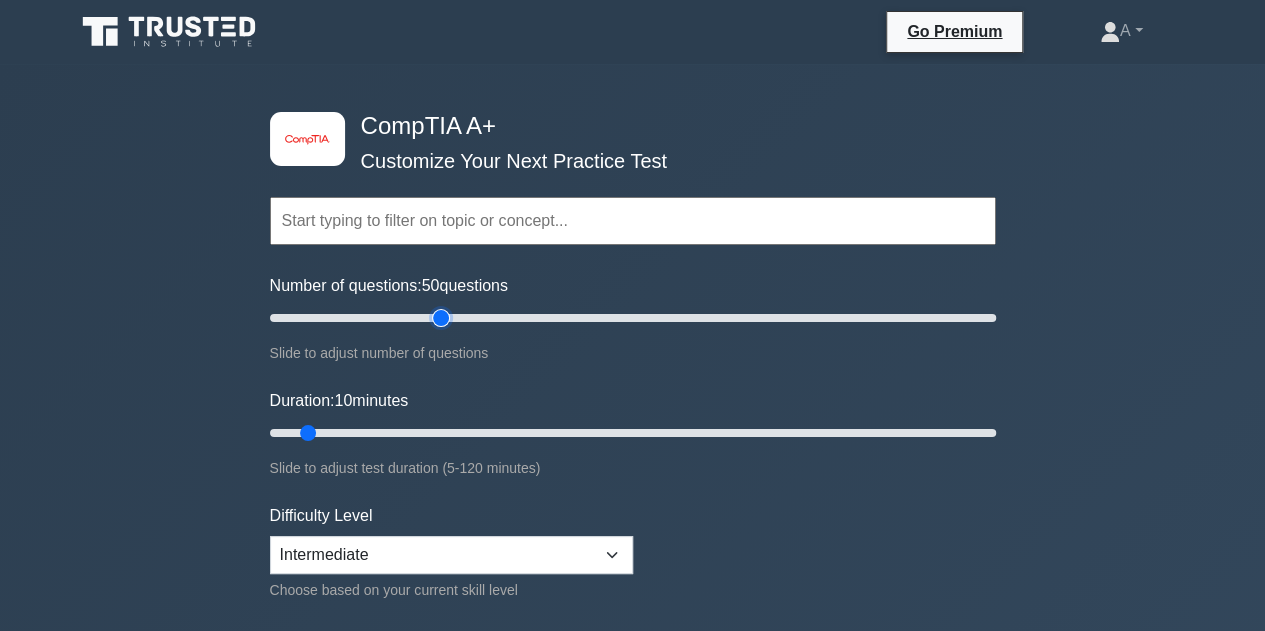 type on "50" 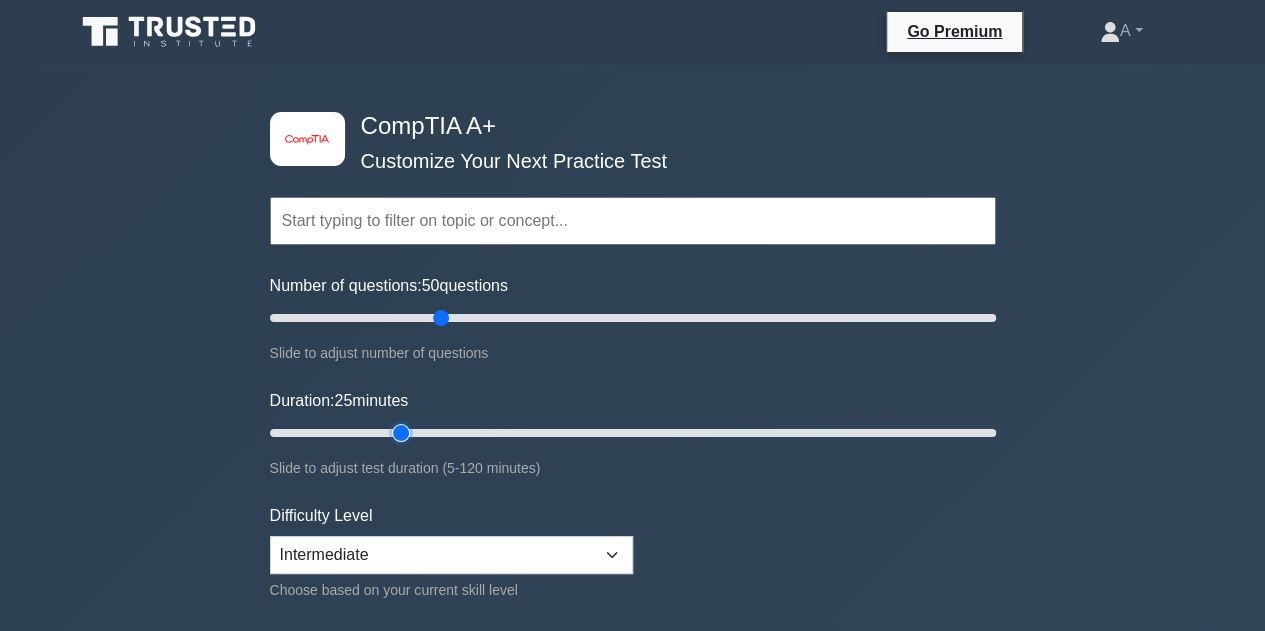 click on "Duration:  25  minutes" at bounding box center (633, 433) 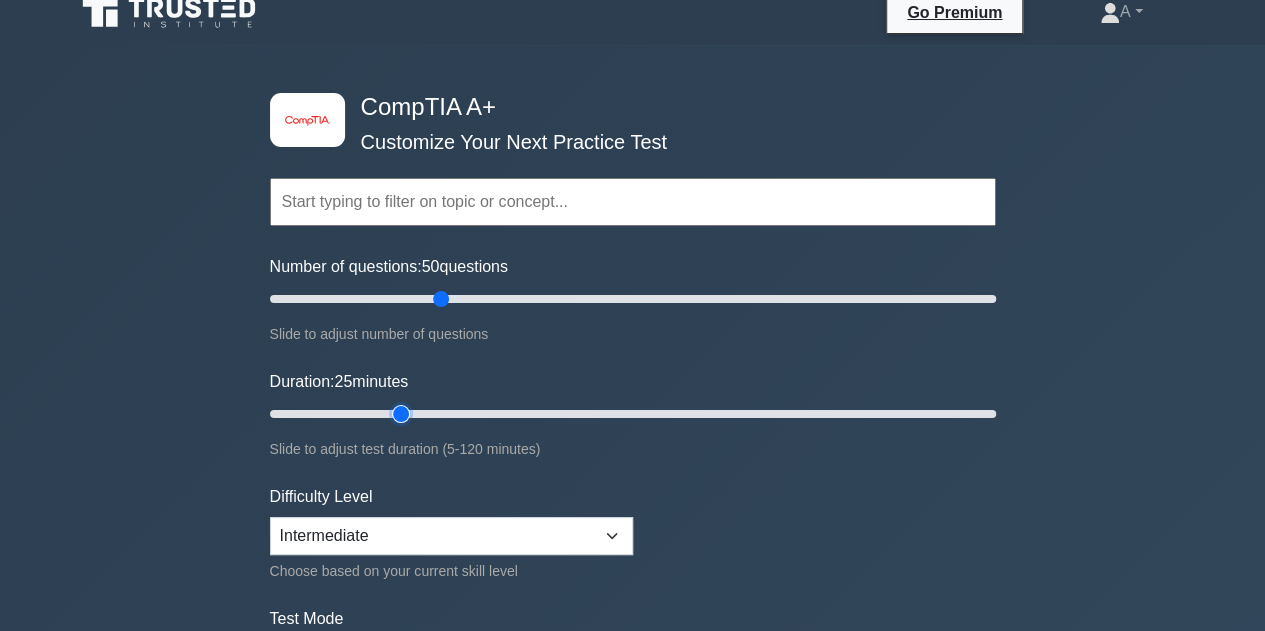 scroll, scrollTop: 18, scrollLeft: 0, axis: vertical 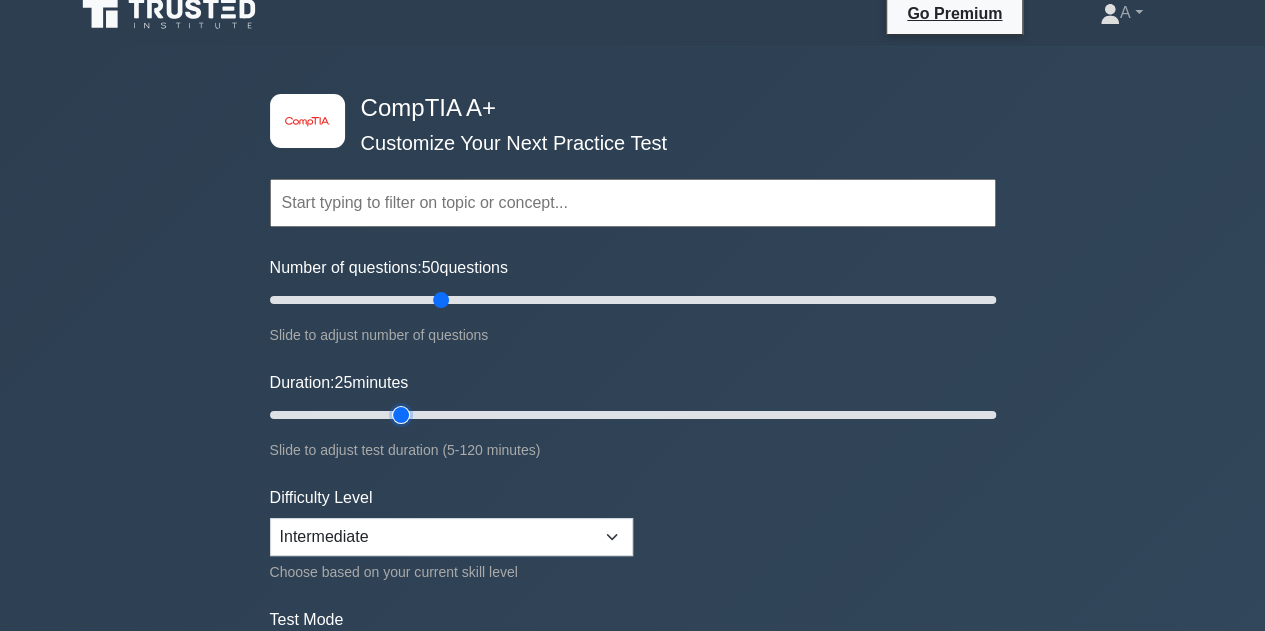 click on "Duration:  25  minutes" at bounding box center (633, 415) 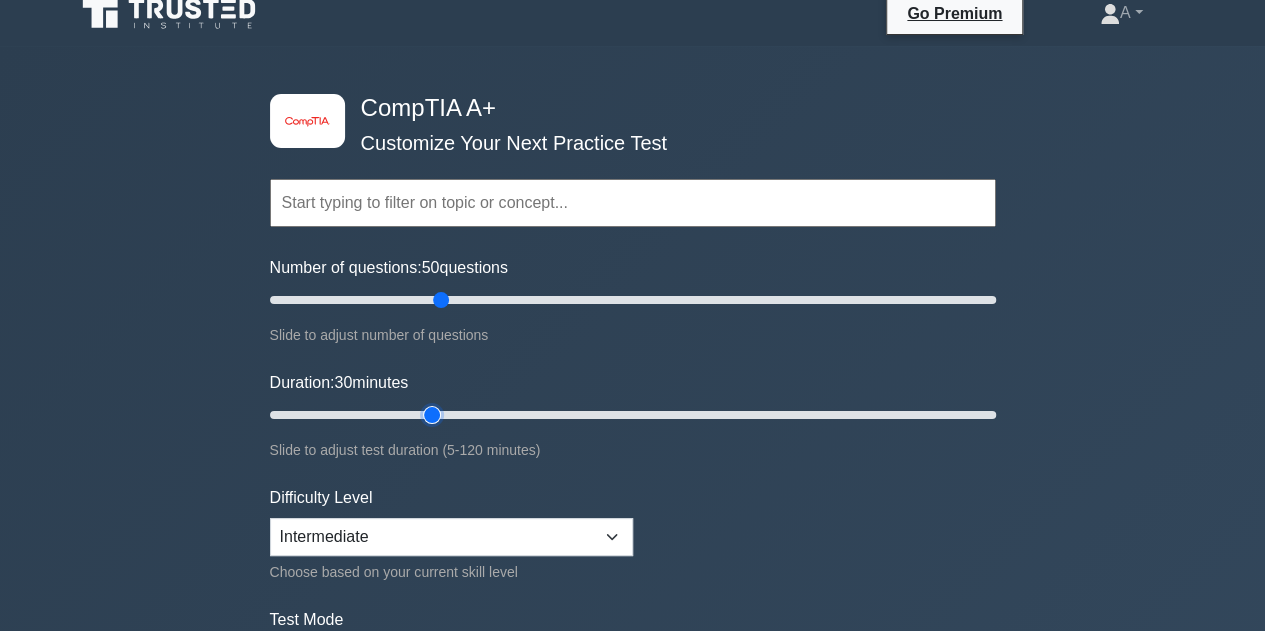 drag, startPoint x: 392, startPoint y: 410, endPoint x: 416, endPoint y: 415, distance: 24.5153 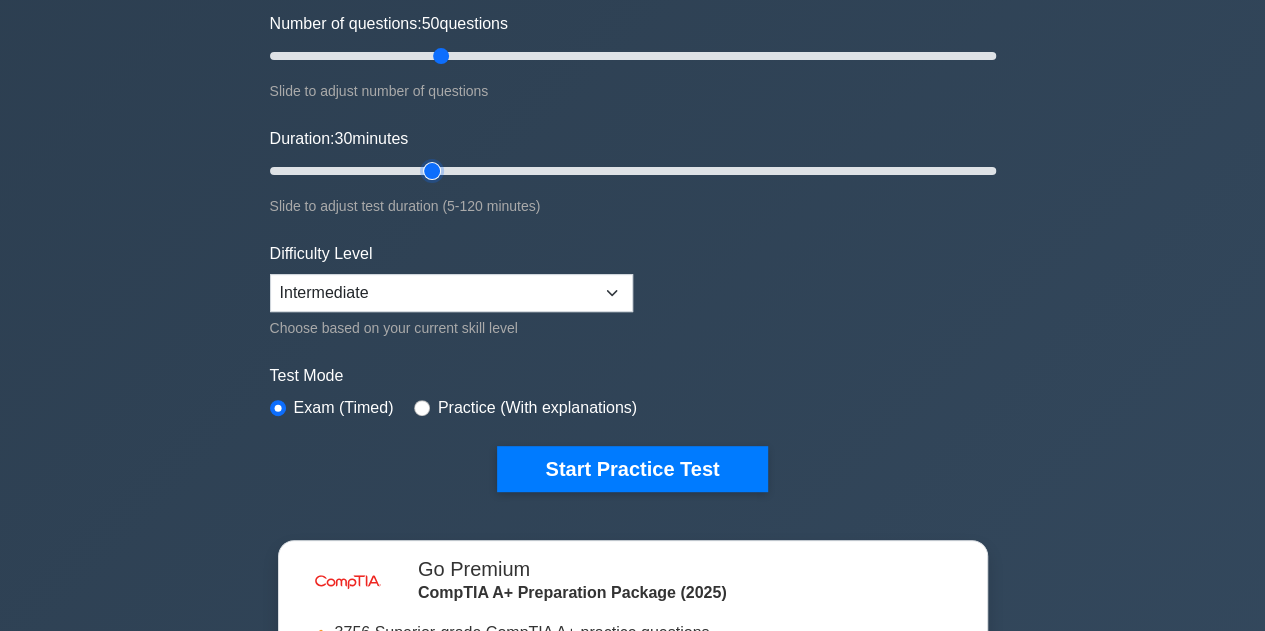 scroll, scrollTop: 266, scrollLeft: 0, axis: vertical 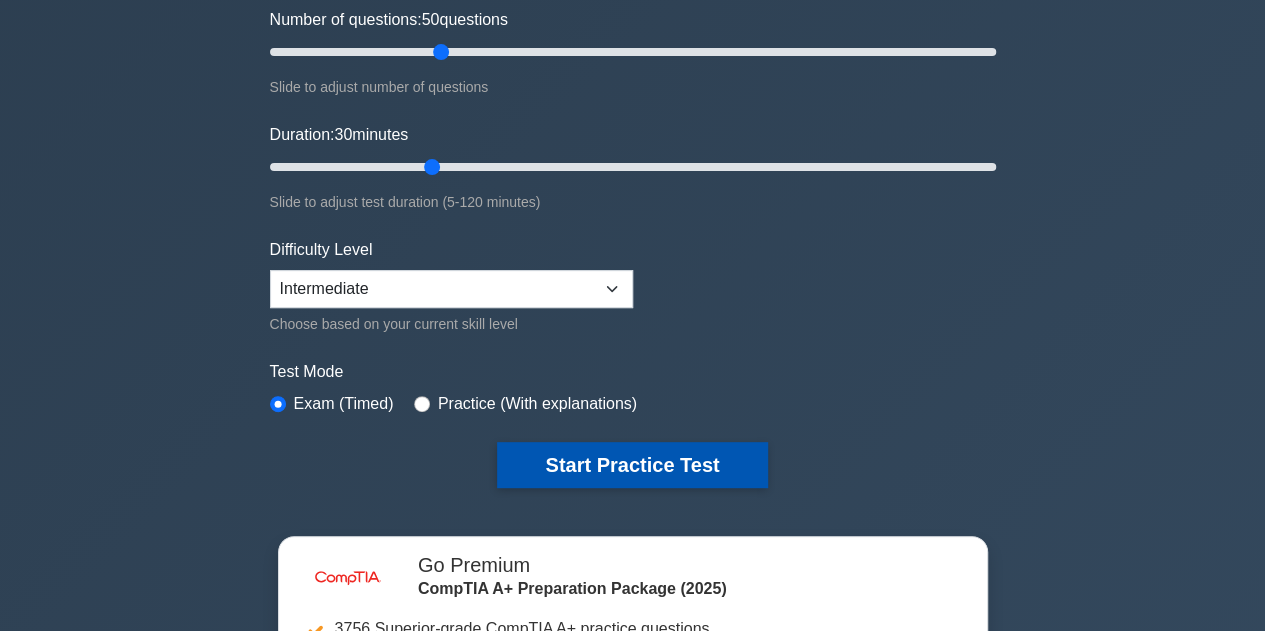 click on "Start Practice Test" at bounding box center (632, 465) 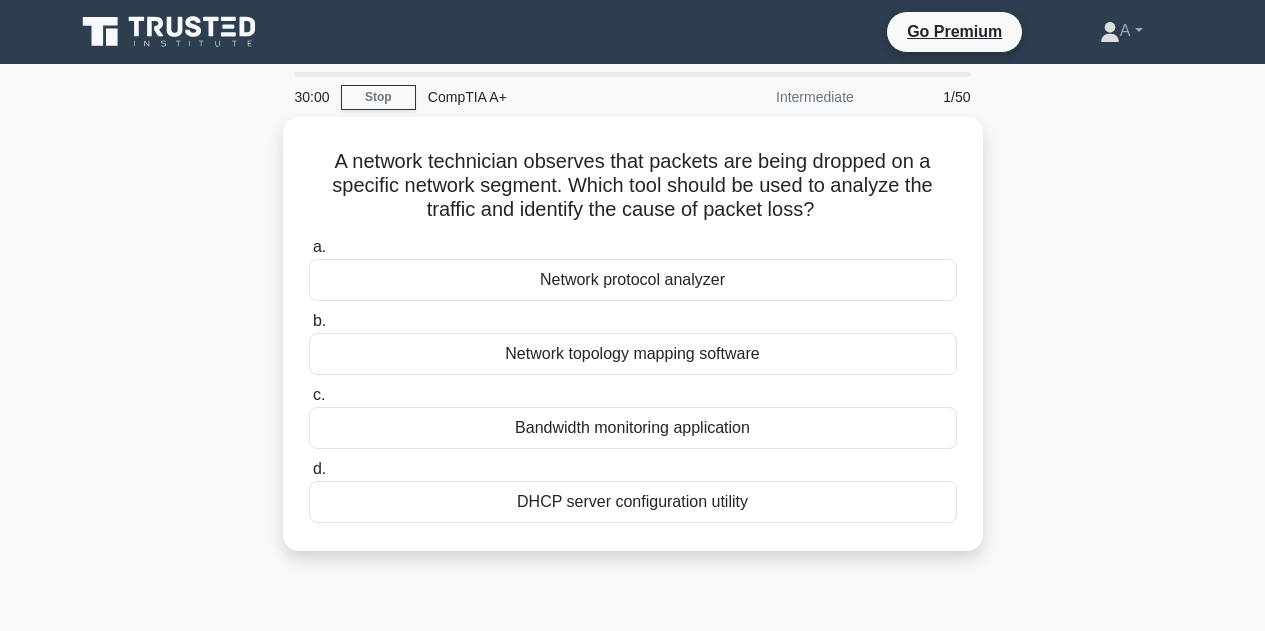 scroll, scrollTop: 0, scrollLeft: 0, axis: both 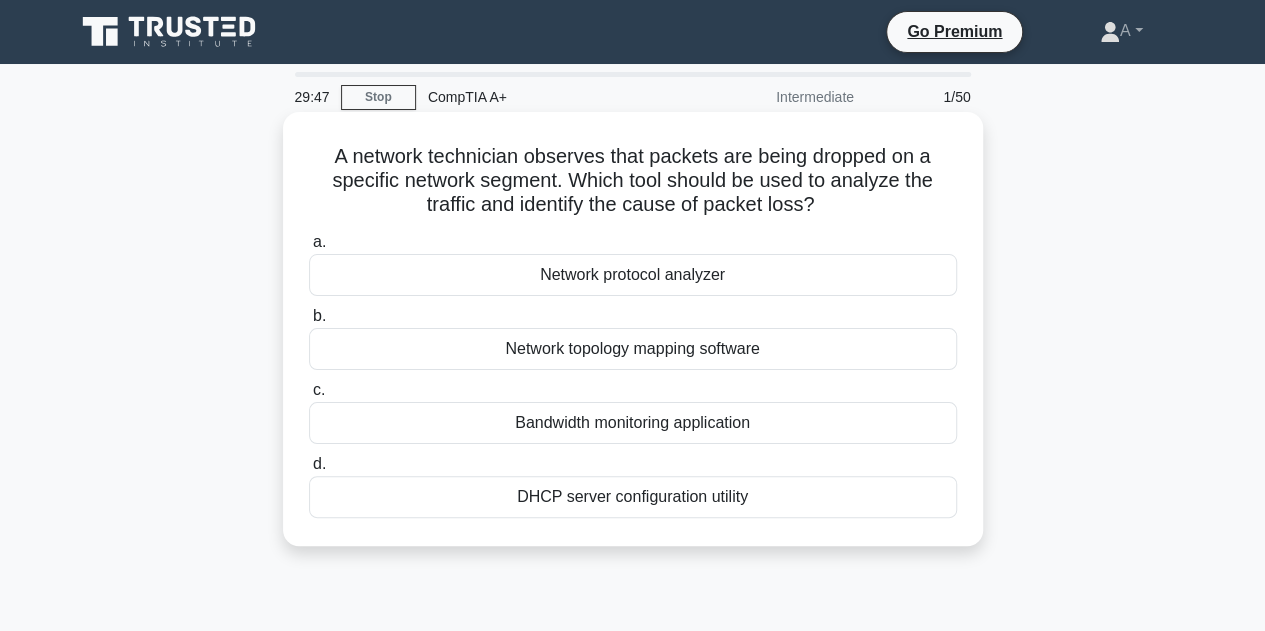 click on "Network protocol analyzer" at bounding box center (633, 275) 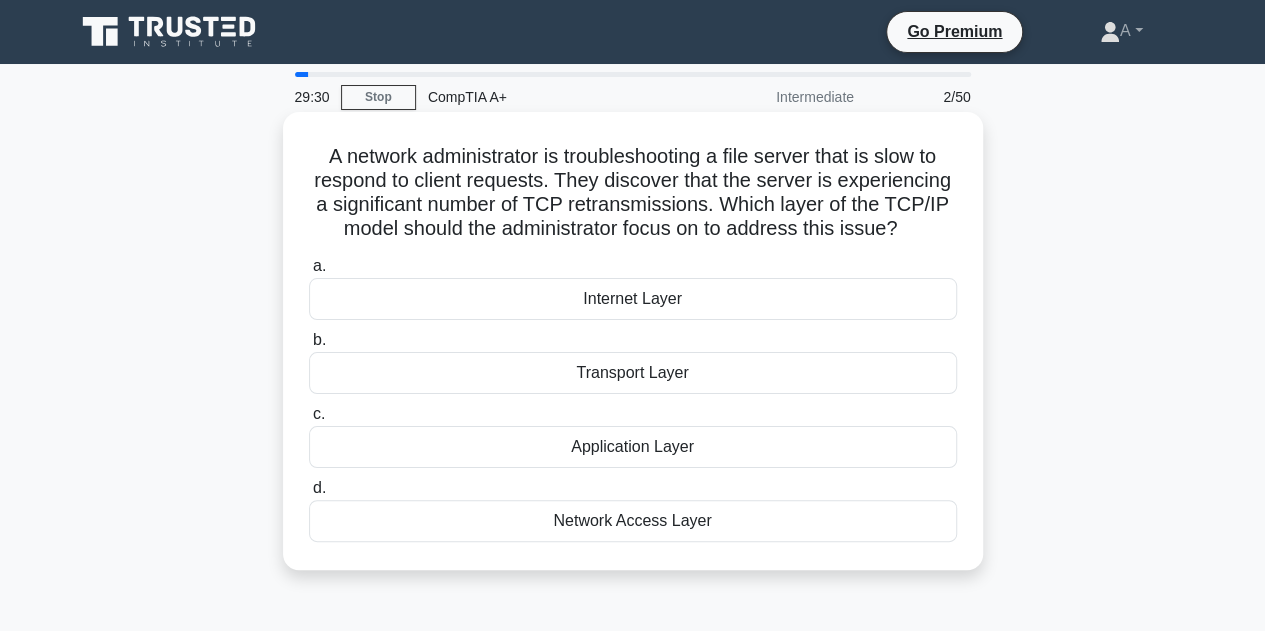 click on "Transport Layer" at bounding box center [633, 373] 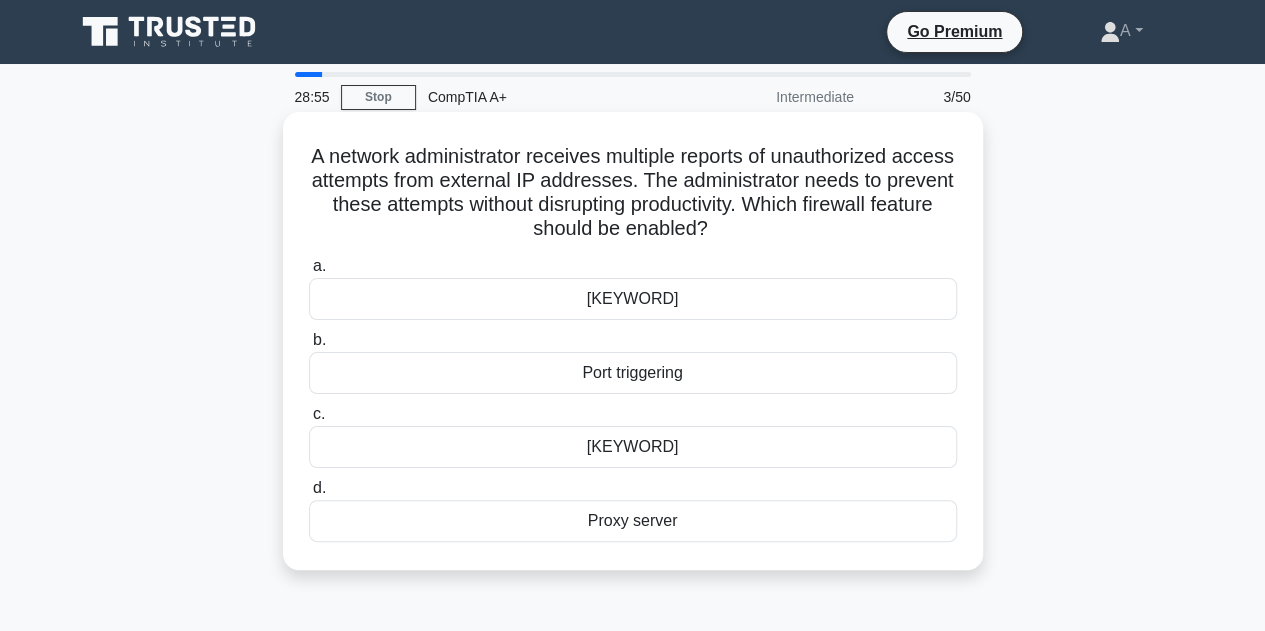 drag, startPoint x: 326, startPoint y: 155, endPoint x: 760, endPoint y: 242, distance: 442.63416 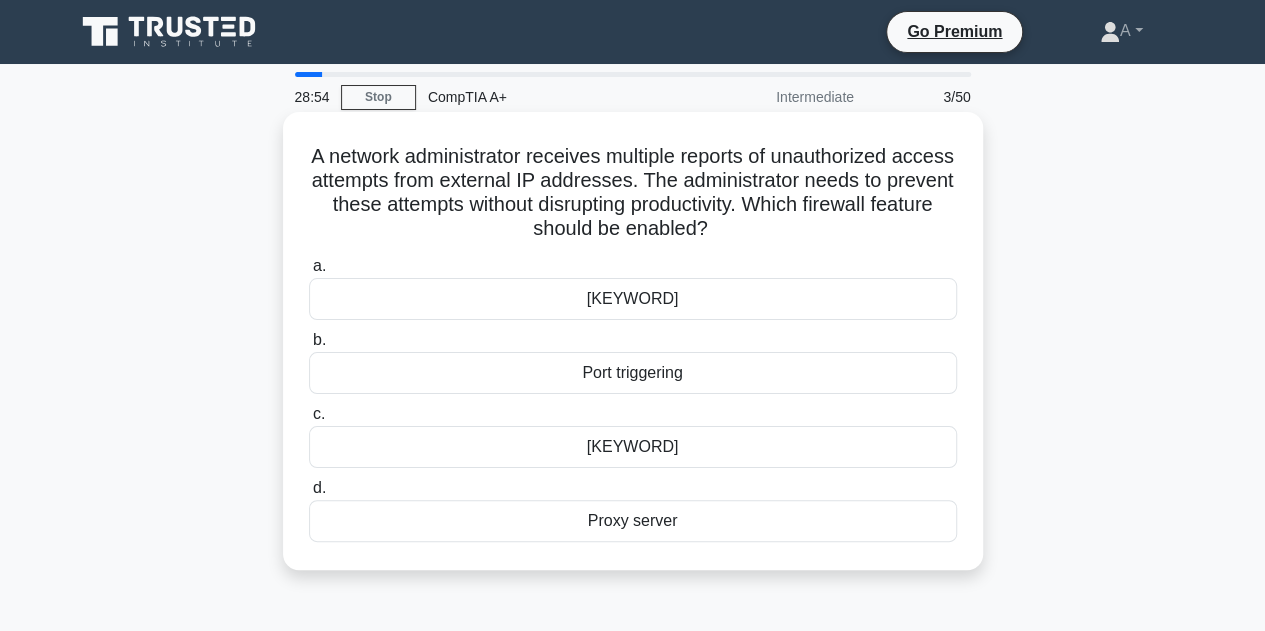 copy on "A network administrator receives multiple reports of unauthorized access attempts from external IP addresses. The administrator needs to prevent these attempts without disrupting productivity. Which firewall feature should be enabled?" 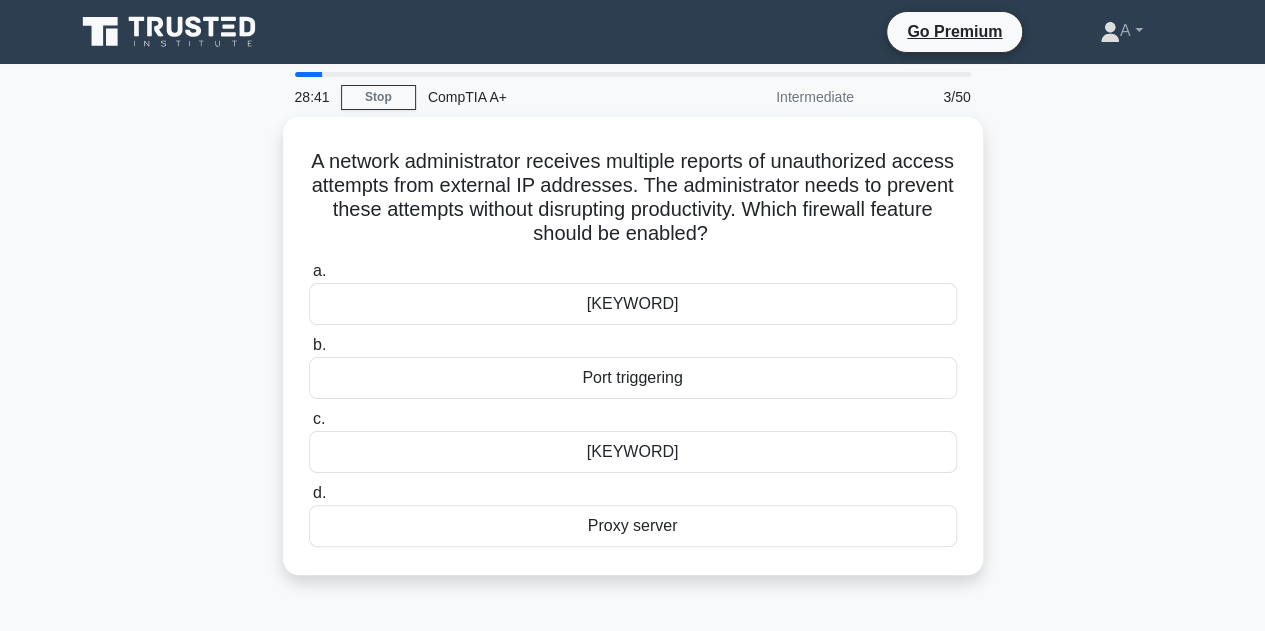click on "A network administrator receives multiple reports of unauthorized access attempts from external IP addresses. The administrator needs to prevent these attempts without disrupting productivity. Which firewall feature should be enabled?
.spinner_0XTQ{transform-origin:center;animation:spinner_y6GP .75s linear infinite}@keyframes spinner_y6GP{100%{transform:rotate(360deg)}}
a.
[KEYWORD]
b. c. d." at bounding box center (633, 358) 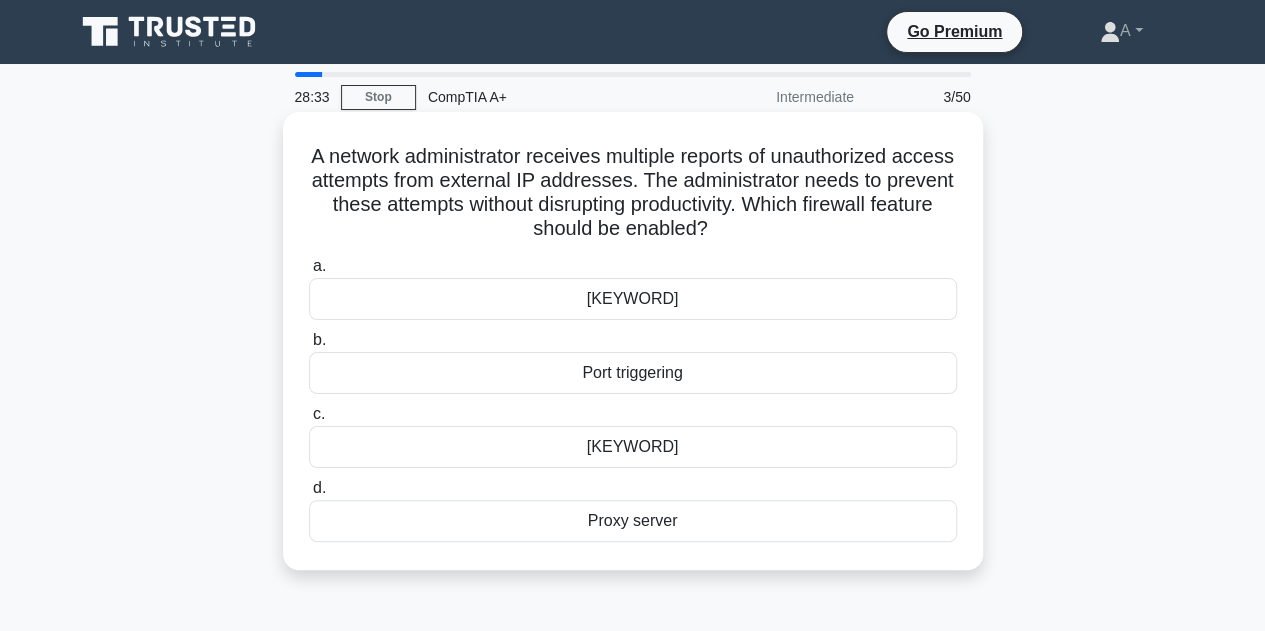 click on "[KEYWORD]" at bounding box center [633, 447] 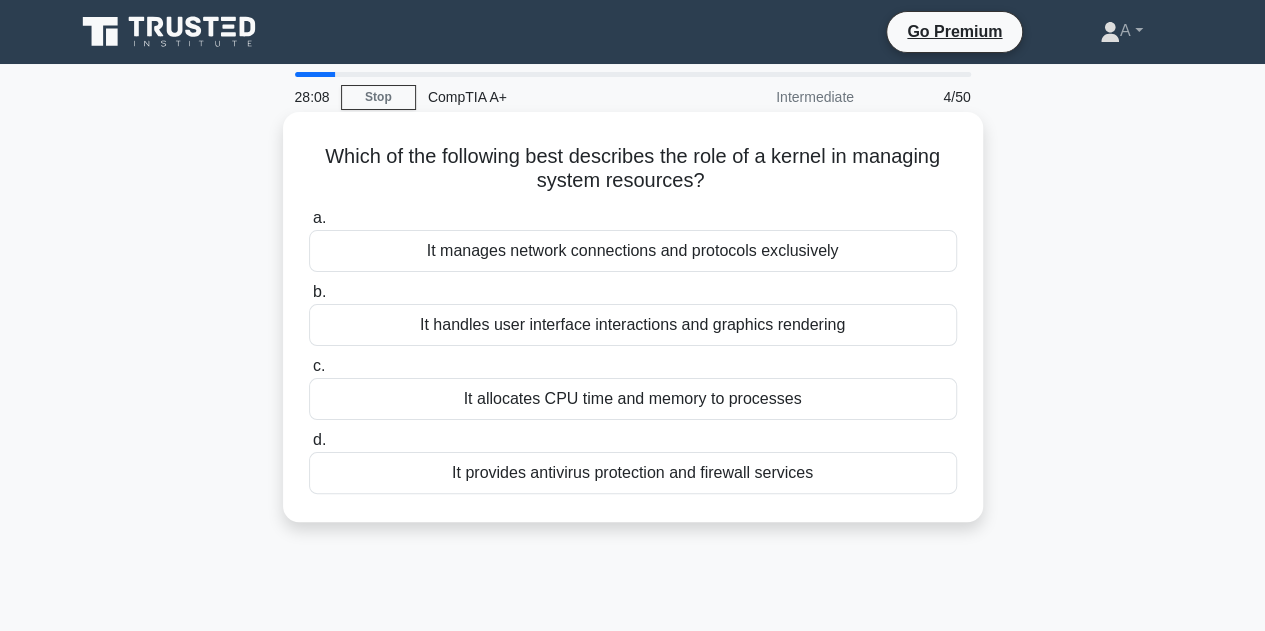 click on "Which of the following best describes the role of a kernel in managing system resources?
.spinner_0XTQ{transform-origin:center;animation:spinner_y6GP .75s linear infinite}@keyframes spinner_y6GP{100%{transform:rotate(360deg)}}" at bounding box center [633, 169] 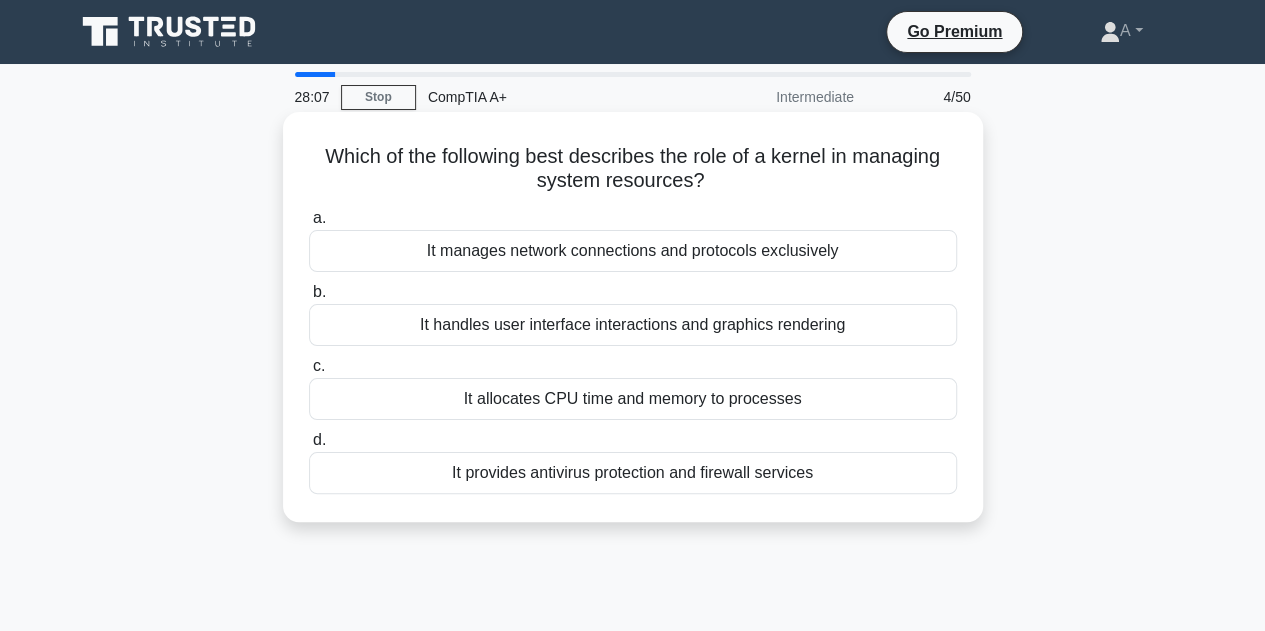 drag, startPoint x: 319, startPoint y: 156, endPoint x: 718, endPoint y: 185, distance: 400.0525 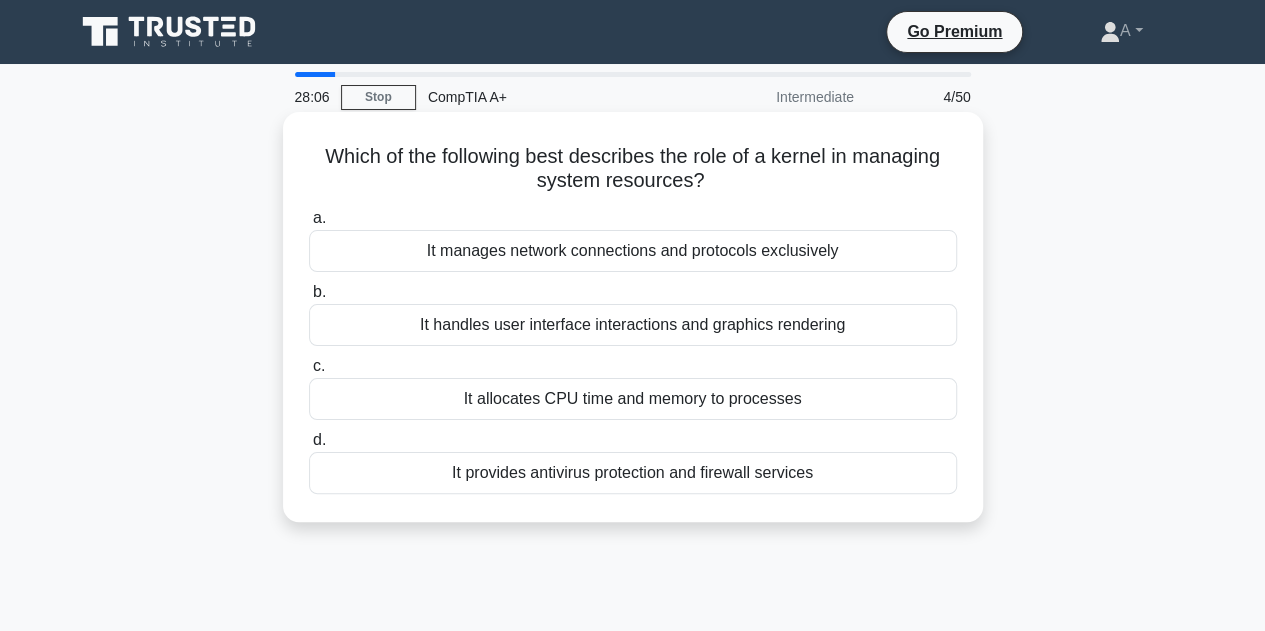 copy on "Which of the following best describes the role of a kernel in managing system resources?" 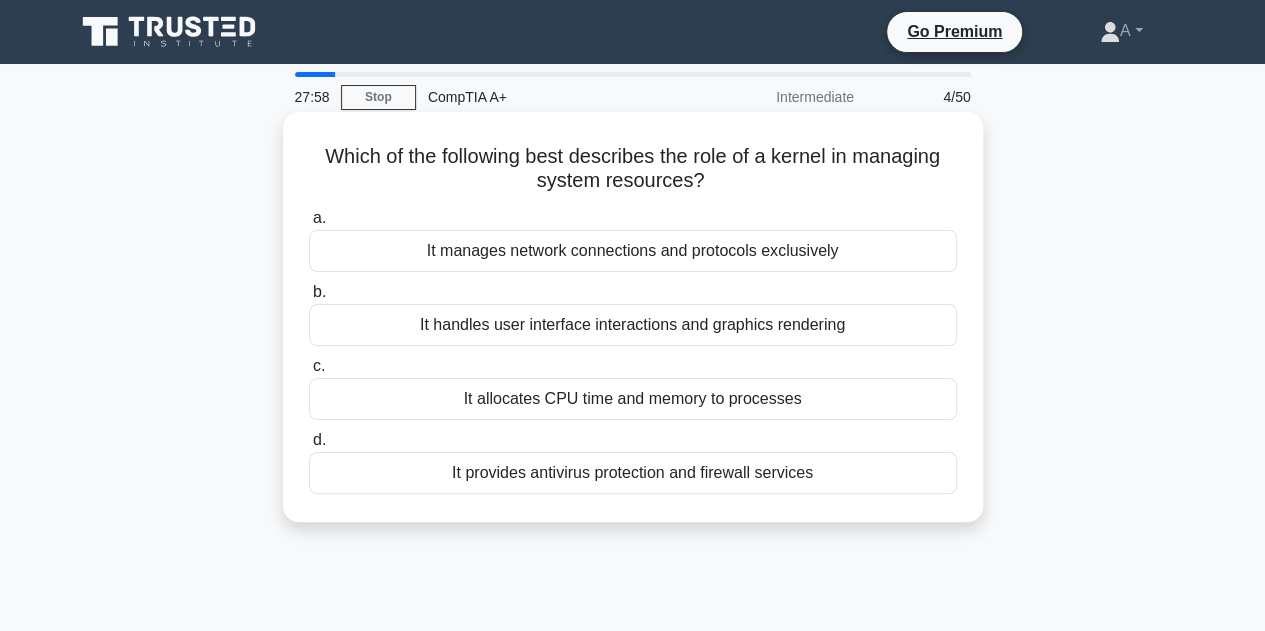 click on "It allocates CPU time and memory to processes" at bounding box center (633, 399) 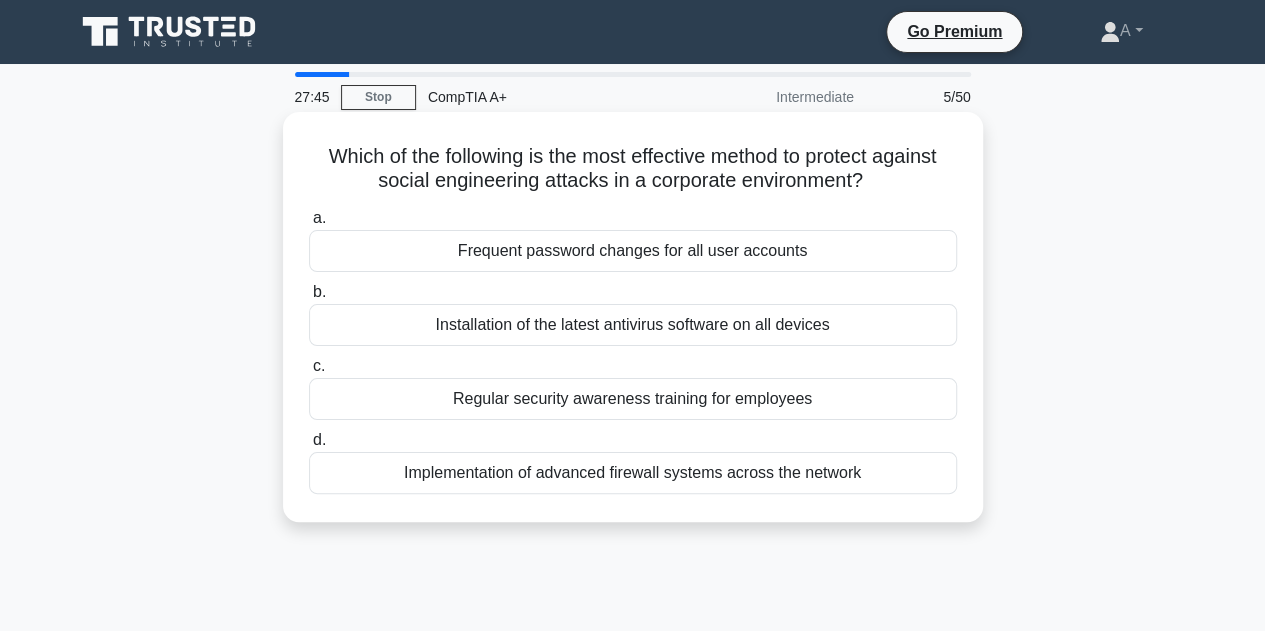 click on "Regular security awareness training for employees" at bounding box center [633, 399] 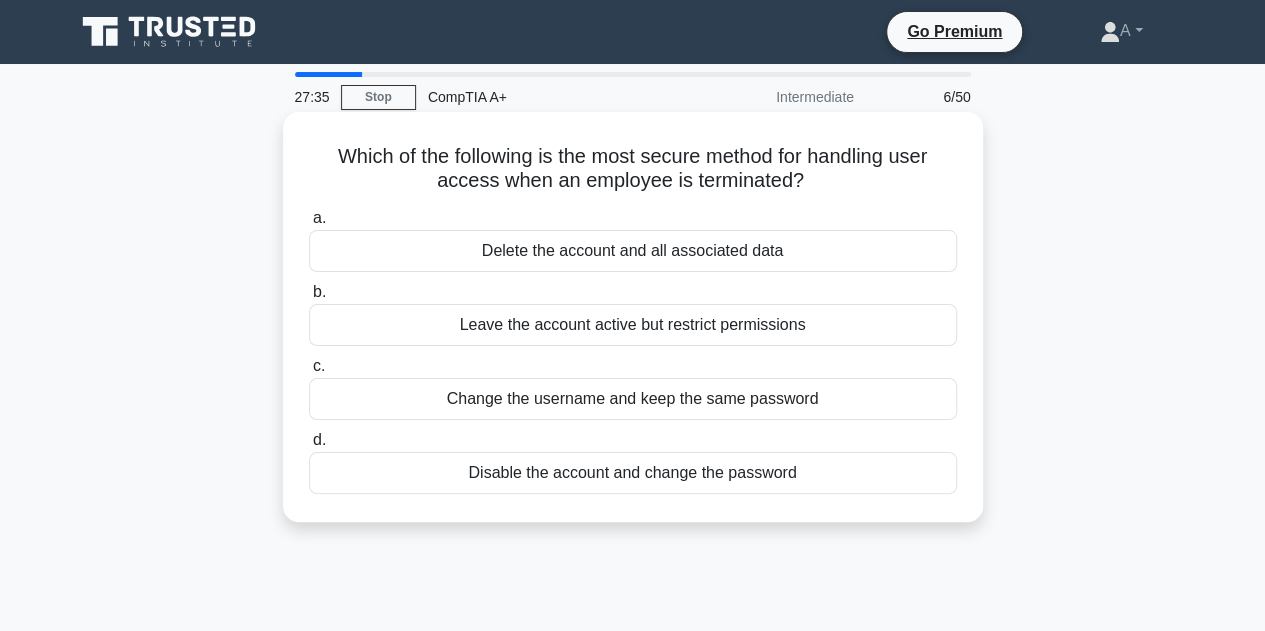 click on "Disable the account and change the password" at bounding box center (633, 473) 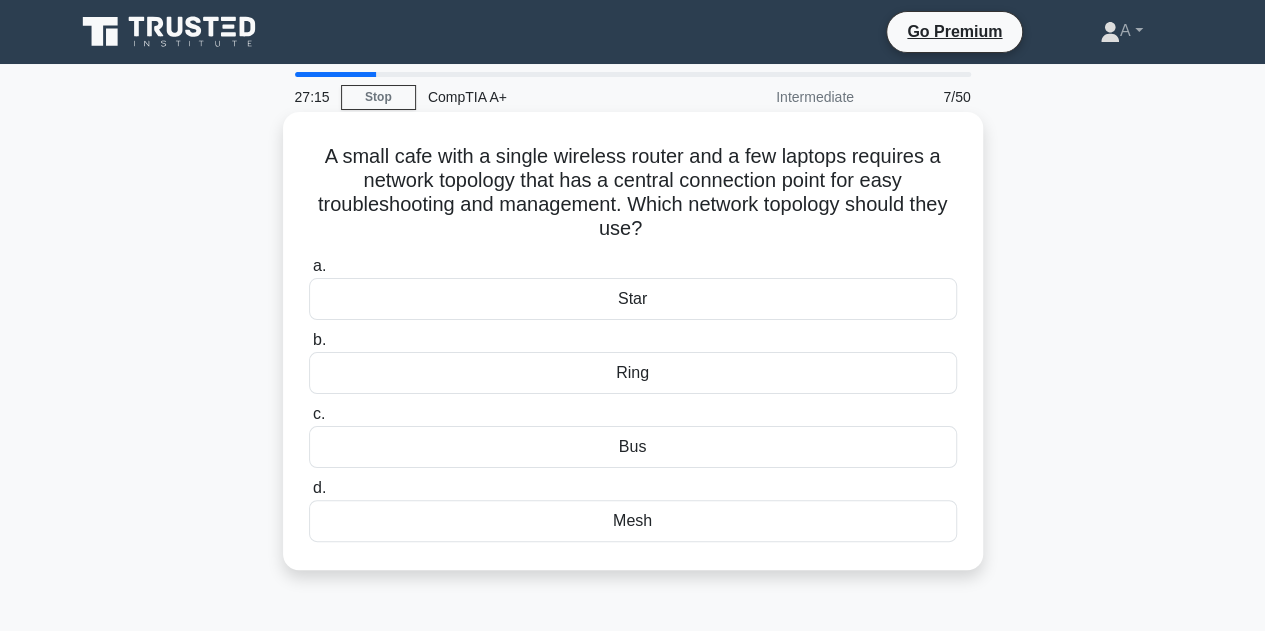 click on "Star" at bounding box center (633, 299) 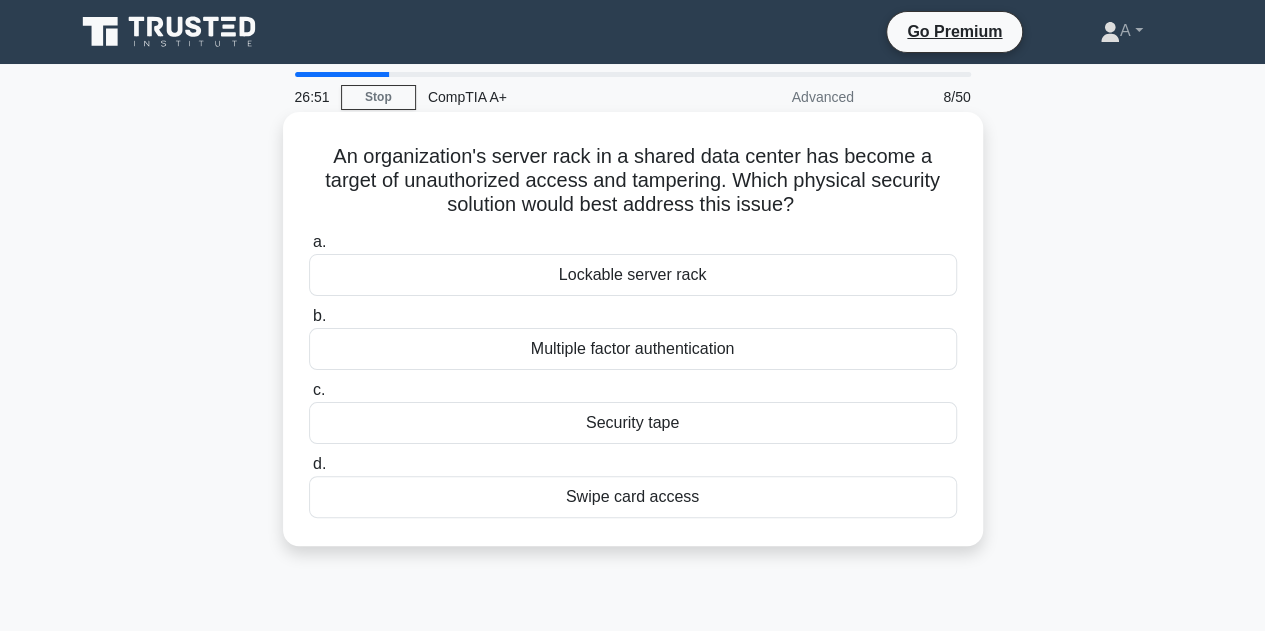 click on "Lockable server rack" at bounding box center [633, 275] 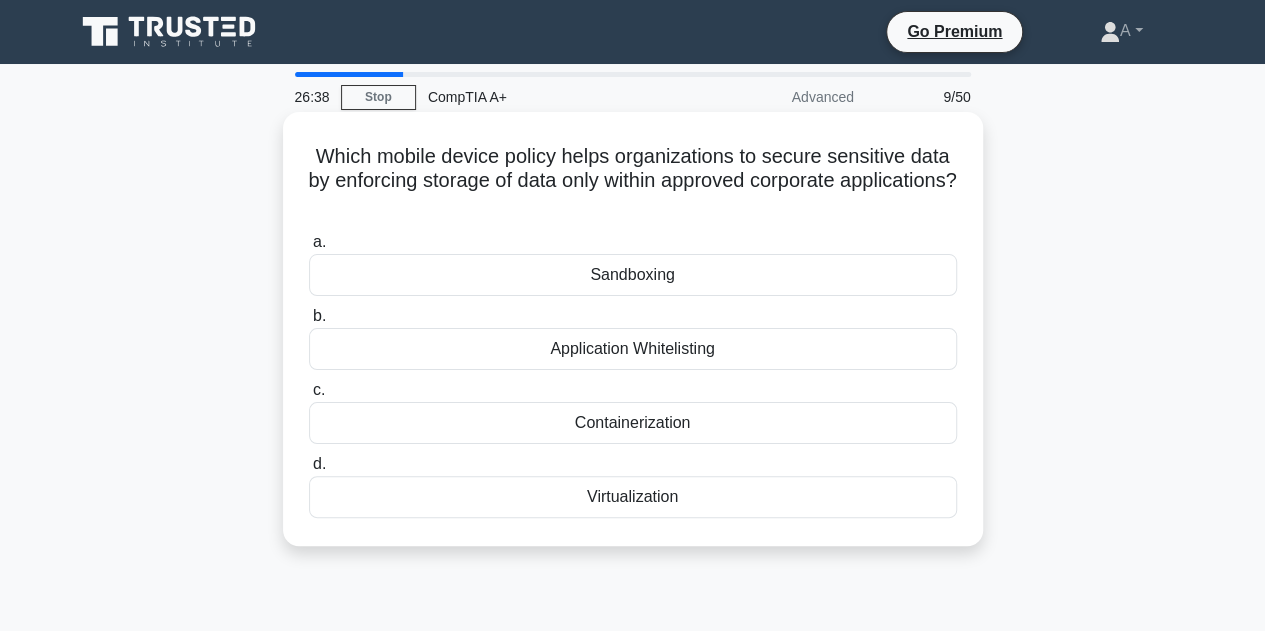 click on "Containerization" at bounding box center (633, 423) 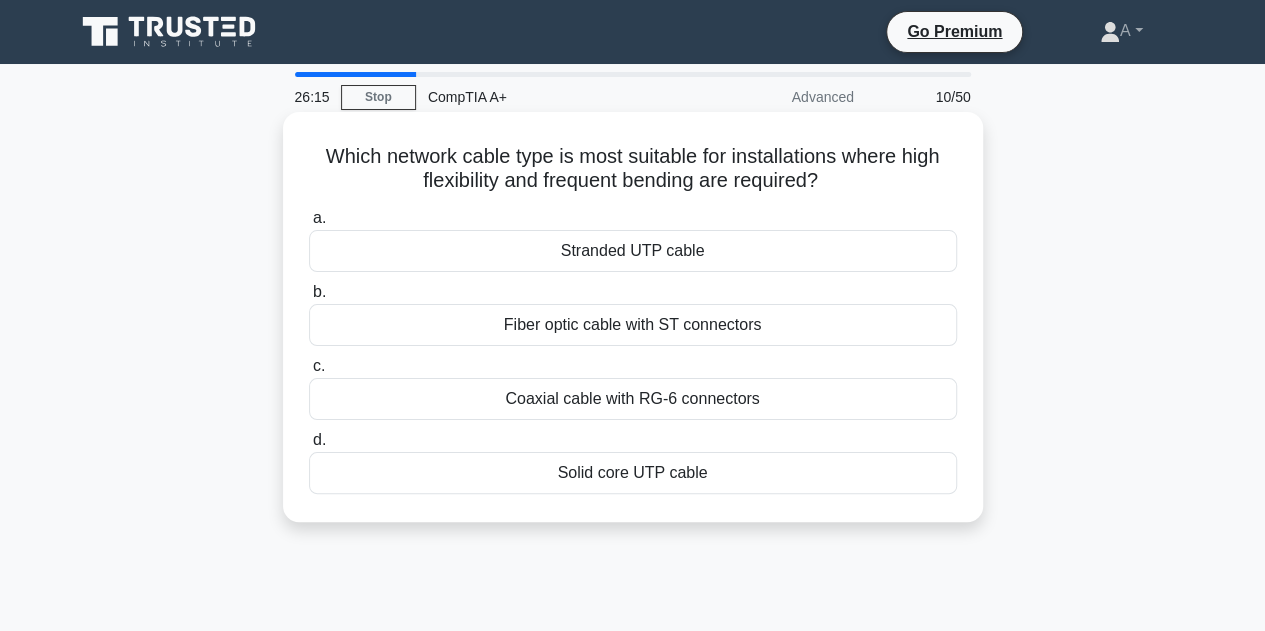click on "Stranded UTP cable" at bounding box center (633, 251) 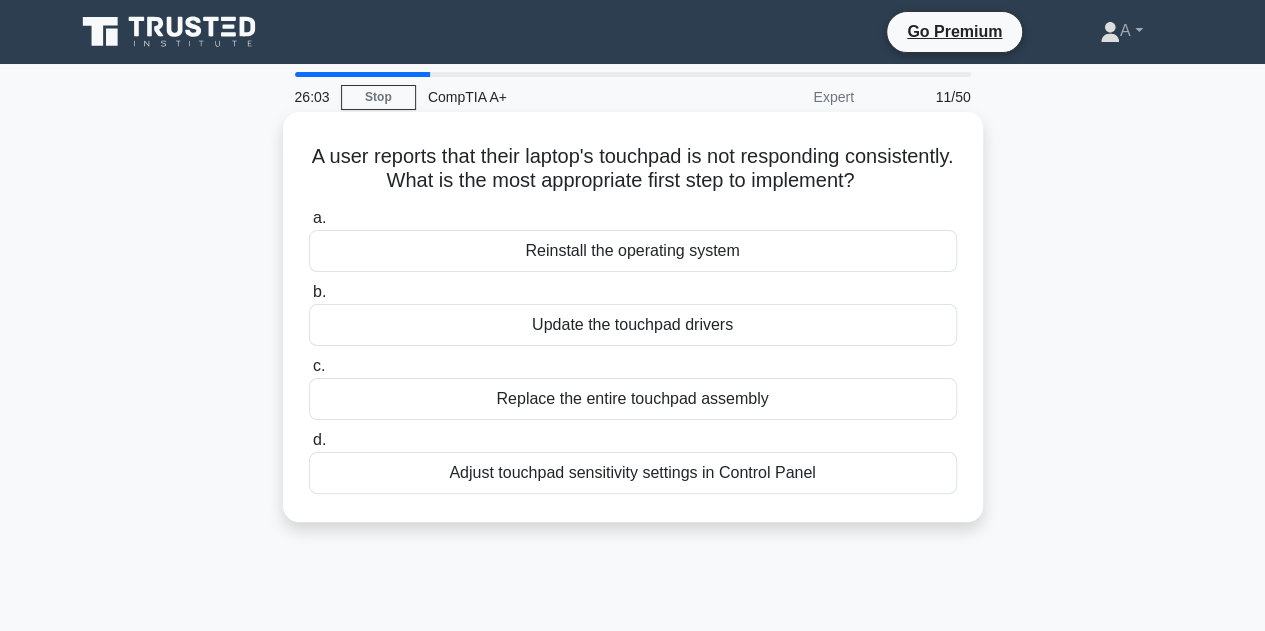 click on "Adjust touchpad sensitivity settings in Control Panel" at bounding box center (633, 473) 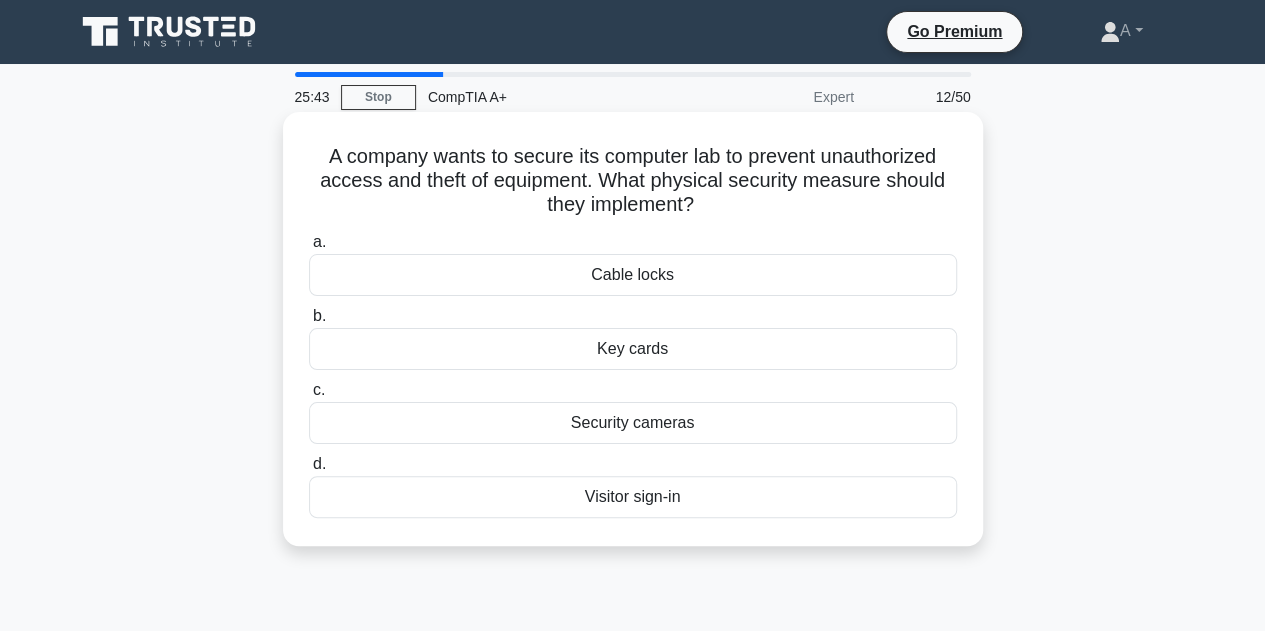 click on "Key cards" at bounding box center (633, 349) 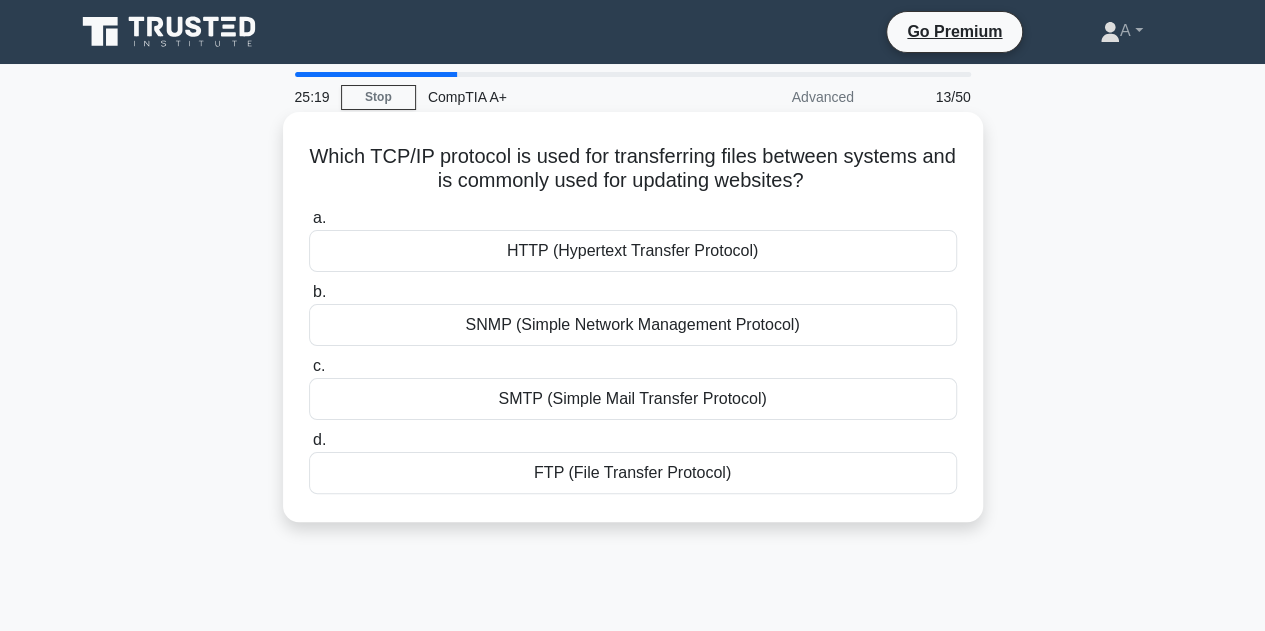 click on "HTTP (Hypertext Transfer Protocol)" at bounding box center [633, 251] 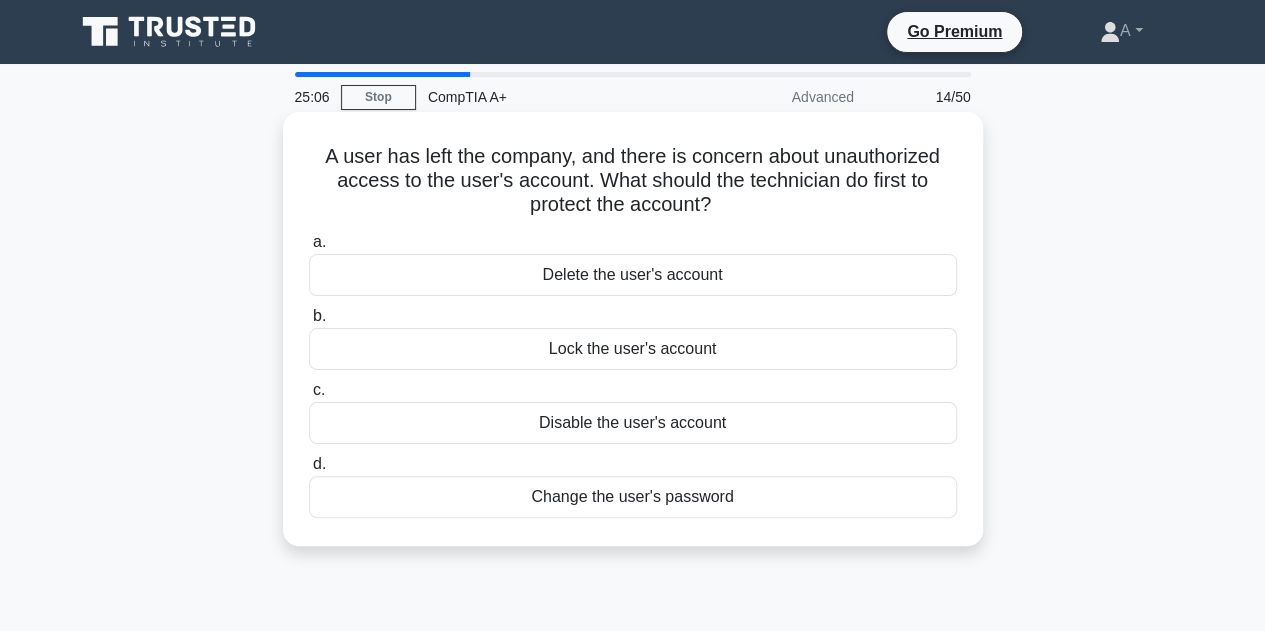 click on "Disable the user's account" at bounding box center (633, 423) 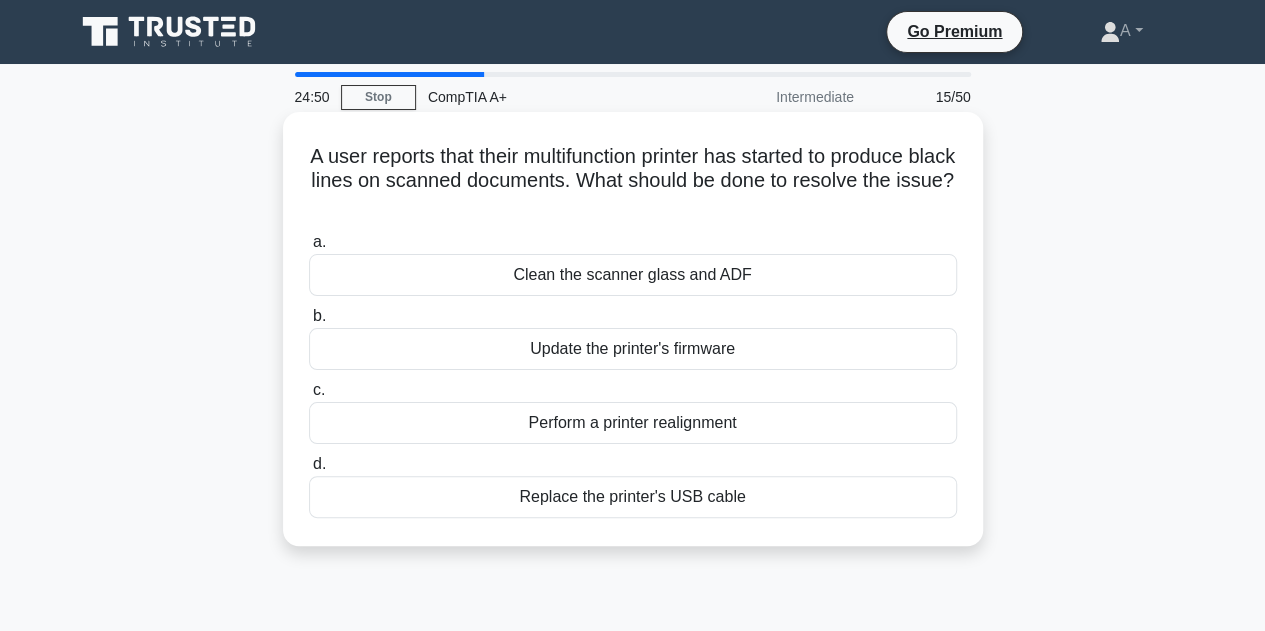 click on "Perform a printer realignment" at bounding box center [633, 423] 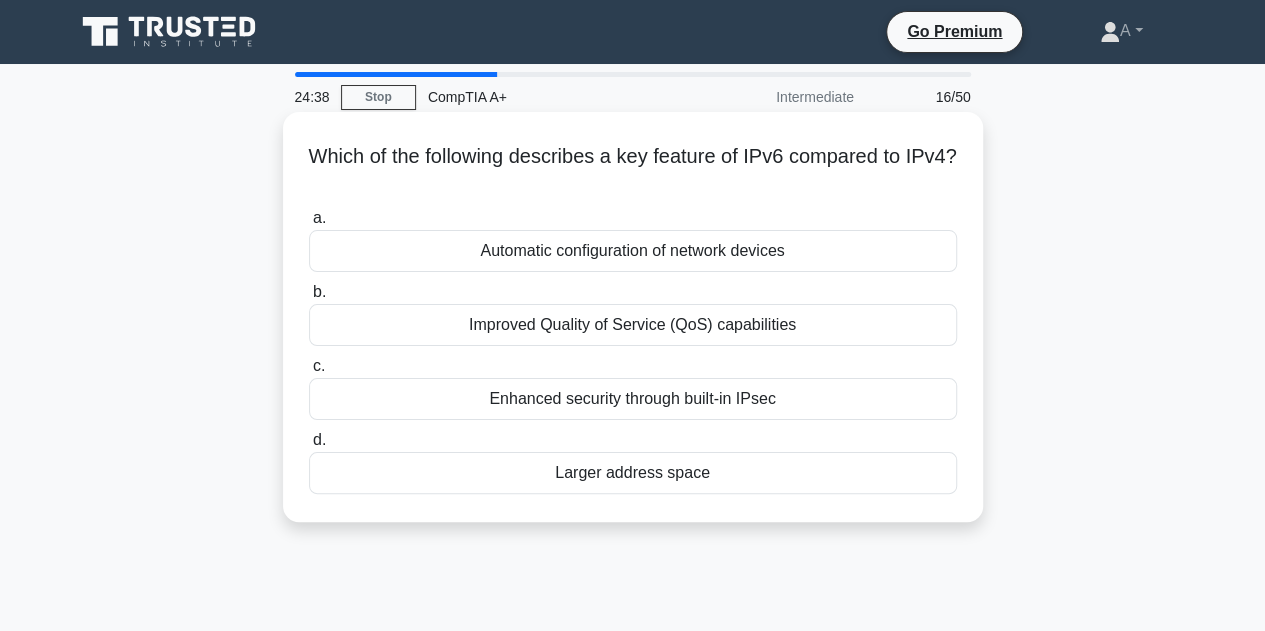click on "Larger address space" at bounding box center [633, 473] 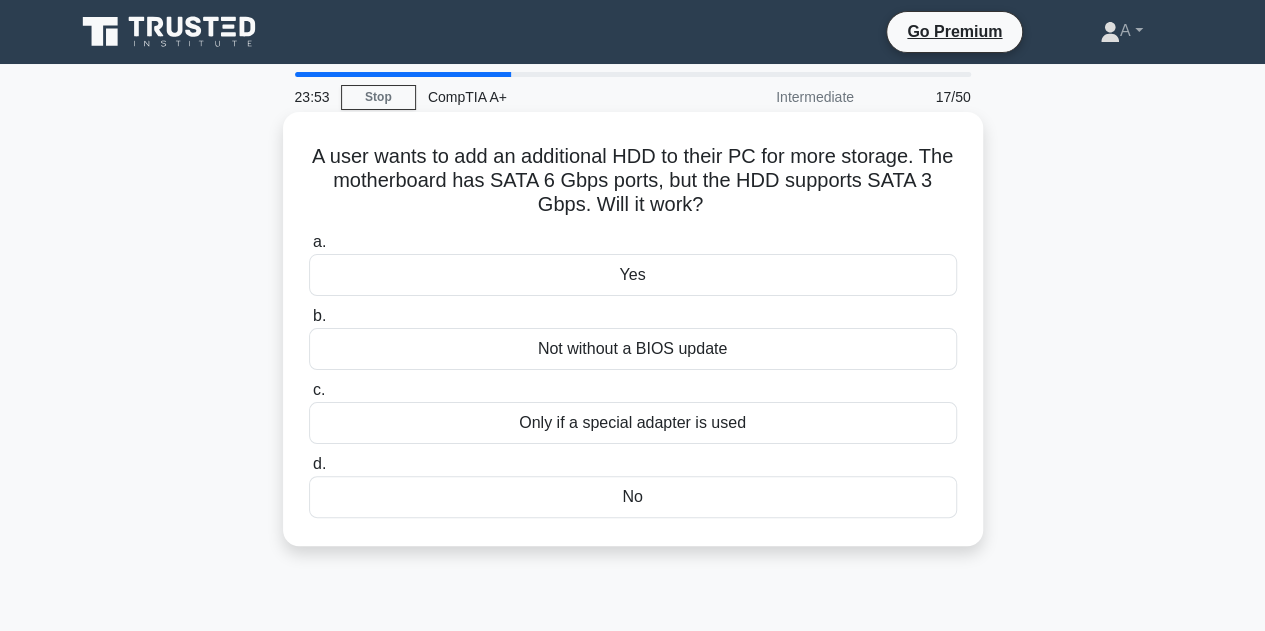 click on "No" at bounding box center (633, 497) 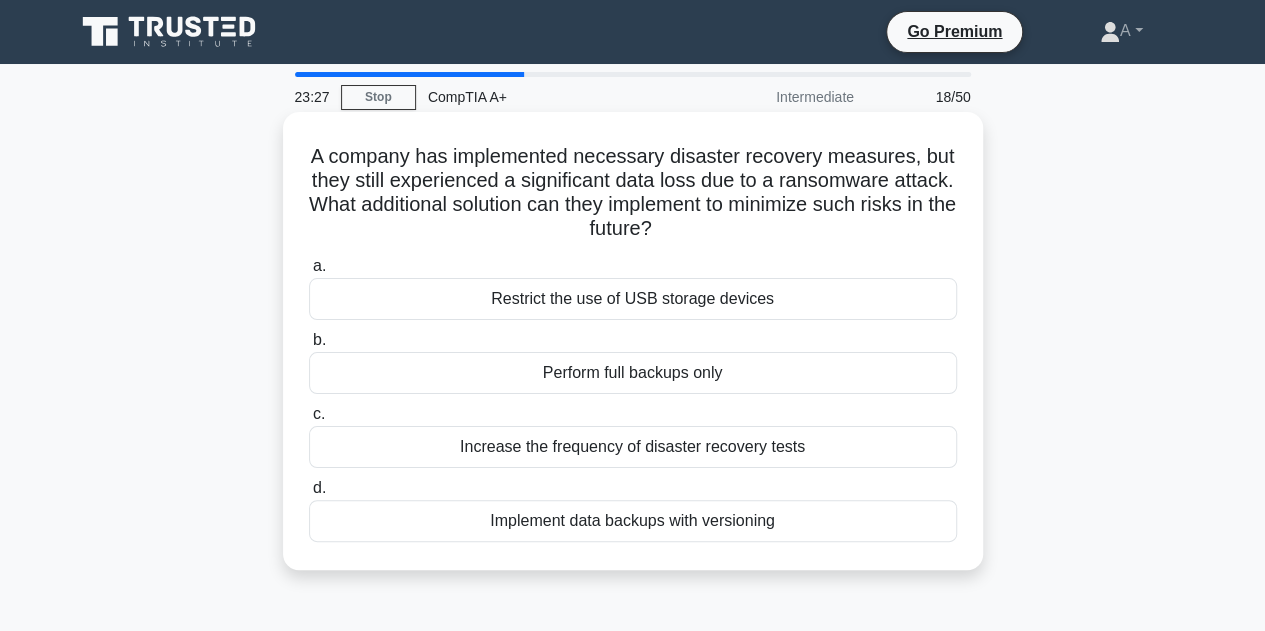click on "Increase the frequency of disaster recovery tests" at bounding box center [633, 447] 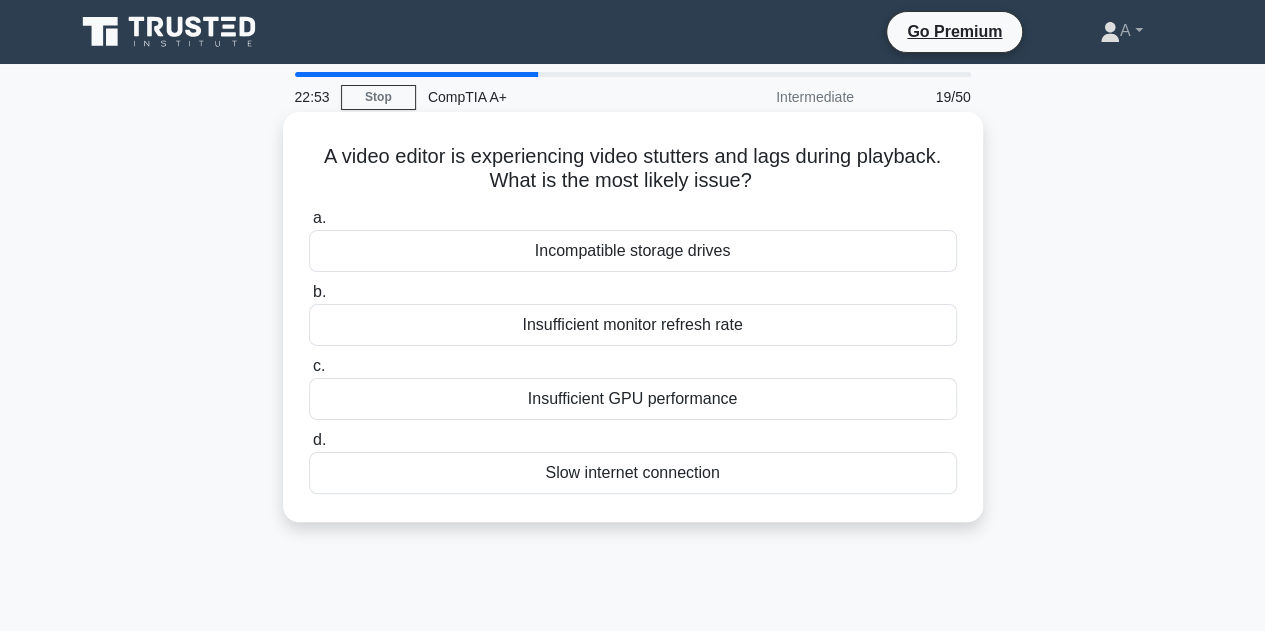 click on "Insufficient GPU performance" at bounding box center [633, 399] 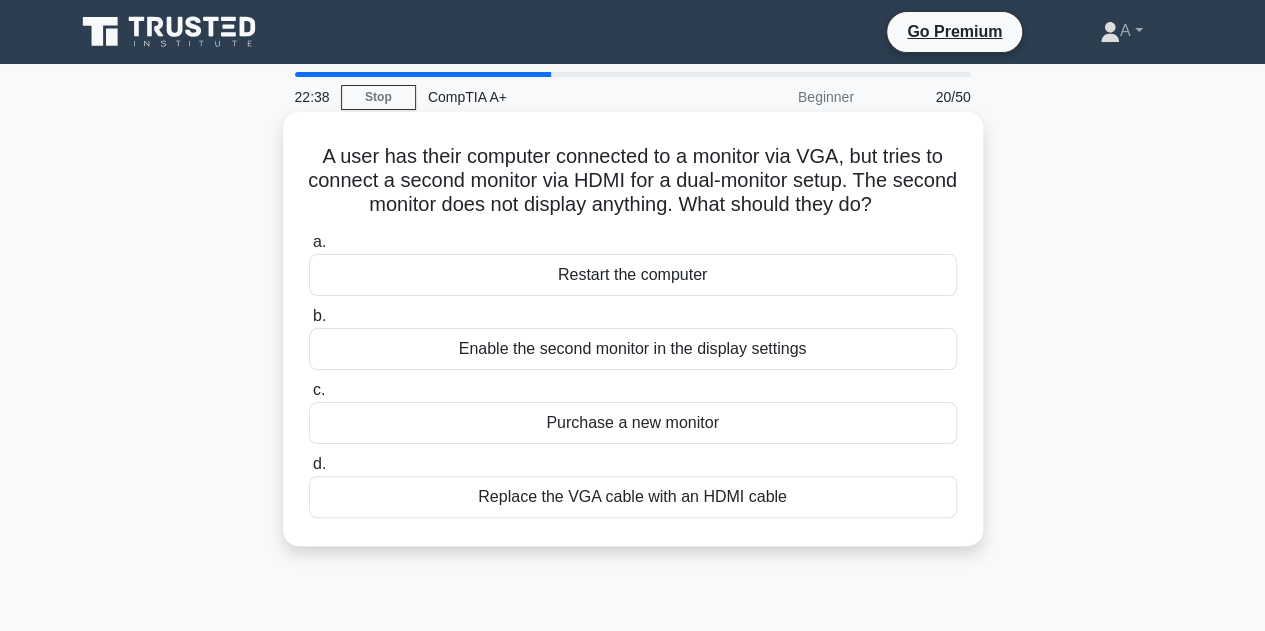 click on "Replace the VGA cable with an HDMI cable" at bounding box center [633, 497] 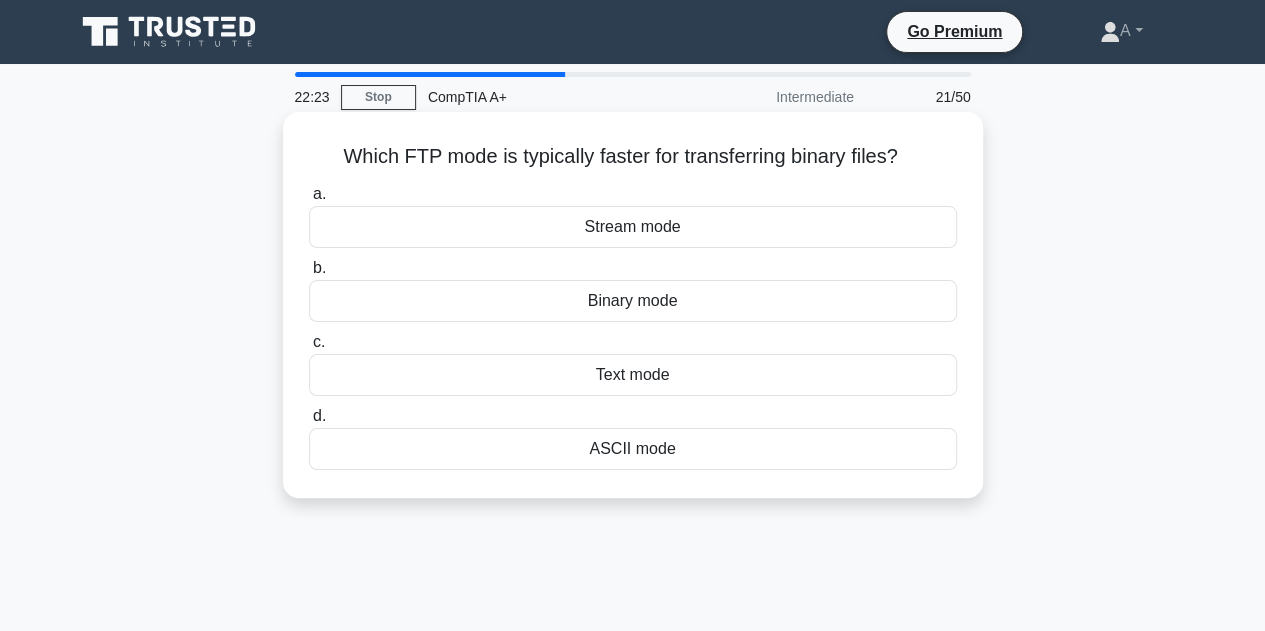 click on "Binary mode" at bounding box center (633, 301) 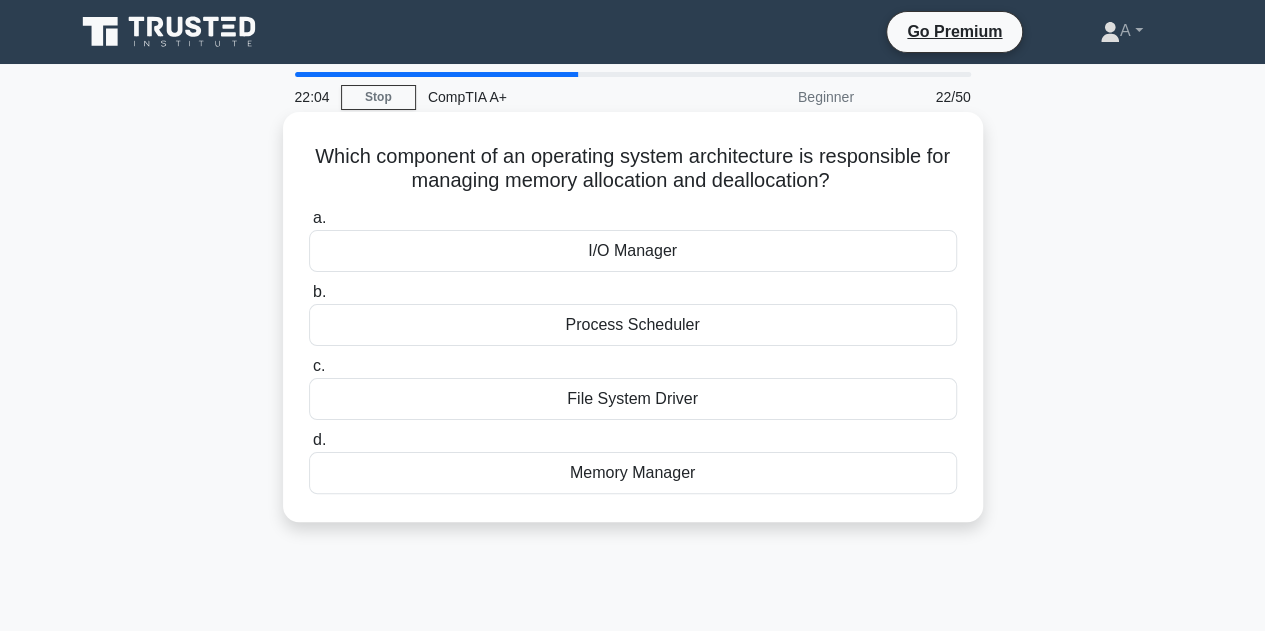 click on "Memory Manager" at bounding box center [633, 473] 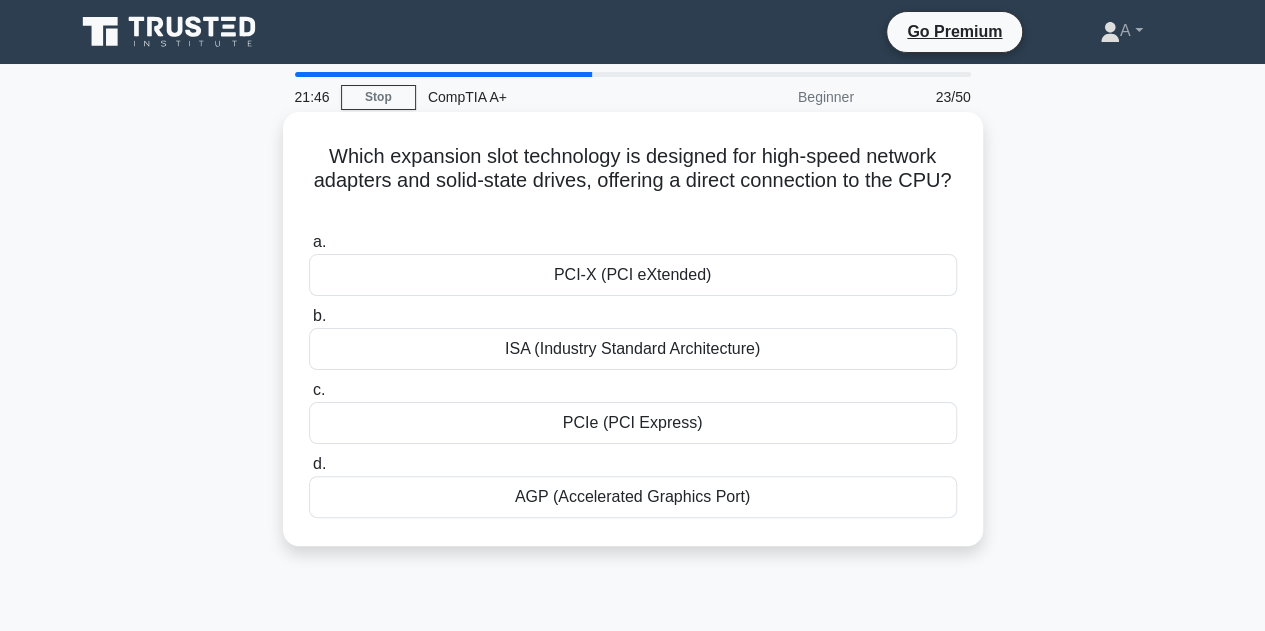 click on "PCIe (PCI Express)" at bounding box center [633, 423] 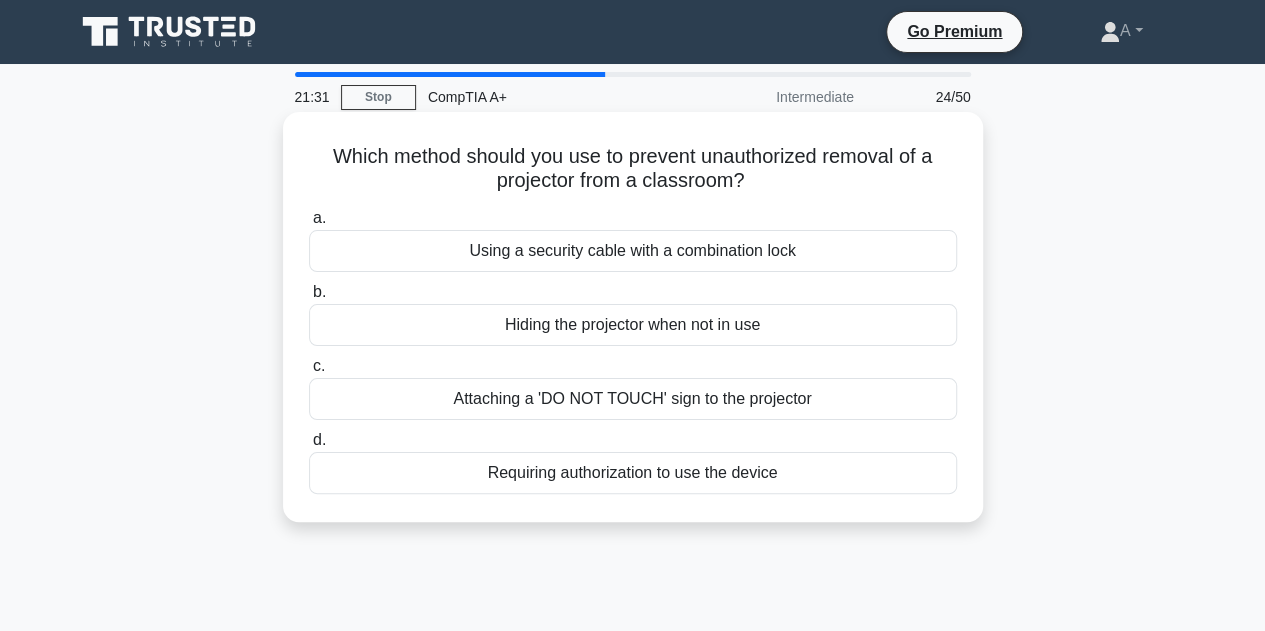click on "Using a security cable with a combination lock" at bounding box center [633, 251] 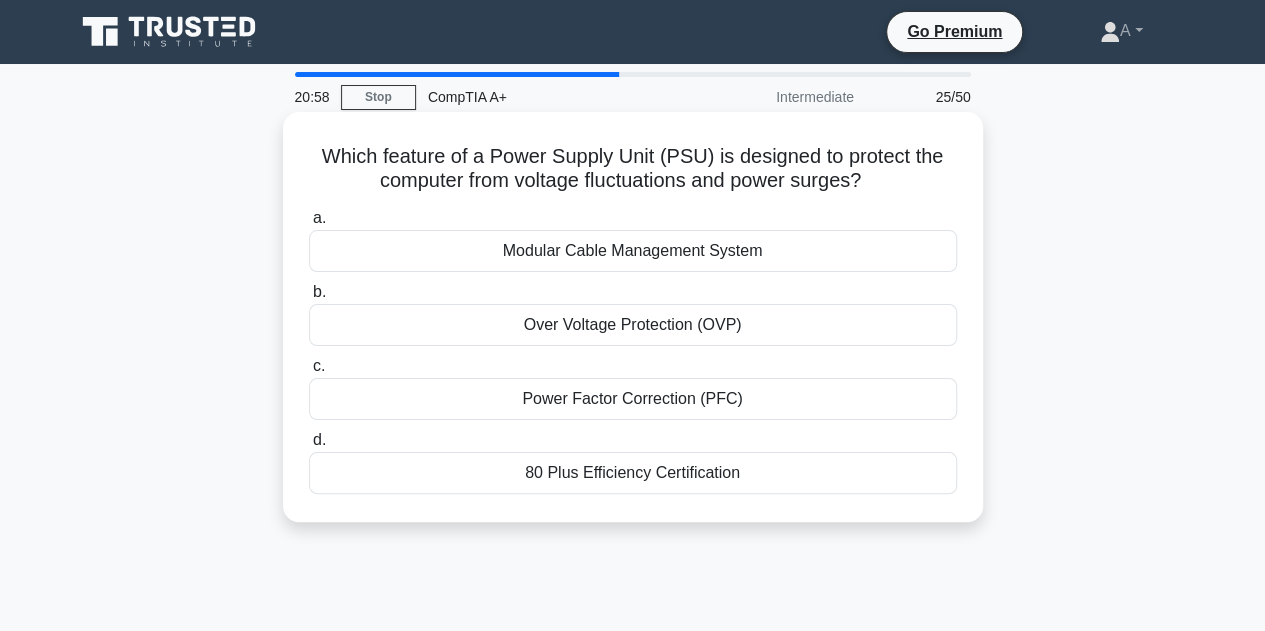 click on "Over Voltage Protection (OVP)" at bounding box center (633, 325) 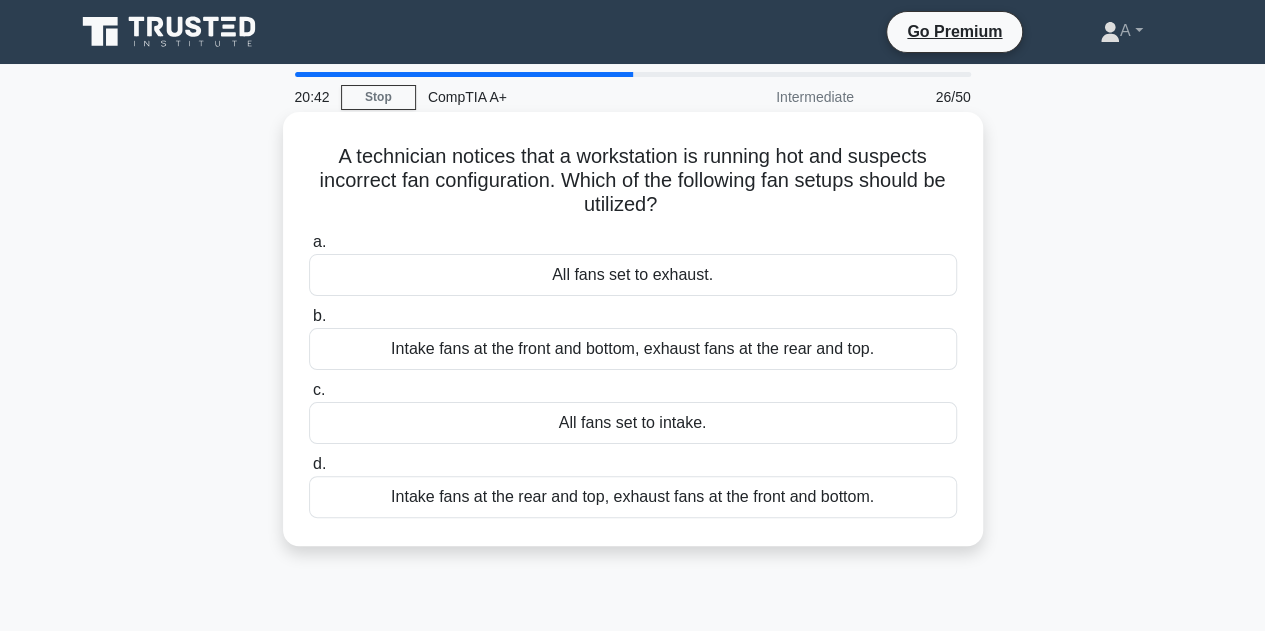 click on "A technician notices that a workstation is running hot and suspects incorrect fan configuration. Which of the following fan setups should be utilized?
.spinner_0XTQ{transform-origin:center;animation:spinner_y6GP .75s linear infinite}@keyframes spinner_y6GP{100%{transform:rotate(360deg)}}
a.
All fans set to exhaust.
b. c. d." at bounding box center (633, 329) 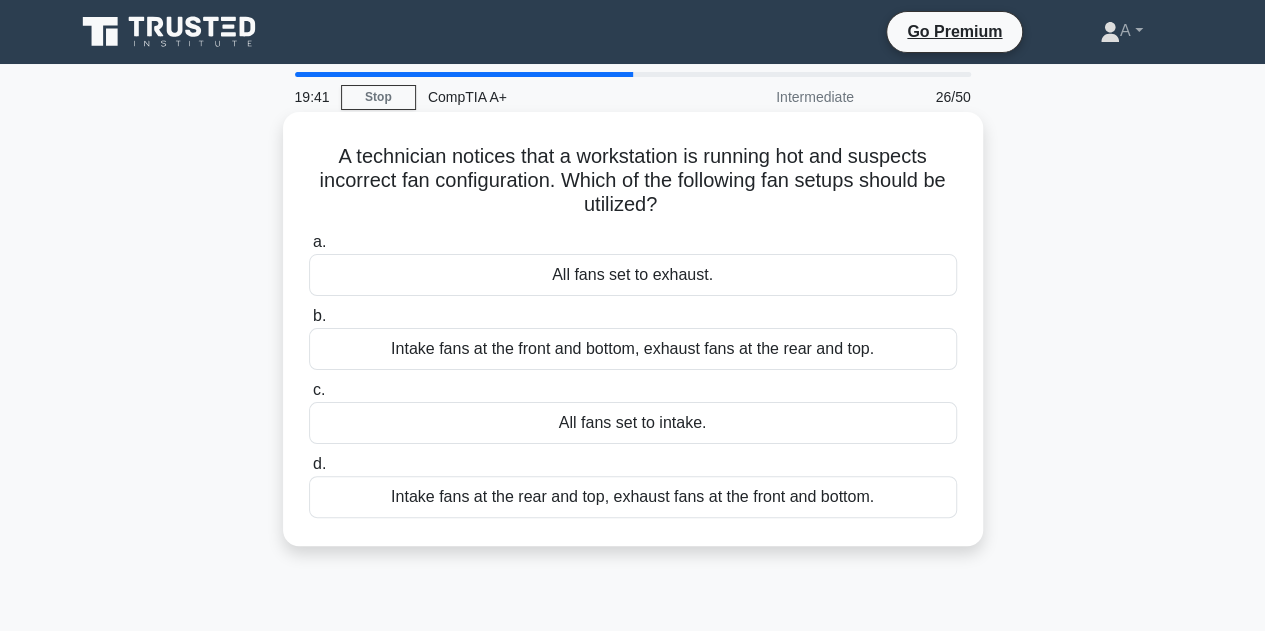 click on "Intake fans at the front and bottom, exhaust fans at the rear and top." at bounding box center (633, 349) 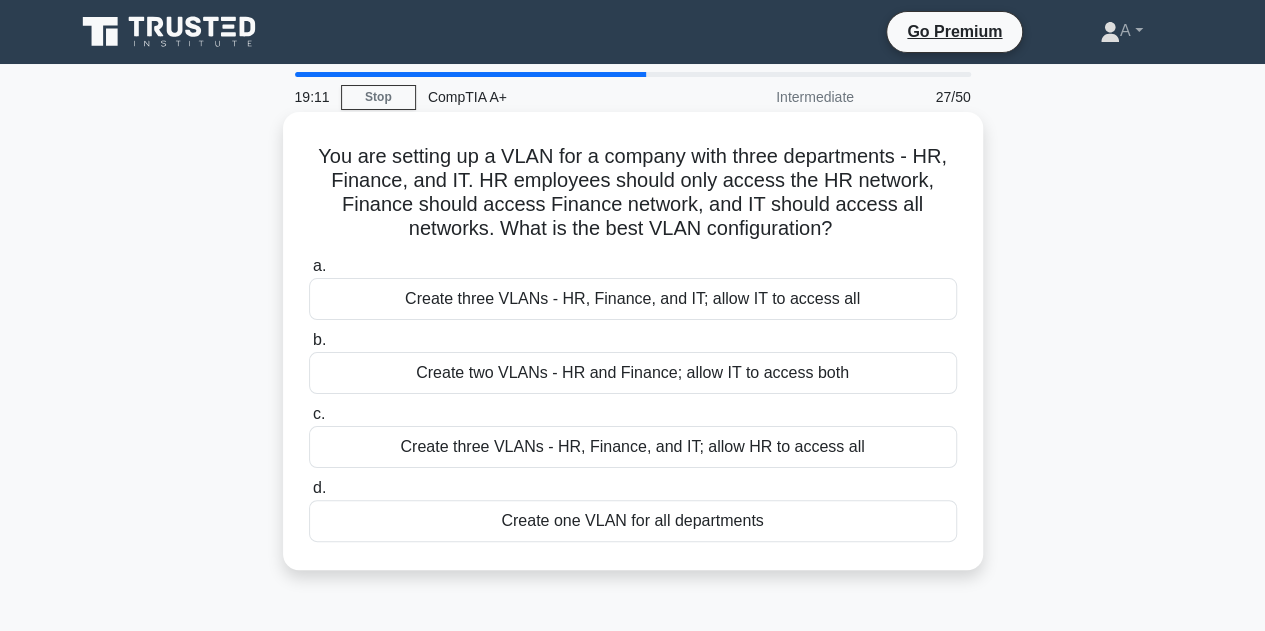 click on "Create three VLANs - HR, Finance, and IT; allow IT to access all" at bounding box center (633, 299) 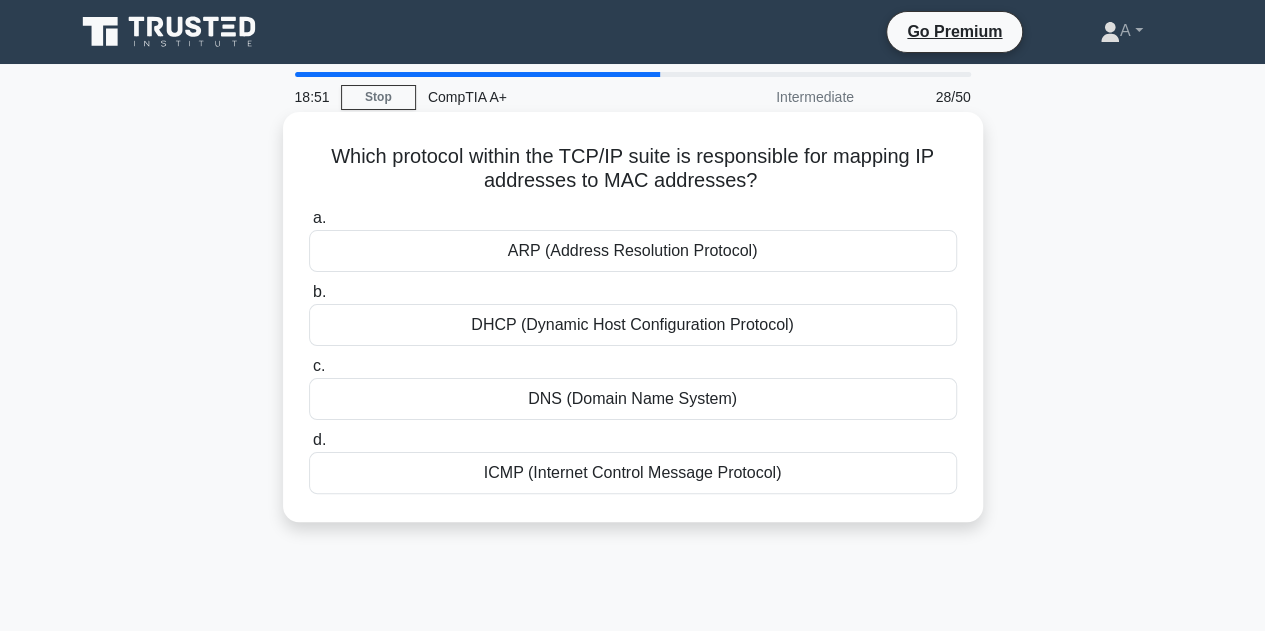 click on "ARP (Address Resolution Protocol)" at bounding box center [633, 251] 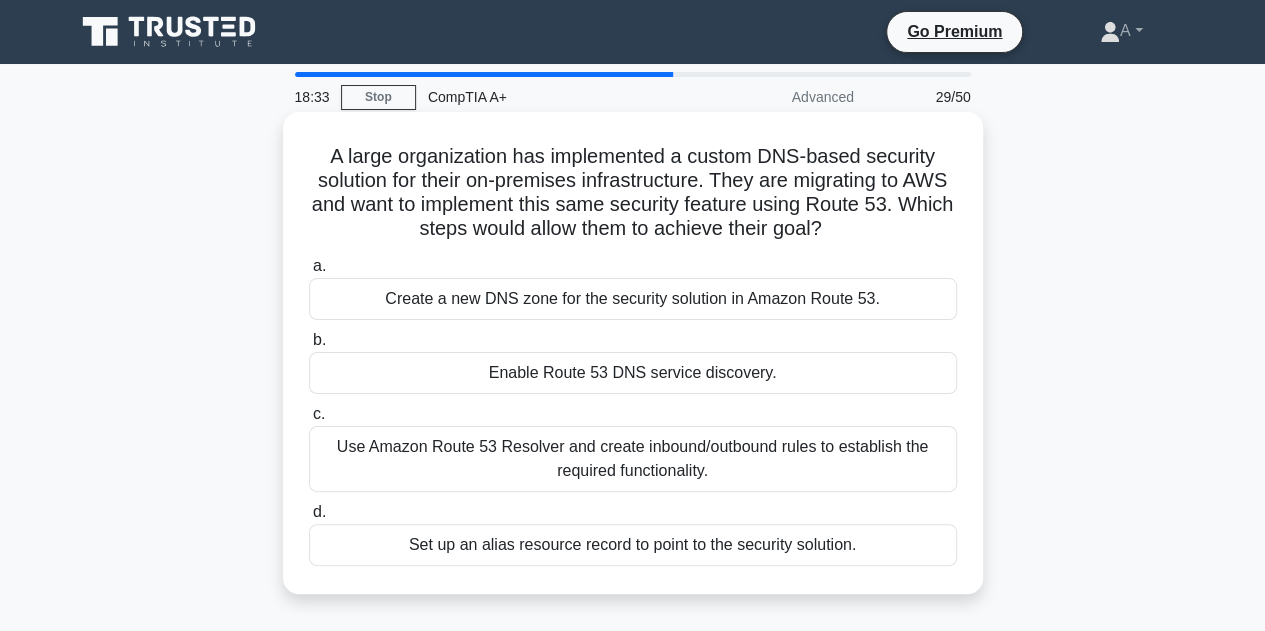 click on "Use Amazon Route 53 Resolver and create inbound/outbound rules to establish the required functionality." at bounding box center (633, 459) 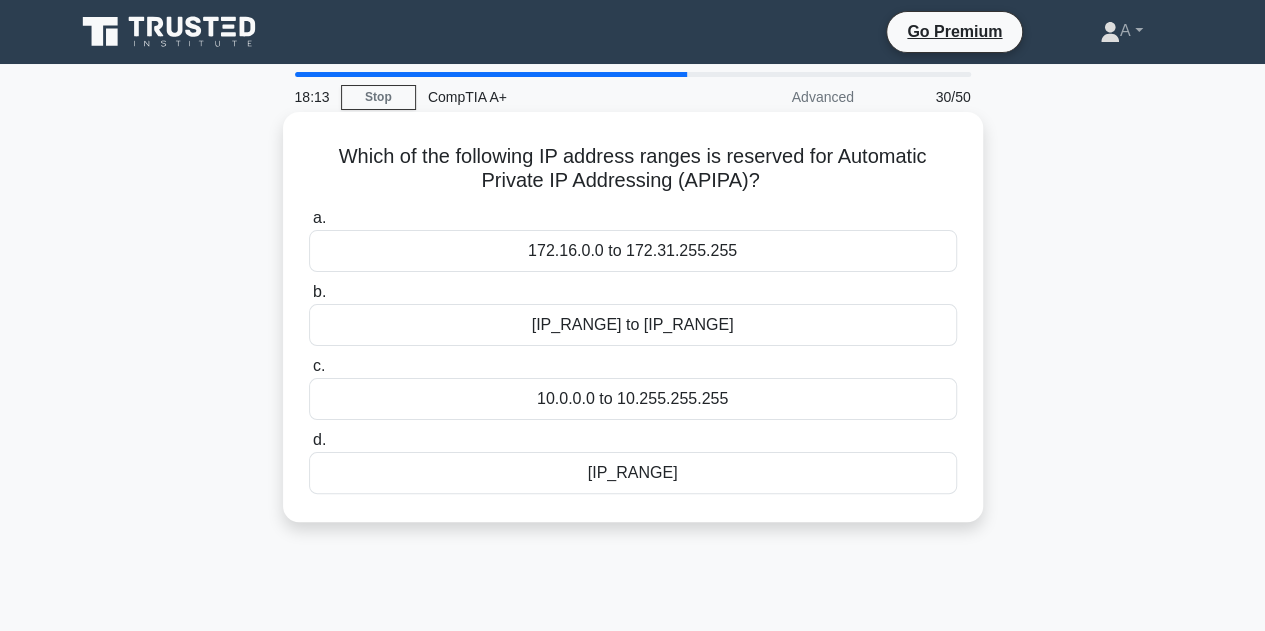 drag, startPoint x: 327, startPoint y: 157, endPoint x: 789, endPoint y: 177, distance: 462.4327 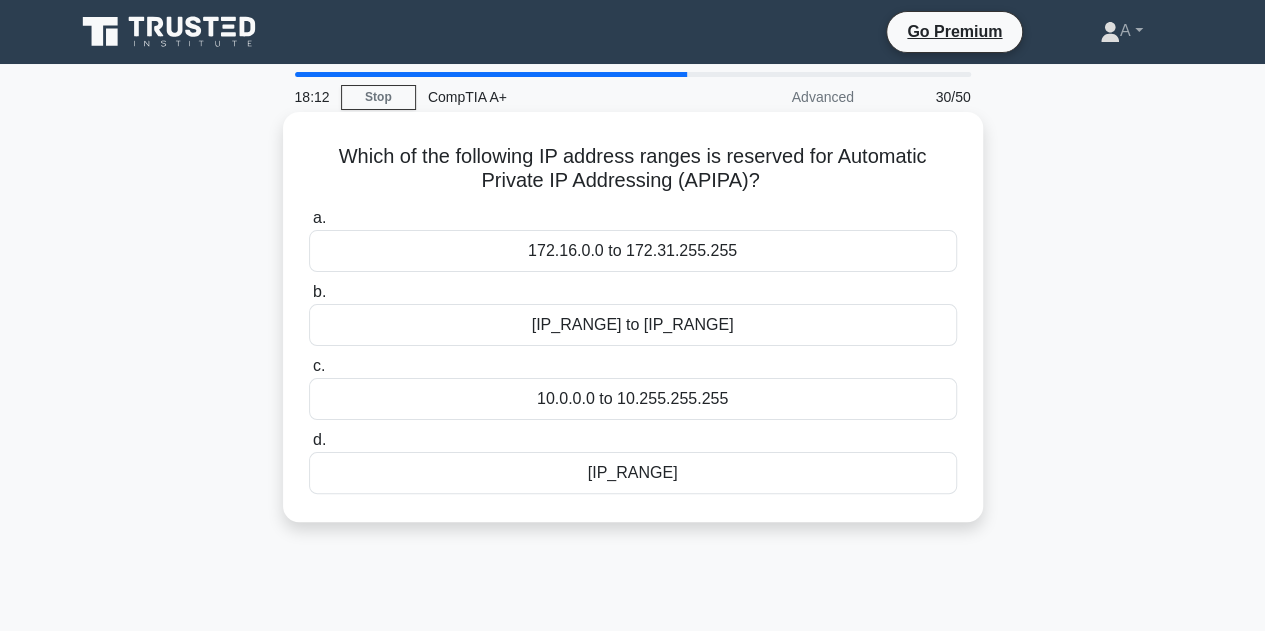 copy on "Which of the following IP address ranges is reserved for Automatic Private IP Addressing (APIPA)?" 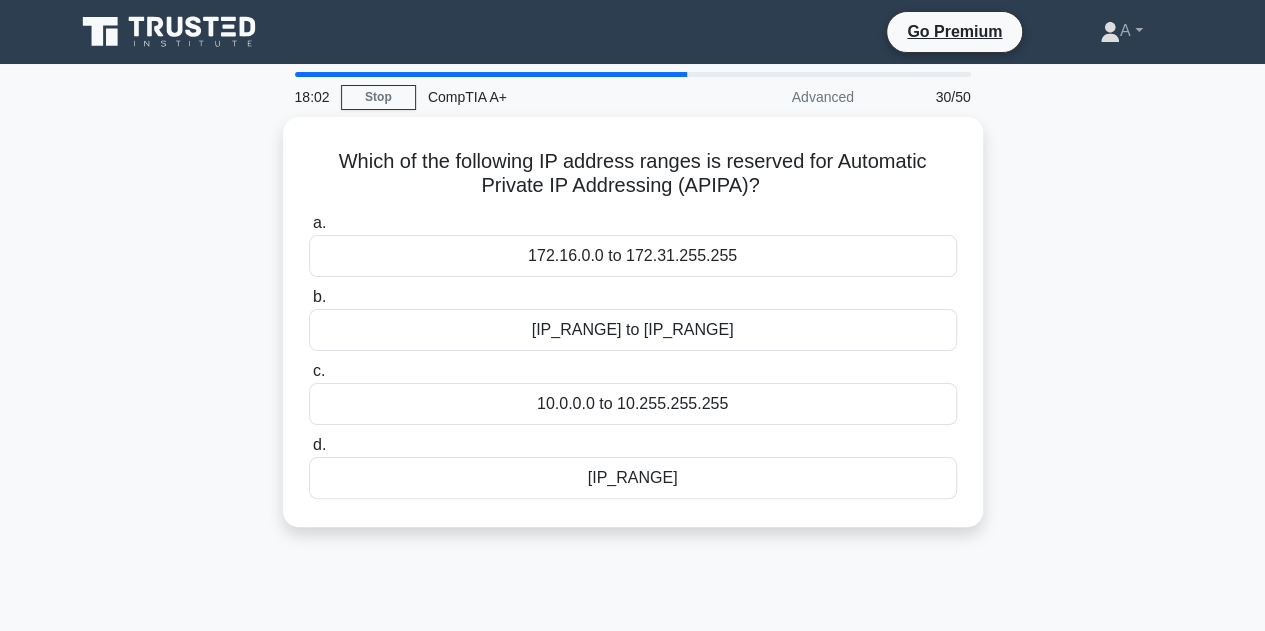 click on "Which of the following IP address ranges is reserved for Automatic Private IP Addressing (APIPA)?
.spinner_0XTQ{transform-origin:center;animation:spinner_y6GP .75s linear infinite}@keyframes spinner_y6GP{100%{transform:rotate(360deg)}}
a.
[IP_RANGE]
b. c. d." at bounding box center (633, 334) 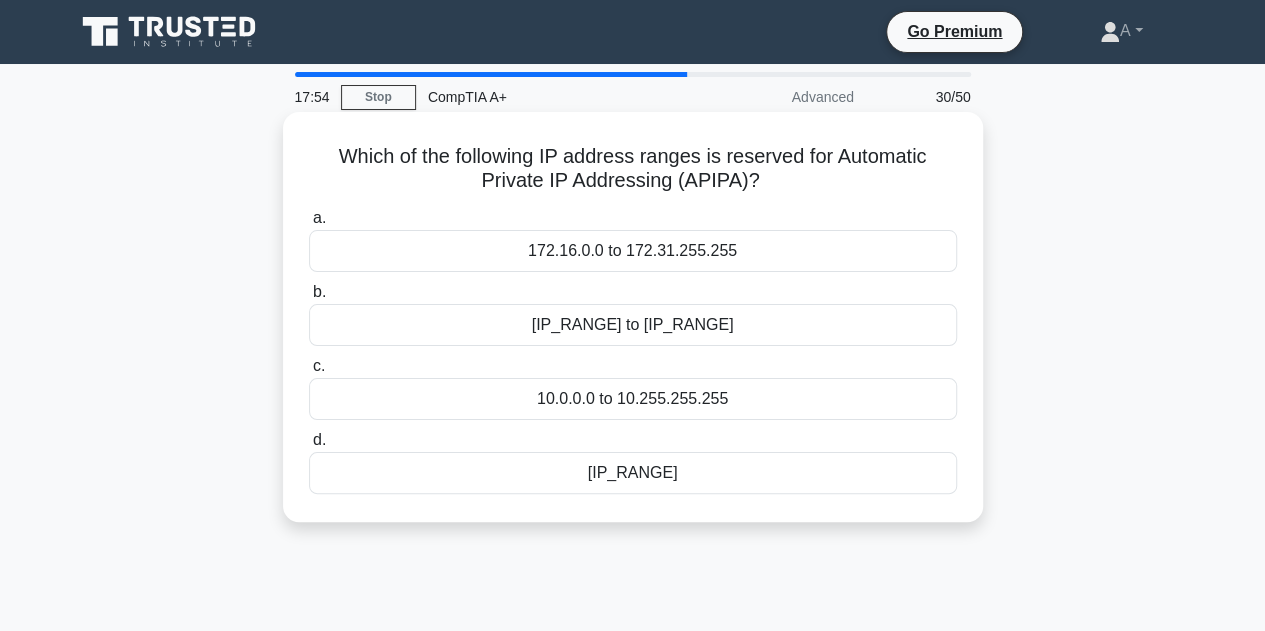 click on "[IP_RANGE] to [IP_RANGE]" at bounding box center [633, 325] 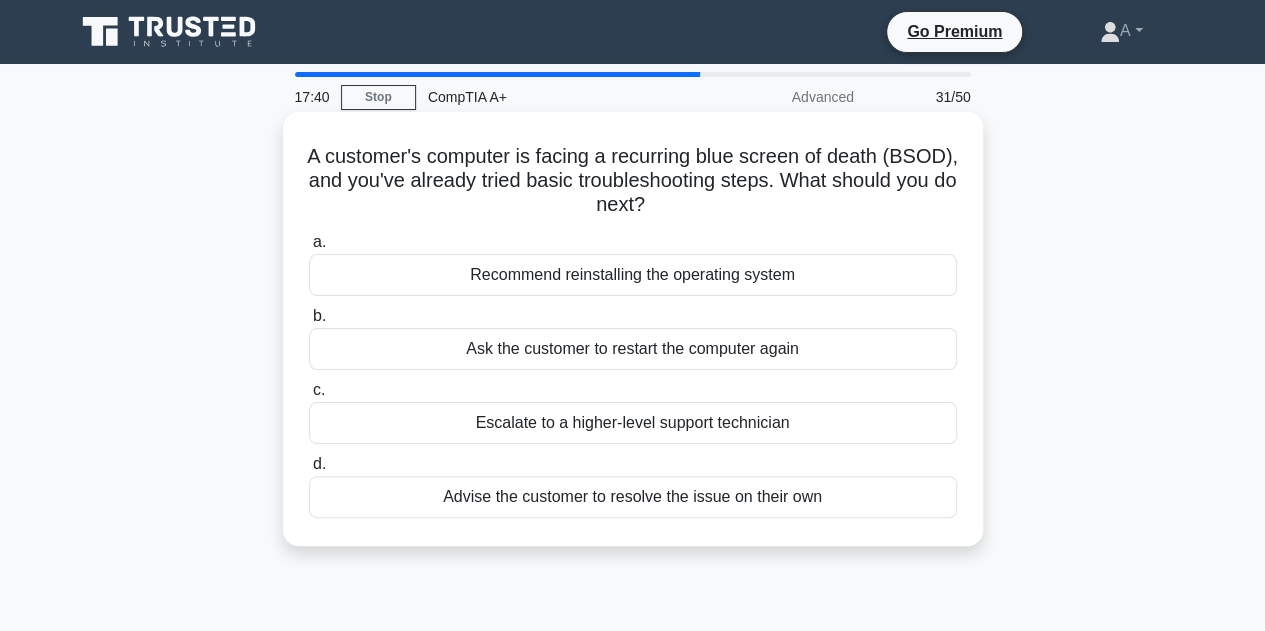 click on "Recommend reinstalling the operating system" at bounding box center [633, 275] 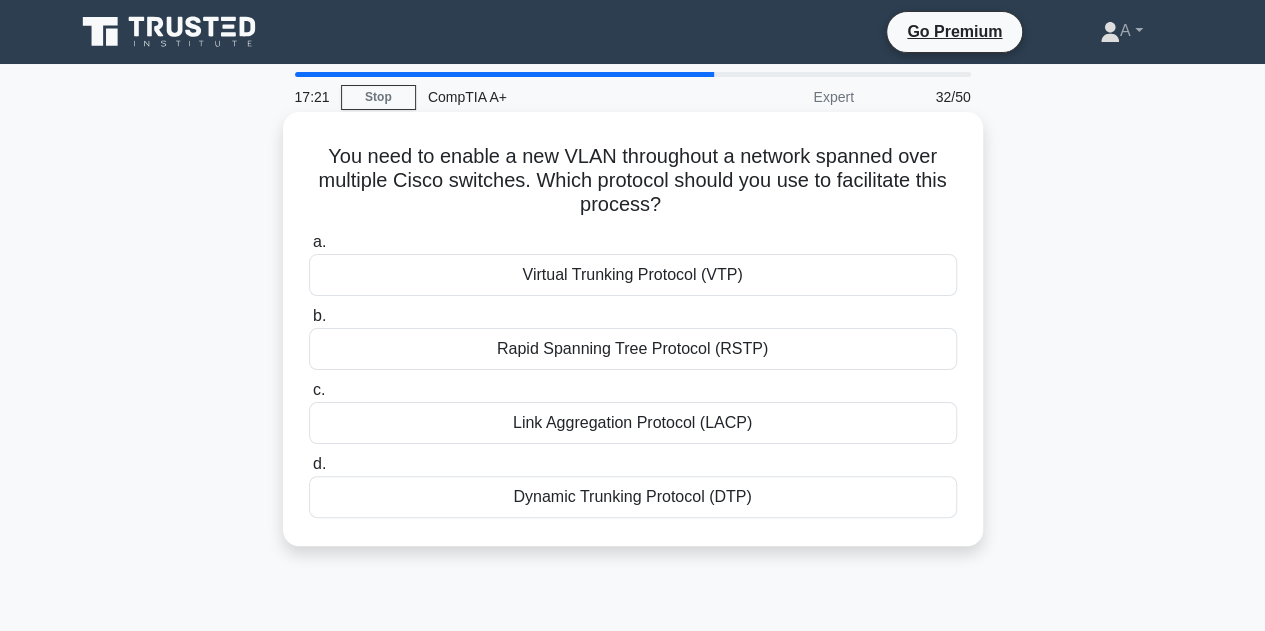 click on "Virtual Trunking Protocol (VTP)" at bounding box center [633, 275] 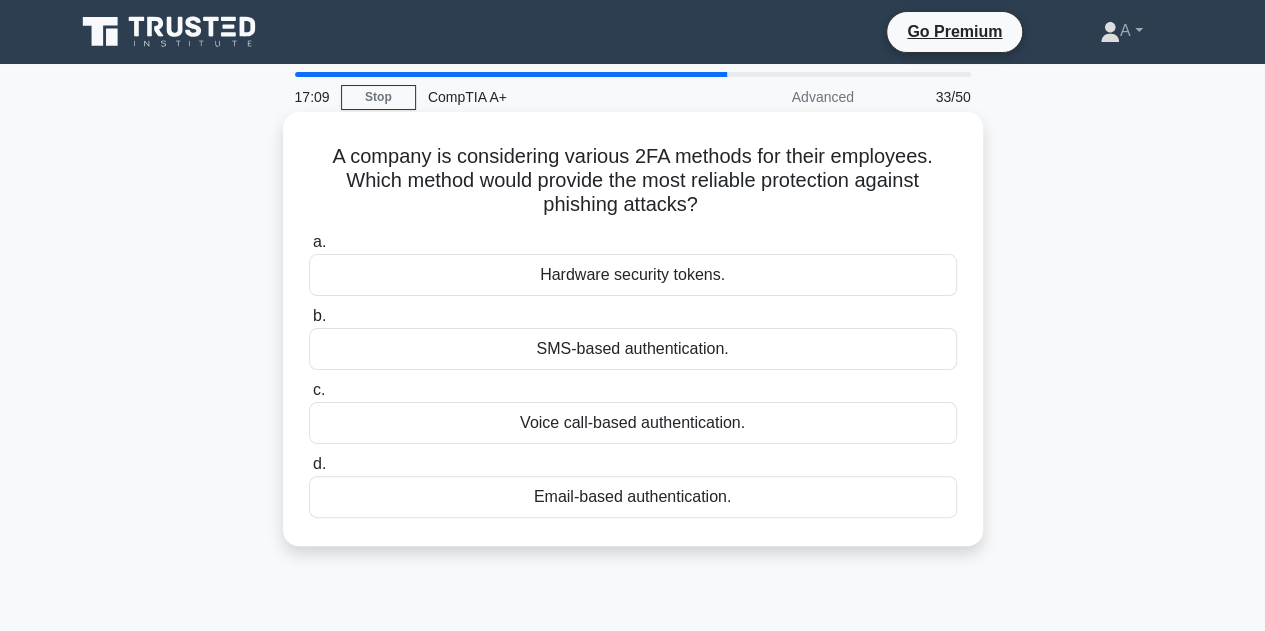 click on "Hardware security tokens." at bounding box center [633, 275] 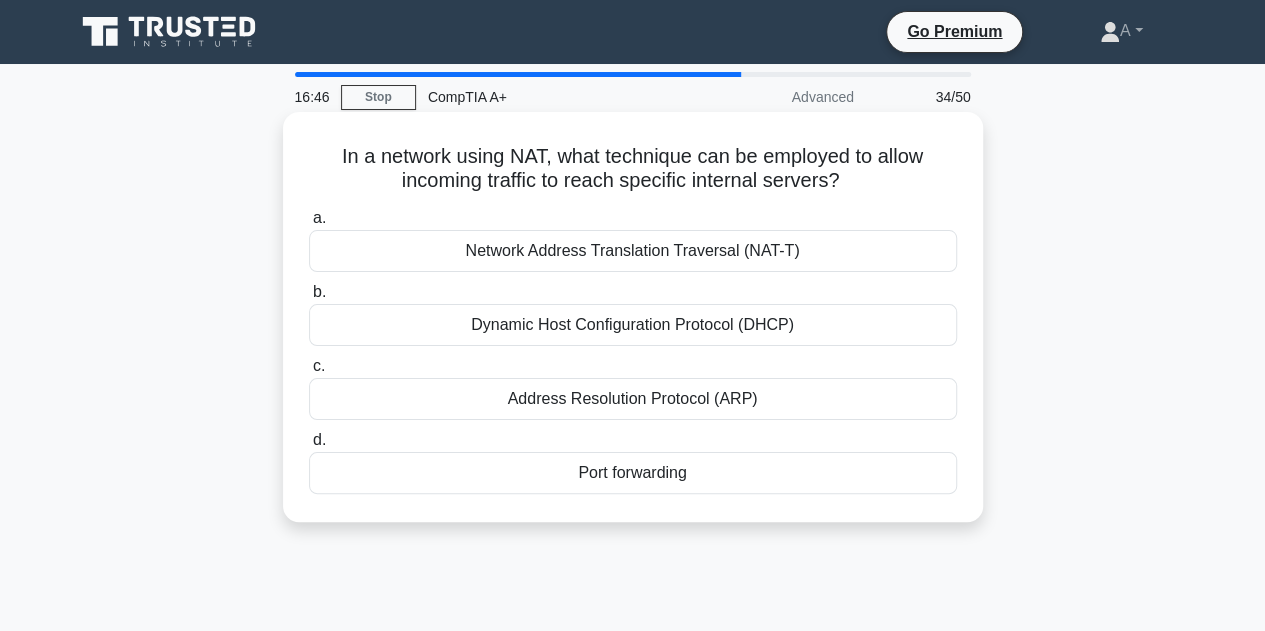 click on "Network Address Translation Traversal (NAT-T)" at bounding box center [633, 251] 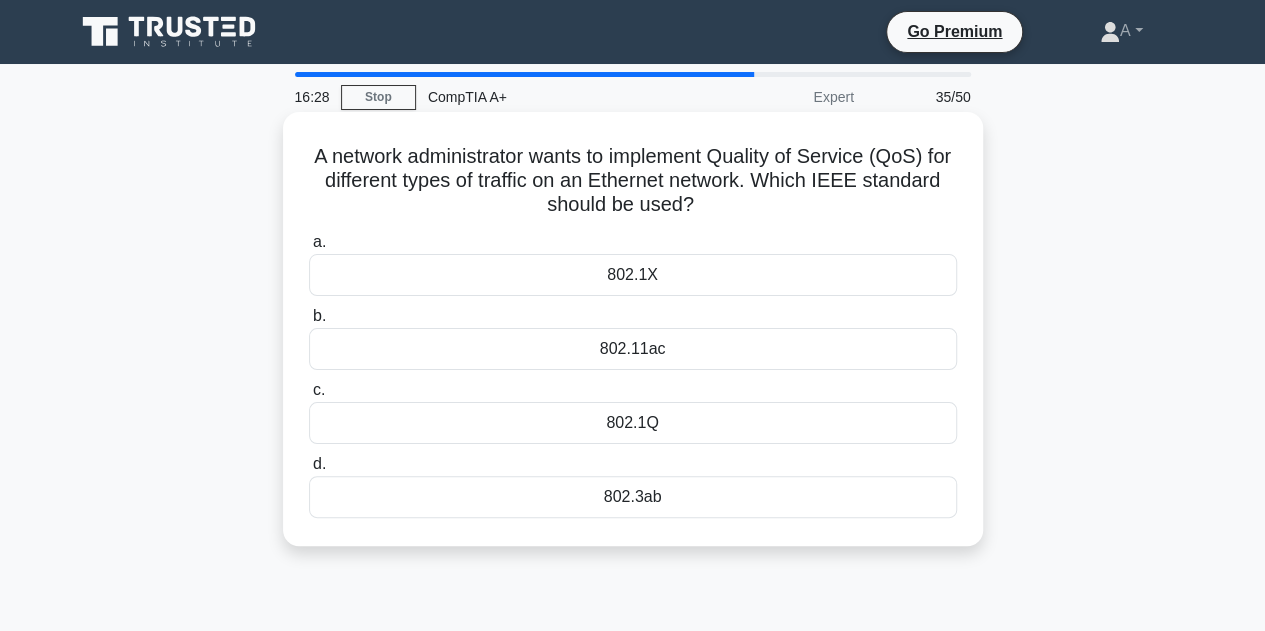 drag, startPoint x: 333, startPoint y: 165, endPoint x: 746, endPoint y: 219, distance: 416.51532 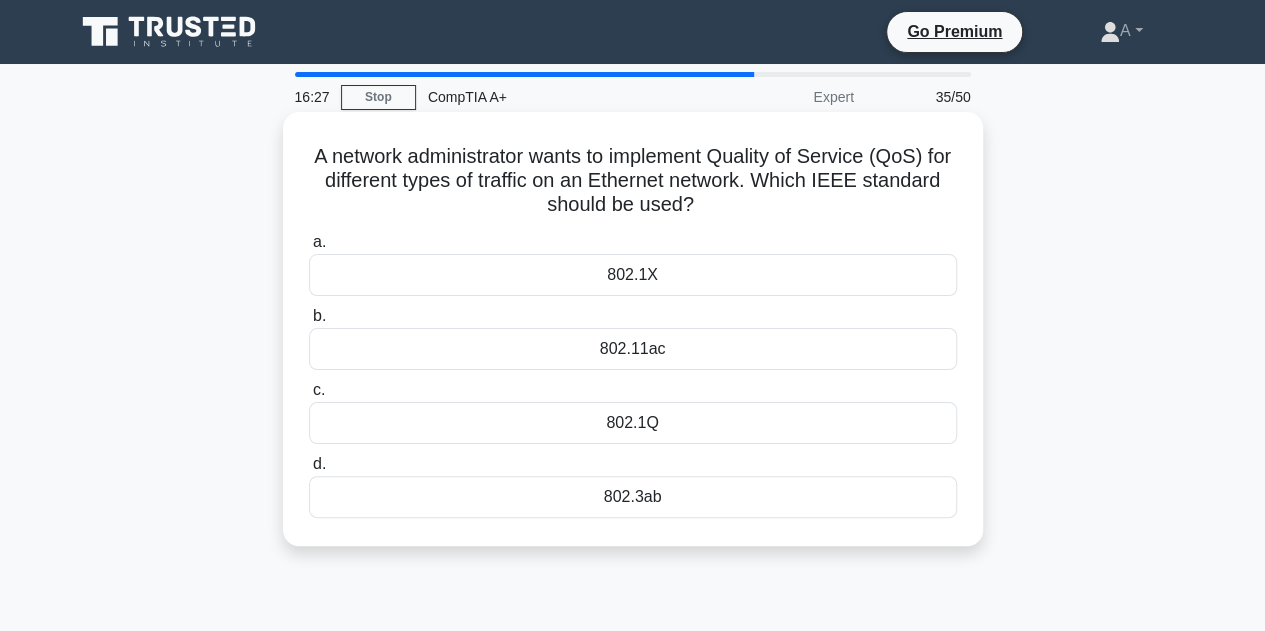 copy on "A network administrator wants to implement Quality of Service (QoS) for different types of traffic on an Ethernet network. Which IEEE standard should be used?" 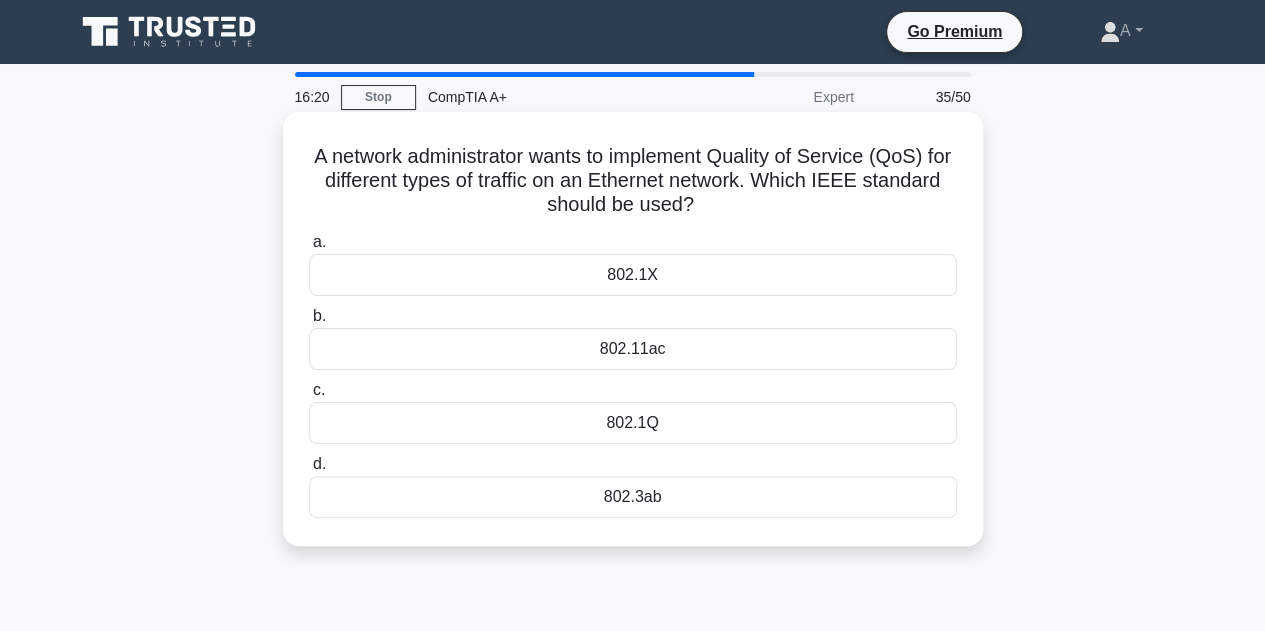 click on "802.1Q" at bounding box center (633, 423) 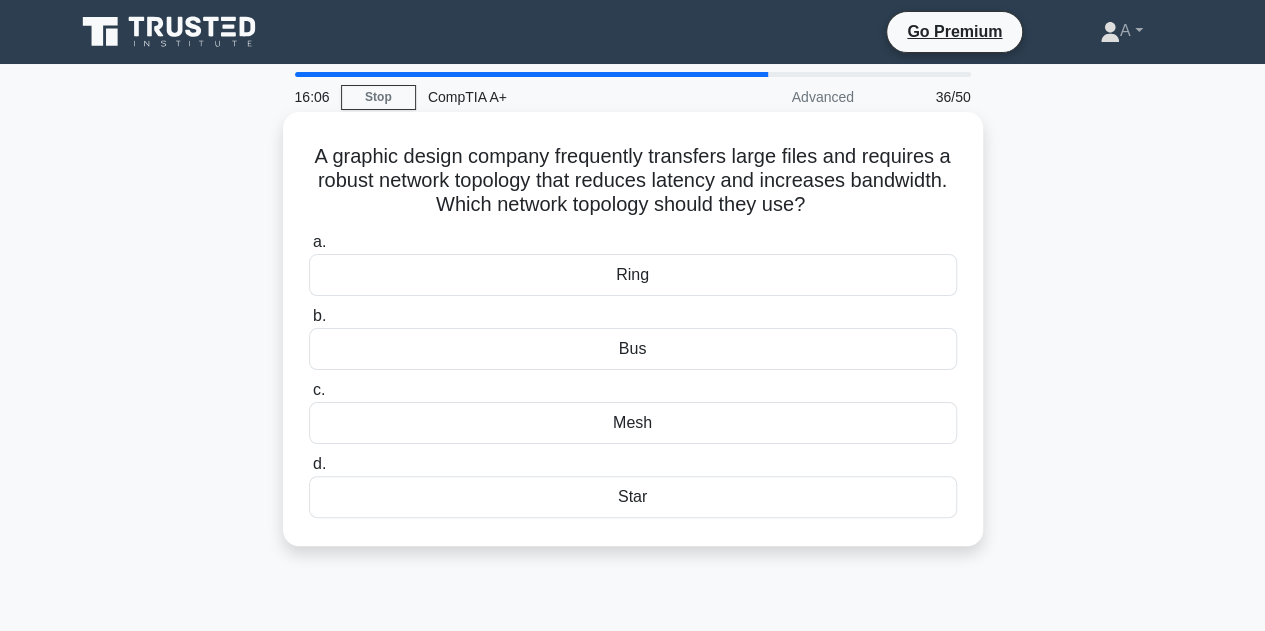 click on "Mesh" at bounding box center (633, 423) 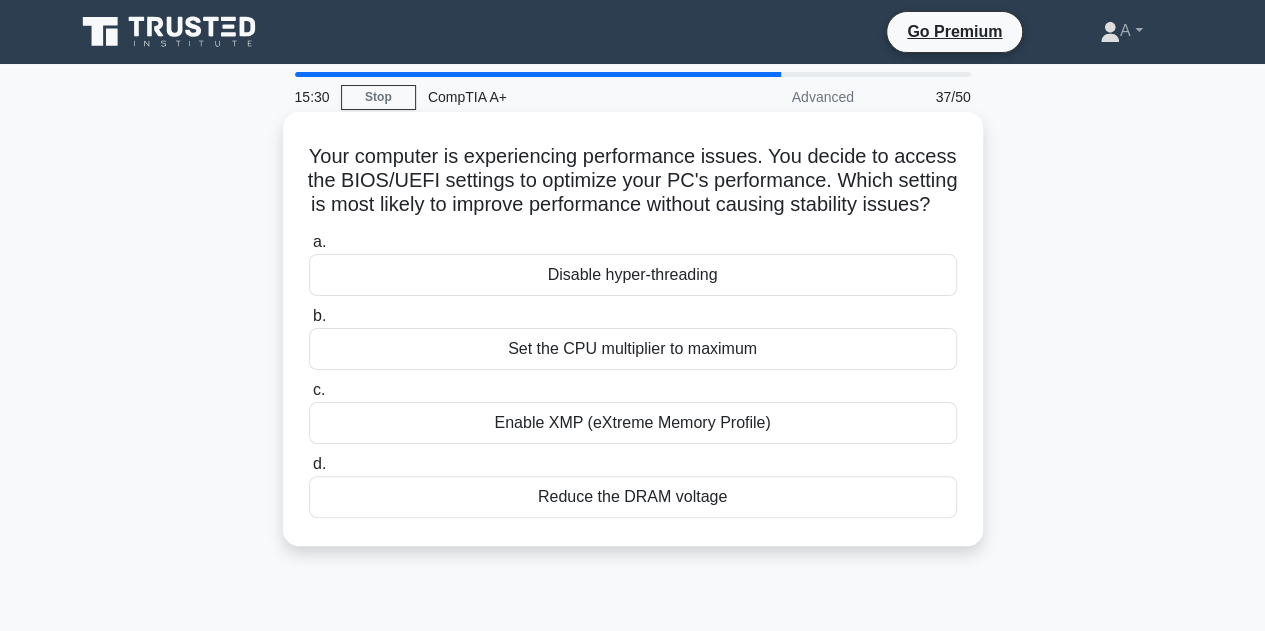 click on "Set the CPU multiplier to maximum" at bounding box center [633, 349] 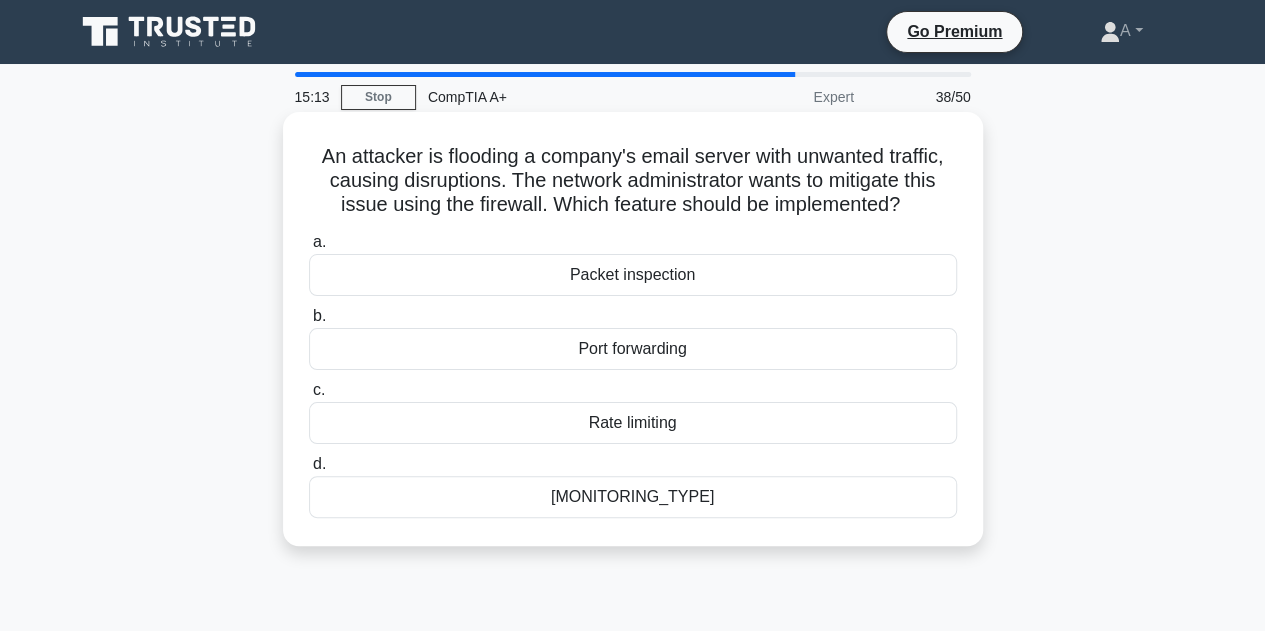 click on "Rate limiting" at bounding box center (633, 423) 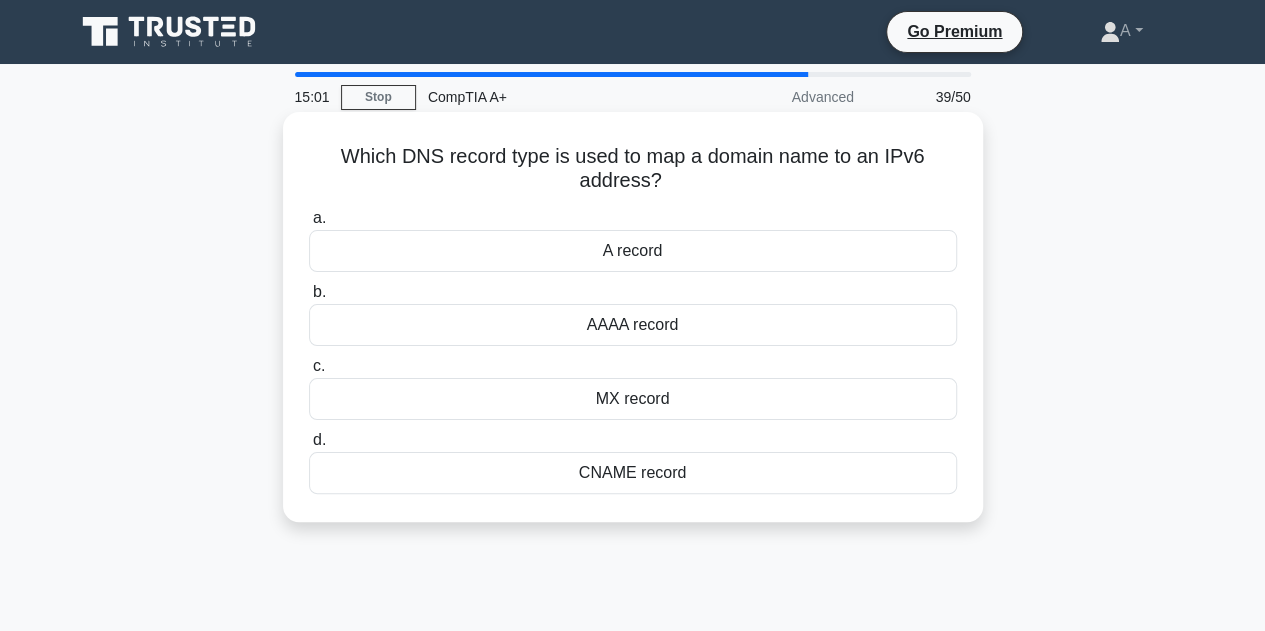 drag, startPoint x: 340, startPoint y: 159, endPoint x: 662, endPoint y: 186, distance: 323.13 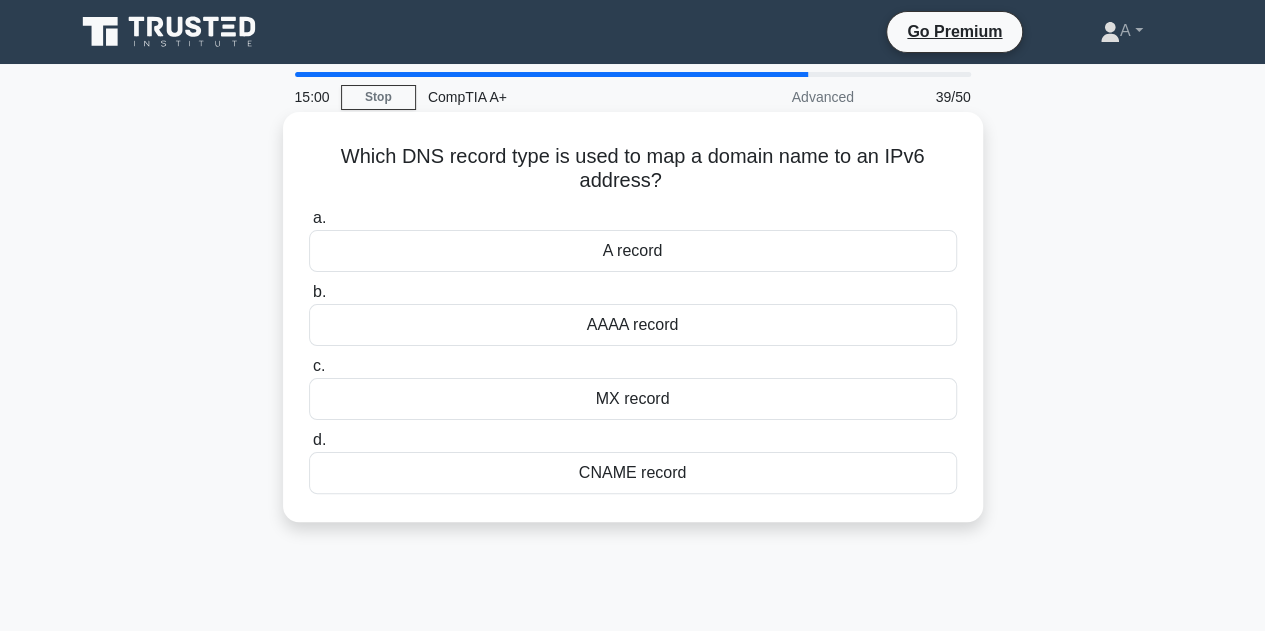 copy on "Which DNS record type is used to map a domain name to an IPv6 address?" 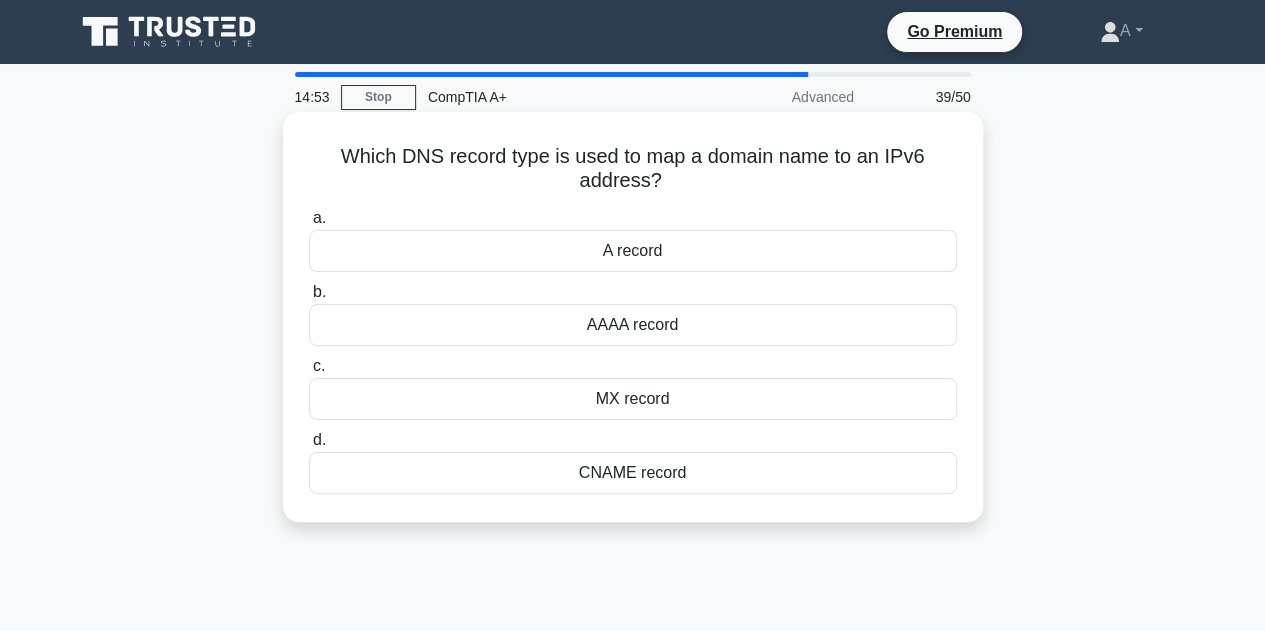 click on "AAAA record" at bounding box center [633, 325] 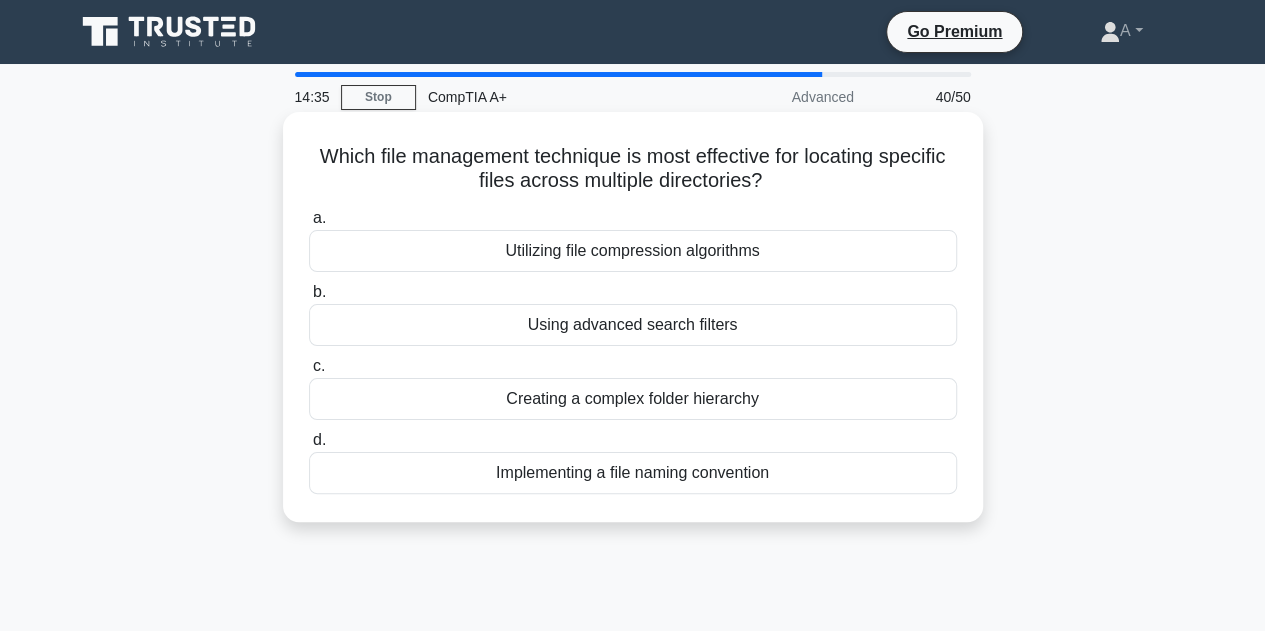 click on "Using advanced search filters" at bounding box center [633, 325] 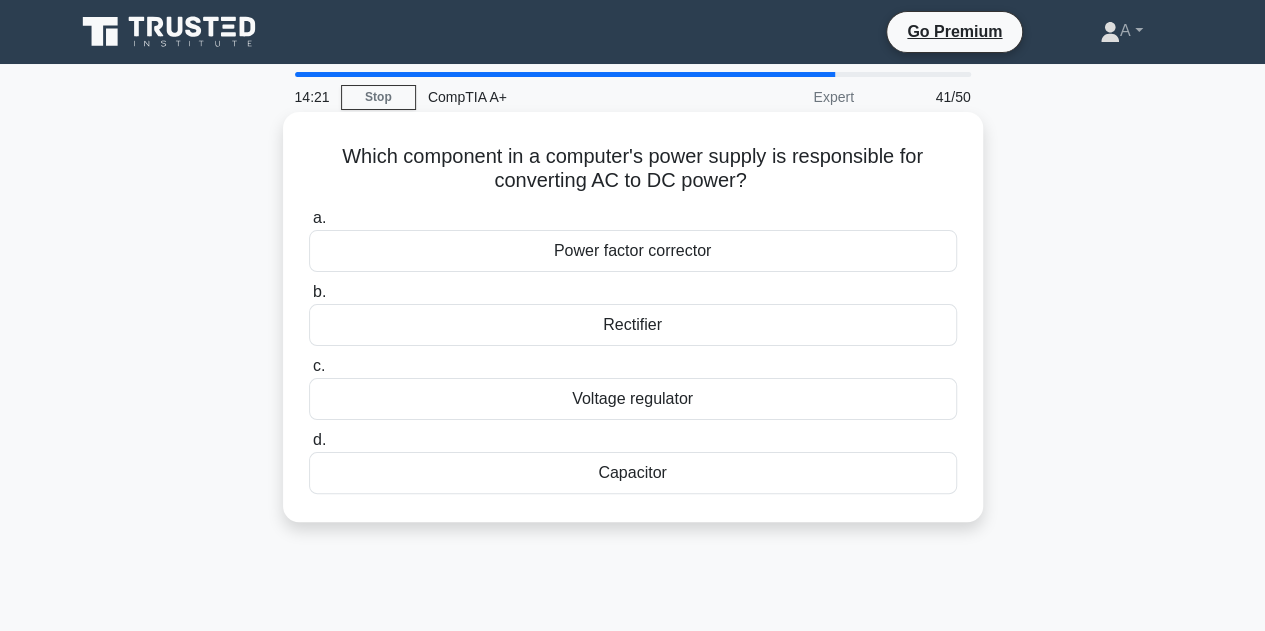 drag, startPoint x: 333, startPoint y: 162, endPoint x: 759, endPoint y: 188, distance: 426.7927 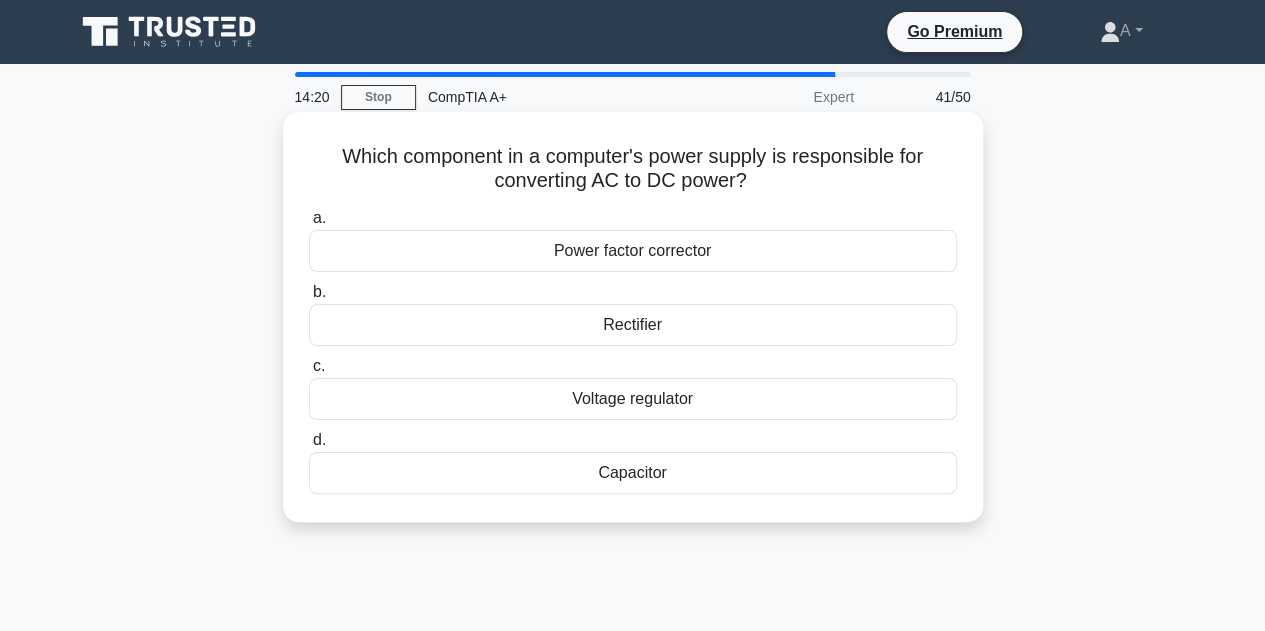 copy on "Which component in a computer's power supply is responsible for converting AC to DC power?" 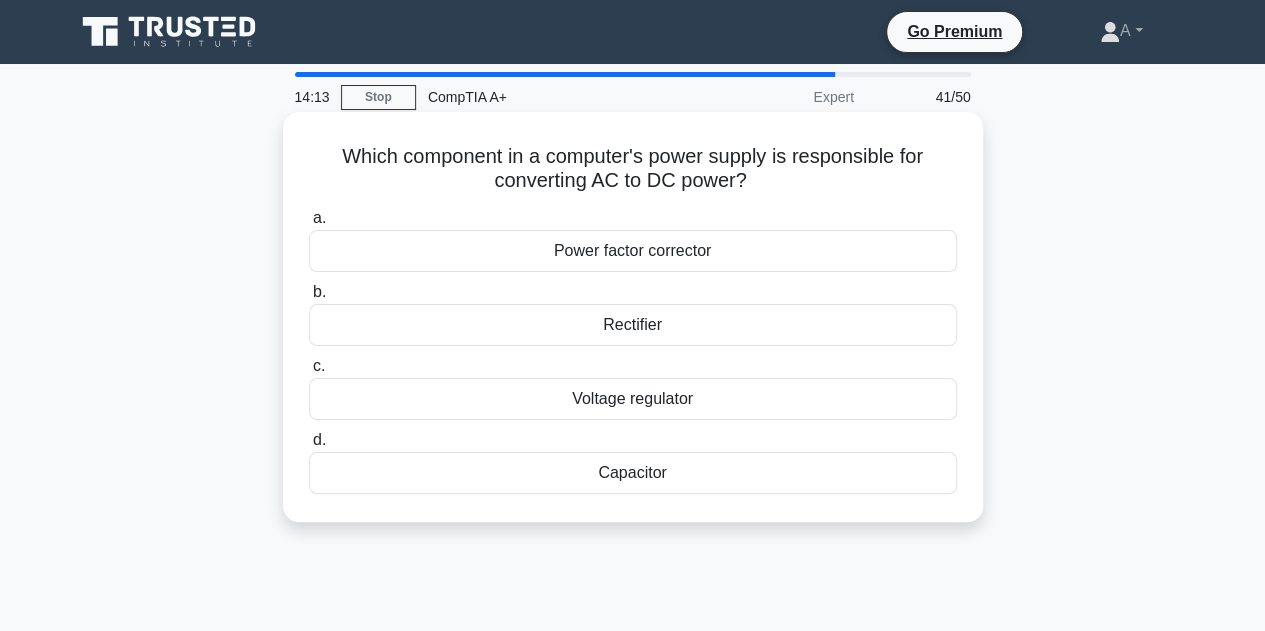 click on "Rectifier" at bounding box center (633, 325) 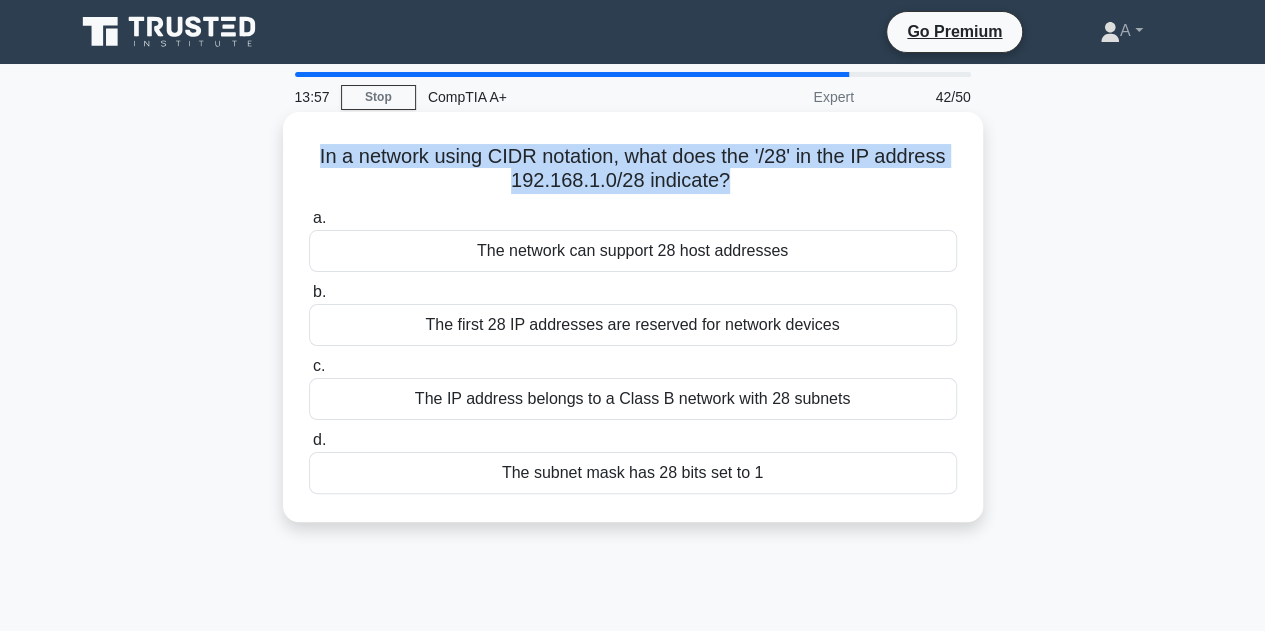 drag, startPoint x: 308, startPoint y: 159, endPoint x: 722, endPoint y: 184, distance: 414.75415 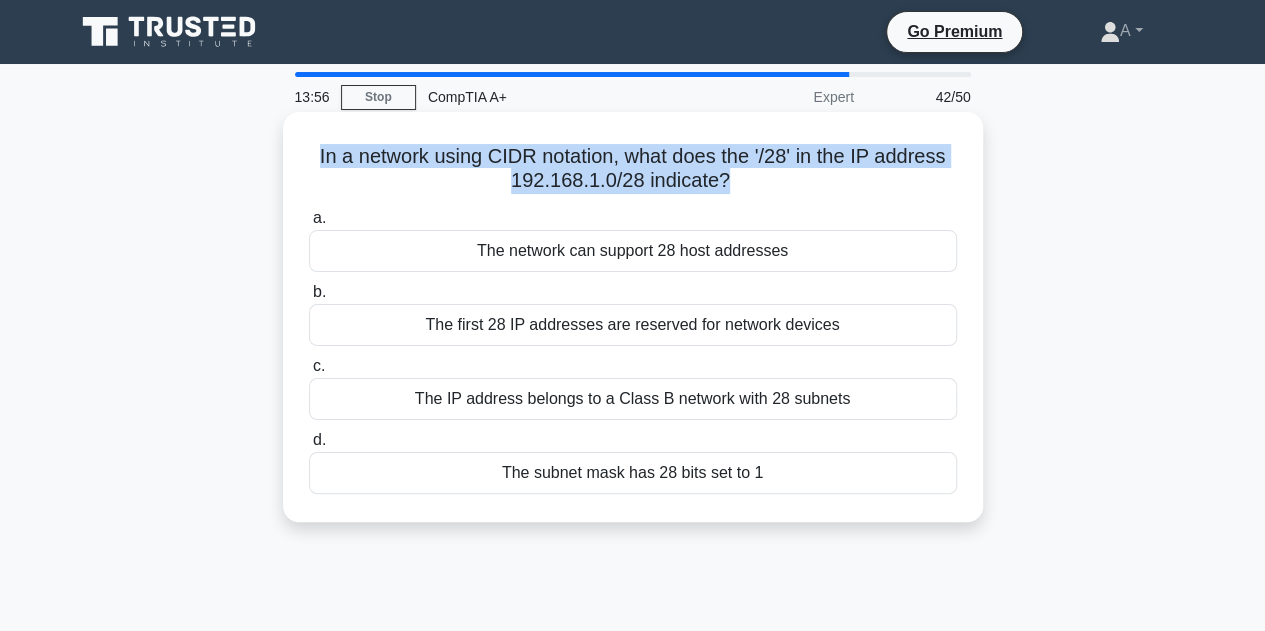 copy on "In a network using CIDR notation, what does the '/28' in the IP address 192.168.1.0/28 indicate?" 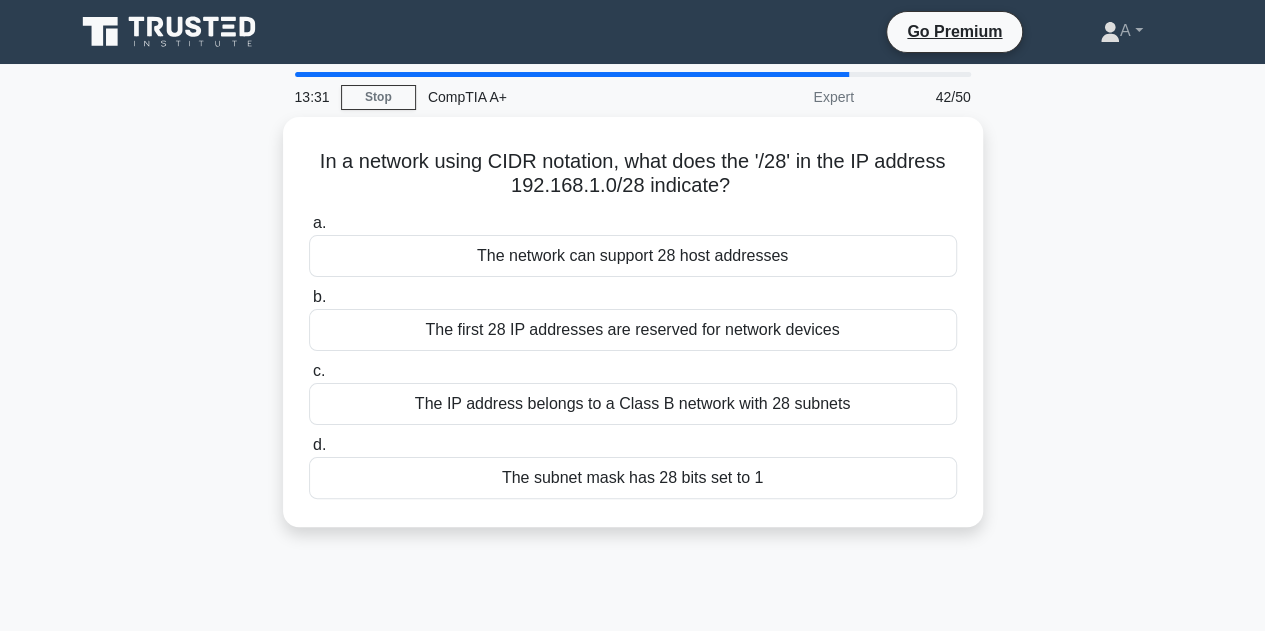 click on "In a network using CIDR notation, what does the '/28' in the IP address 192.168.1.0/28 indicate?
.spinner_0XTQ{transform-origin:center;animation:spinner_y6GP .75s linear infinite}@keyframes spinner_y6GP{100%{transform:rotate(360deg)}}
a.
The network can support 28 host addresses
b. c. d." at bounding box center (633, 334) 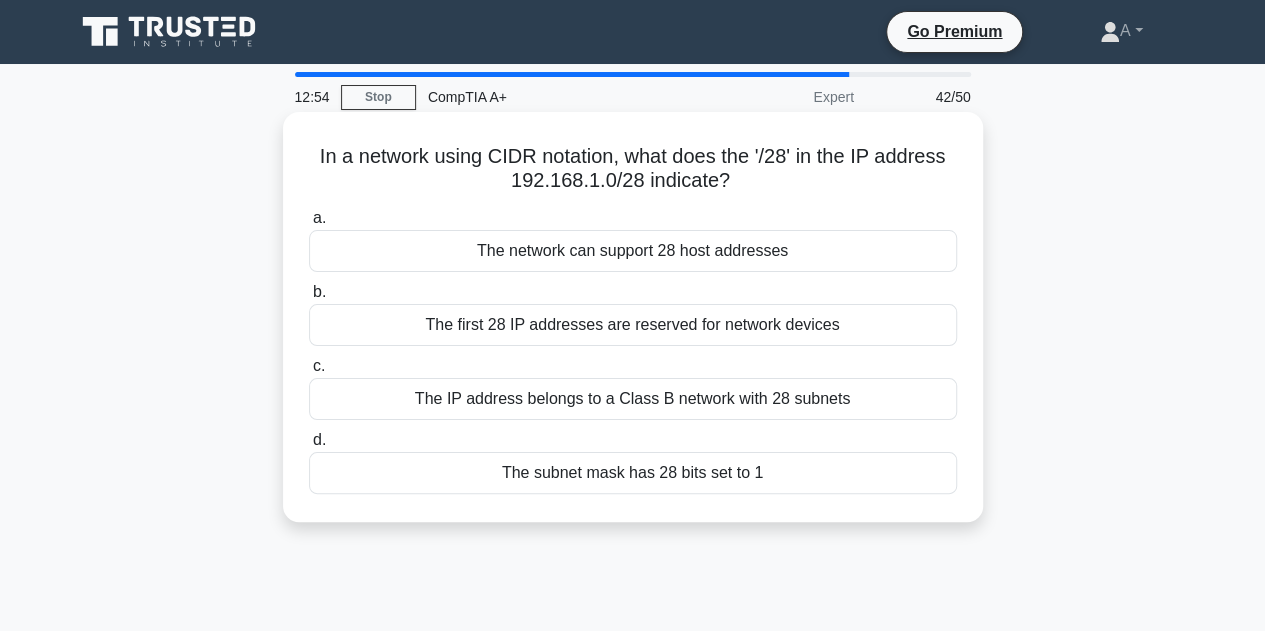 click on "The first 28 IP addresses are reserved for network devices" at bounding box center (633, 325) 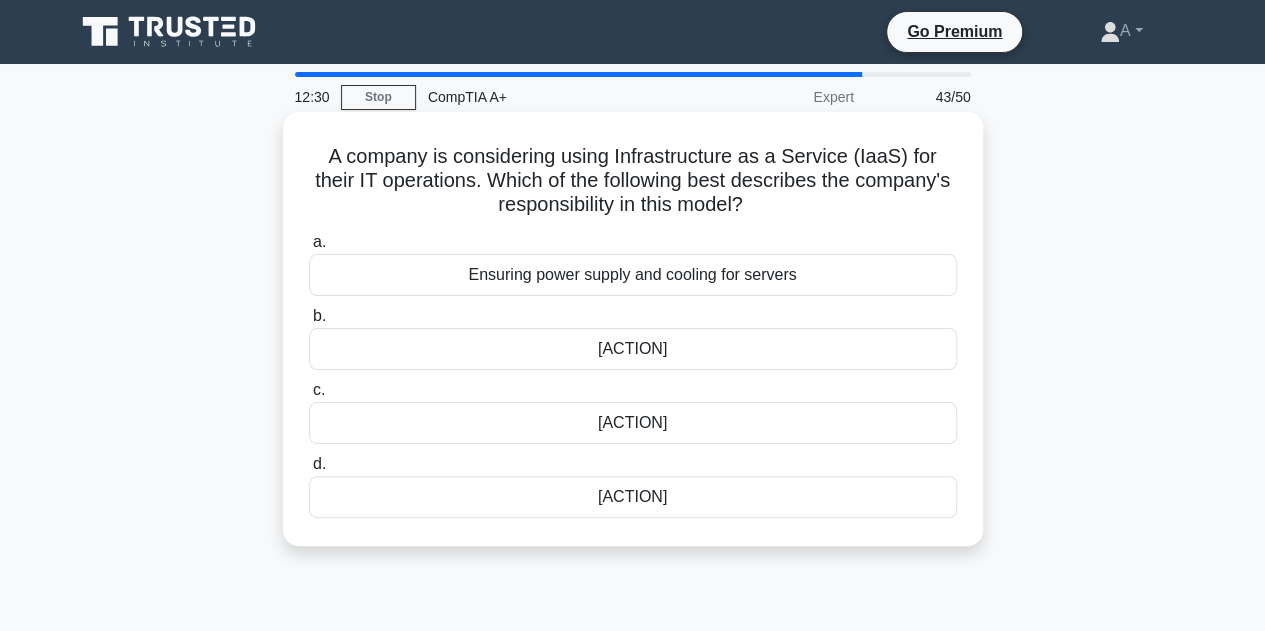 click on "[ACTION]" at bounding box center (633, 497) 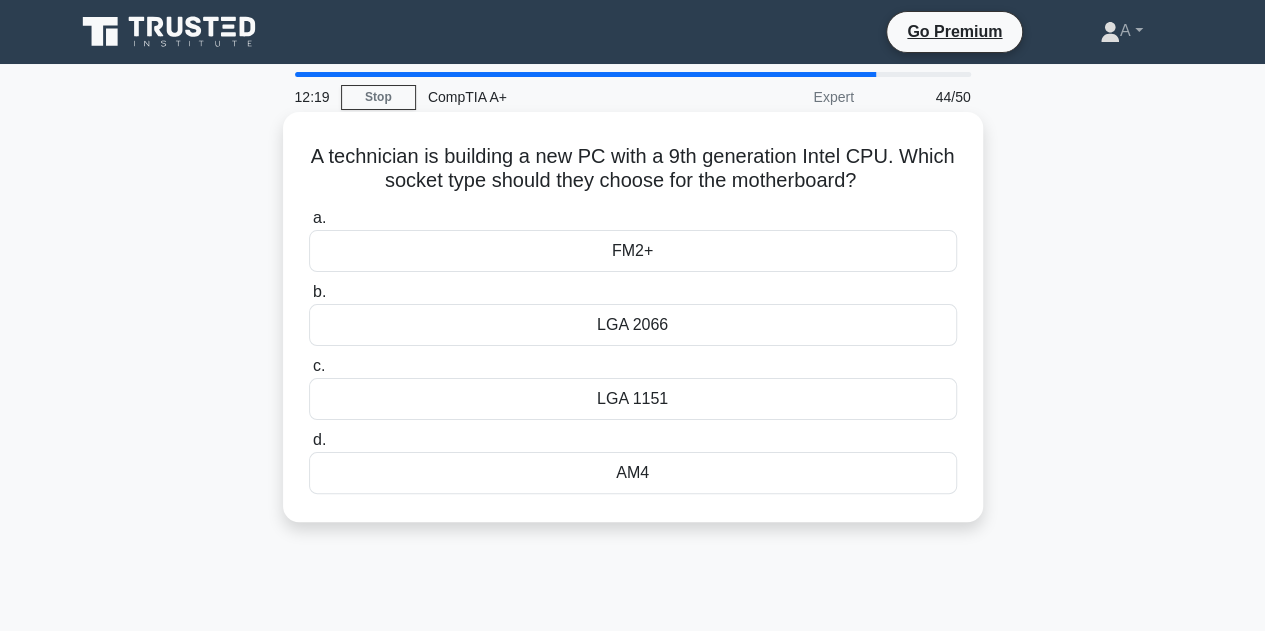 click on "A technician is building a new PC with a 9th generation Intel CPU. Which socket type should they choose for the motherboard?
.spinner_0XTQ{transform-origin:center;animation:spinner_y6GP .75s linear infinite}@keyframes spinner_y6GP{100%{transform:rotate(360deg)}}" at bounding box center (633, 169) 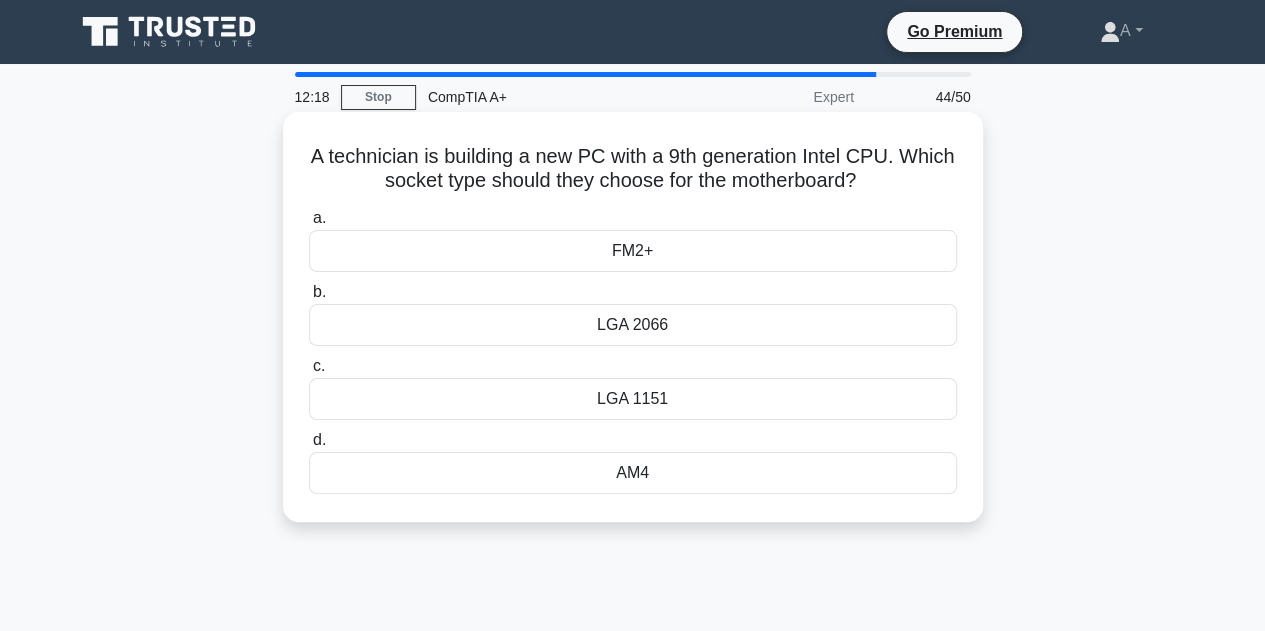 drag, startPoint x: 333, startPoint y: 163, endPoint x: 920, endPoint y: 191, distance: 587.6674 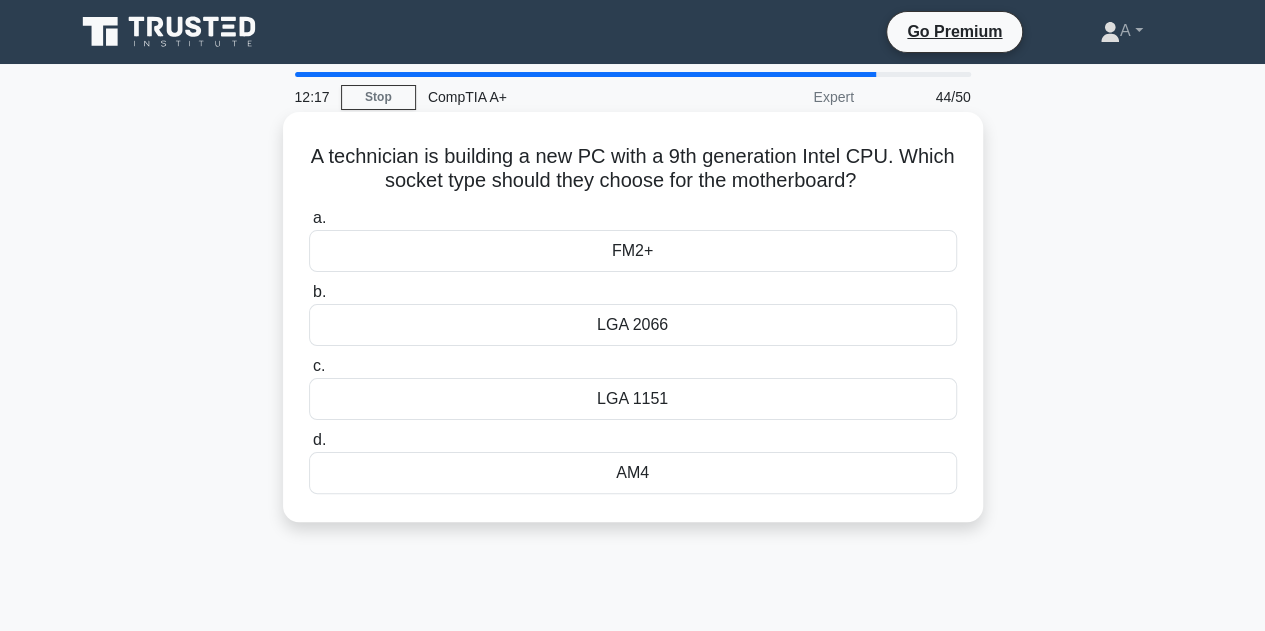 copy on "A technician is building a new PC with a 9th generation Intel CPU. Which socket type should they choose for the motherboard?" 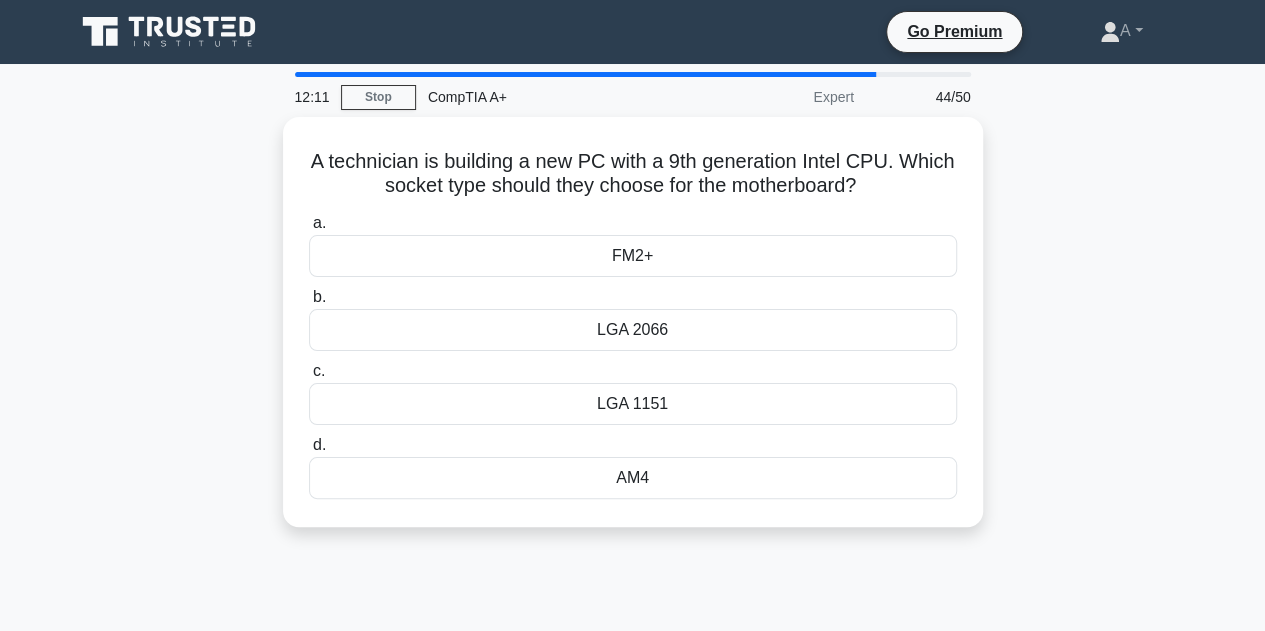 click on "A technician is building a new PC with a 9th generation Intel CPU. Which socket type should they choose for the motherboard?
.spinner_0XTQ{transform-origin:center;animation:spinner_y6GP .75s linear infinite}@keyframes spinner_y6GP{100%{transform:rotate(360deg)}}
a.
[SOCKET_TYPE]
b. c. d." at bounding box center (633, 334) 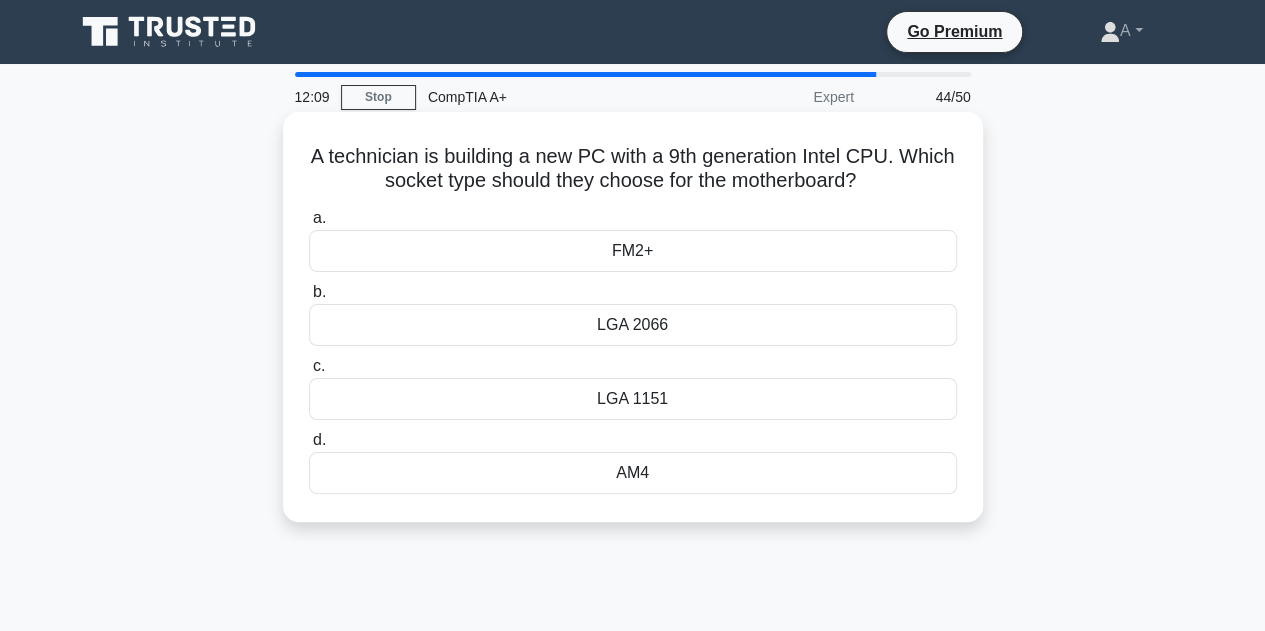 click on "LGA 1151" at bounding box center [633, 399] 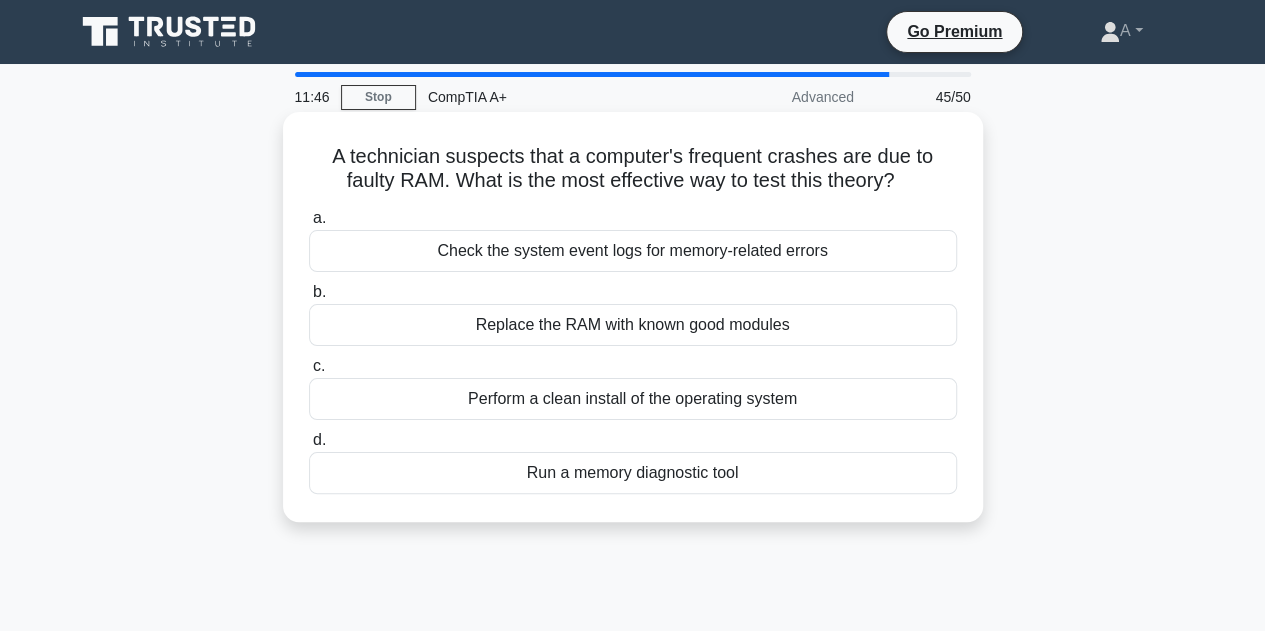 click on "Run a memory diagnostic tool" at bounding box center [633, 473] 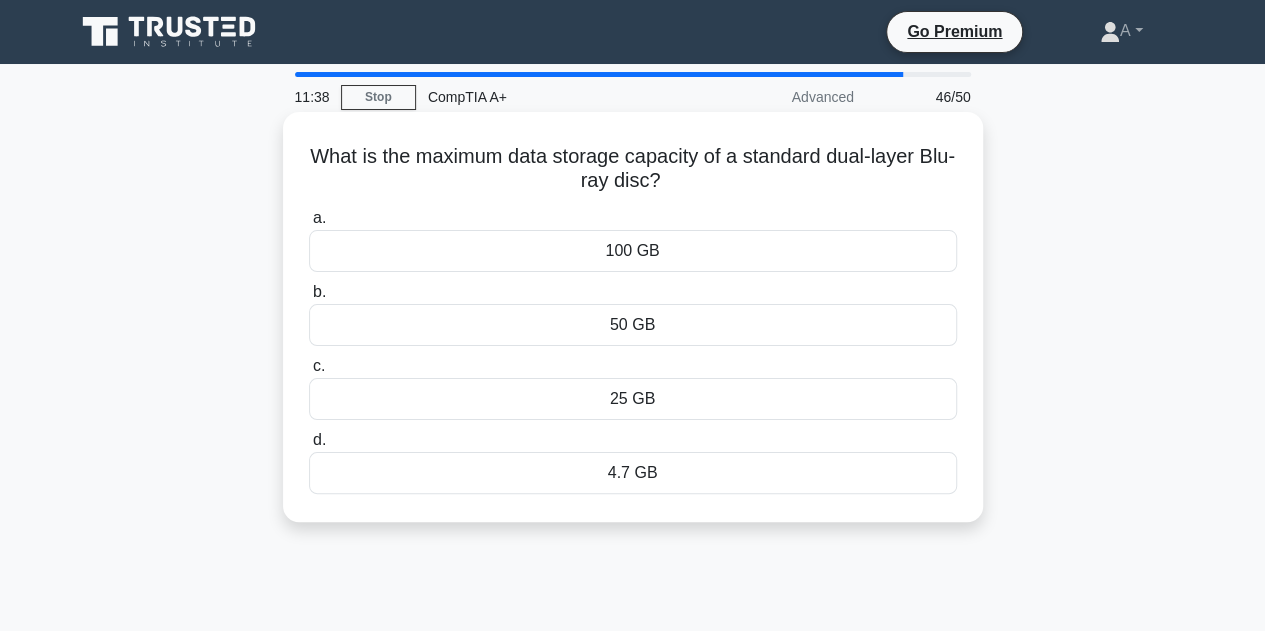 drag, startPoint x: 327, startPoint y: 151, endPoint x: 736, endPoint y: 183, distance: 410.24994 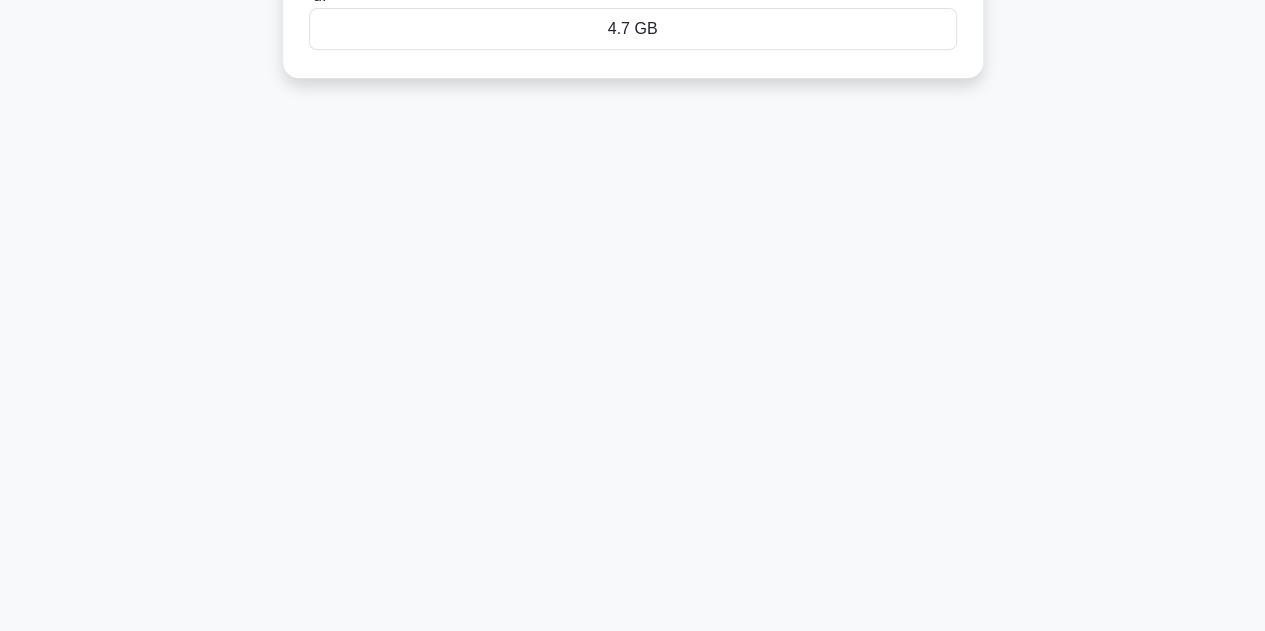 scroll, scrollTop: 0, scrollLeft: 0, axis: both 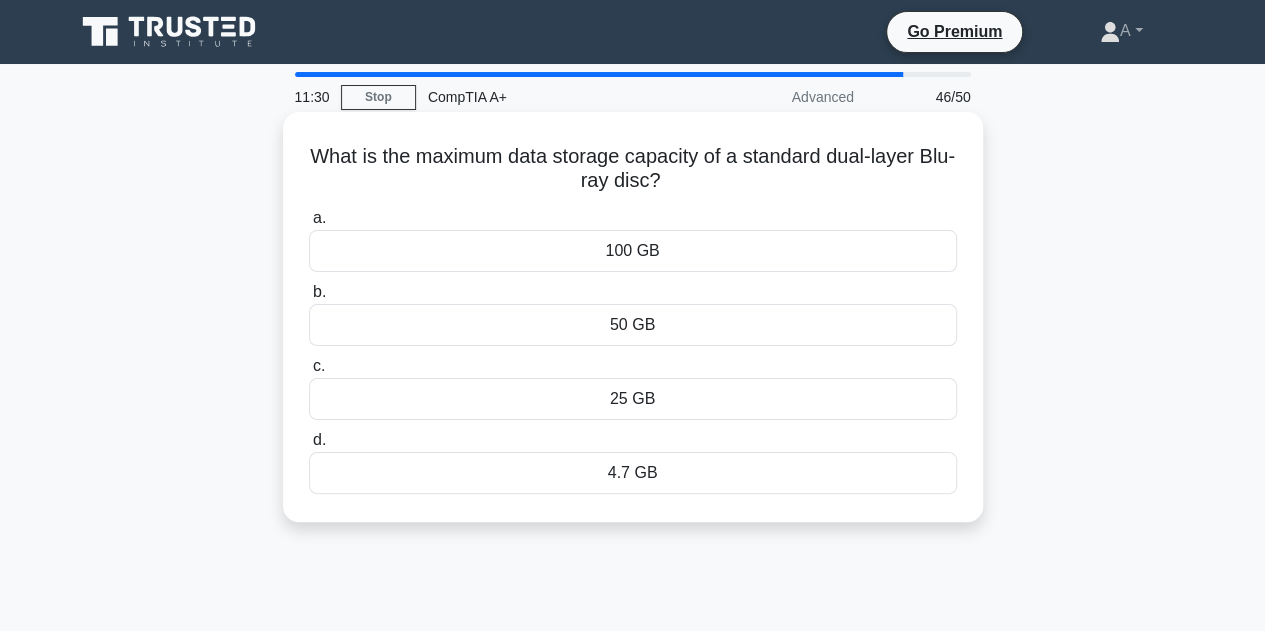 click on "50 GB" at bounding box center [633, 325] 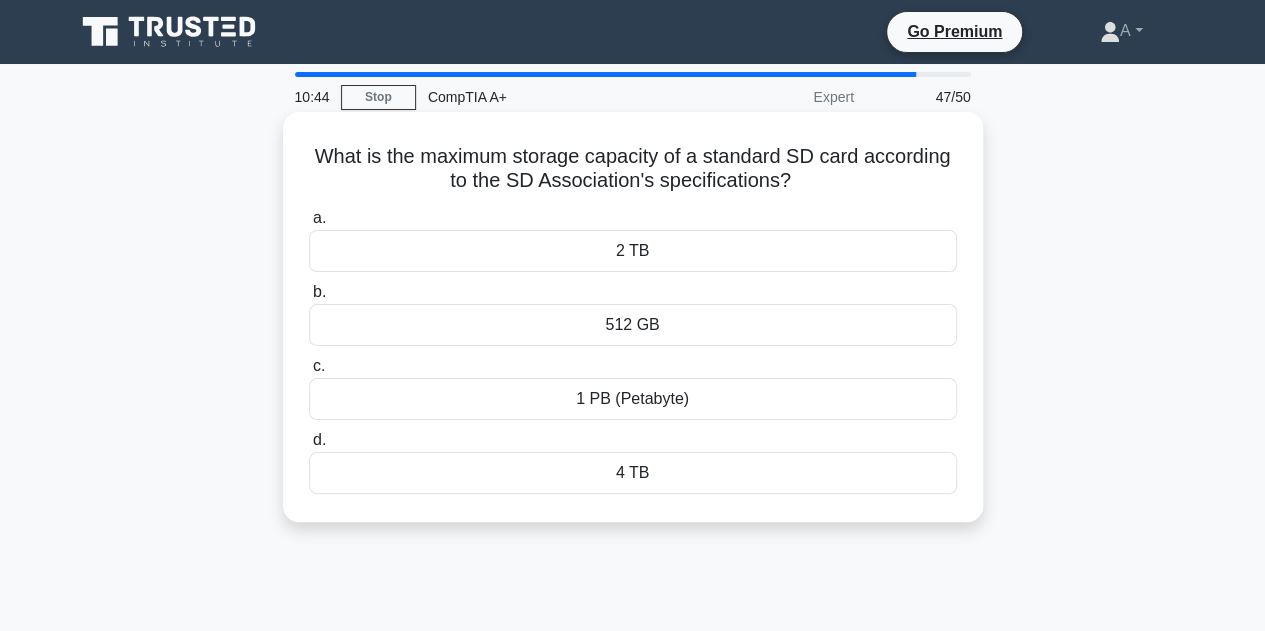 click on "2 TB" at bounding box center (633, 251) 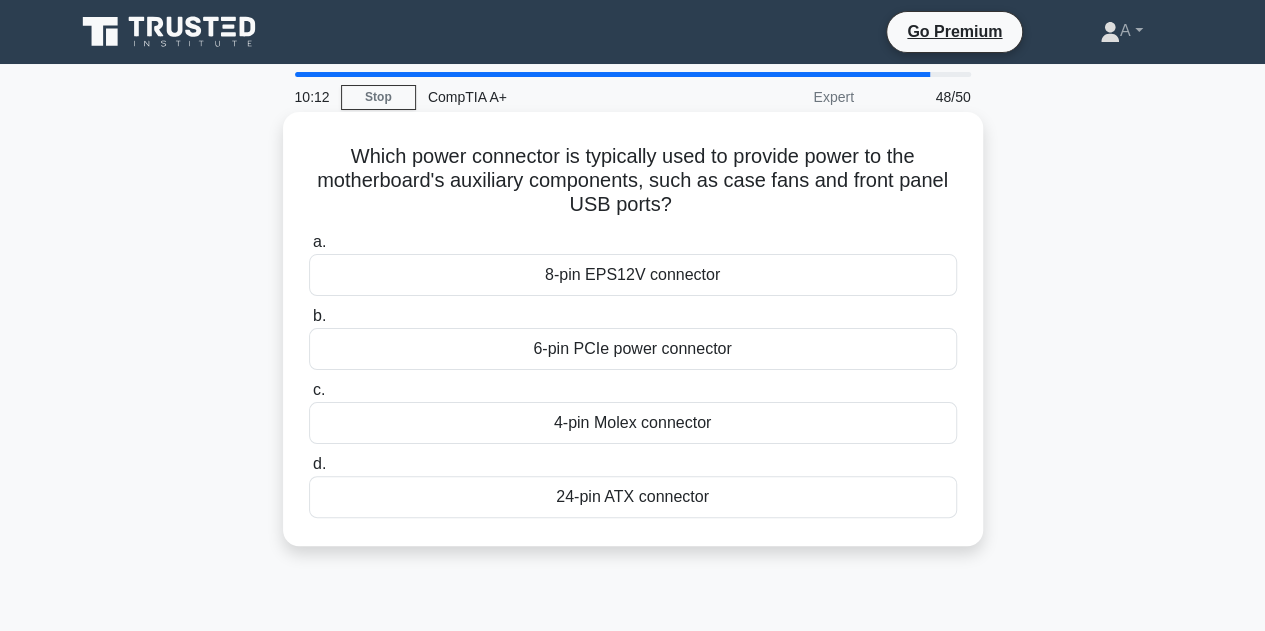 click on "6-pin PCIe power connector" at bounding box center (633, 349) 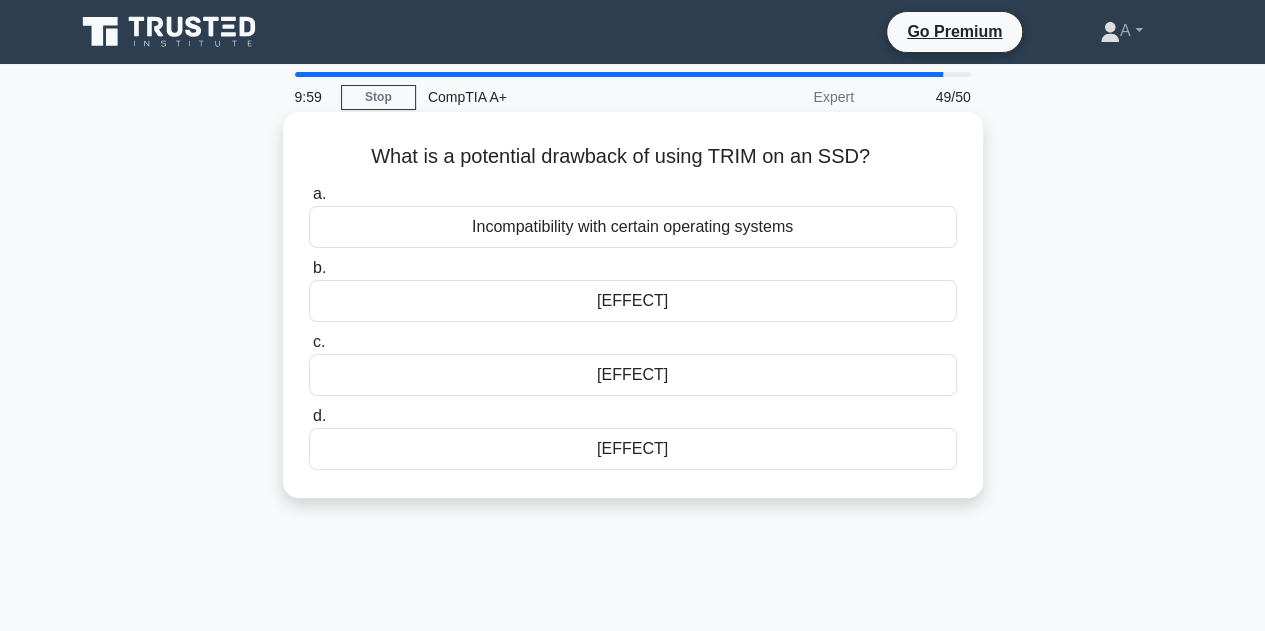 click on "[EFFECT]" at bounding box center (633, 375) 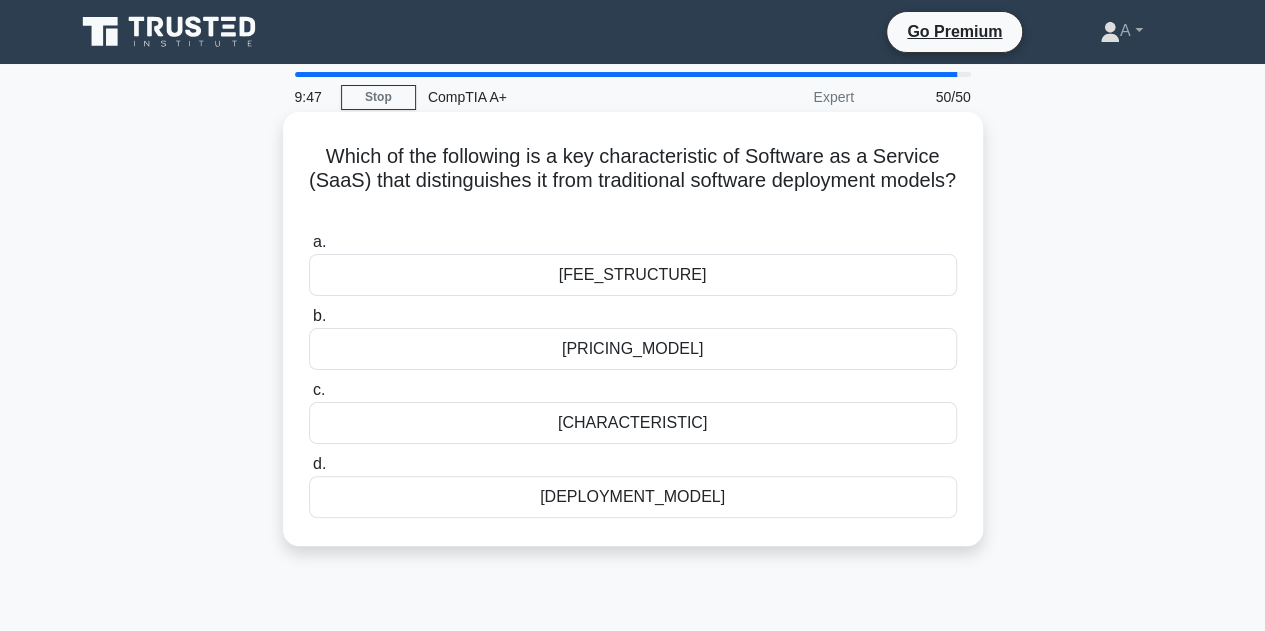 click on "[PRICING_MODEL]" at bounding box center [633, 349] 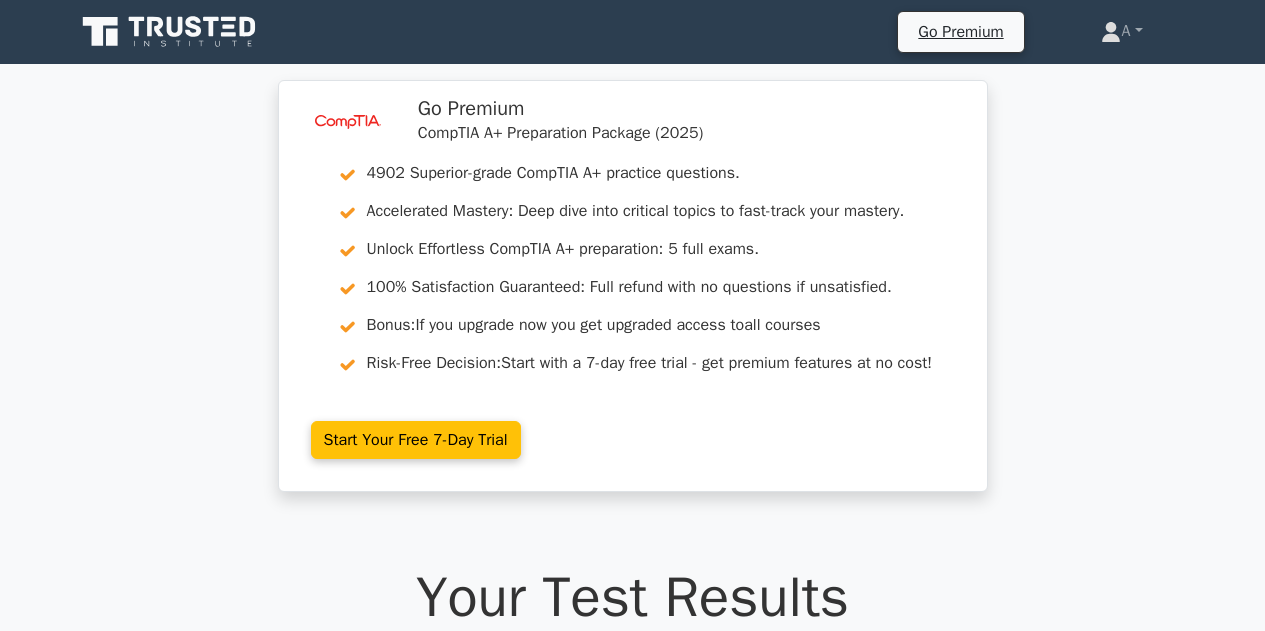 scroll, scrollTop: 408, scrollLeft: 0, axis: vertical 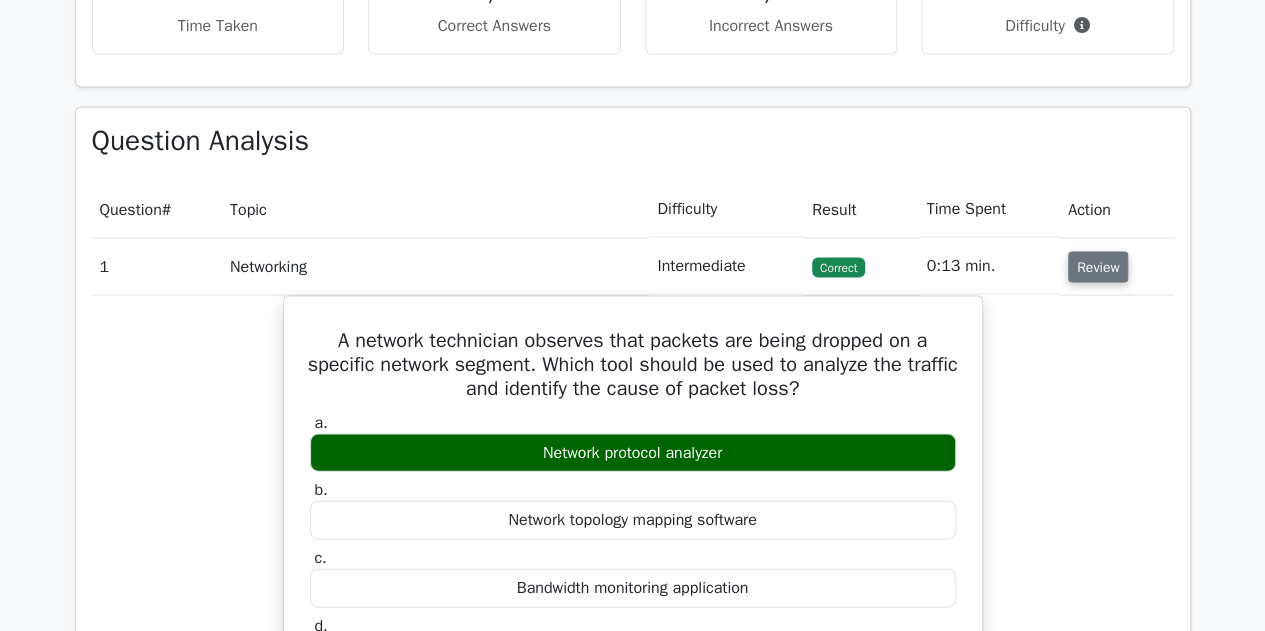 click on "Review" at bounding box center [1098, 267] 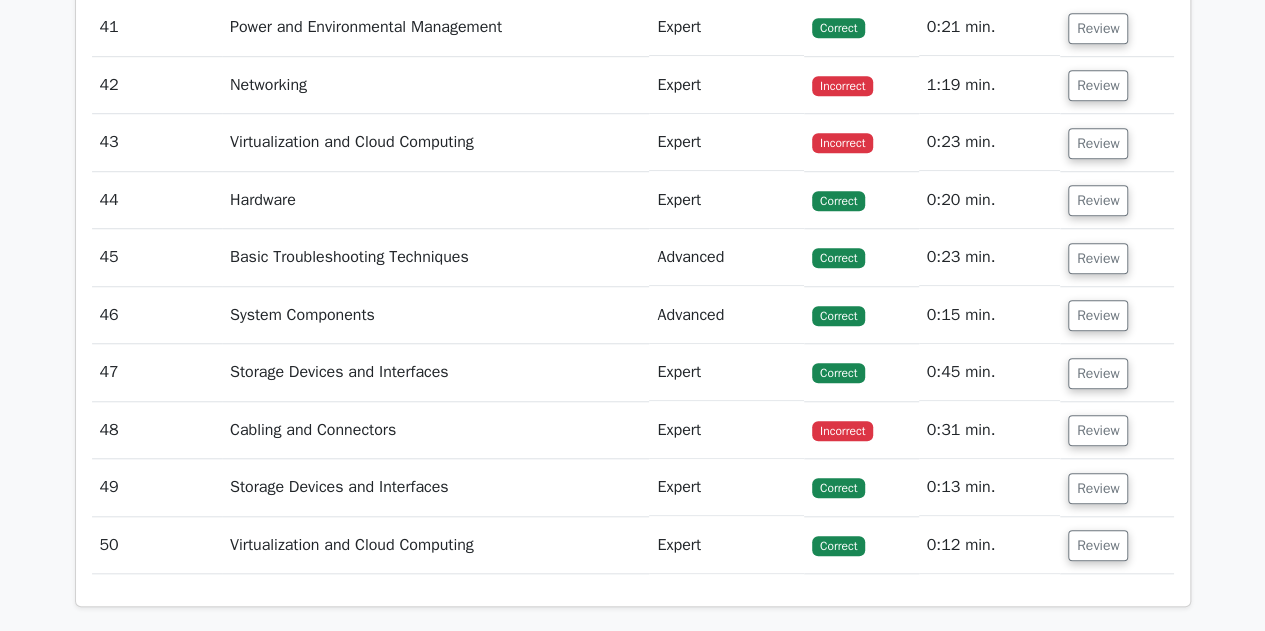 scroll, scrollTop: 4455, scrollLeft: 0, axis: vertical 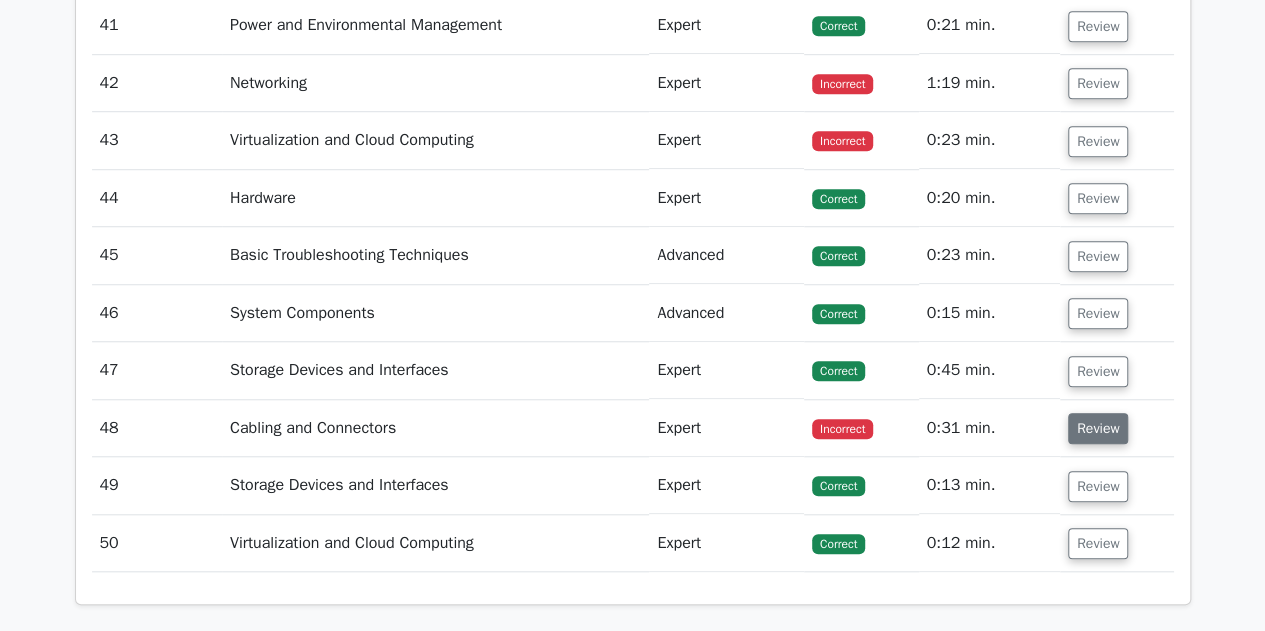 click on "Review" at bounding box center [1098, 428] 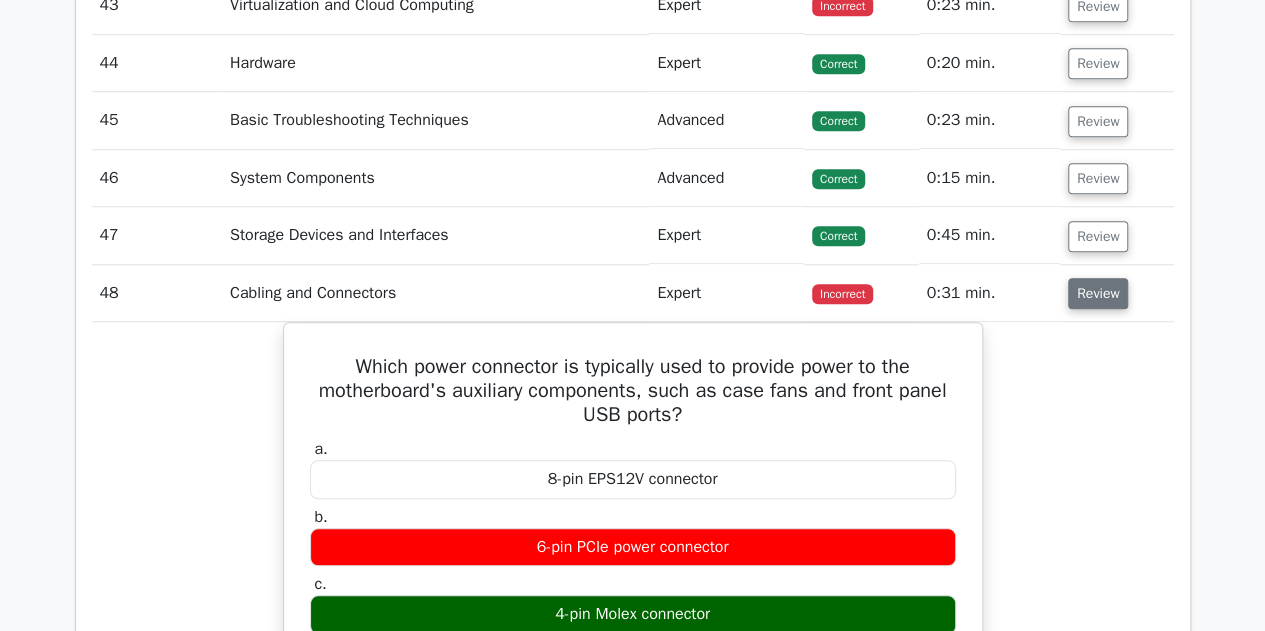 scroll, scrollTop: 4591, scrollLeft: 0, axis: vertical 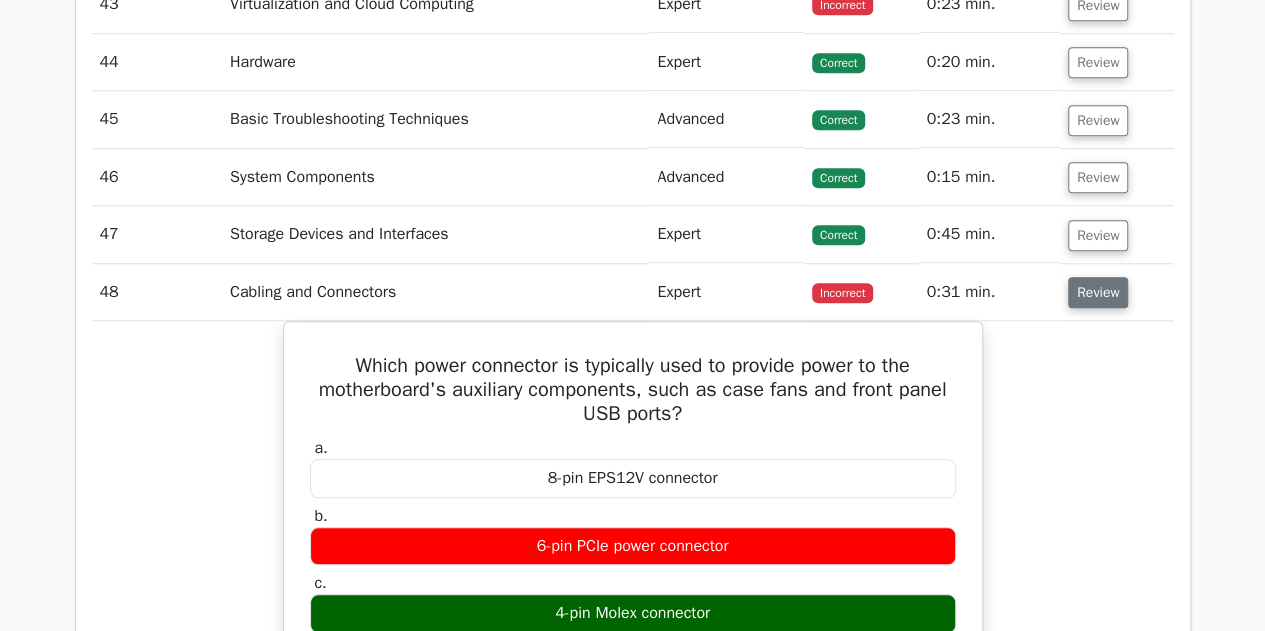 click on "Review" at bounding box center [1098, 292] 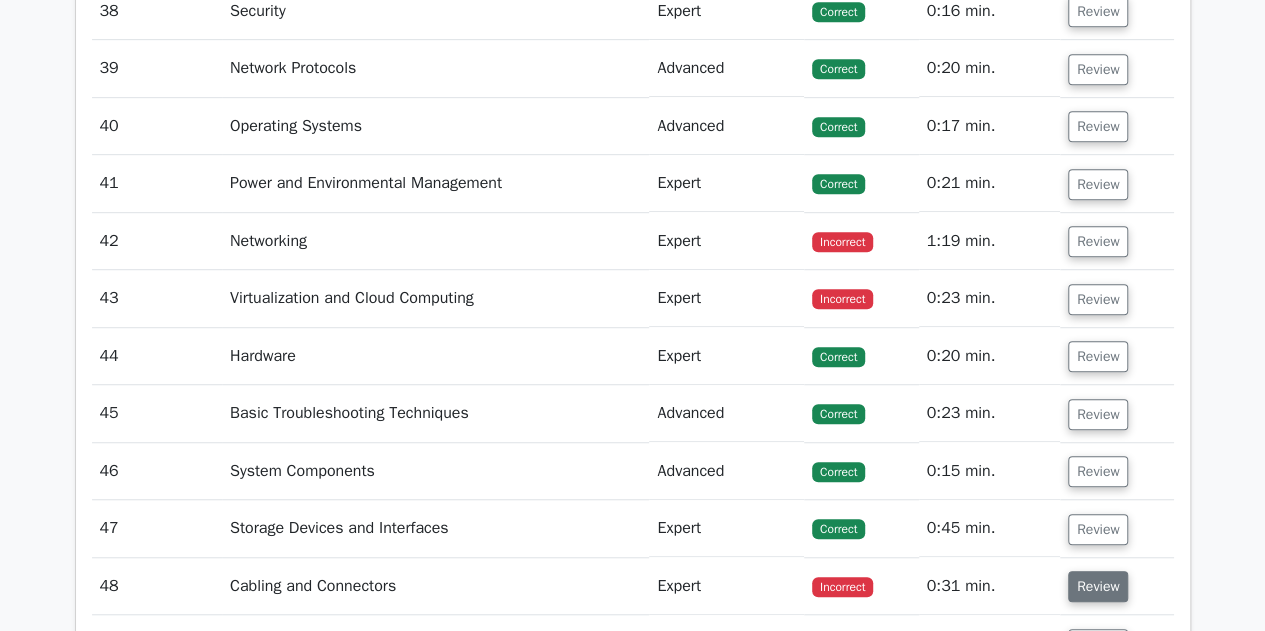 scroll, scrollTop: 4294, scrollLeft: 0, axis: vertical 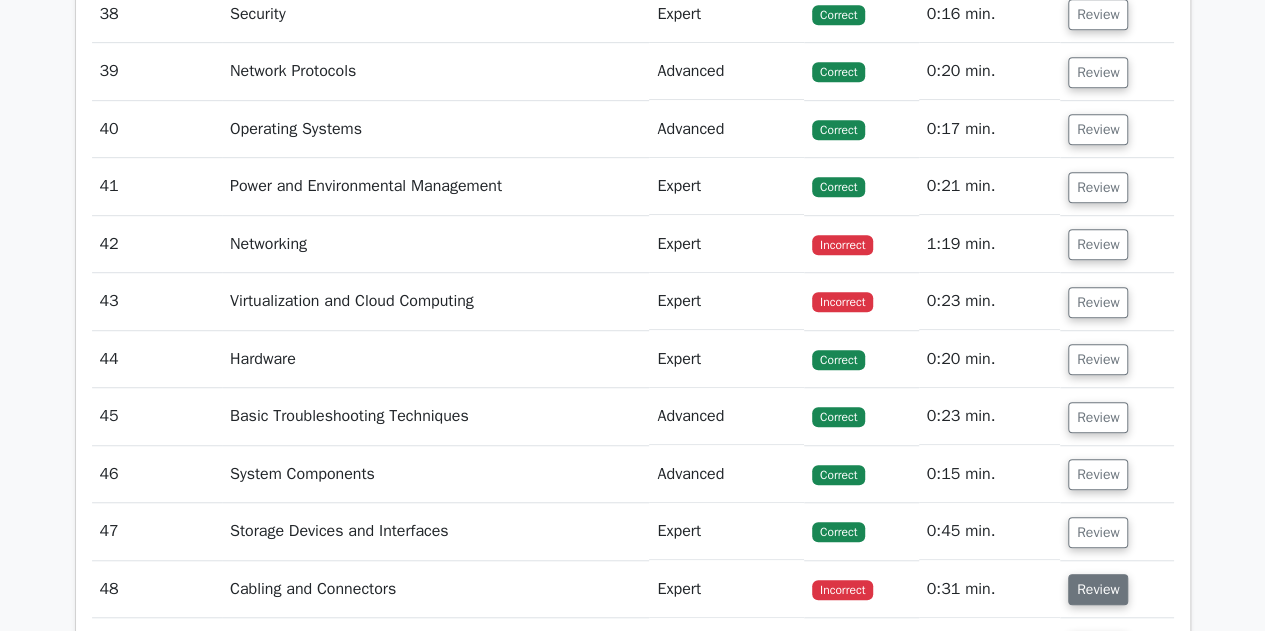 click on "Review" at bounding box center [1098, 302] 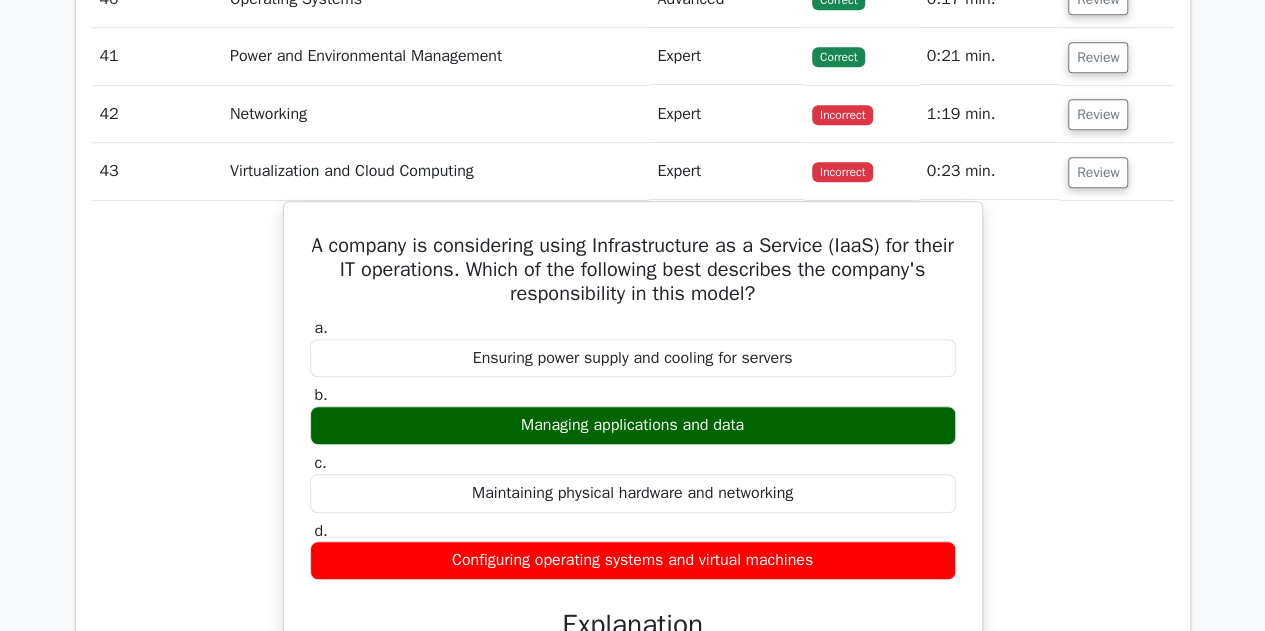 scroll, scrollTop: 4426, scrollLeft: 0, axis: vertical 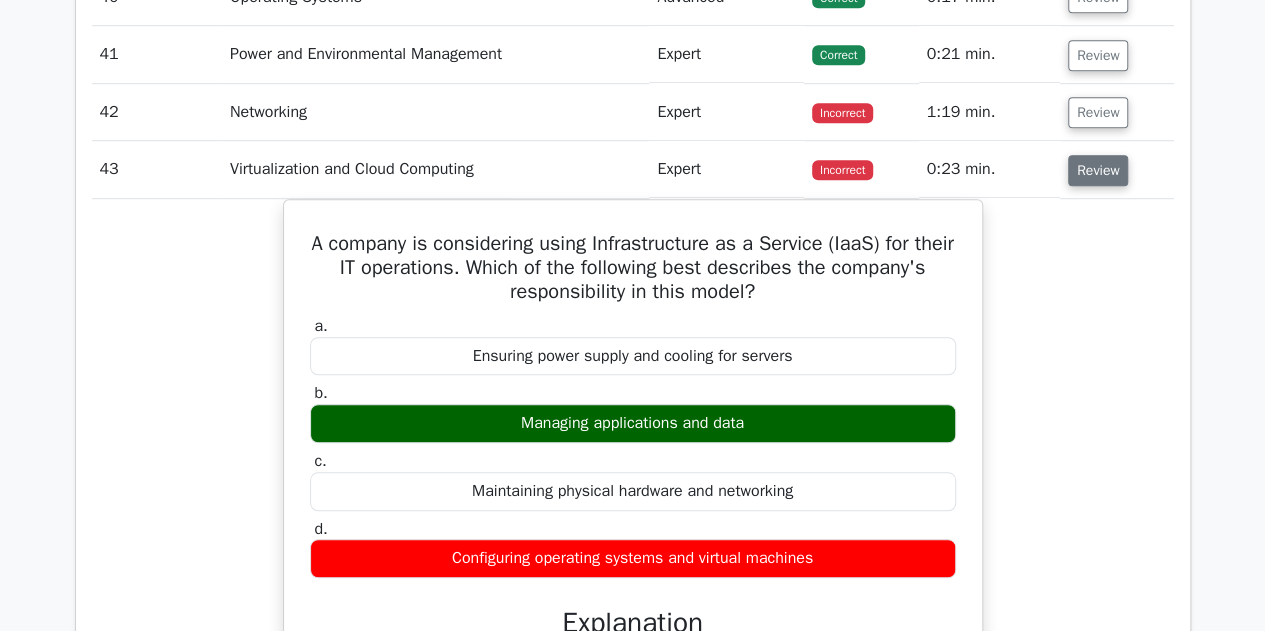 click on "Review" at bounding box center [1098, 170] 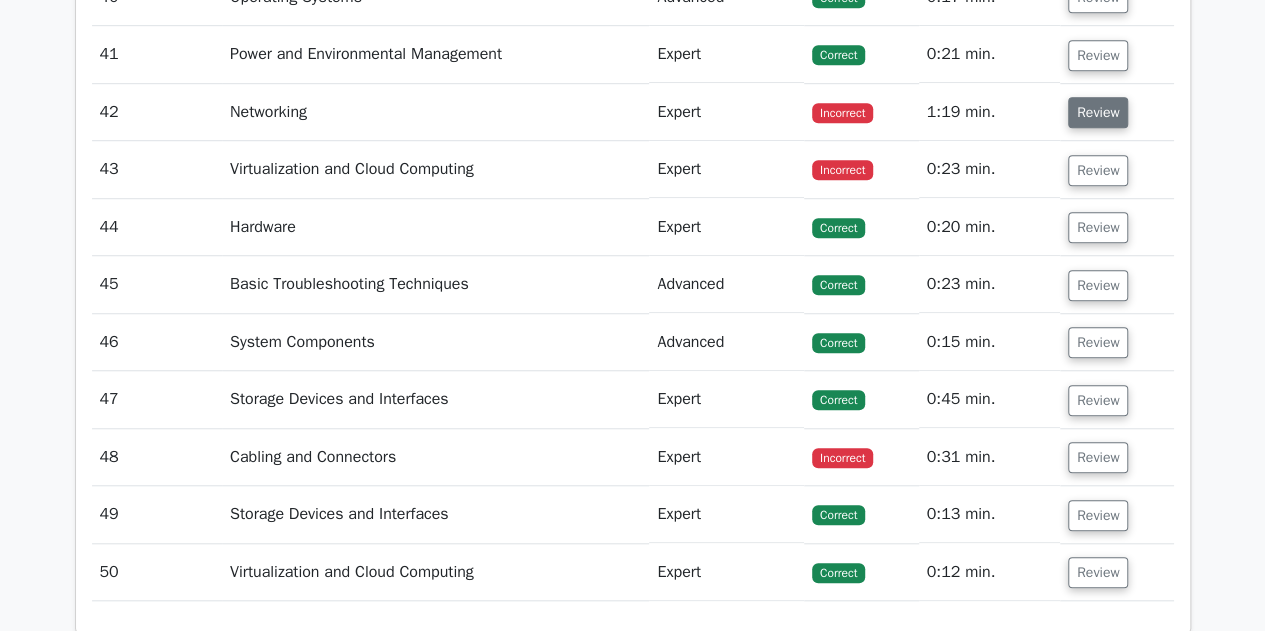 click on "Review" at bounding box center (1098, 112) 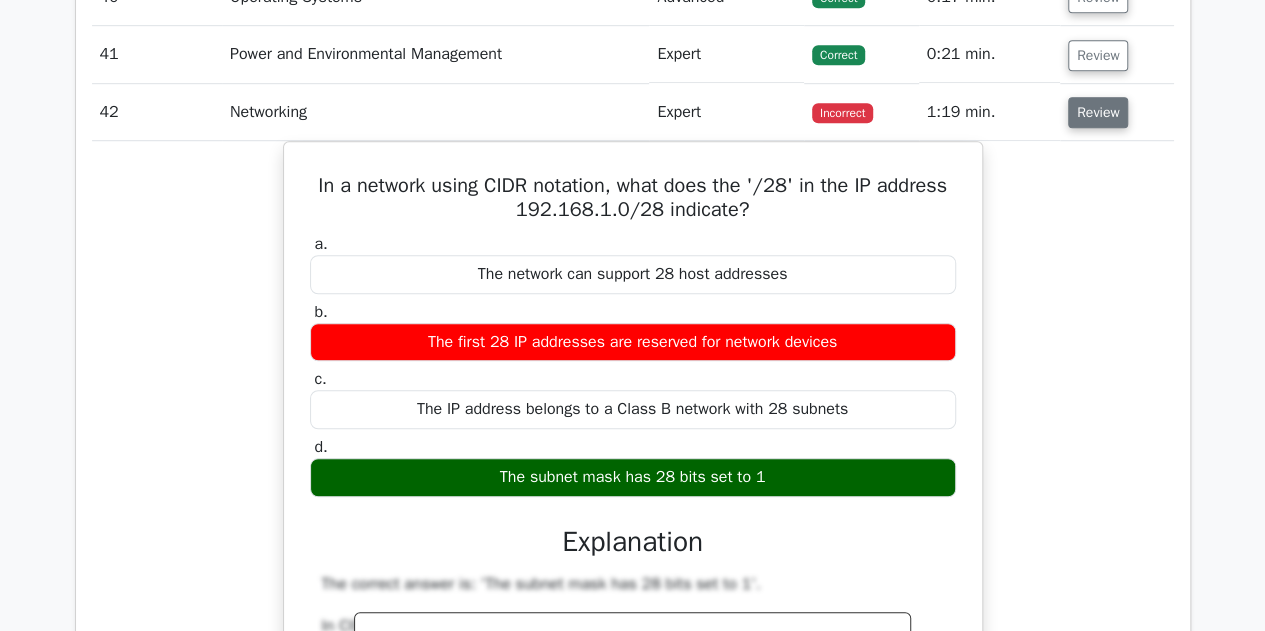 click on "Review" at bounding box center [1098, 112] 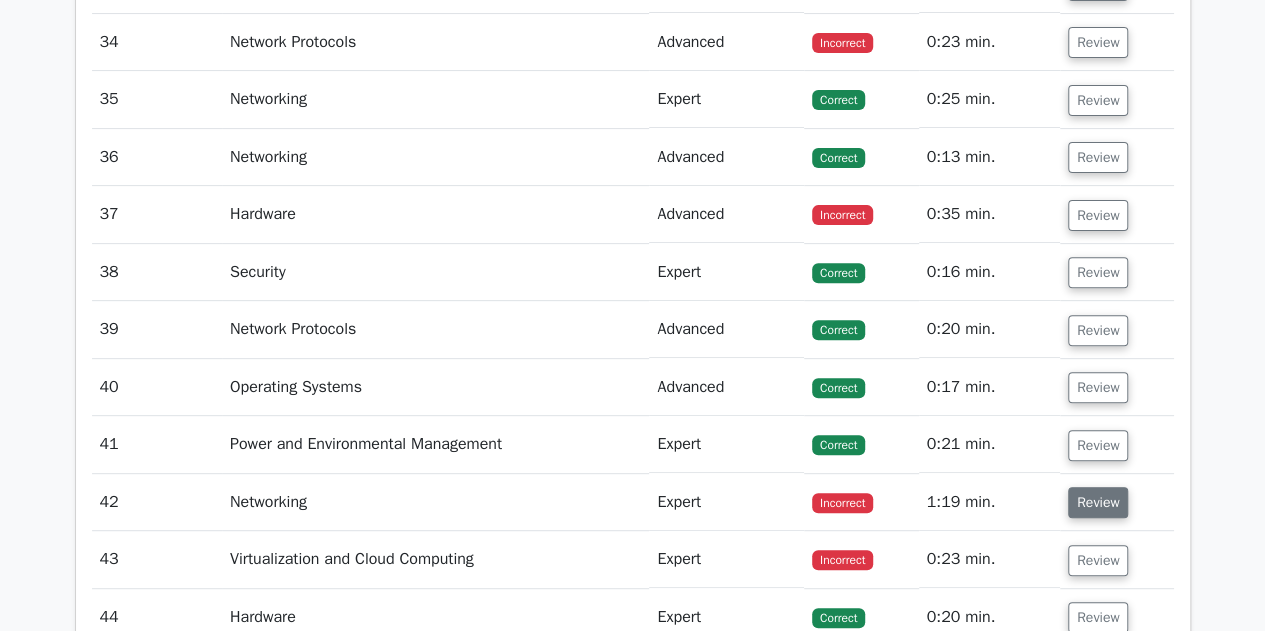 scroll, scrollTop: 4034, scrollLeft: 0, axis: vertical 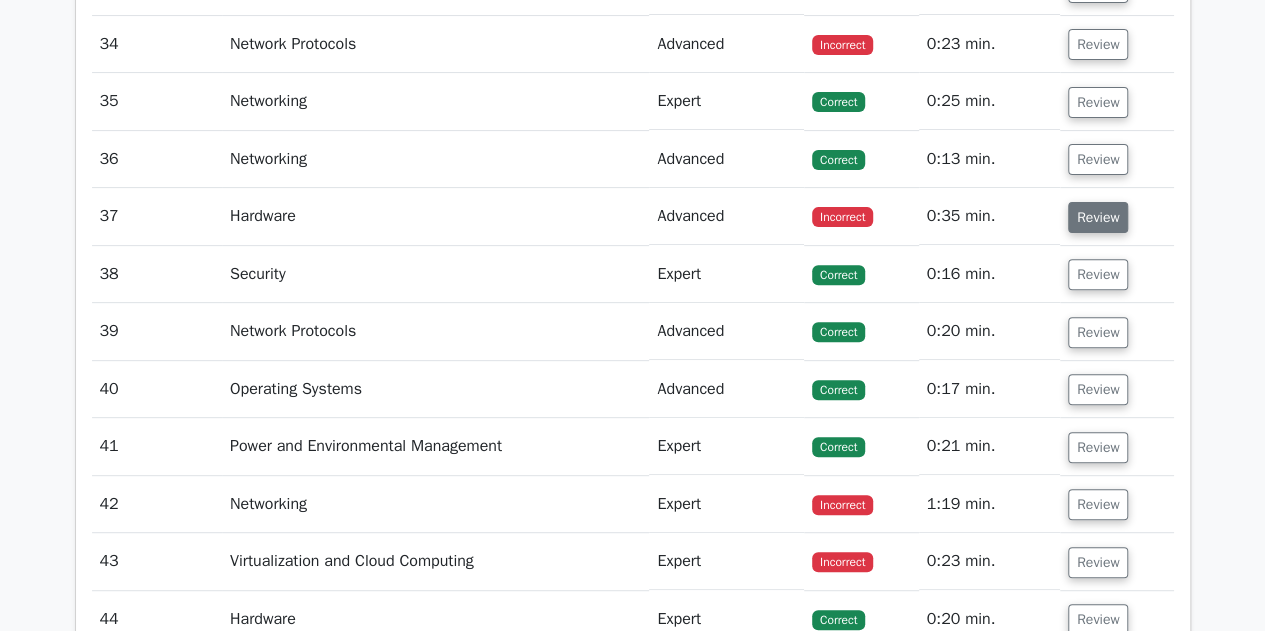 click on "Review" at bounding box center [1098, 217] 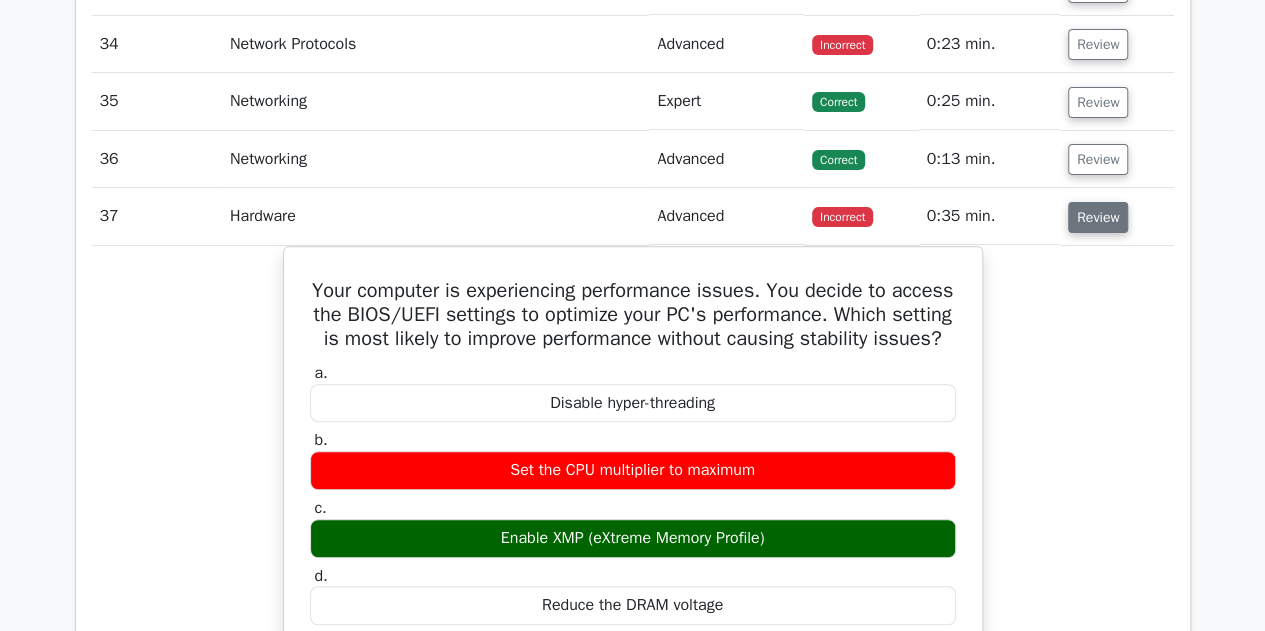 click on "Review" at bounding box center [1098, 217] 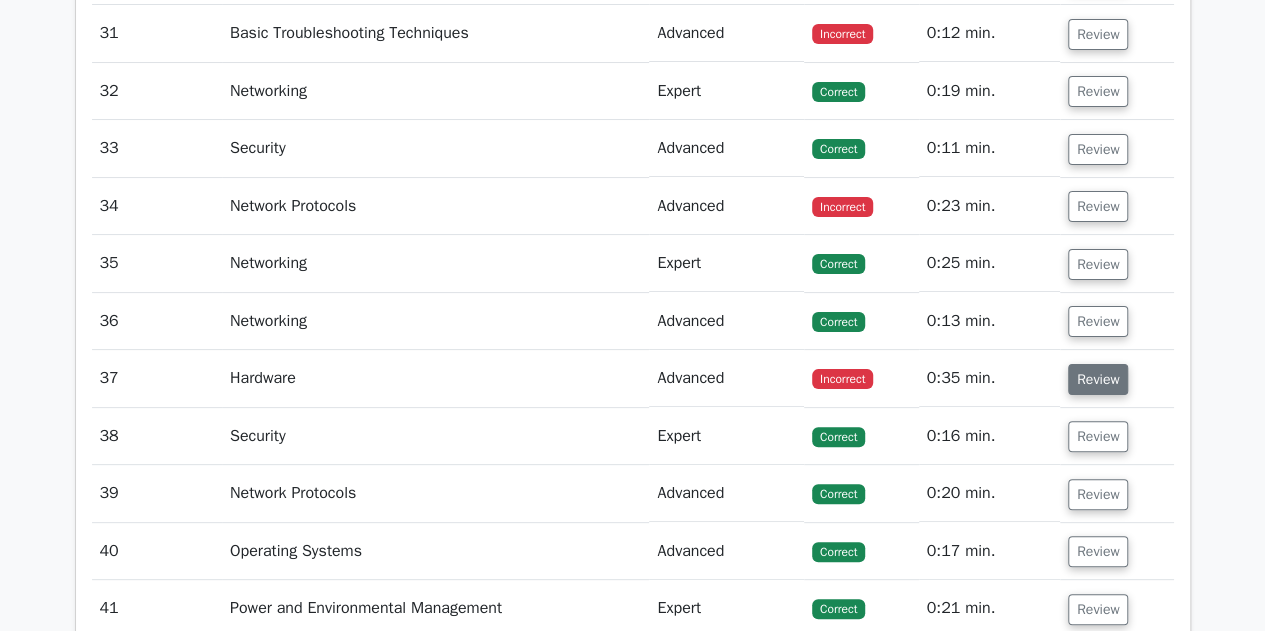 scroll, scrollTop: 3868, scrollLeft: 0, axis: vertical 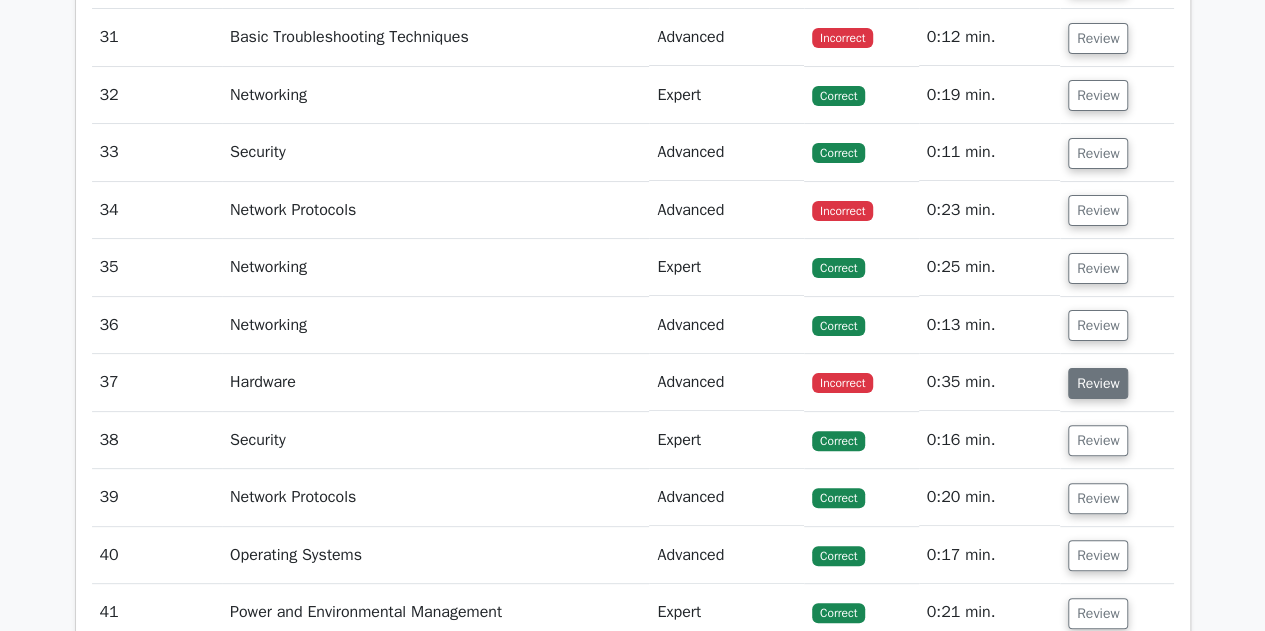 click on "Review" at bounding box center [1098, 210] 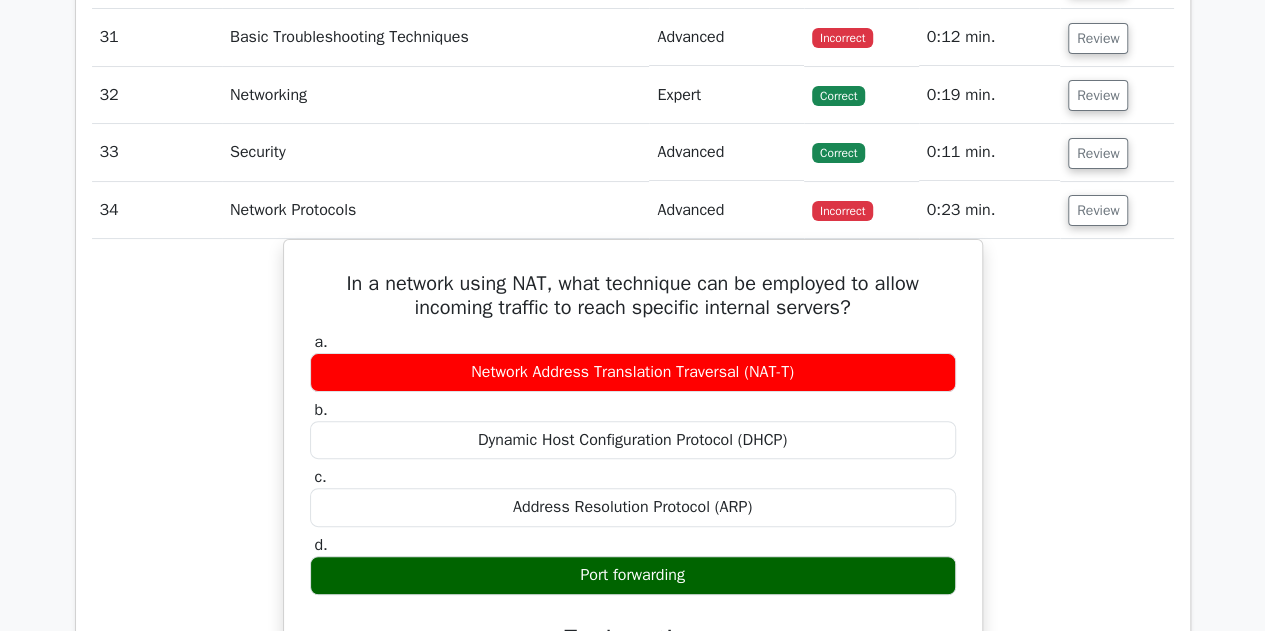 click on "Review" at bounding box center [1098, 210] 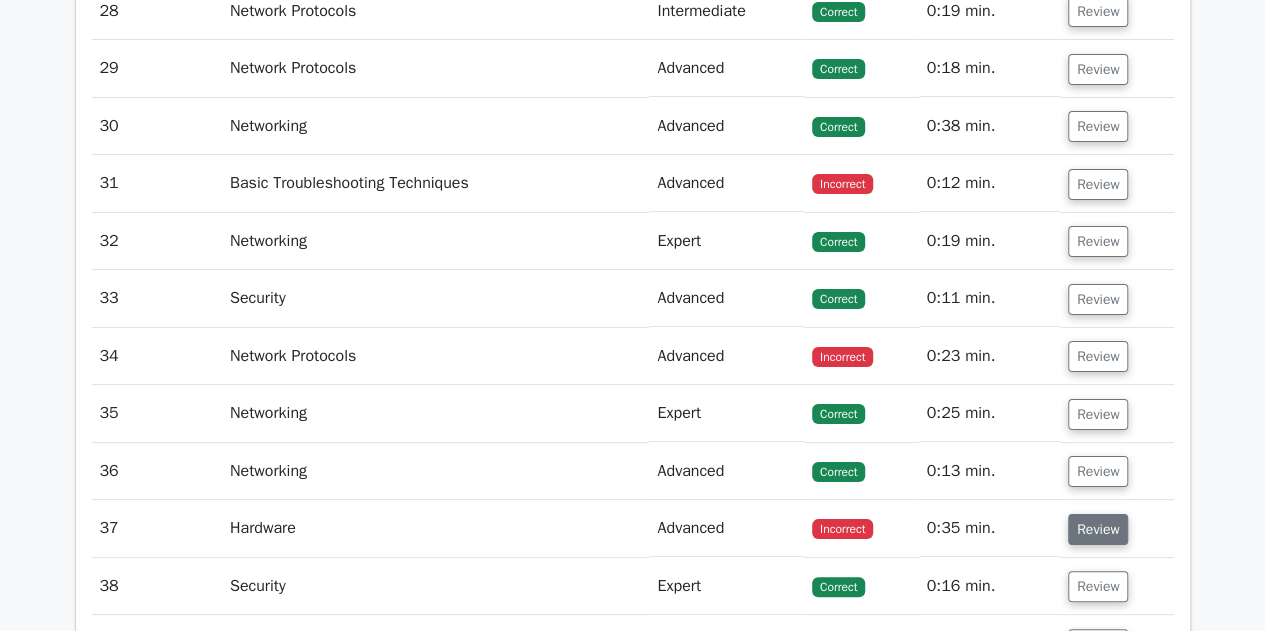 scroll, scrollTop: 3702, scrollLeft: 0, axis: vertical 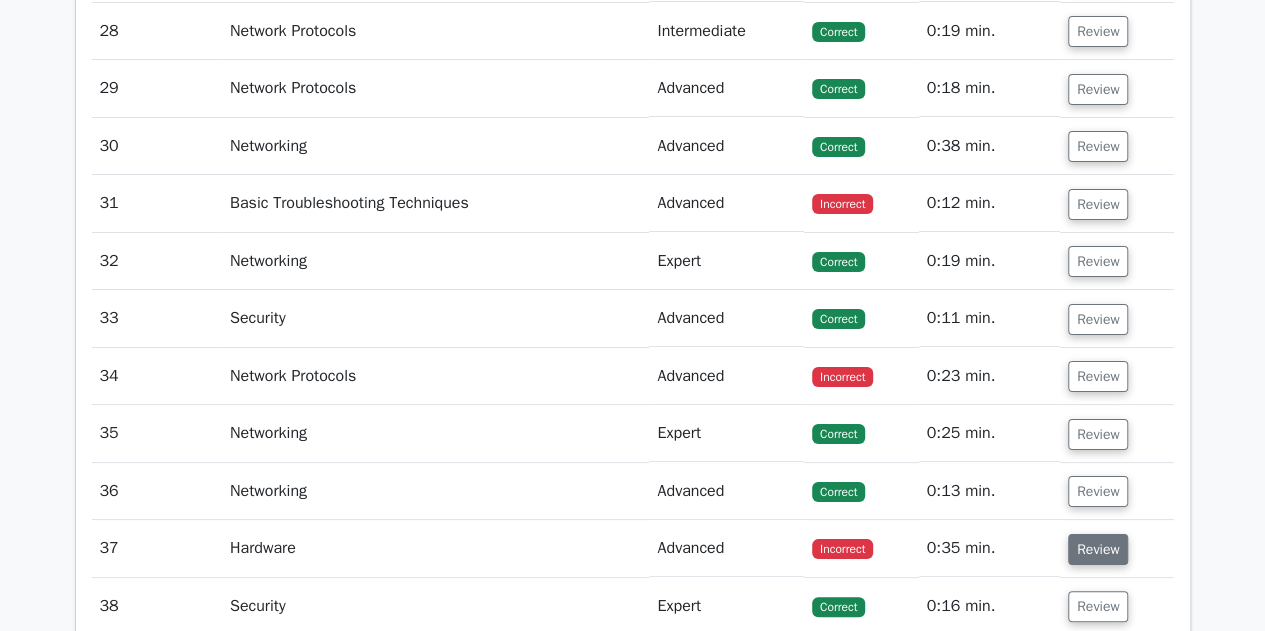click on "Review" at bounding box center (1098, 204) 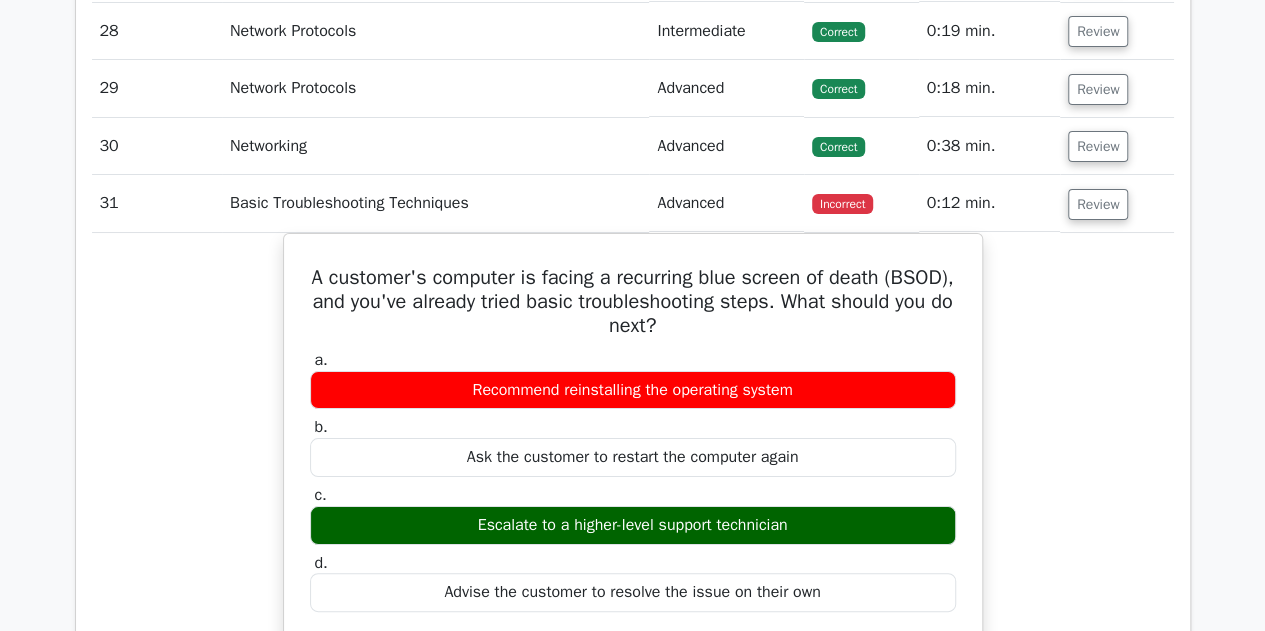 click on "Review" at bounding box center (1098, 204) 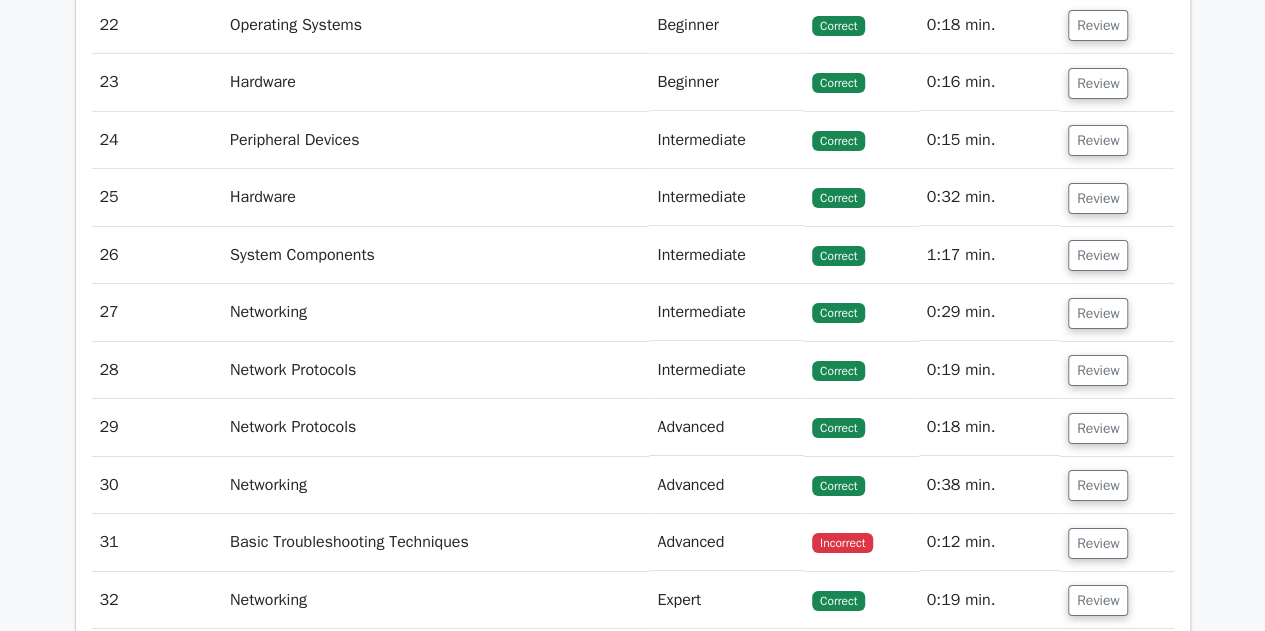 scroll, scrollTop: 3365, scrollLeft: 0, axis: vertical 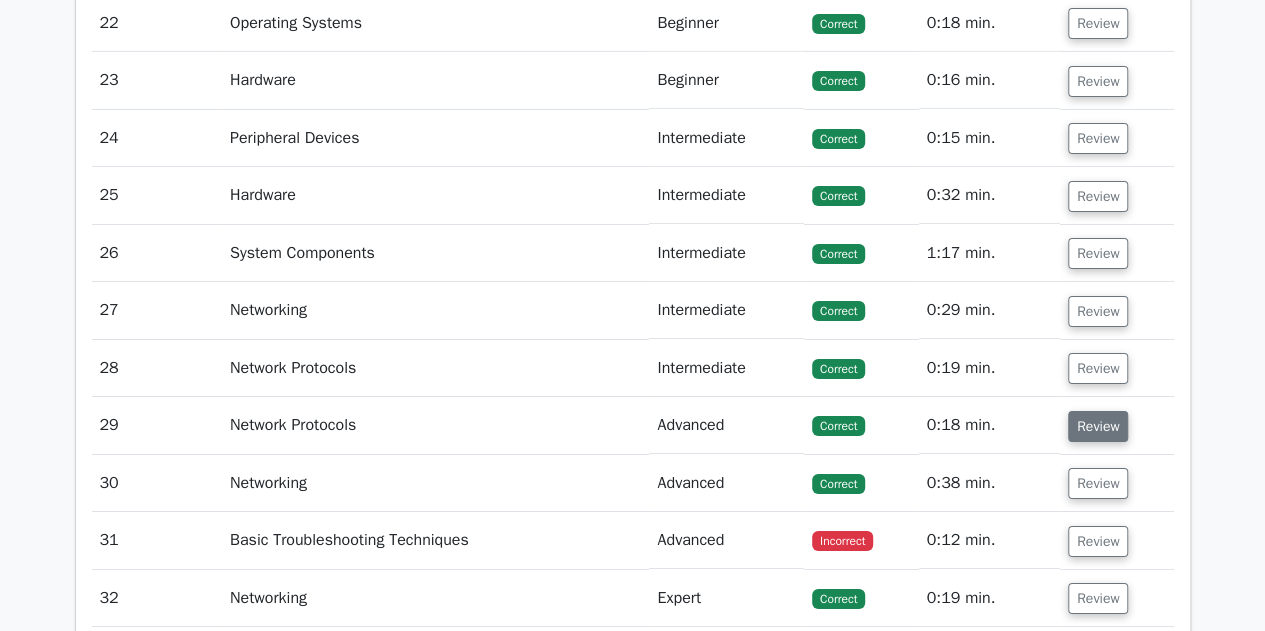 click on "Review" at bounding box center (1098, 426) 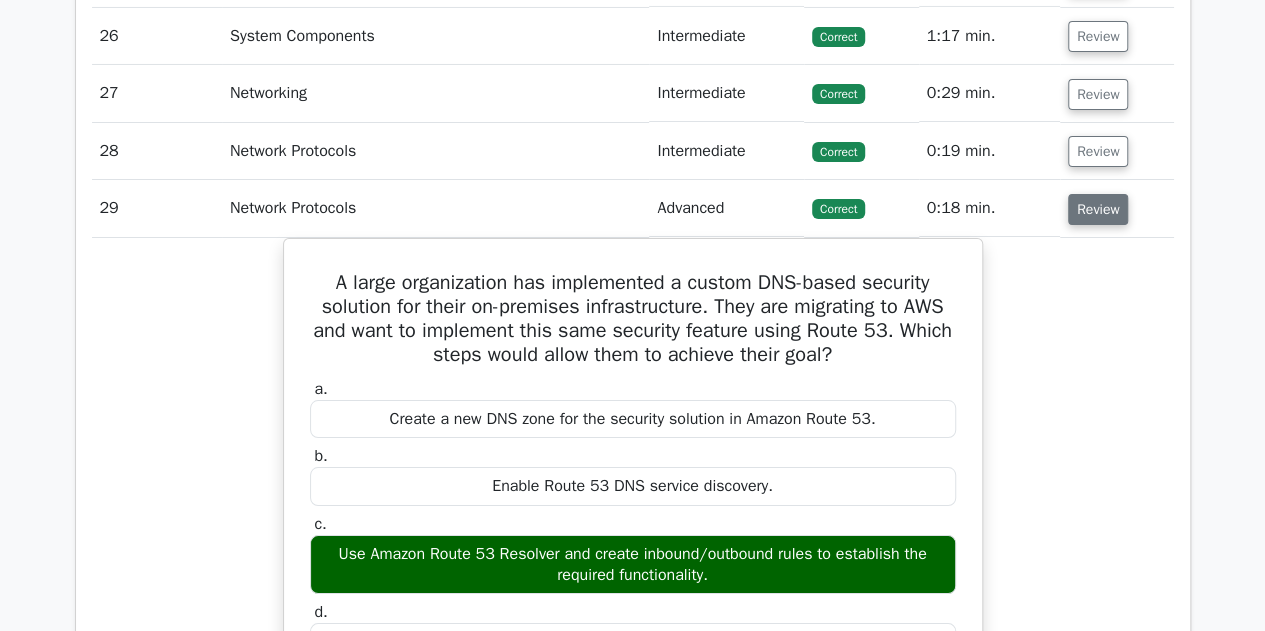 scroll, scrollTop: 3584, scrollLeft: 0, axis: vertical 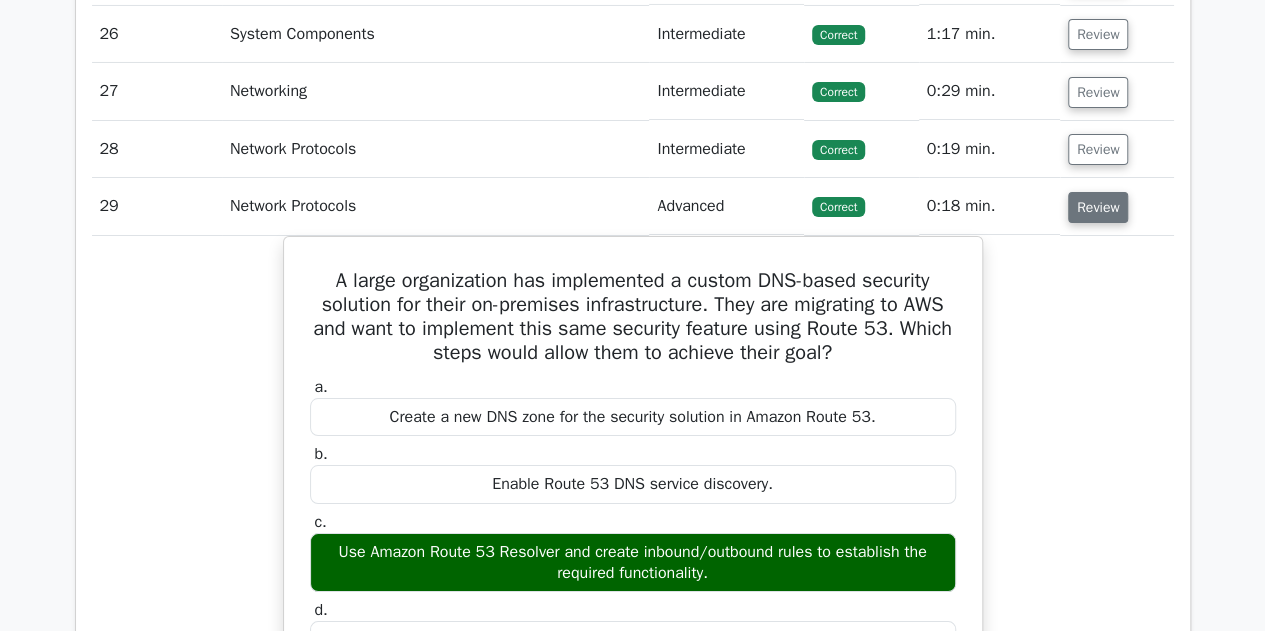 click on "Review" at bounding box center (1098, 207) 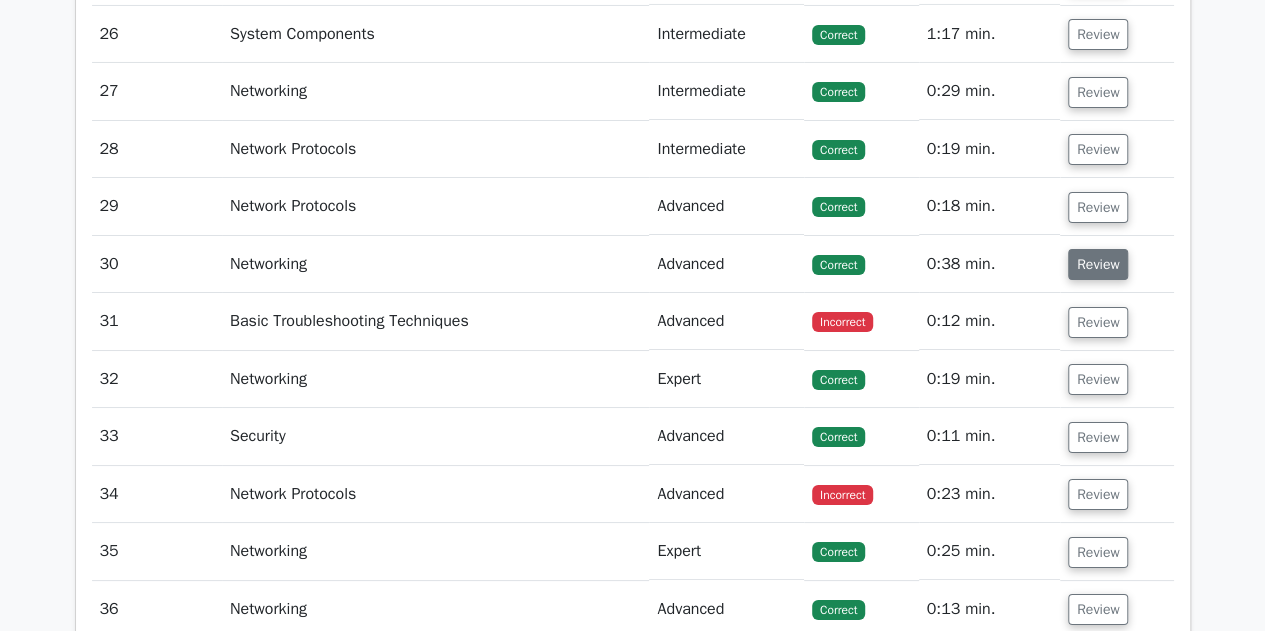 click on "Review" at bounding box center [1098, 264] 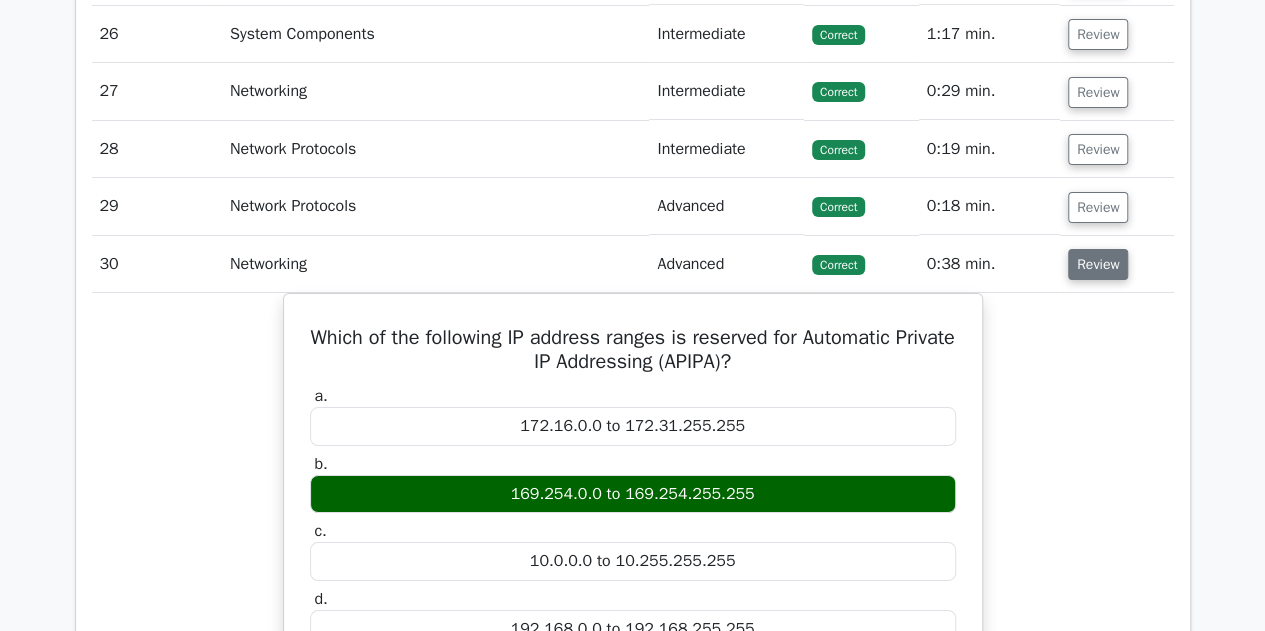 click on "Review" at bounding box center (1098, 264) 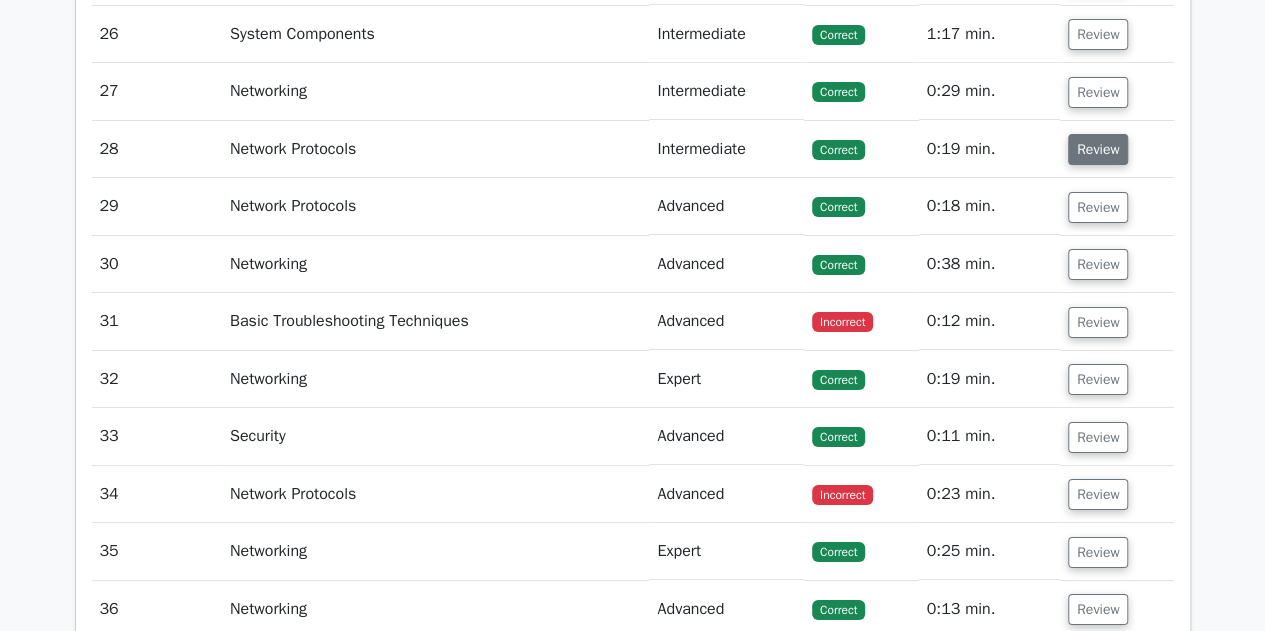 click on "Review" at bounding box center (1098, 149) 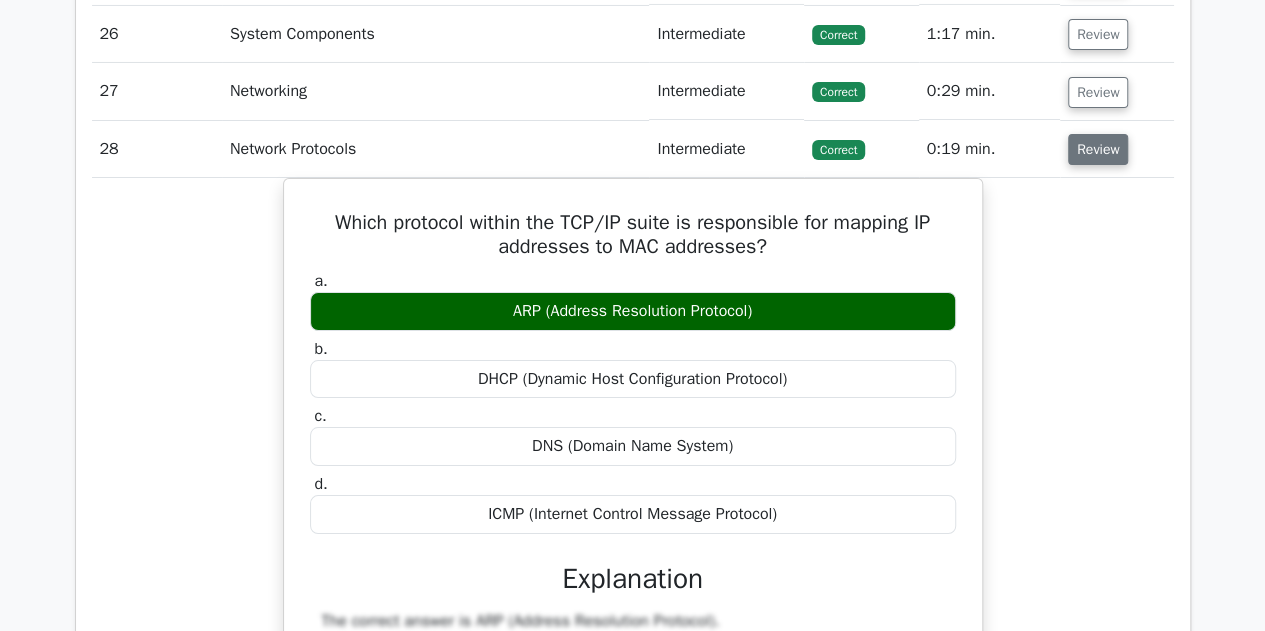 click on "Review" at bounding box center [1098, 149] 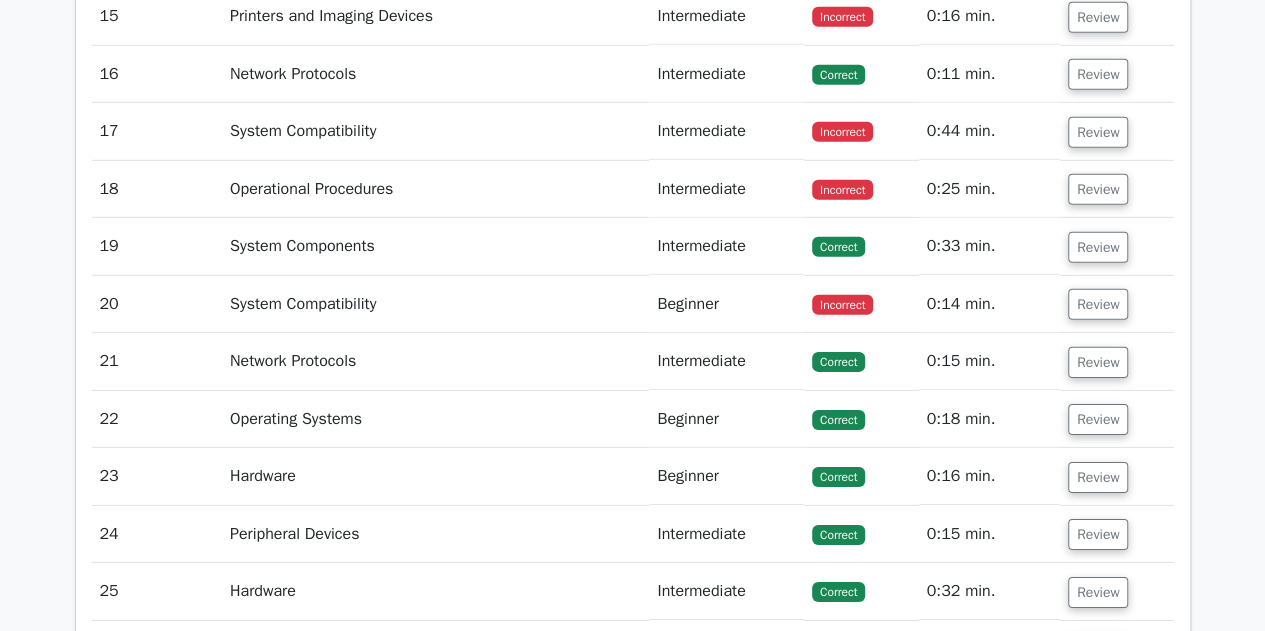 scroll, scrollTop: 2963, scrollLeft: 0, axis: vertical 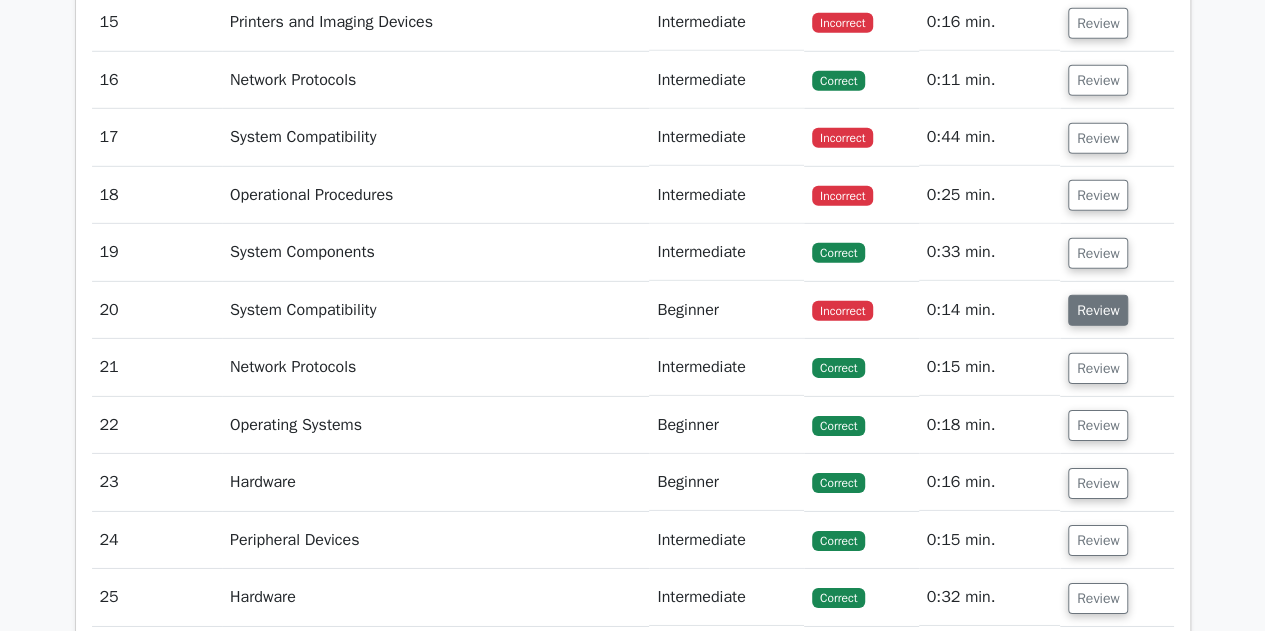 click on "Review" at bounding box center (1098, 310) 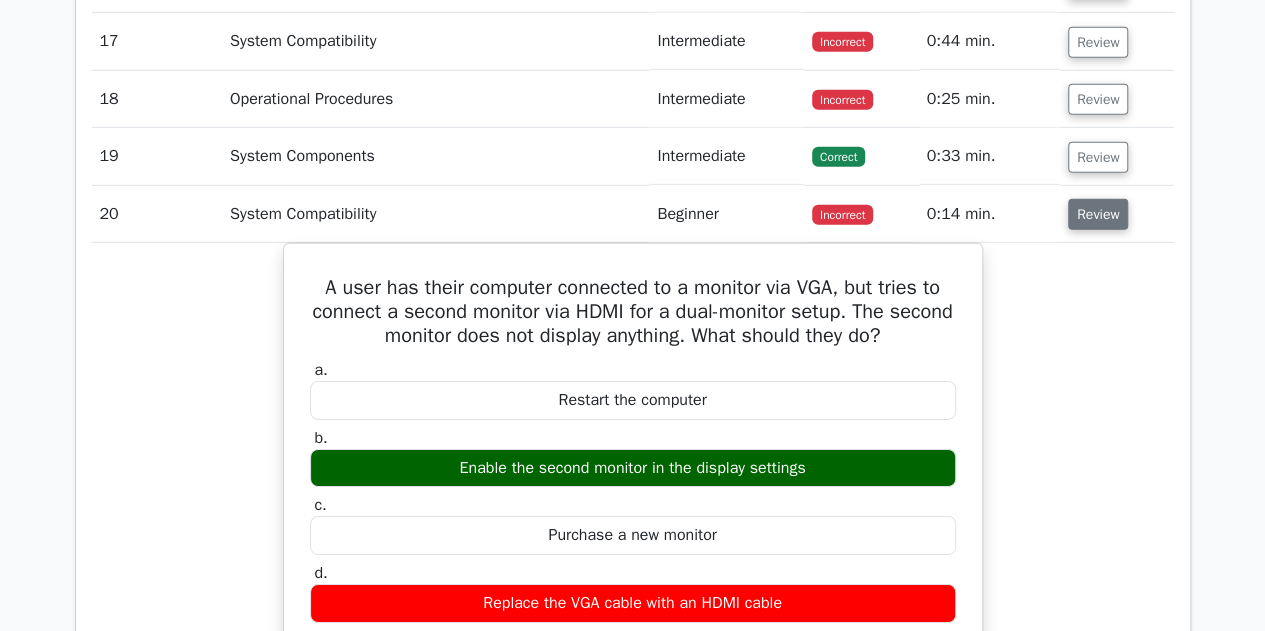 scroll, scrollTop: 3057, scrollLeft: 0, axis: vertical 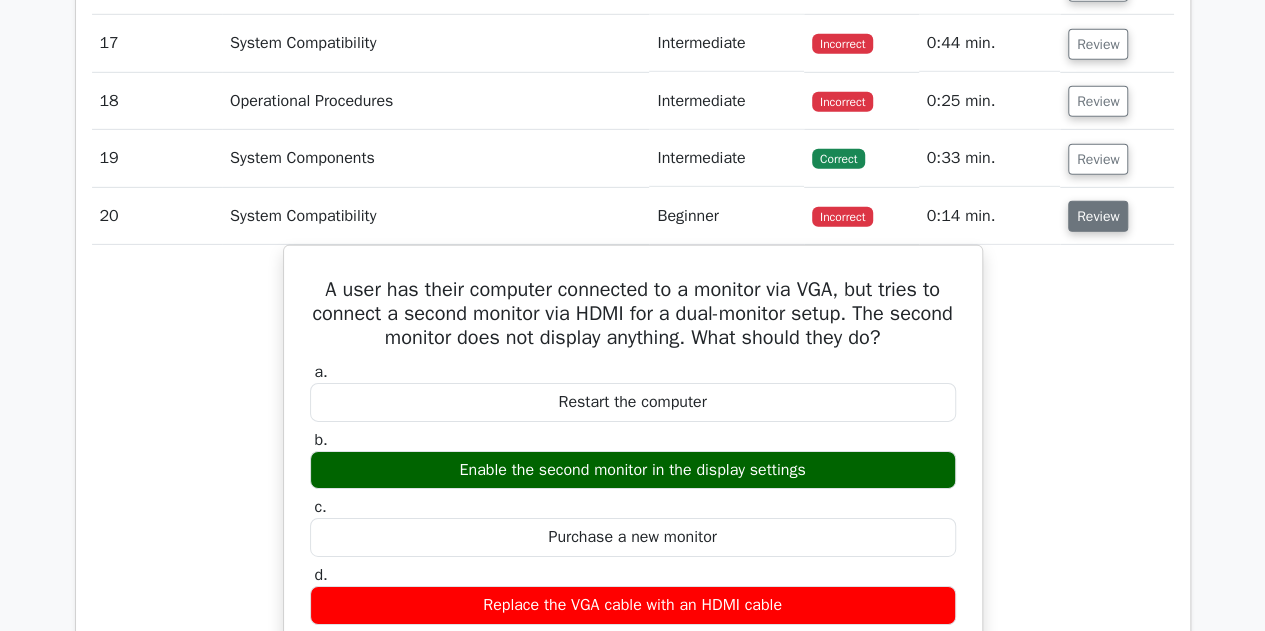 click on "Review" at bounding box center [1098, 216] 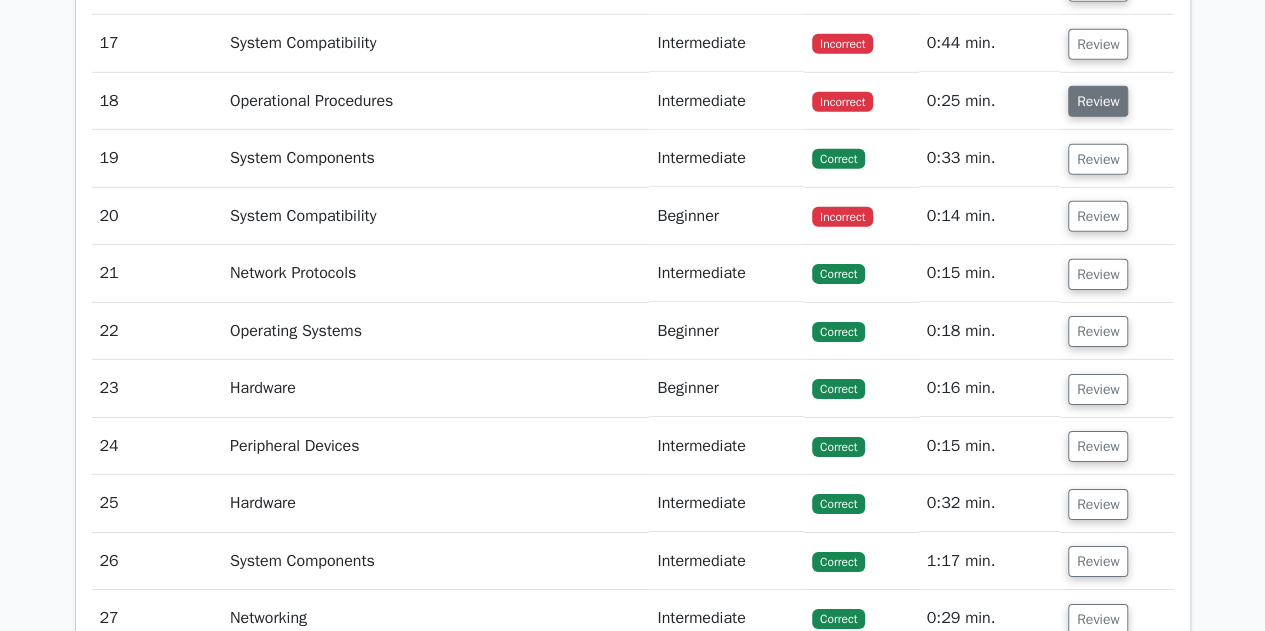 click on "Review" at bounding box center [1098, 101] 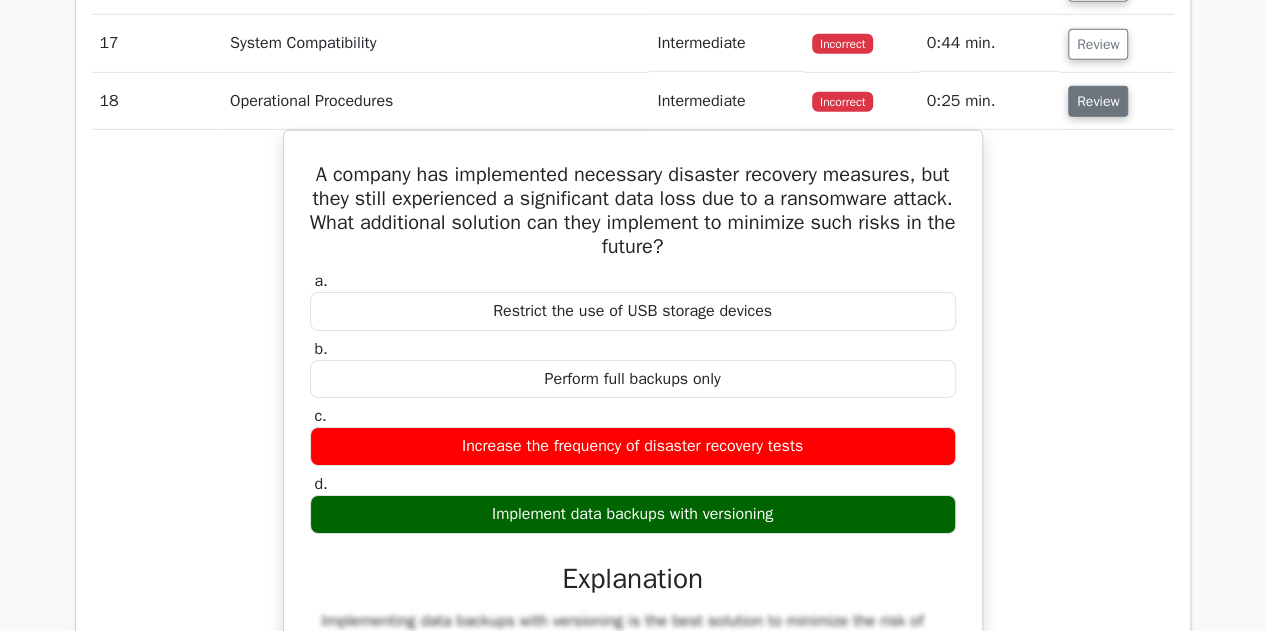 click on "Review" at bounding box center [1098, 101] 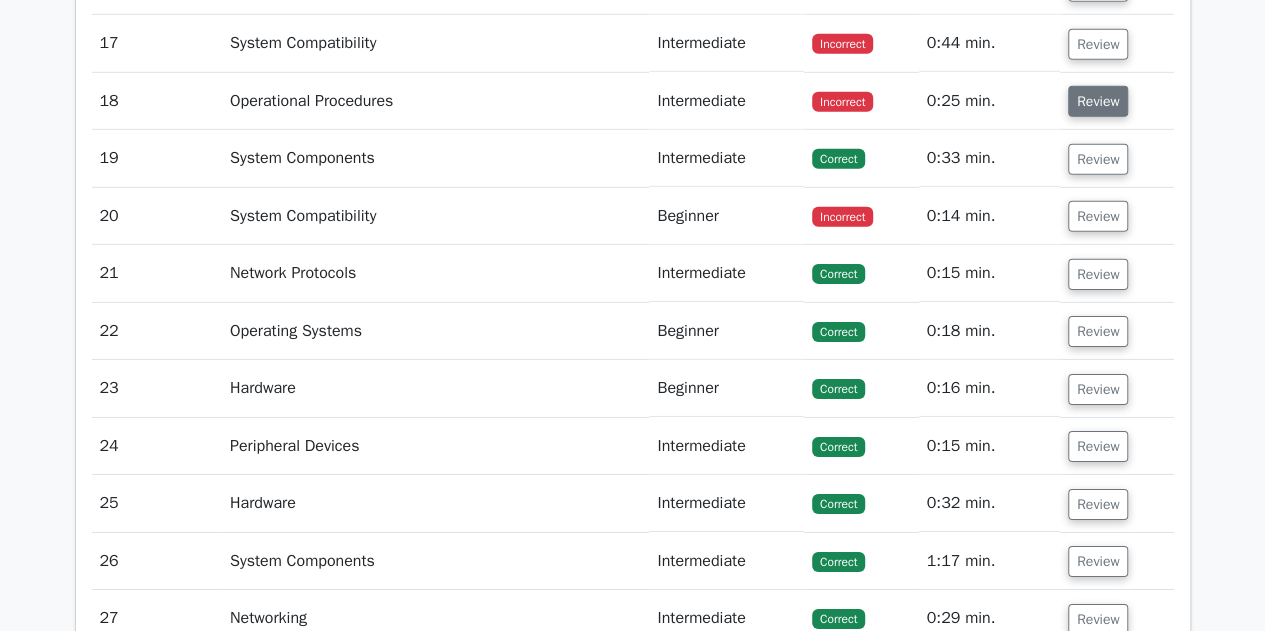 click on "Review" at bounding box center [1098, 101] 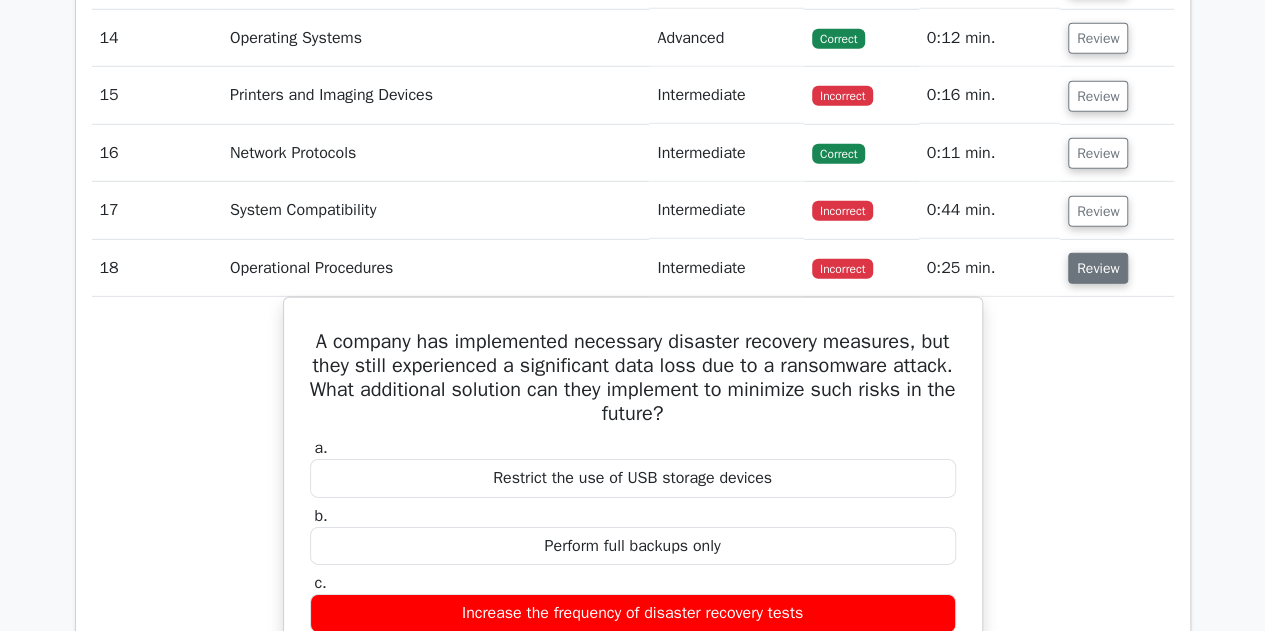 scroll, scrollTop: 2887, scrollLeft: 0, axis: vertical 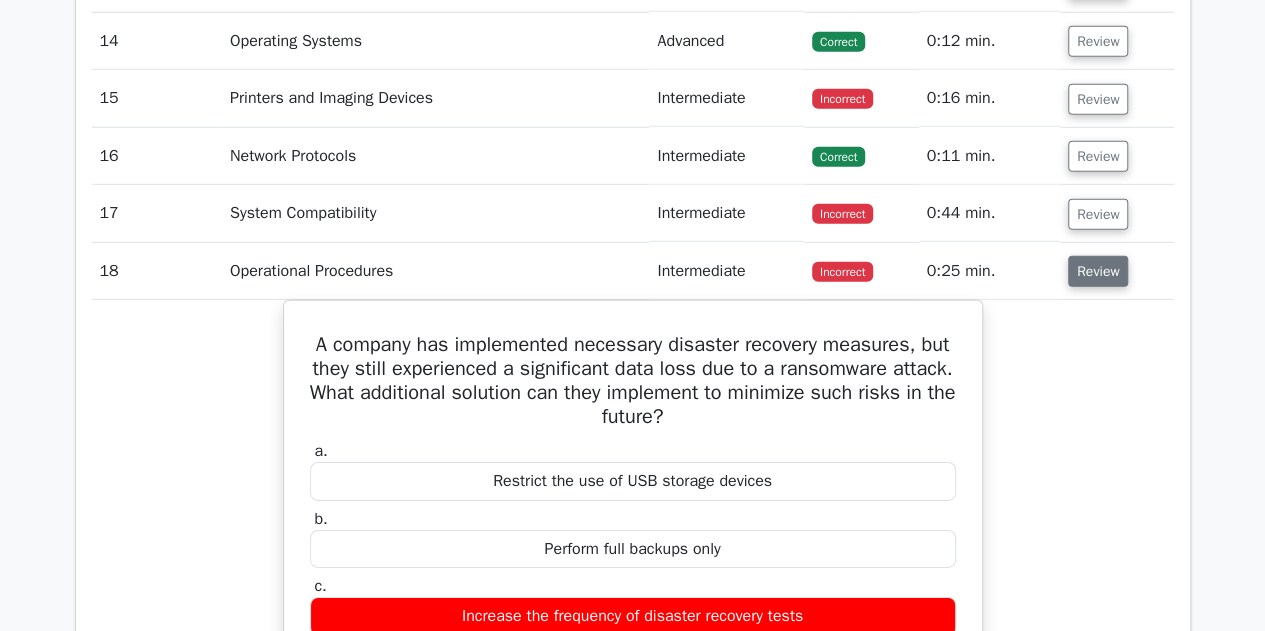 click on "Review" at bounding box center (1098, 271) 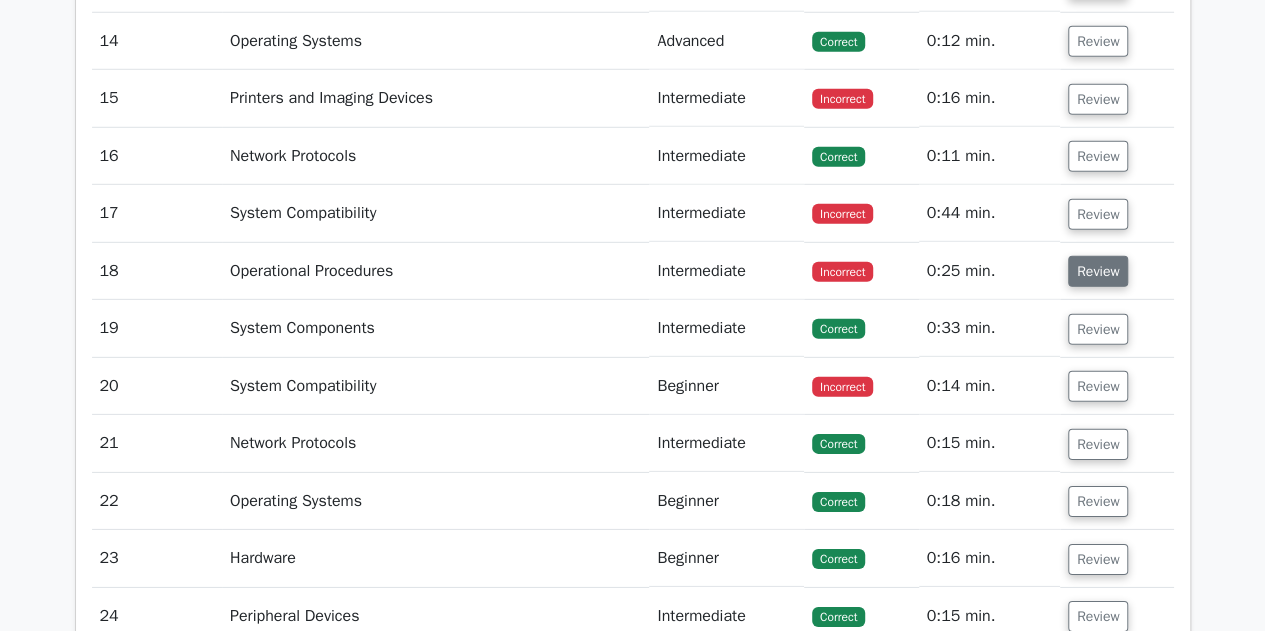 type 